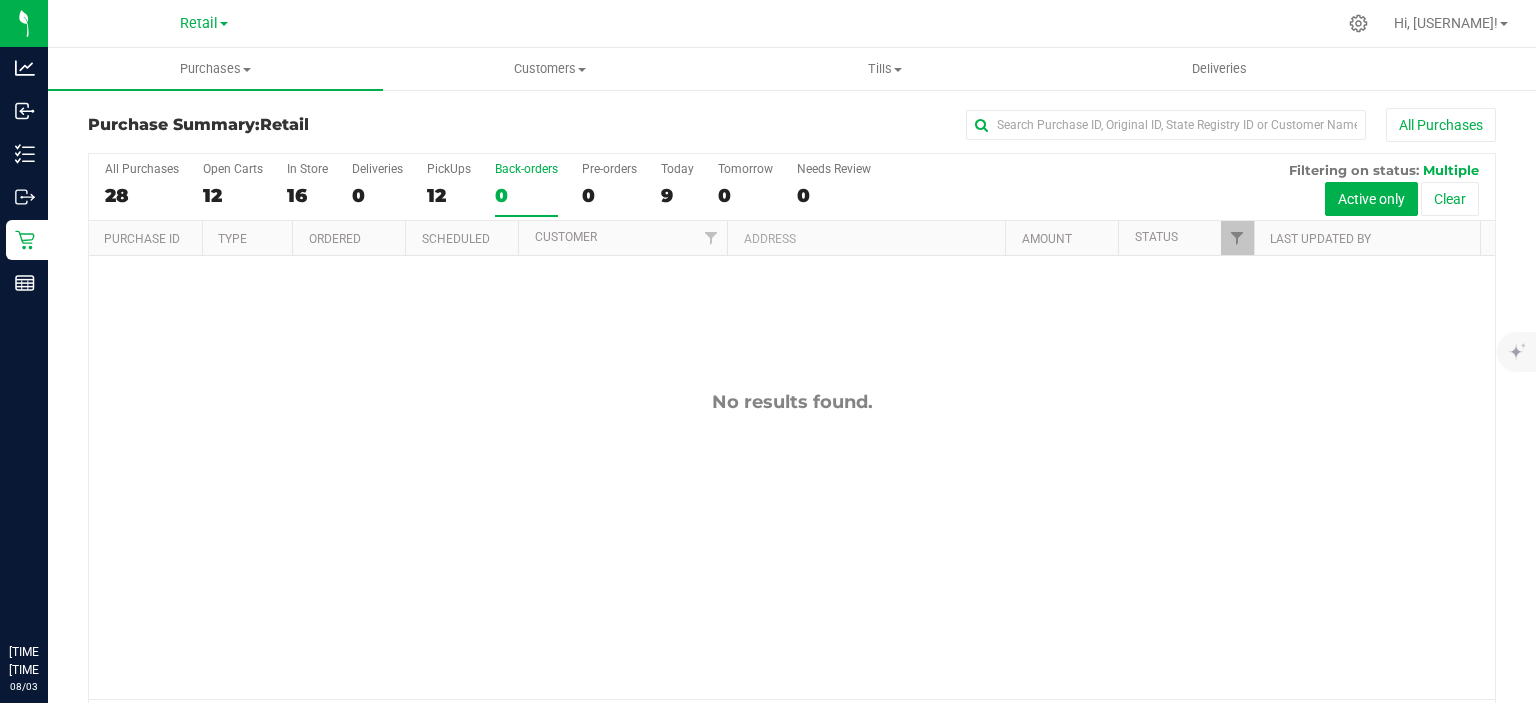 scroll, scrollTop: 0, scrollLeft: 0, axis: both 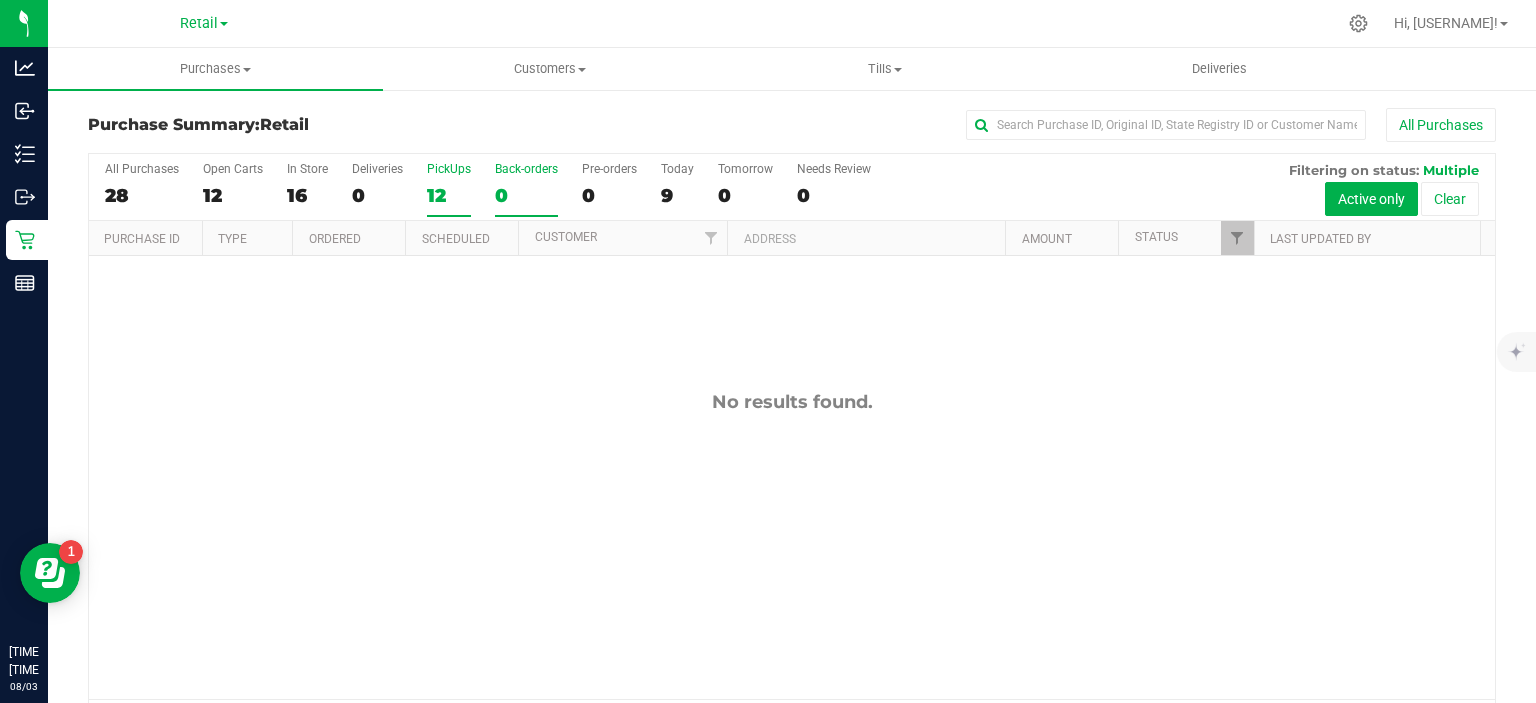 click on "12" at bounding box center (449, 195) 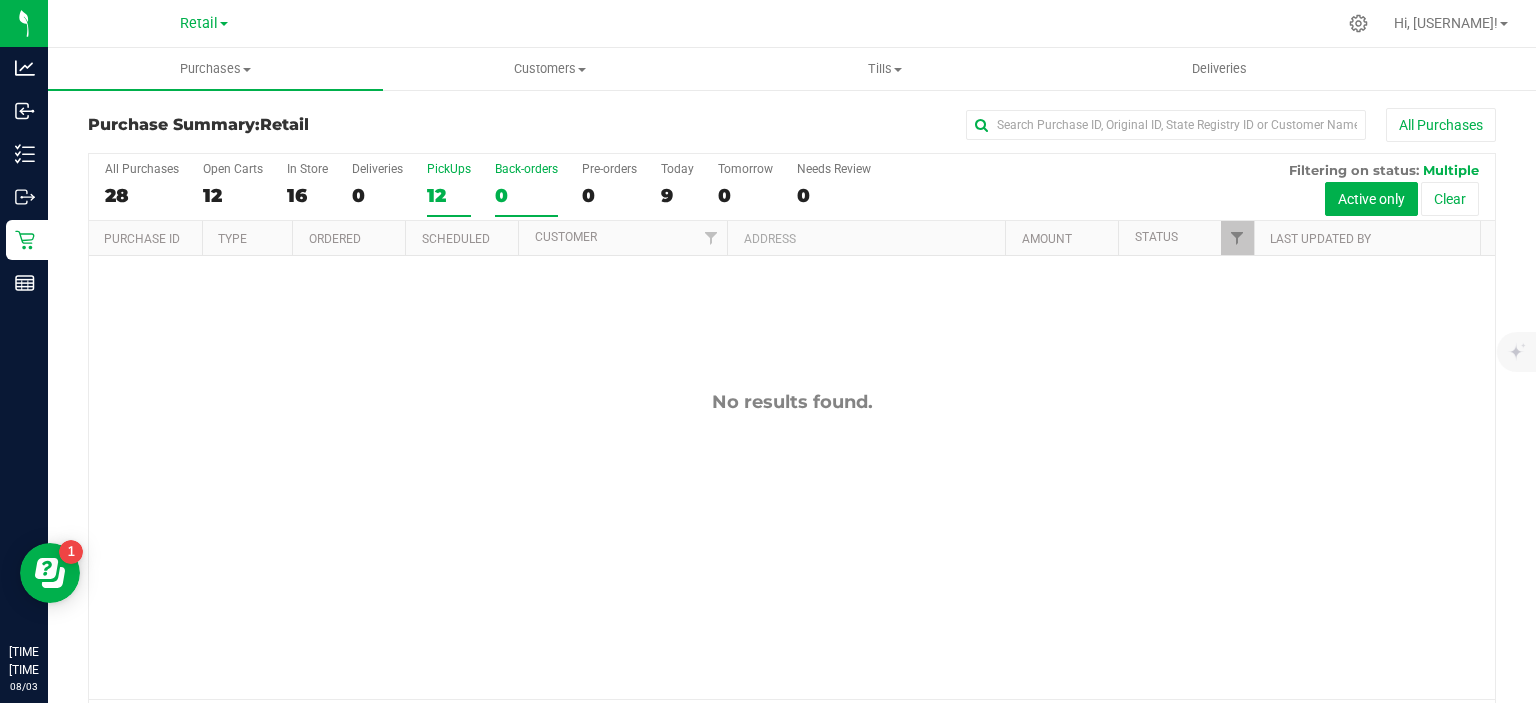 click on "PickUps
12" at bounding box center (0, 0) 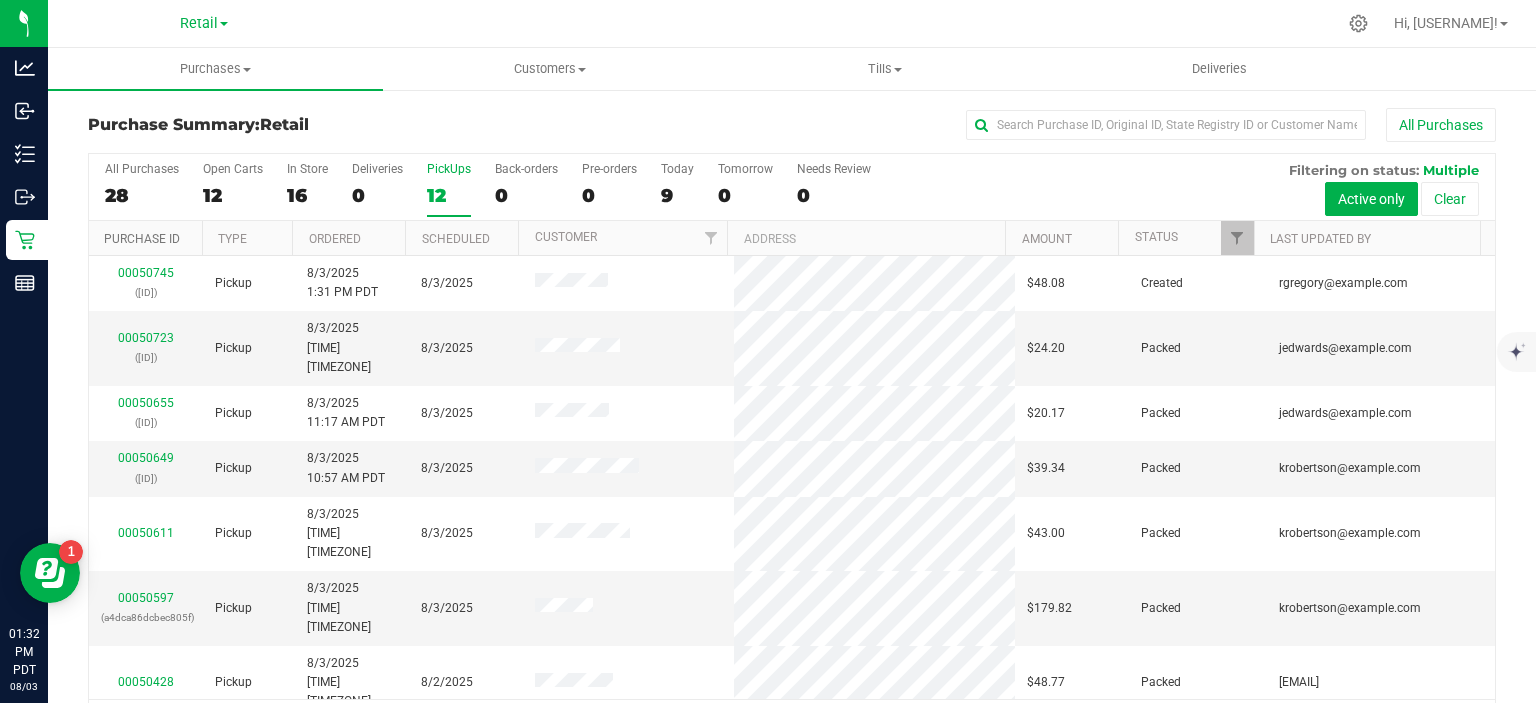 click on "Purchase ID" at bounding box center [142, 239] 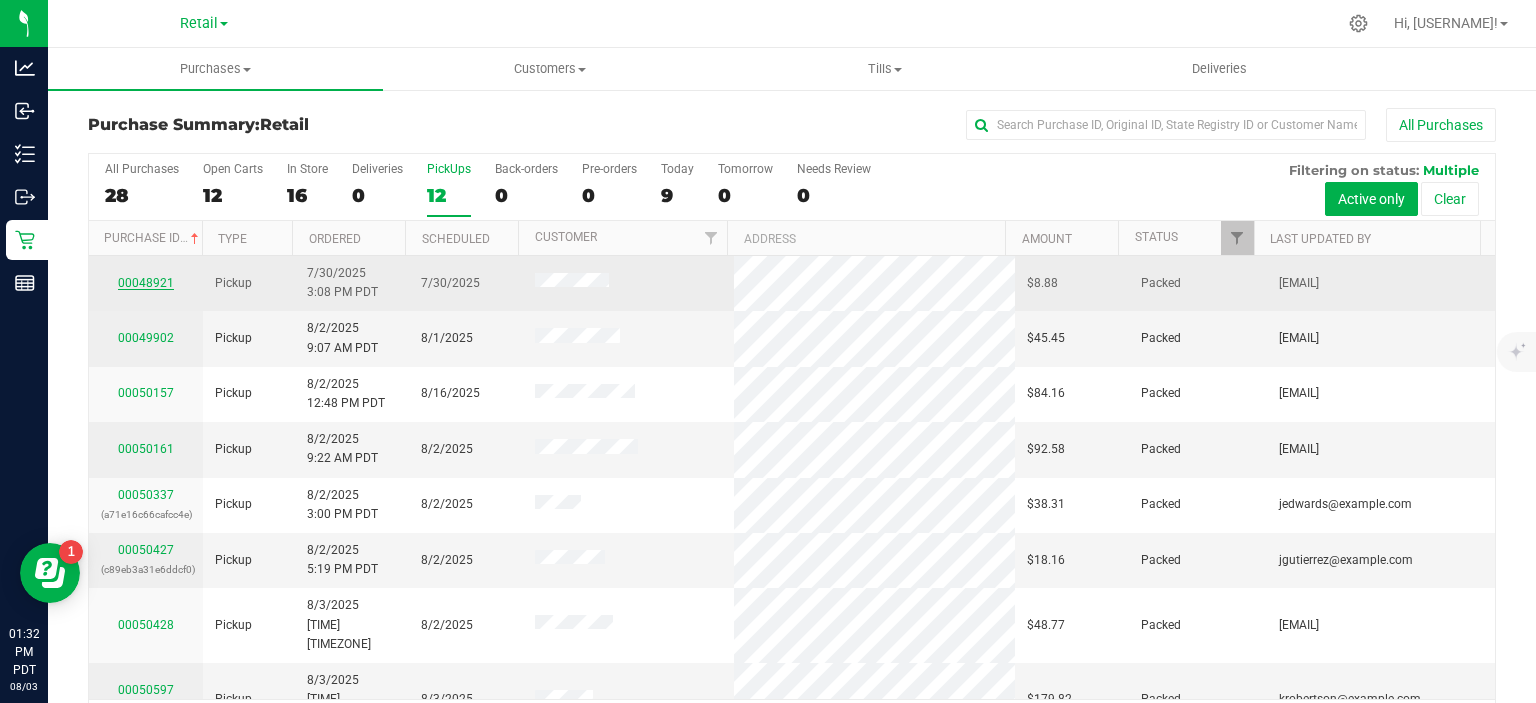 click on "00048921" at bounding box center (146, 283) 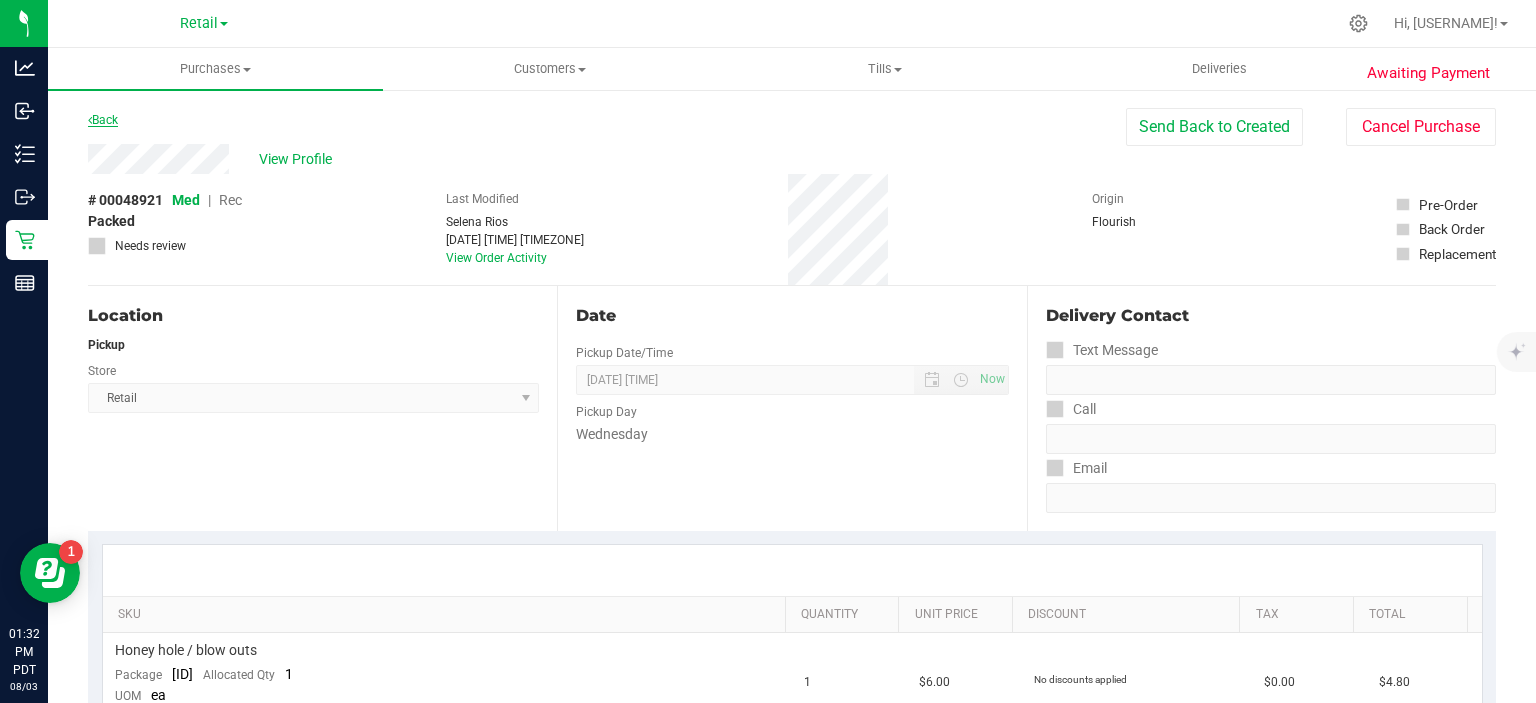 click at bounding box center (90, 120) 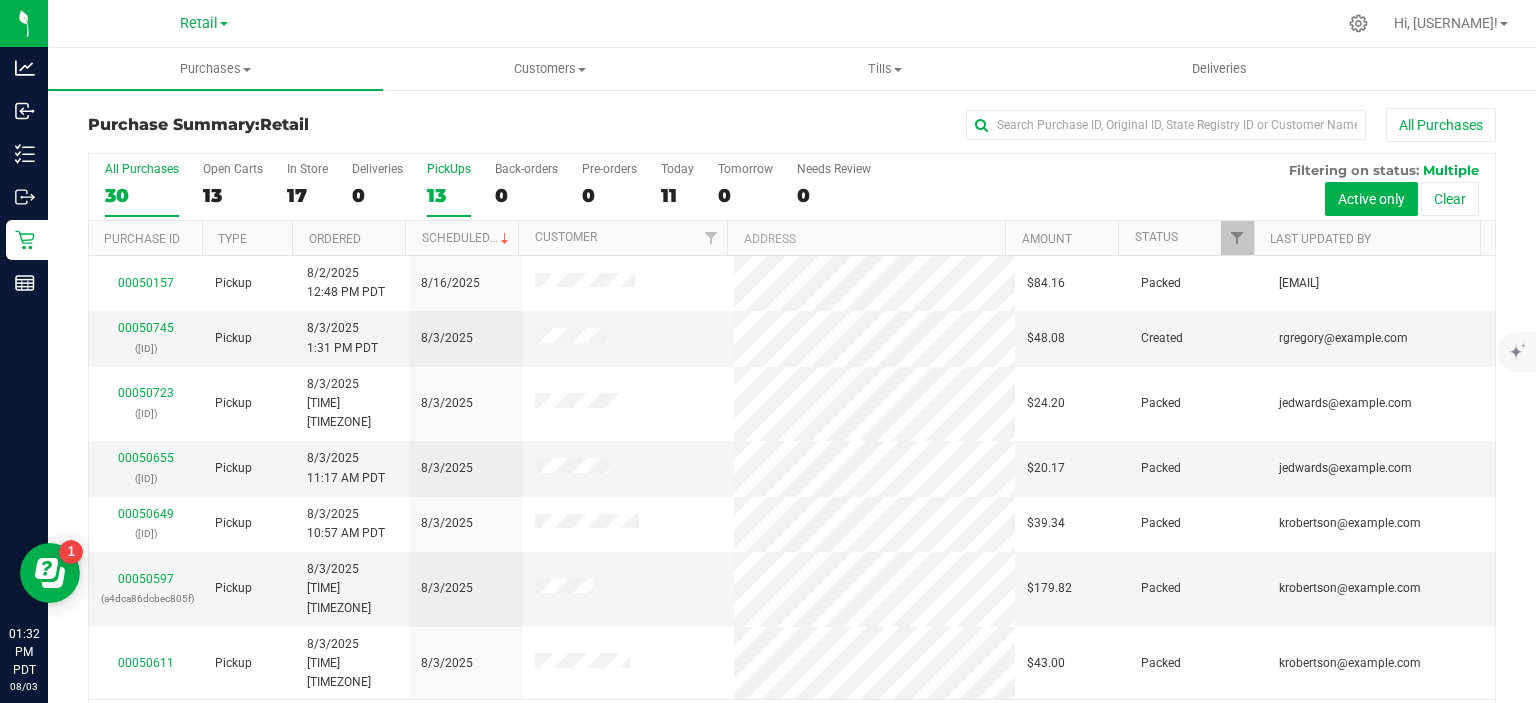 click on "13" at bounding box center (449, 195) 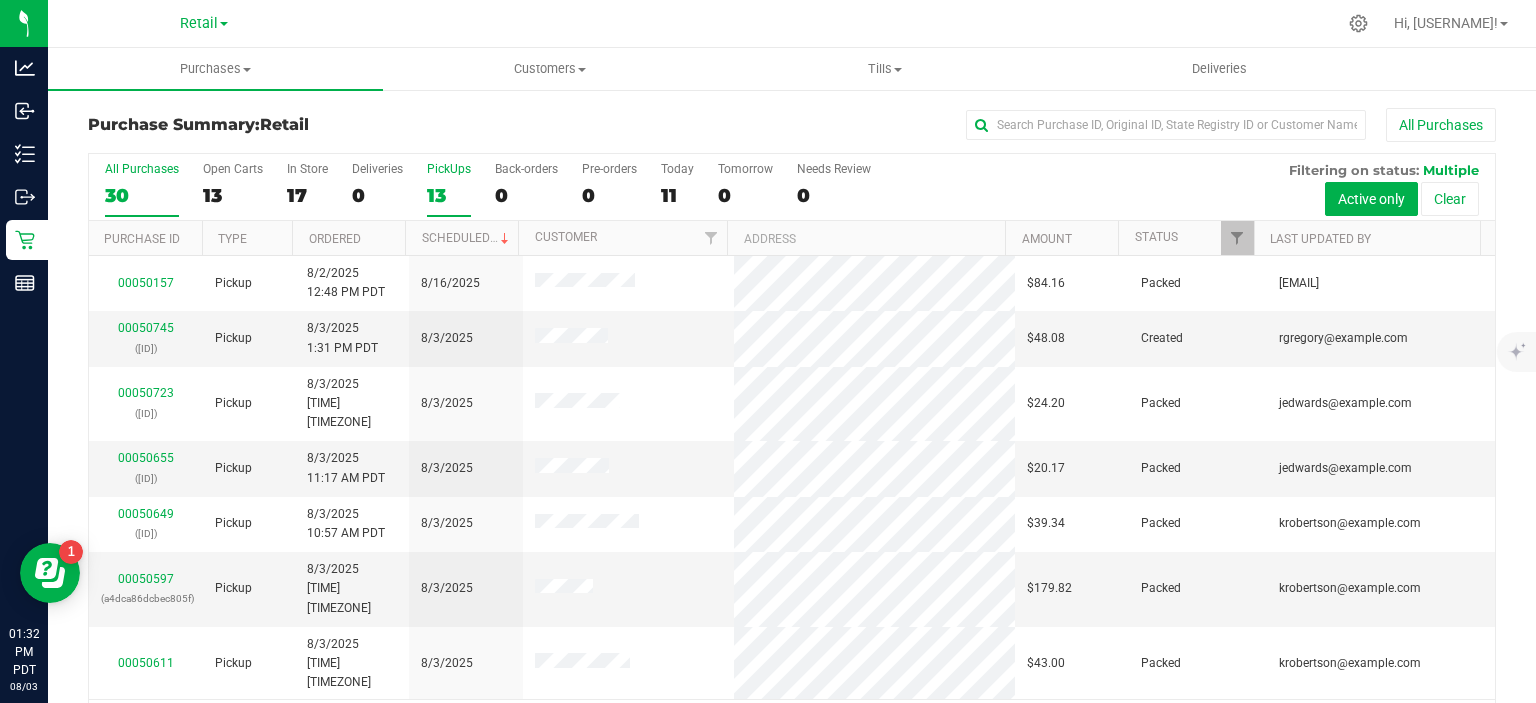 click on "PickUps
13" at bounding box center (0, 0) 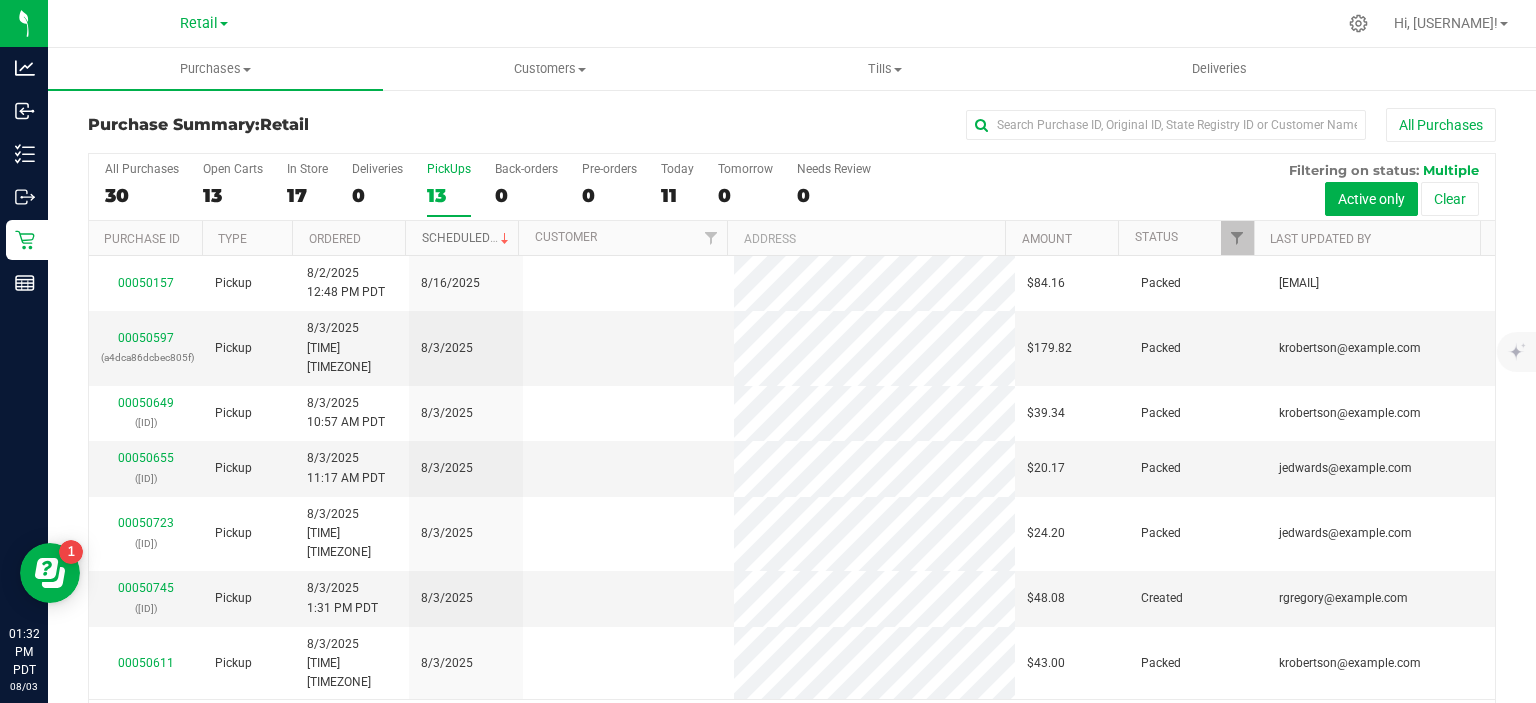 click on "Scheduled" at bounding box center [467, 238] 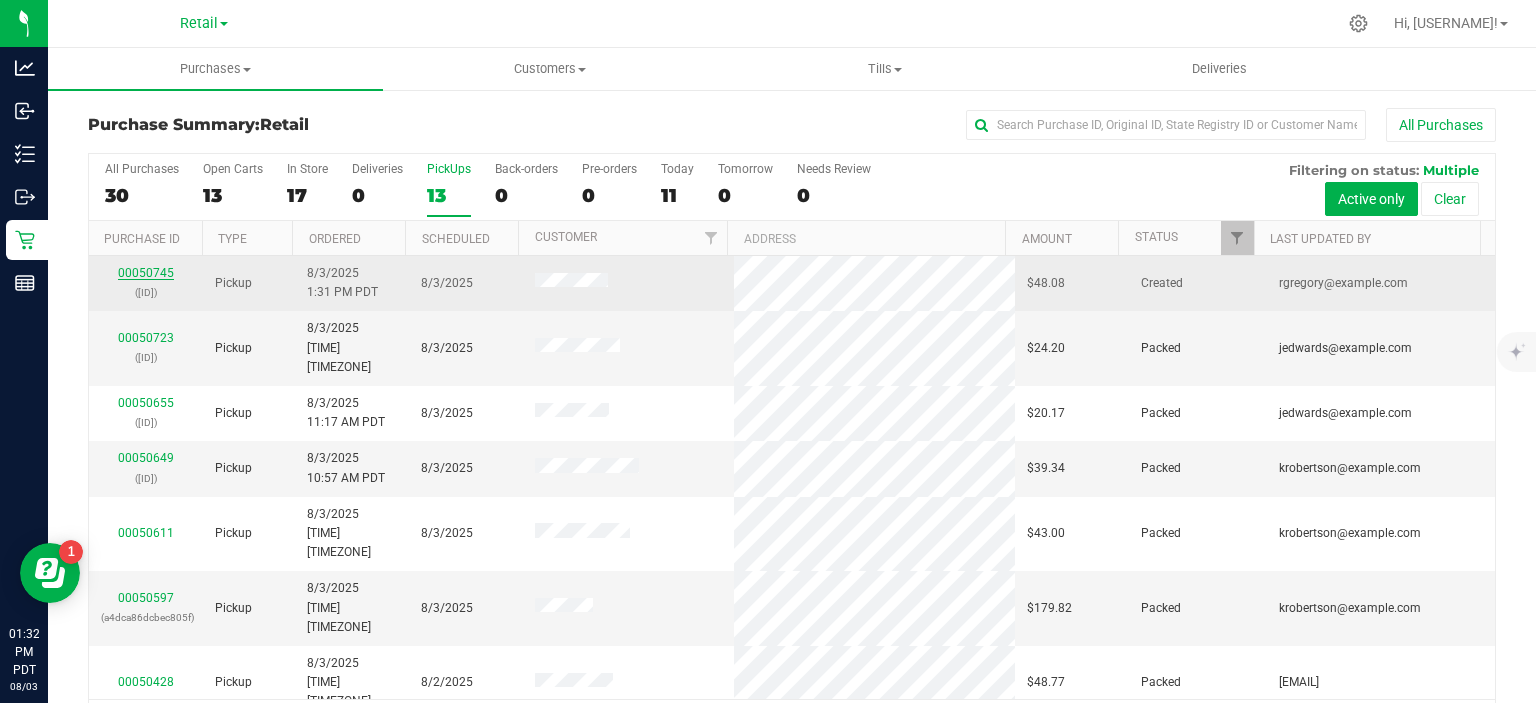 click on "00050745" at bounding box center (146, 273) 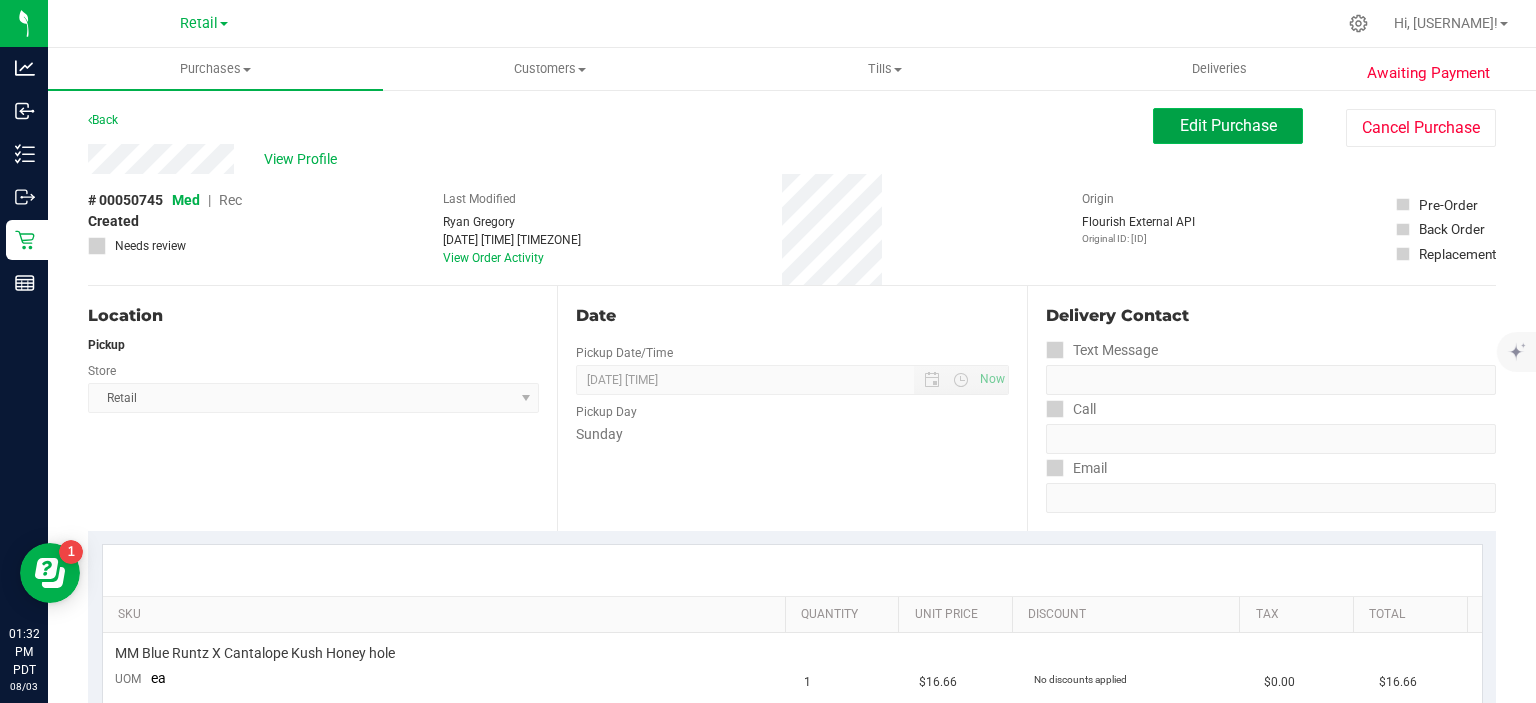 click on "Edit Purchase" at bounding box center [1228, 125] 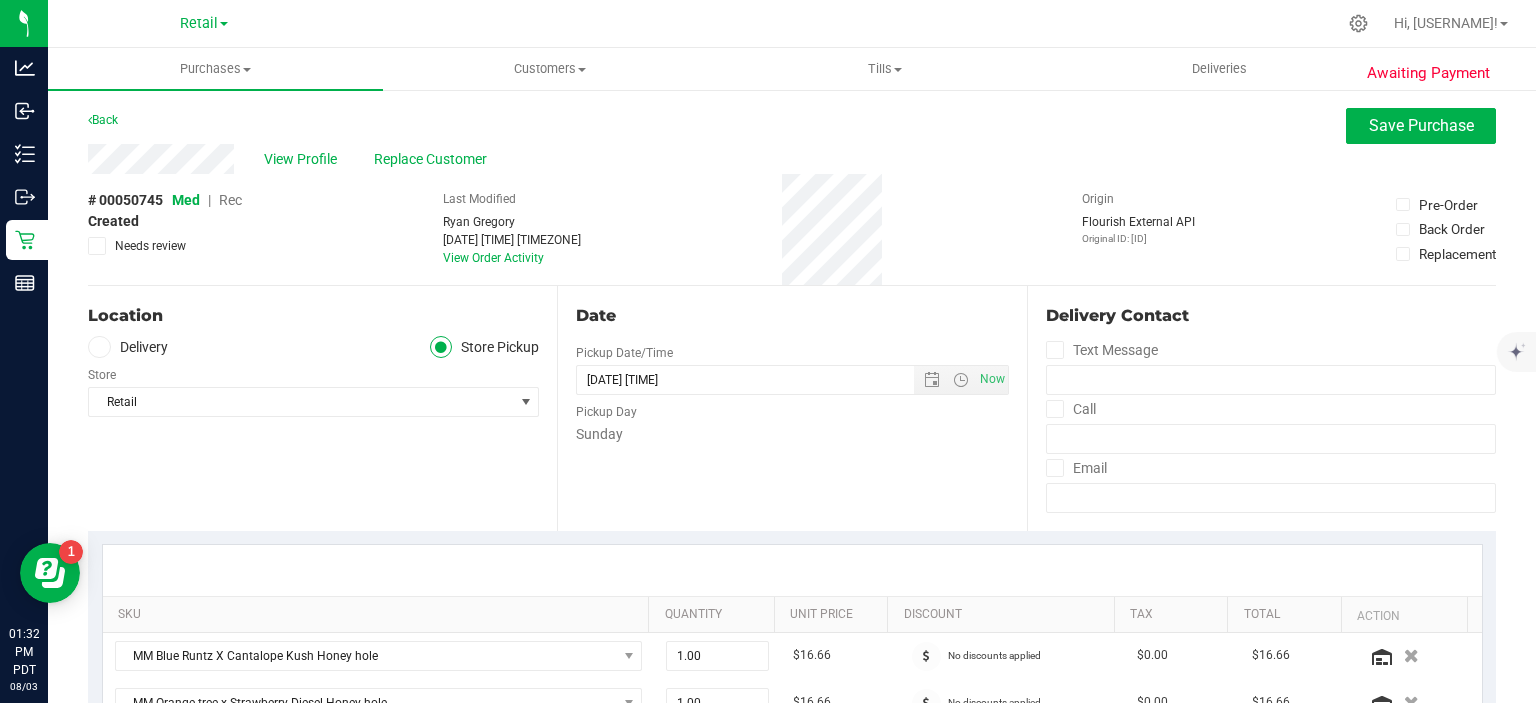 click on "Rec" at bounding box center (230, 200) 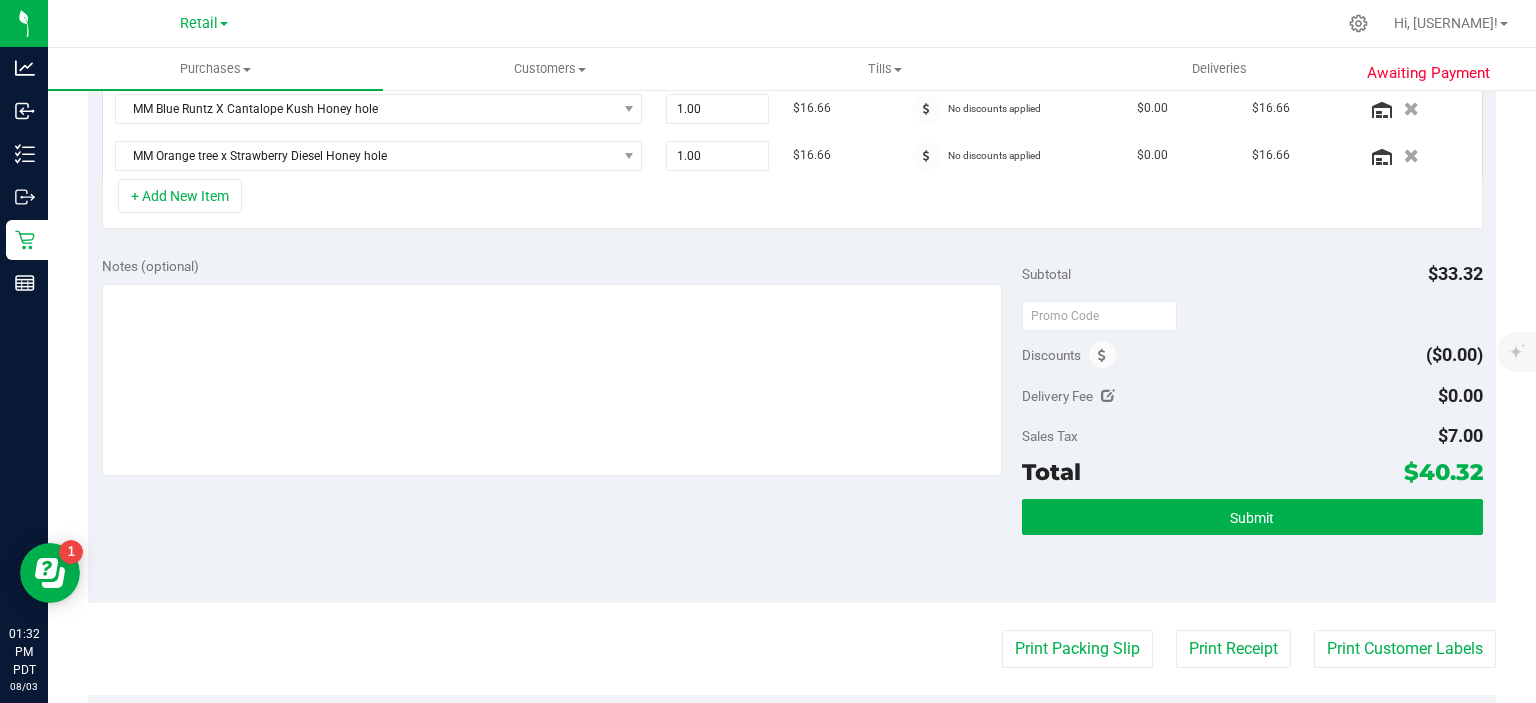 scroll, scrollTop: 552, scrollLeft: 0, axis: vertical 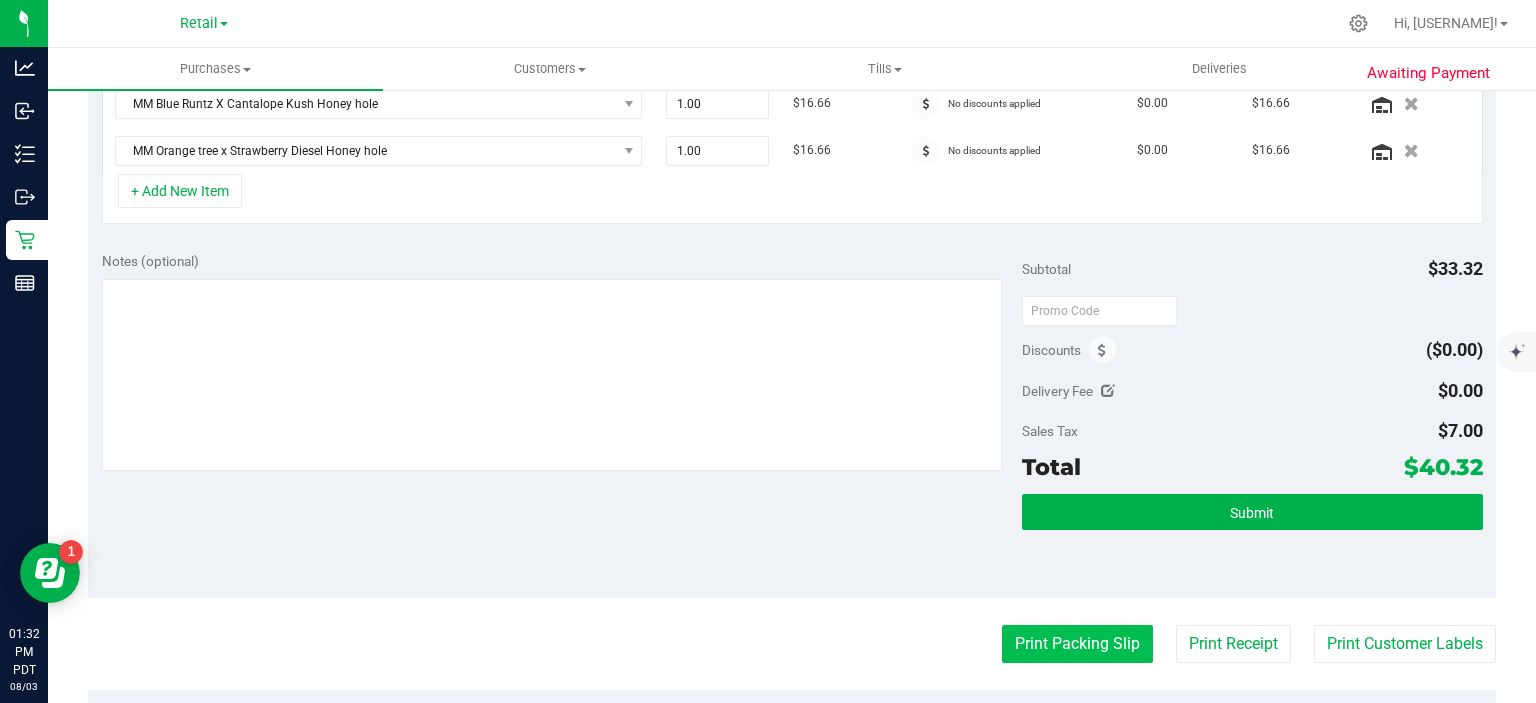 click on "Print Packing Slip" at bounding box center [1077, 644] 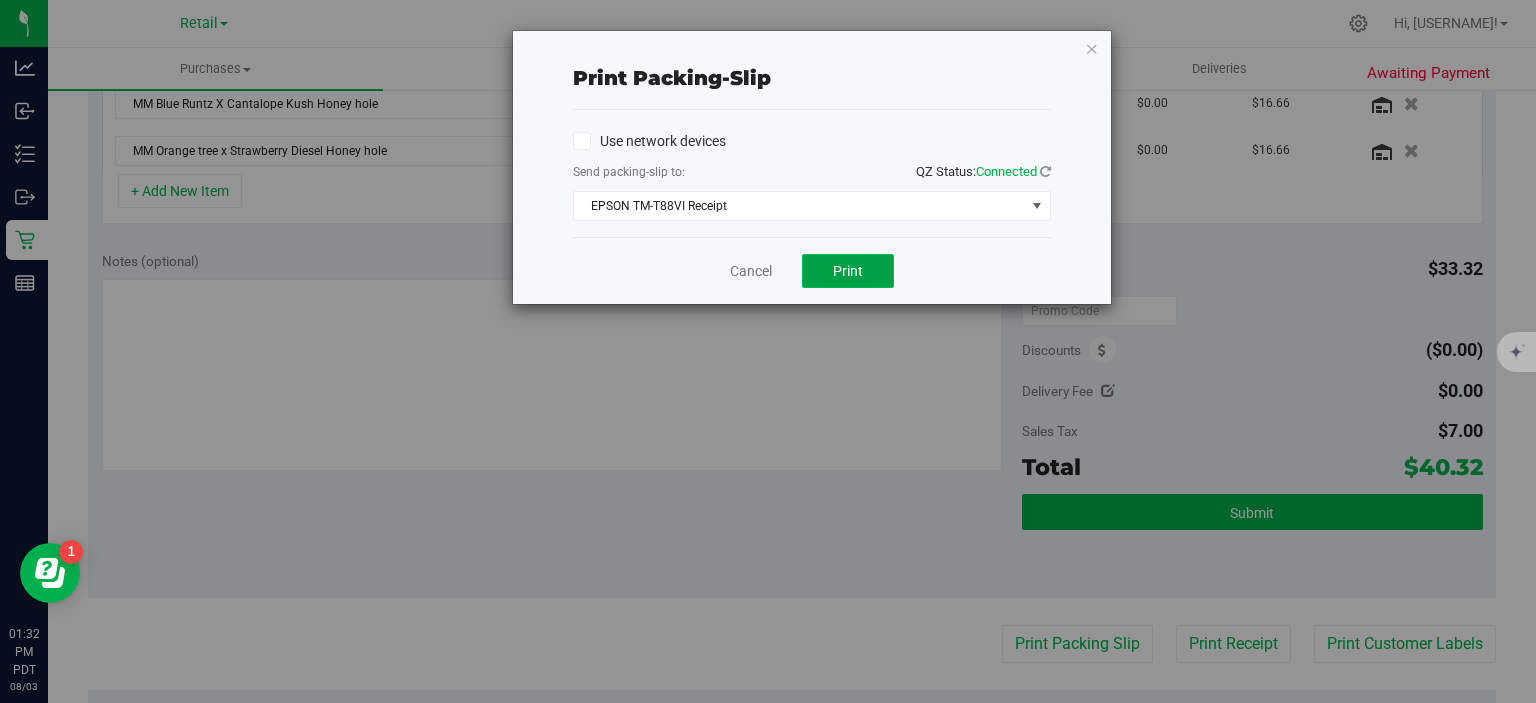 click on "Print" at bounding box center (848, 271) 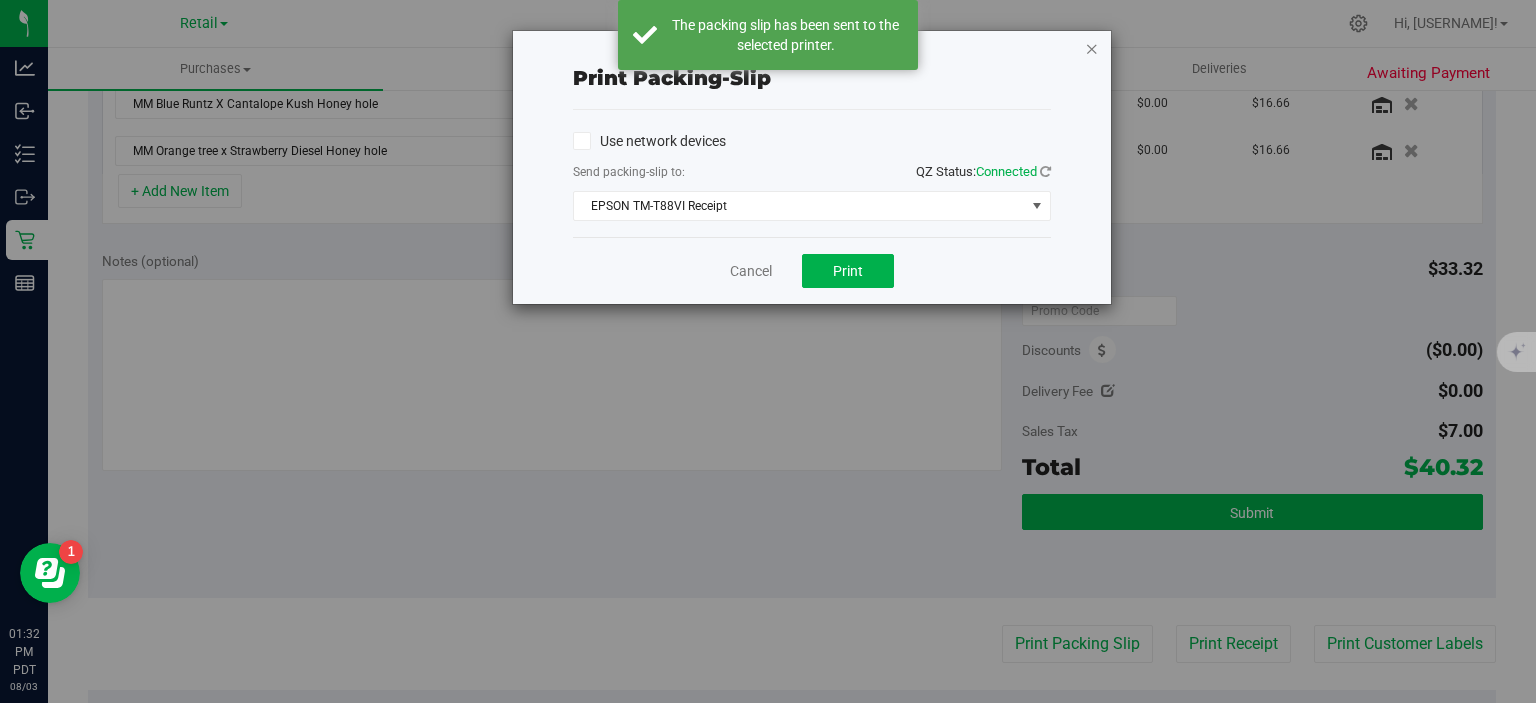 click at bounding box center (1092, 48) 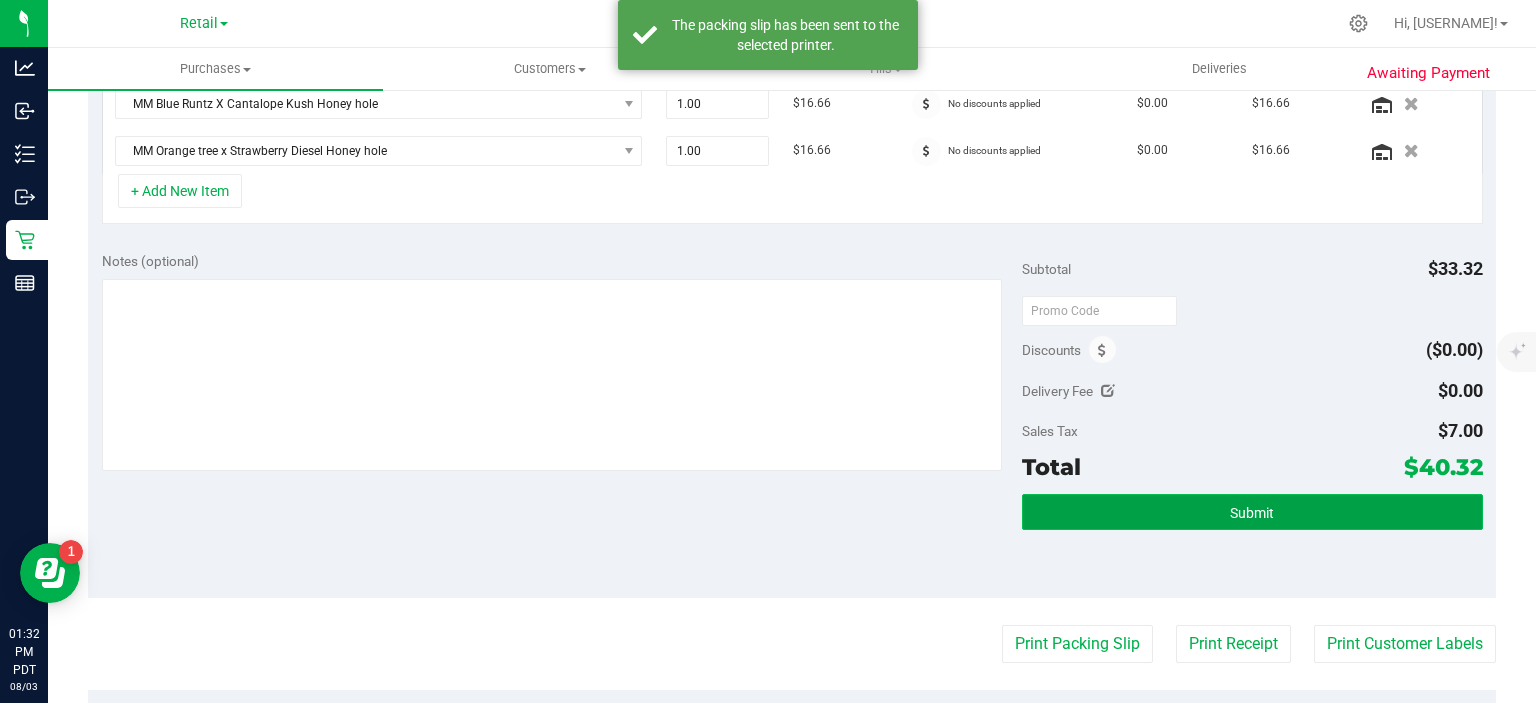 click on "Submit" at bounding box center [1252, 512] 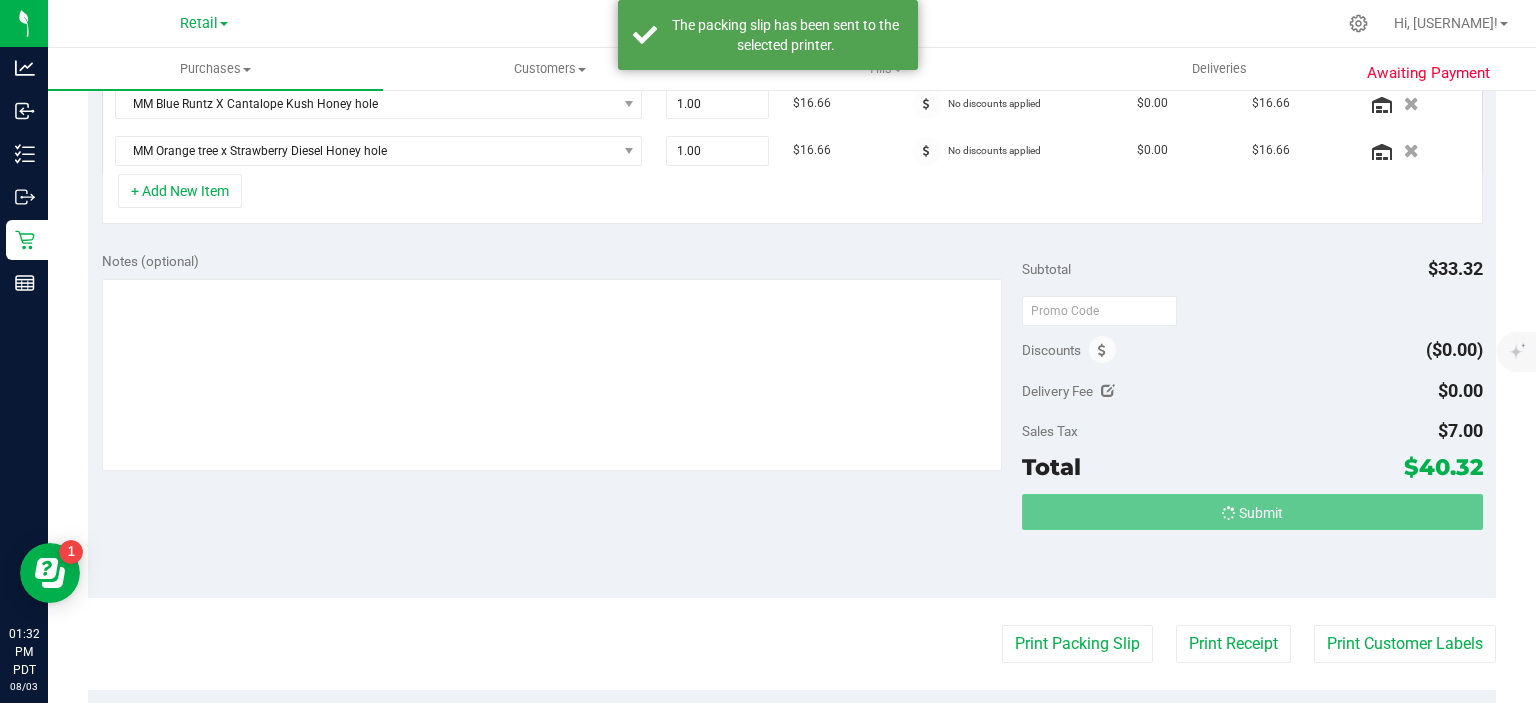 scroll, scrollTop: 555, scrollLeft: 0, axis: vertical 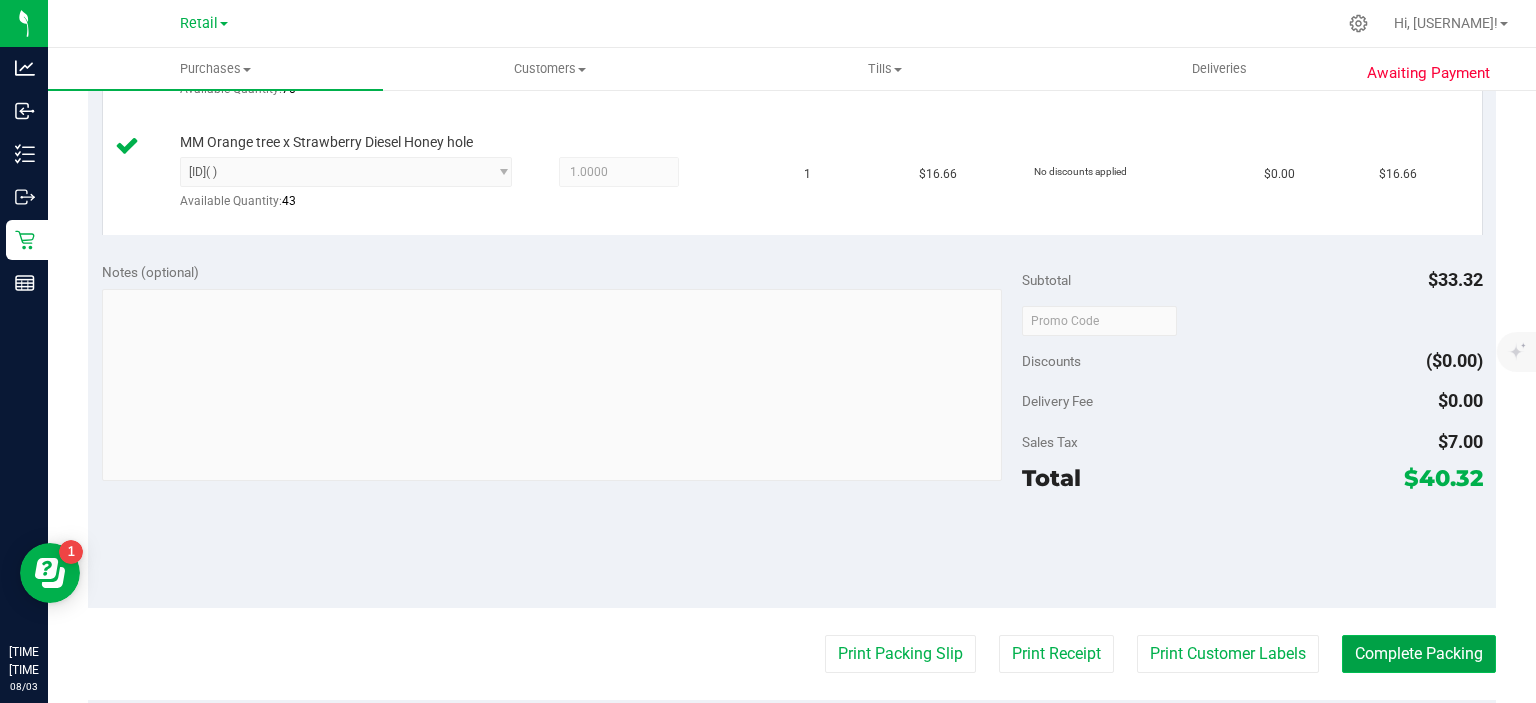 click on "Complete Packing" at bounding box center (1419, 654) 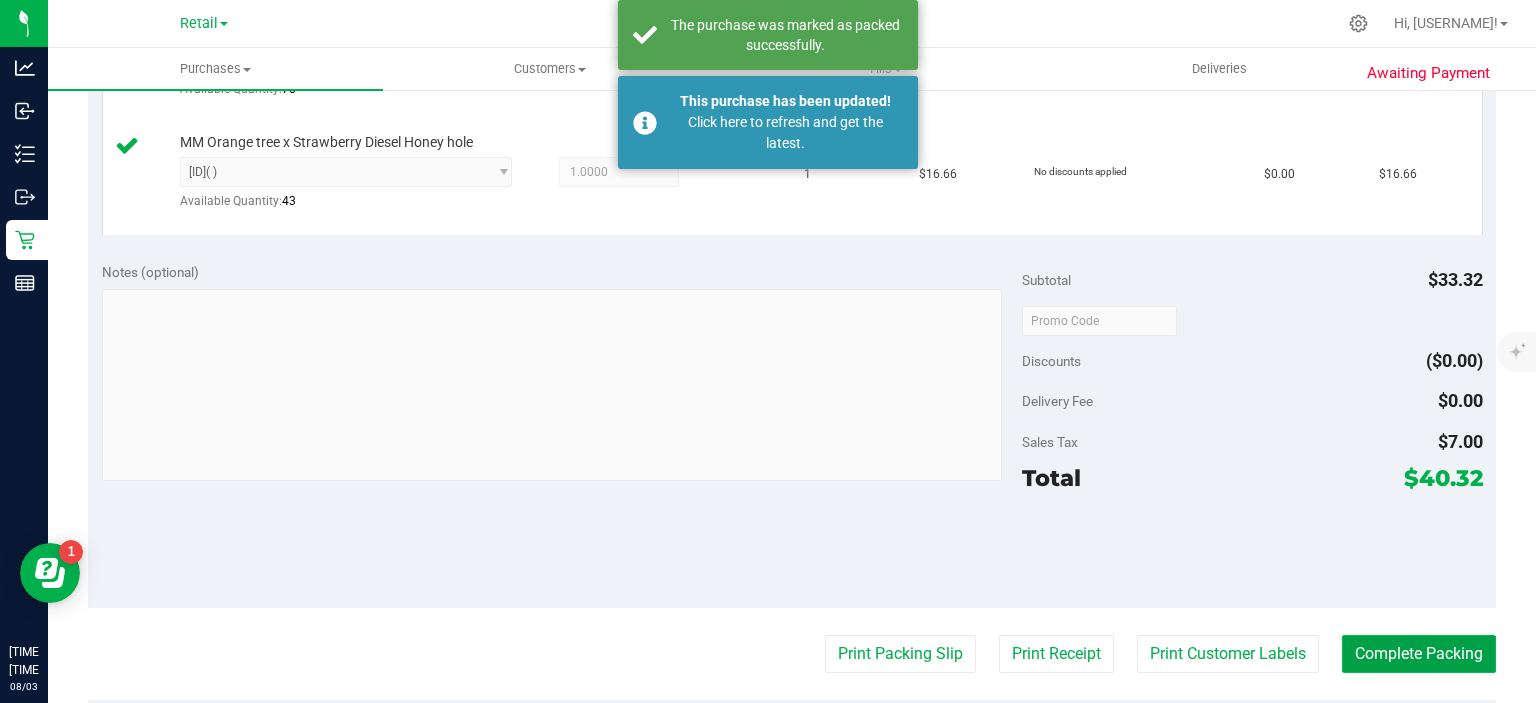 type 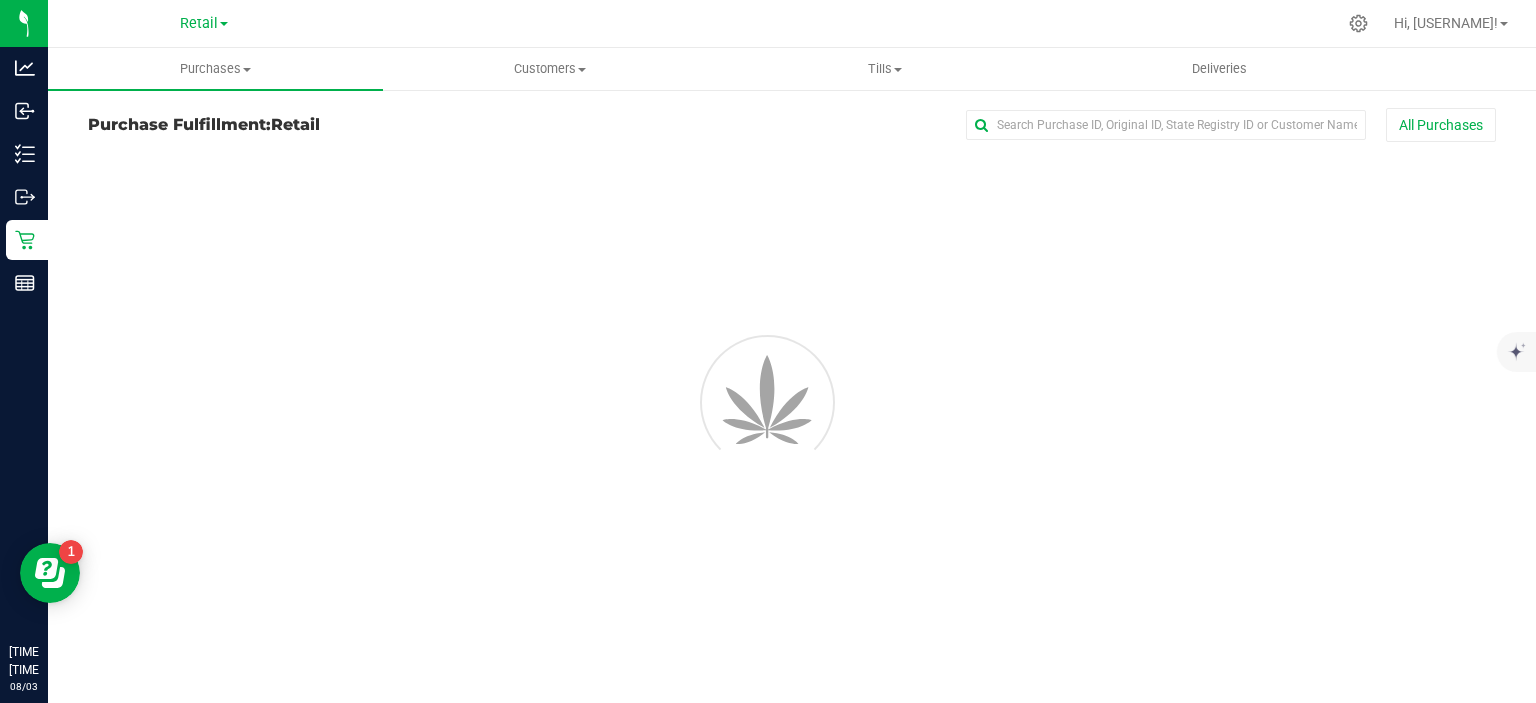scroll, scrollTop: 0, scrollLeft: 0, axis: both 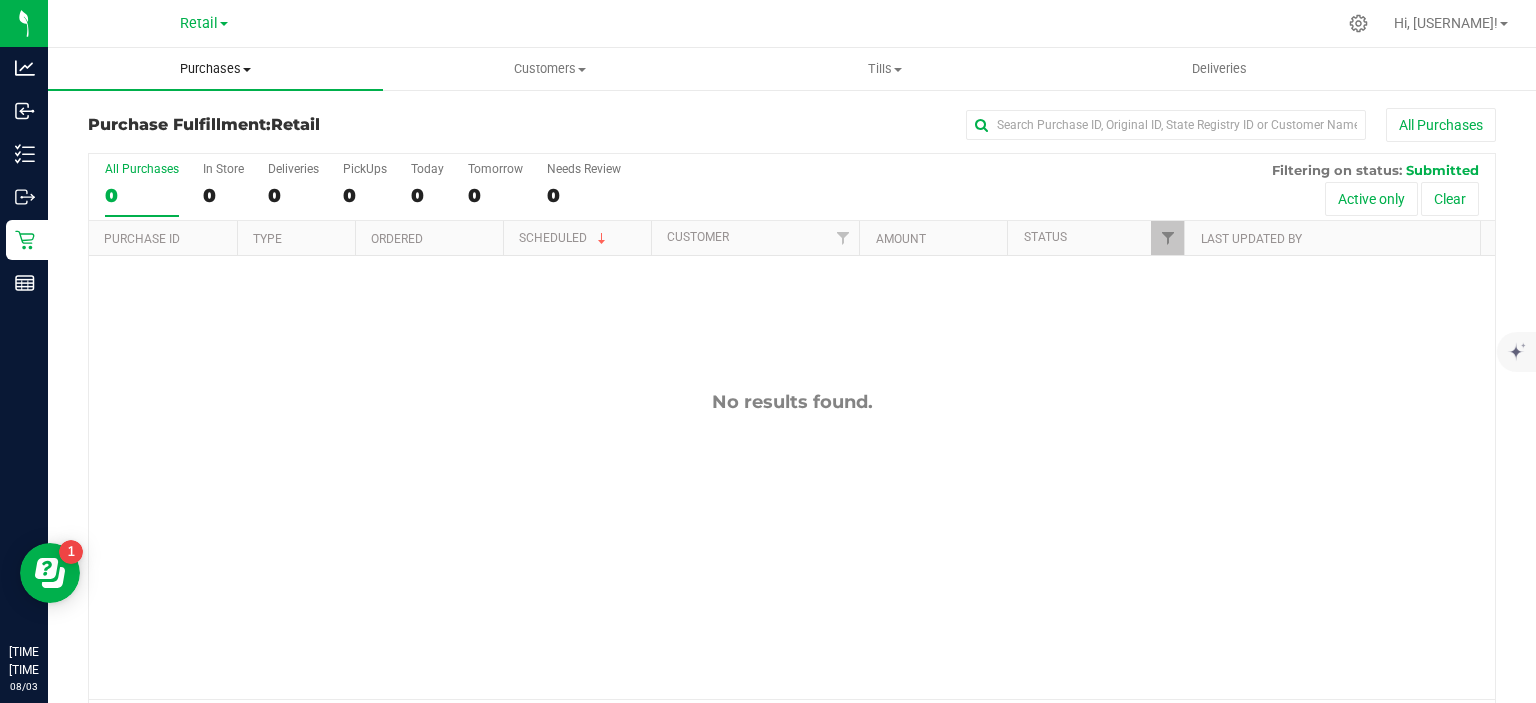 click on "Purchases
Summary of purchases
Fulfillment
All purchases" at bounding box center [215, 69] 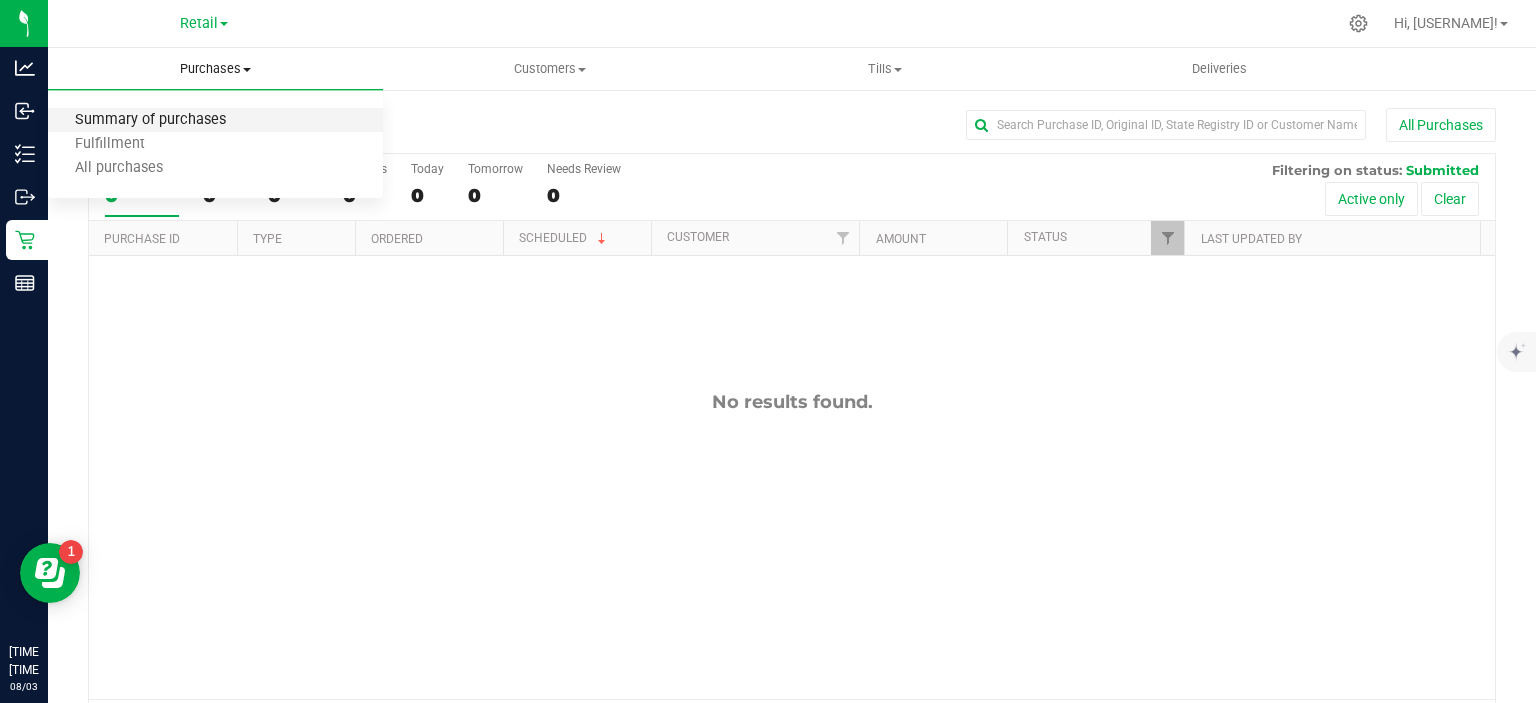 click on "Summary of purchases" at bounding box center [150, 120] 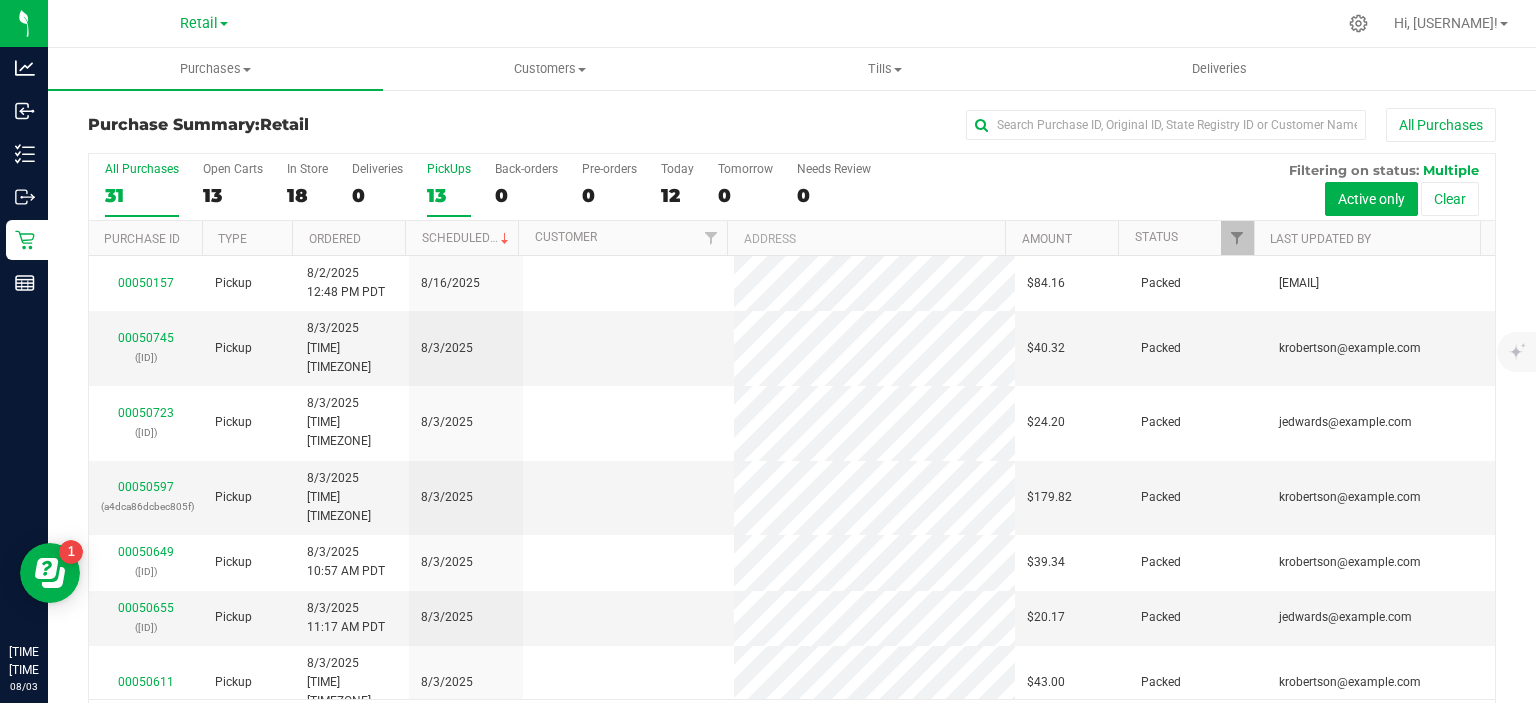 click on "13" at bounding box center [449, 195] 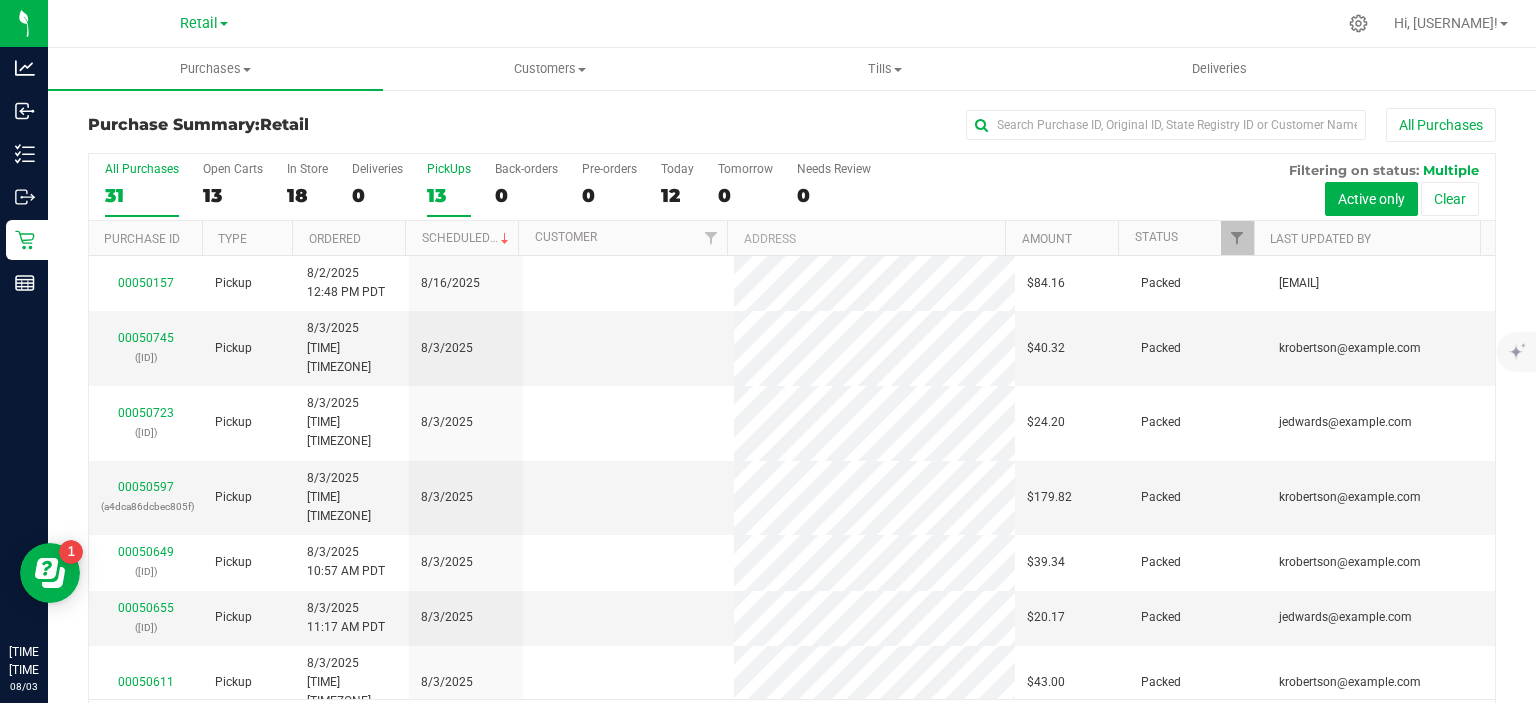click on "PickUps
13" at bounding box center [0, 0] 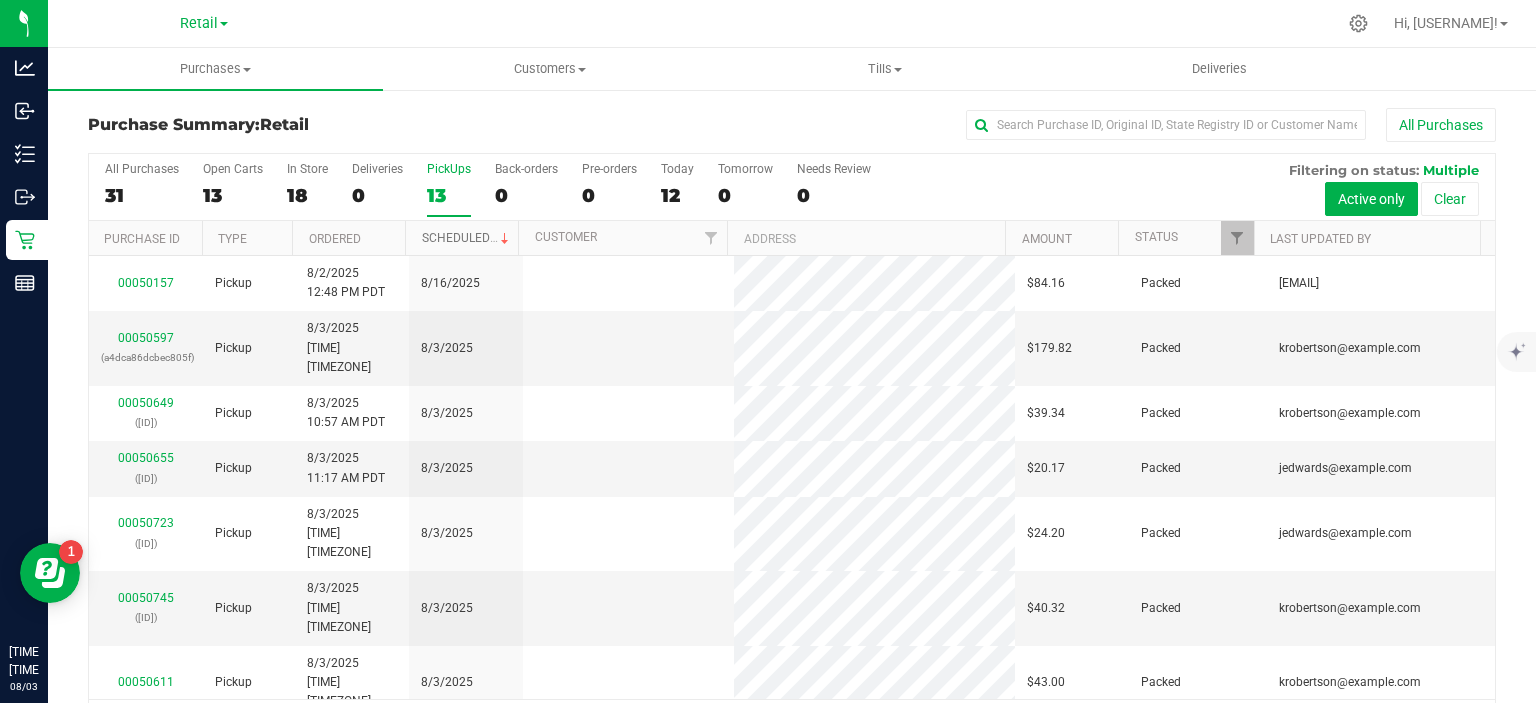 click on "Scheduled" at bounding box center [467, 238] 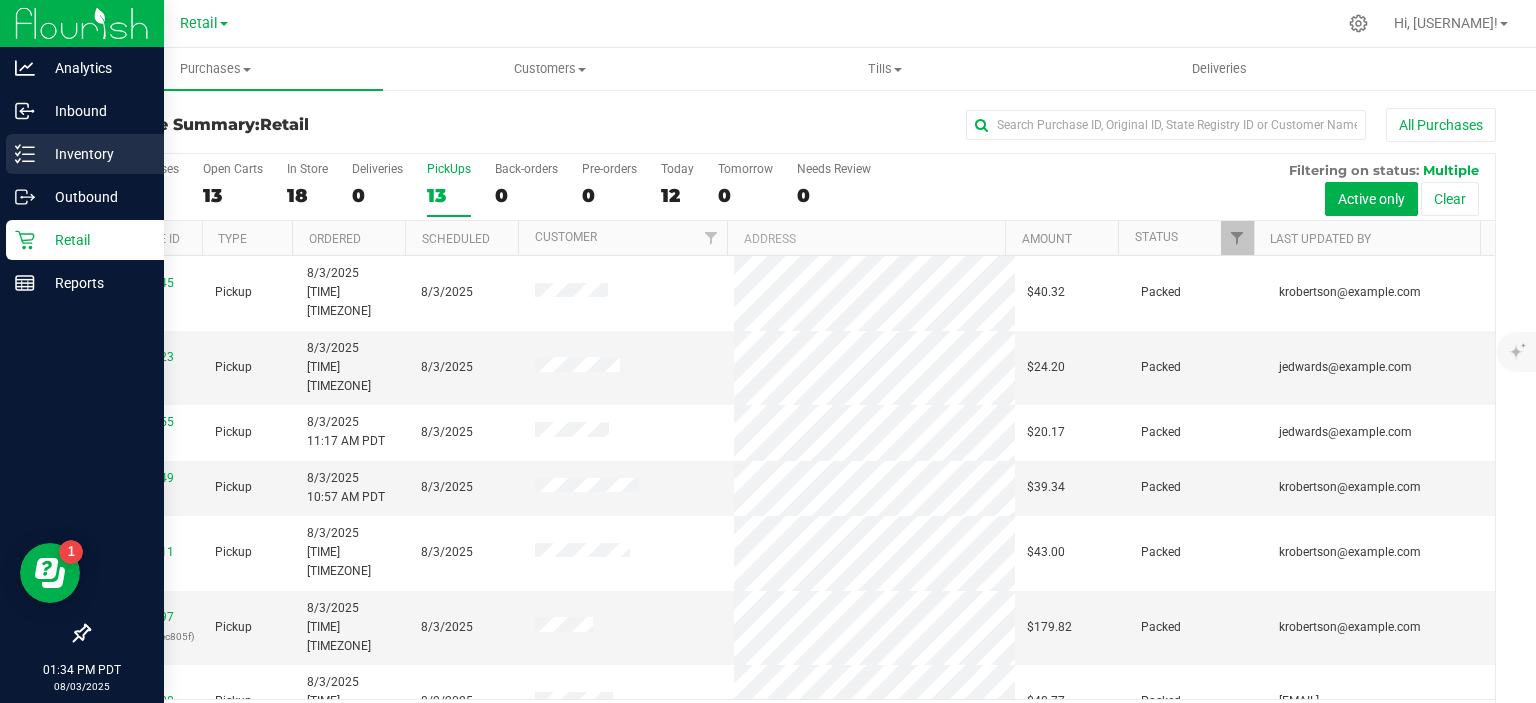 click 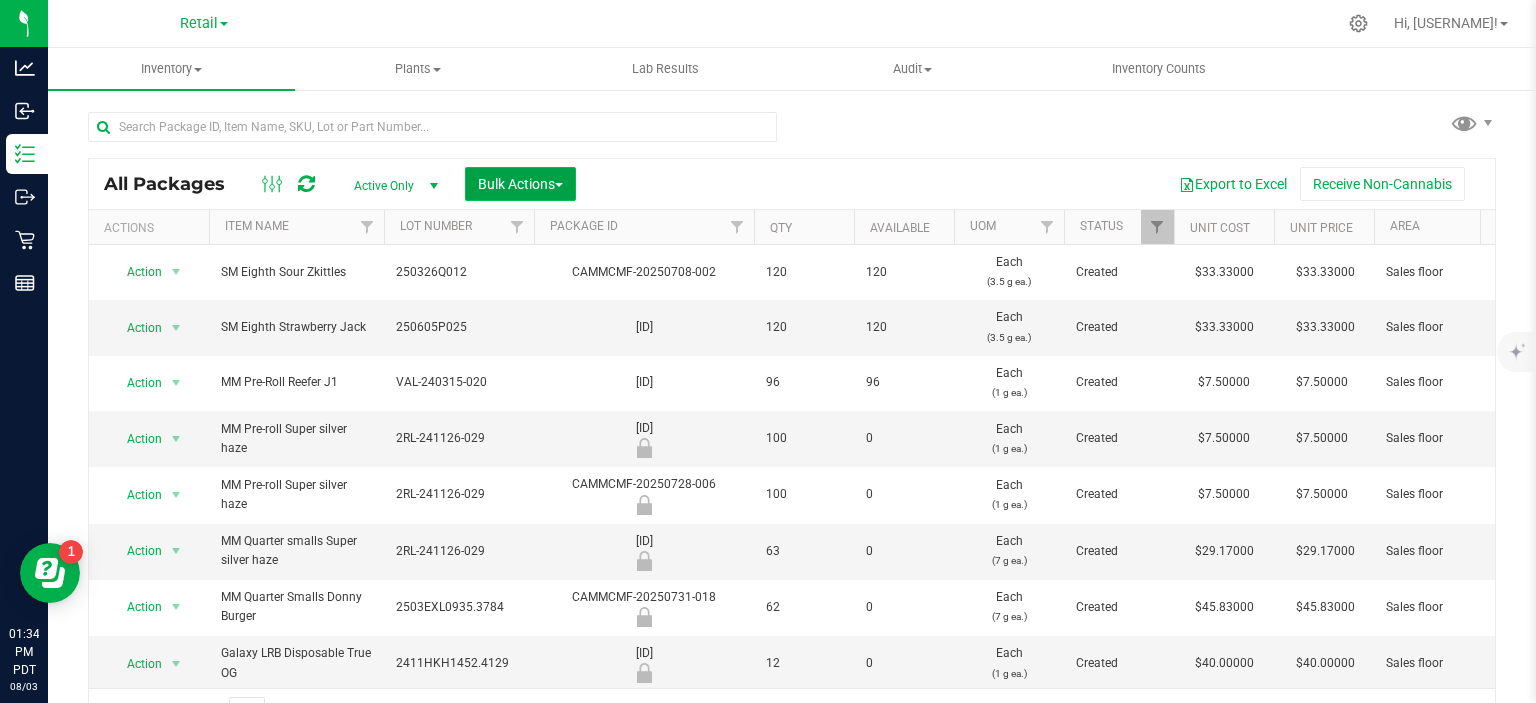 click at bounding box center (559, 185) 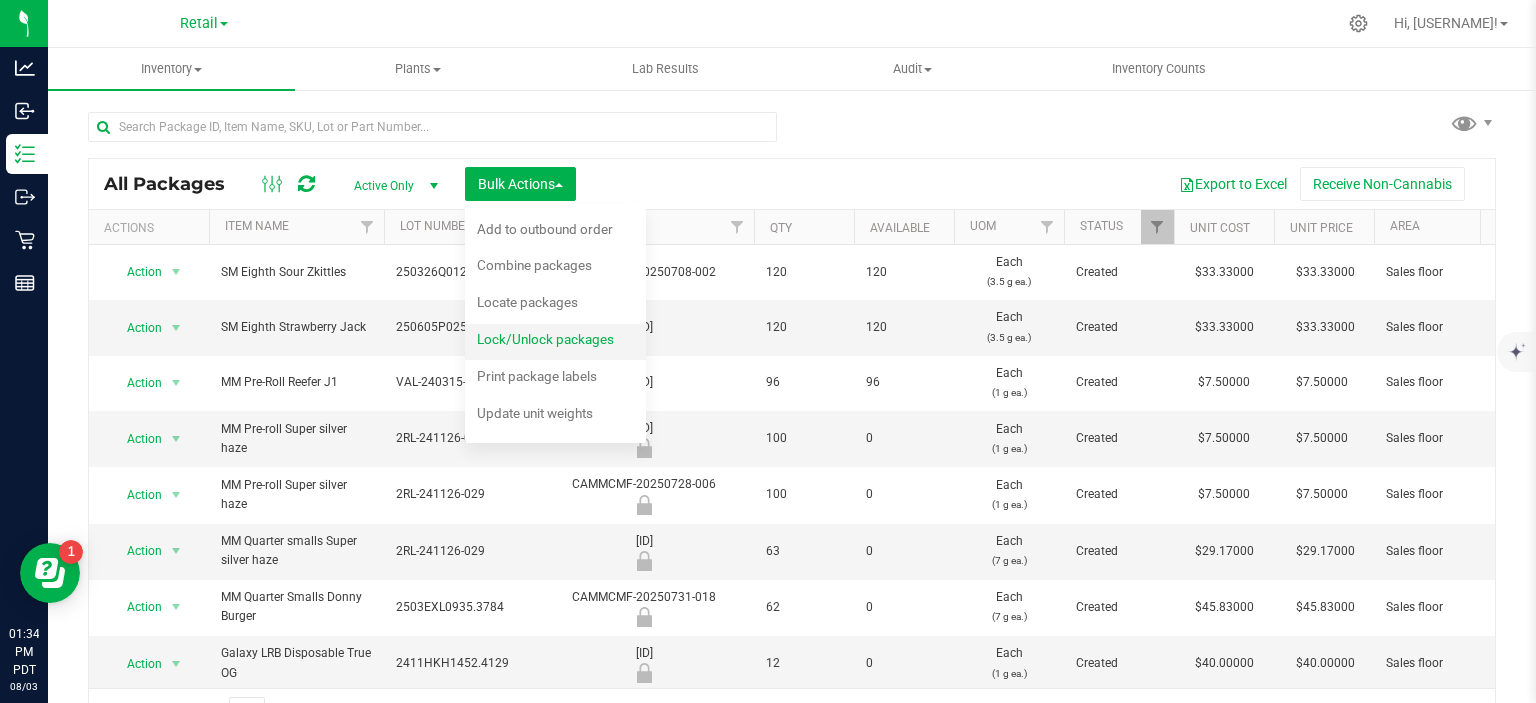 click on "Lock/Unlock packages" at bounding box center (559, 342) 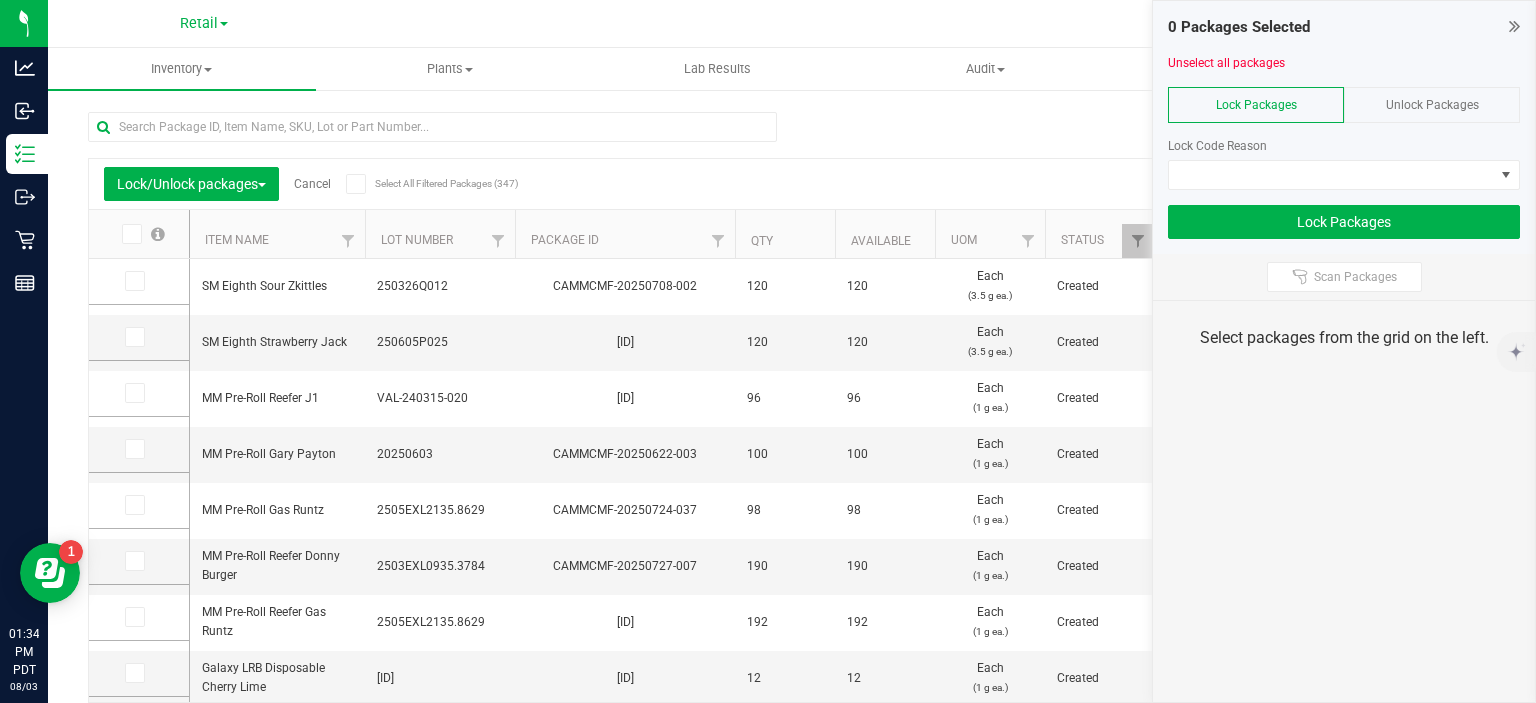 click on "Unlock Packages" at bounding box center (1432, 105) 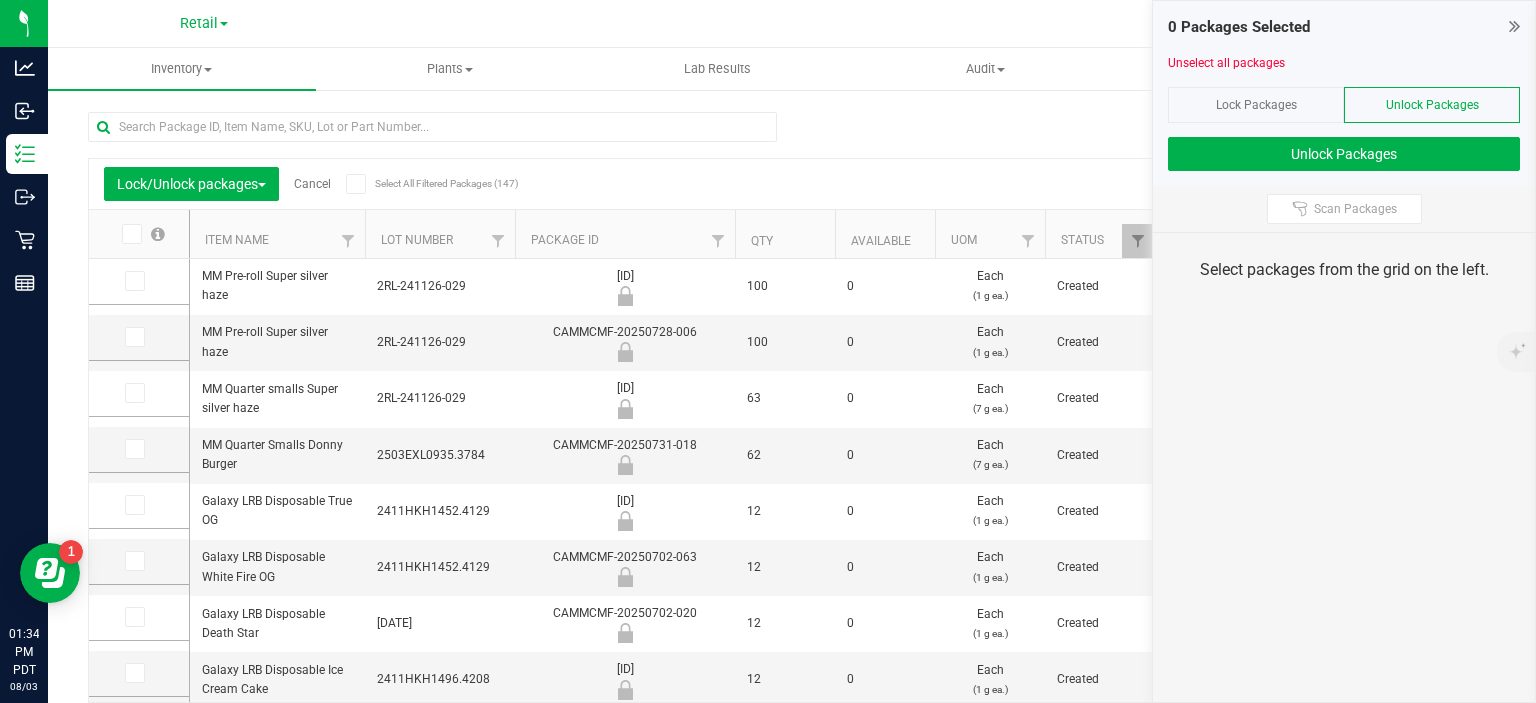 scroll, scrollTop: 131, scrollLeft: 0, axis: vertical 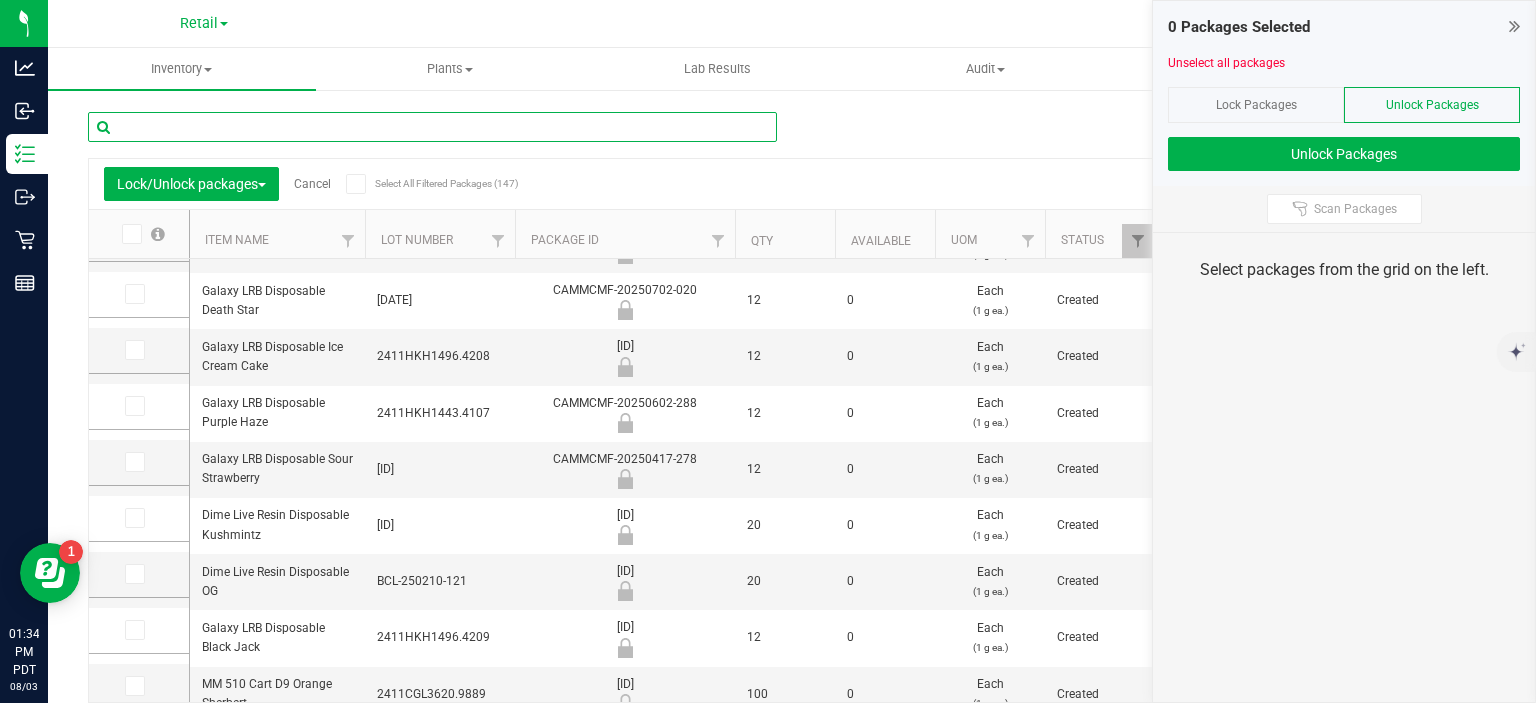 click at bounding box center [432, 127] 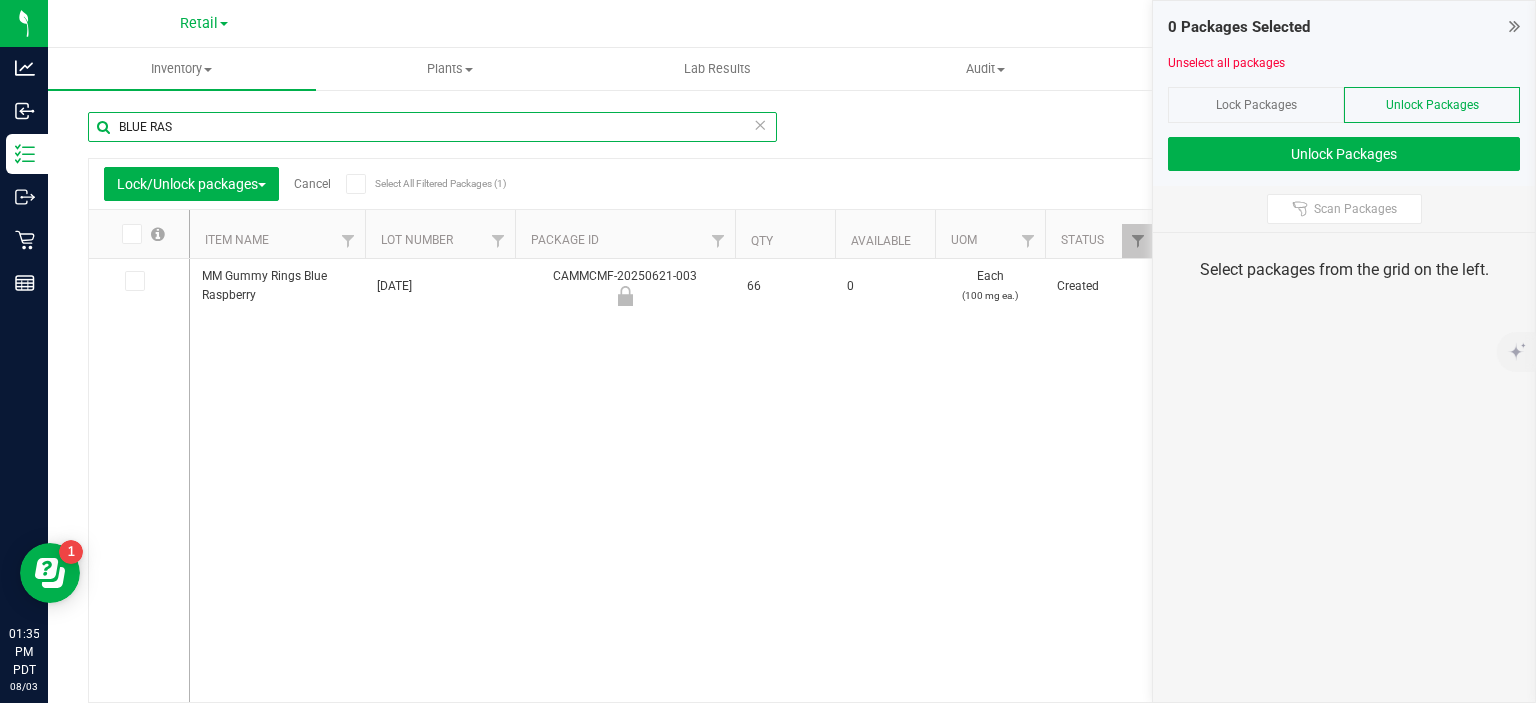 scroll, scrollTop: 0, scrollLeft: 0, axis: both 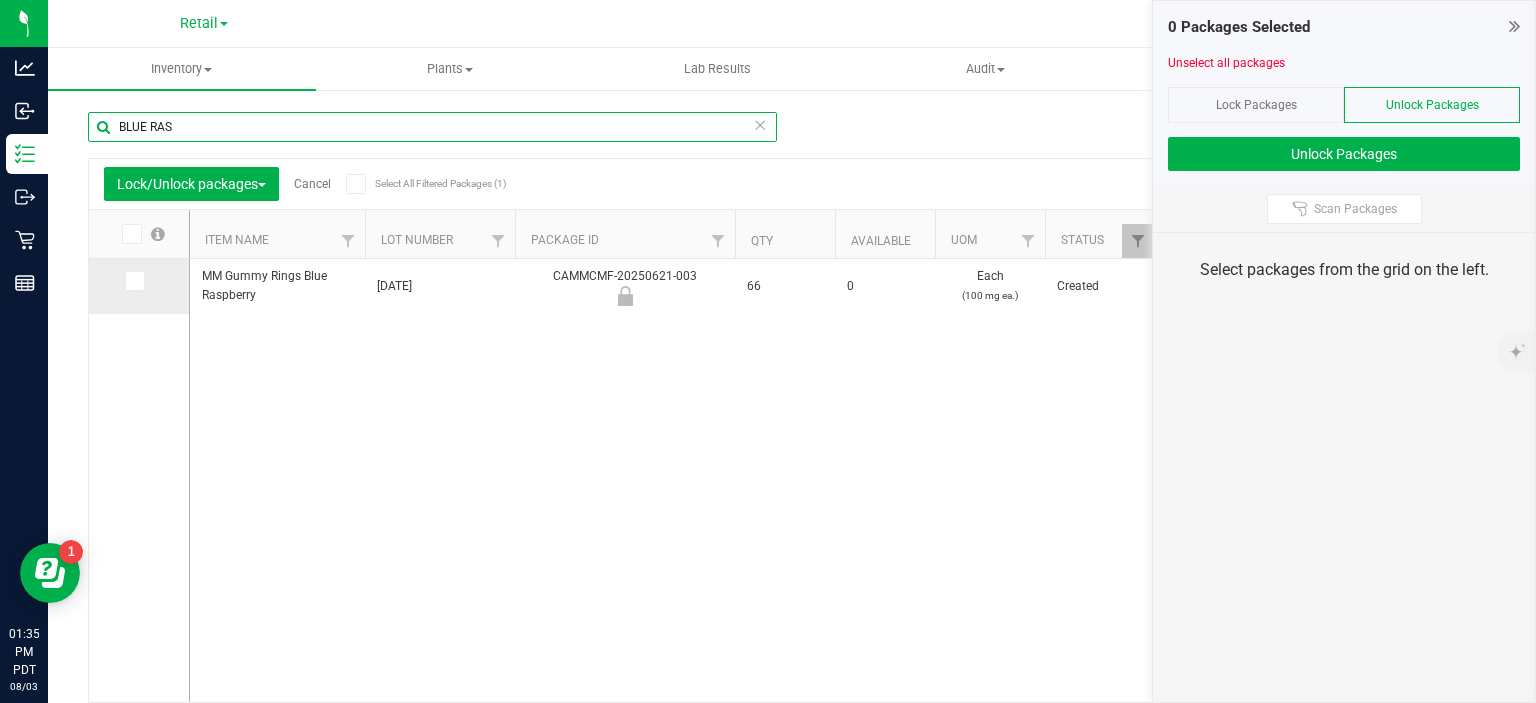 type on "BLUE RAS" 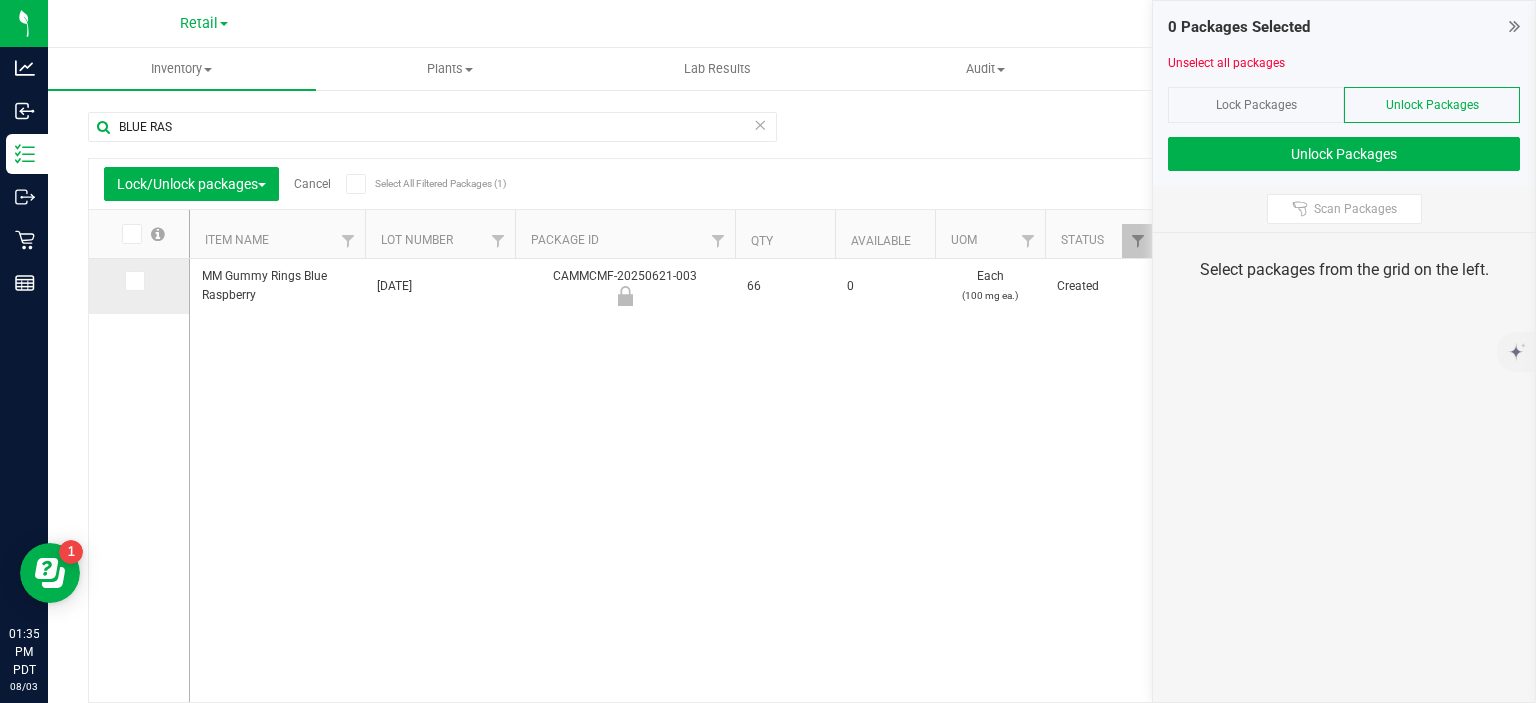 click at bounding box center (133, 281) 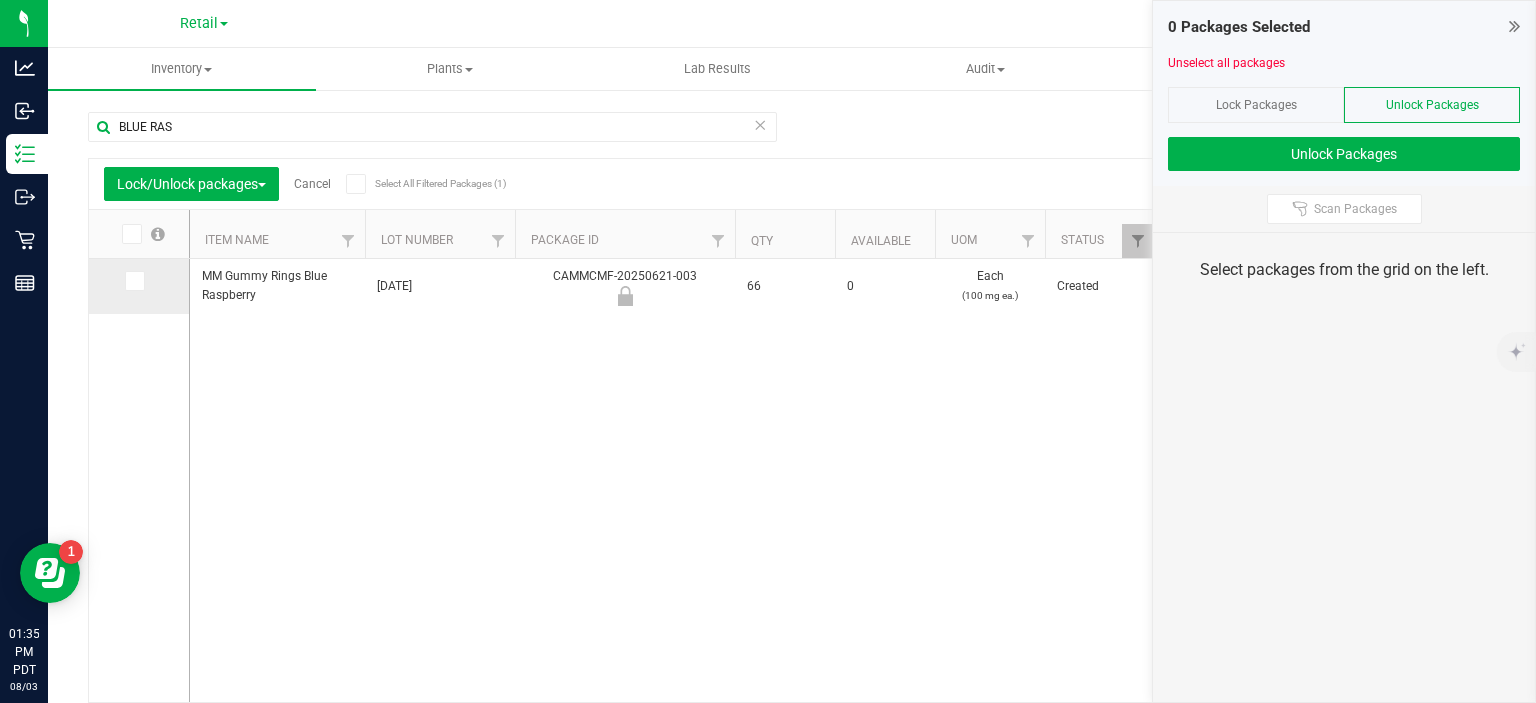 click at bounding box center (0, 0) 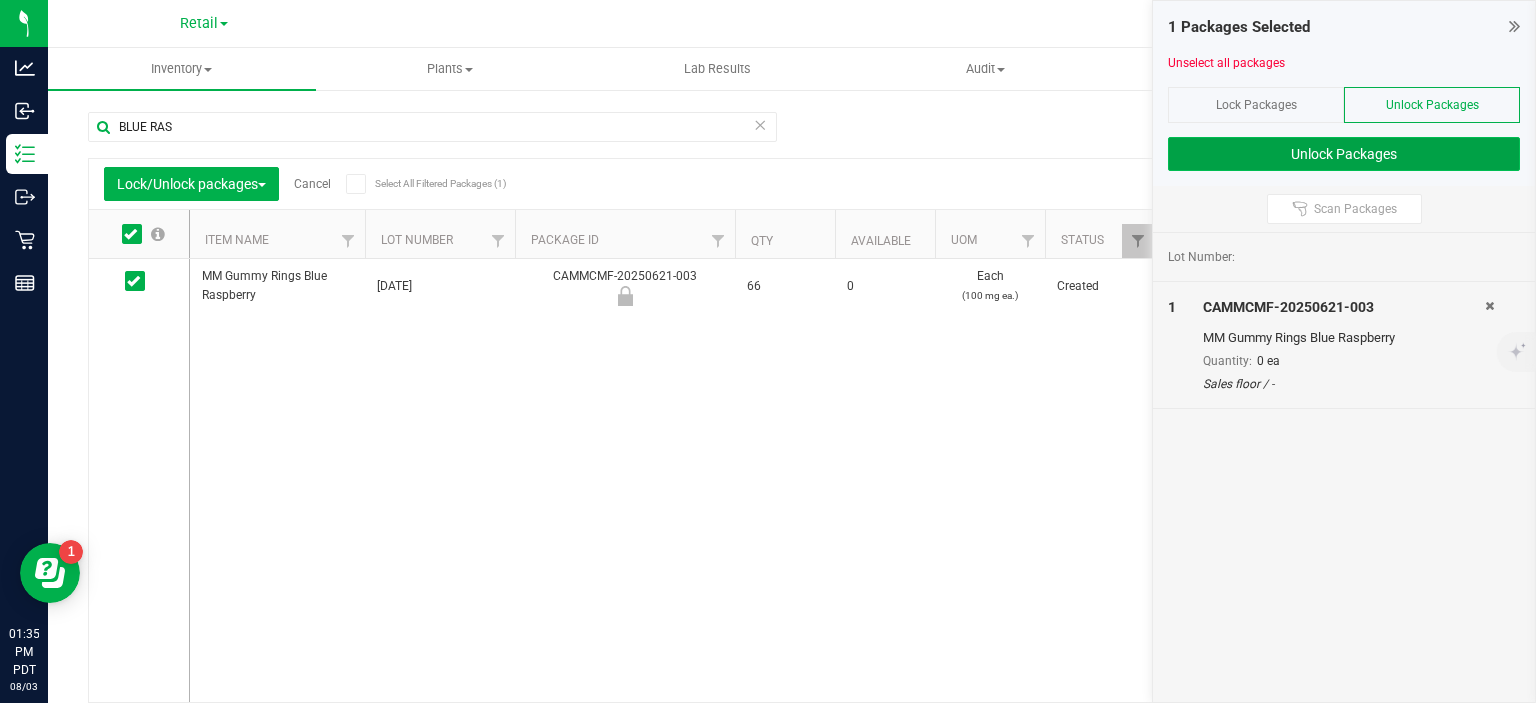 click on "Unlock Packages" at bounding box center (1344, 154) 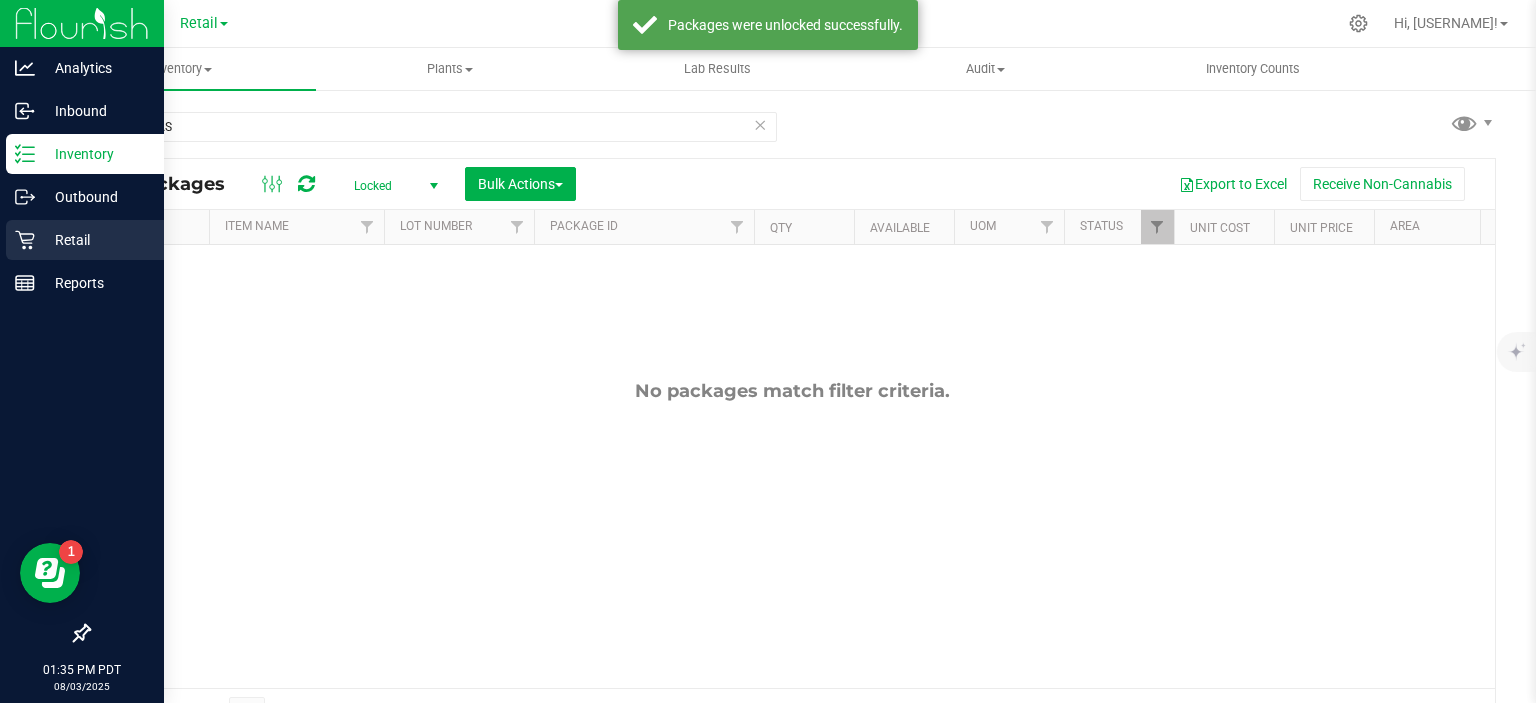 click 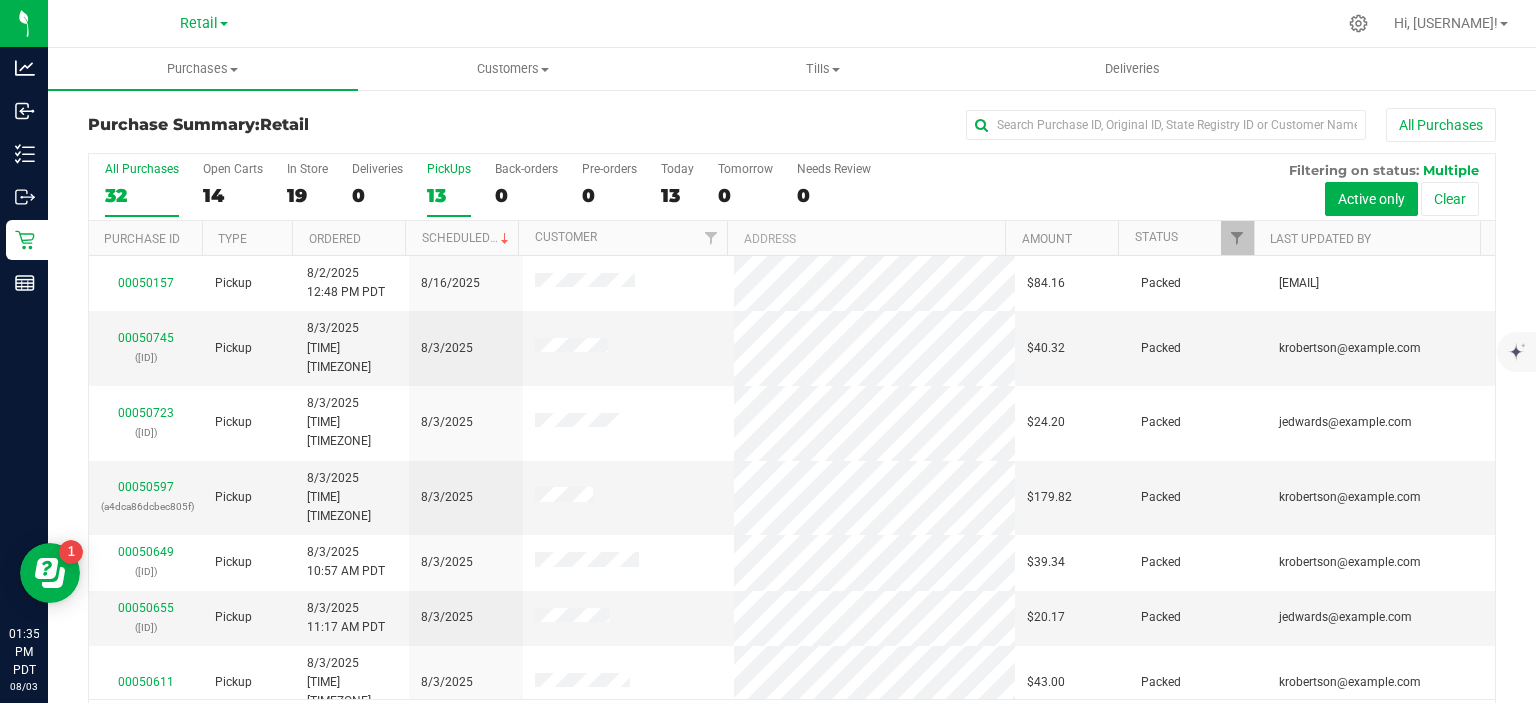 click on "PickUps
13" at bounding box center [449, 189] 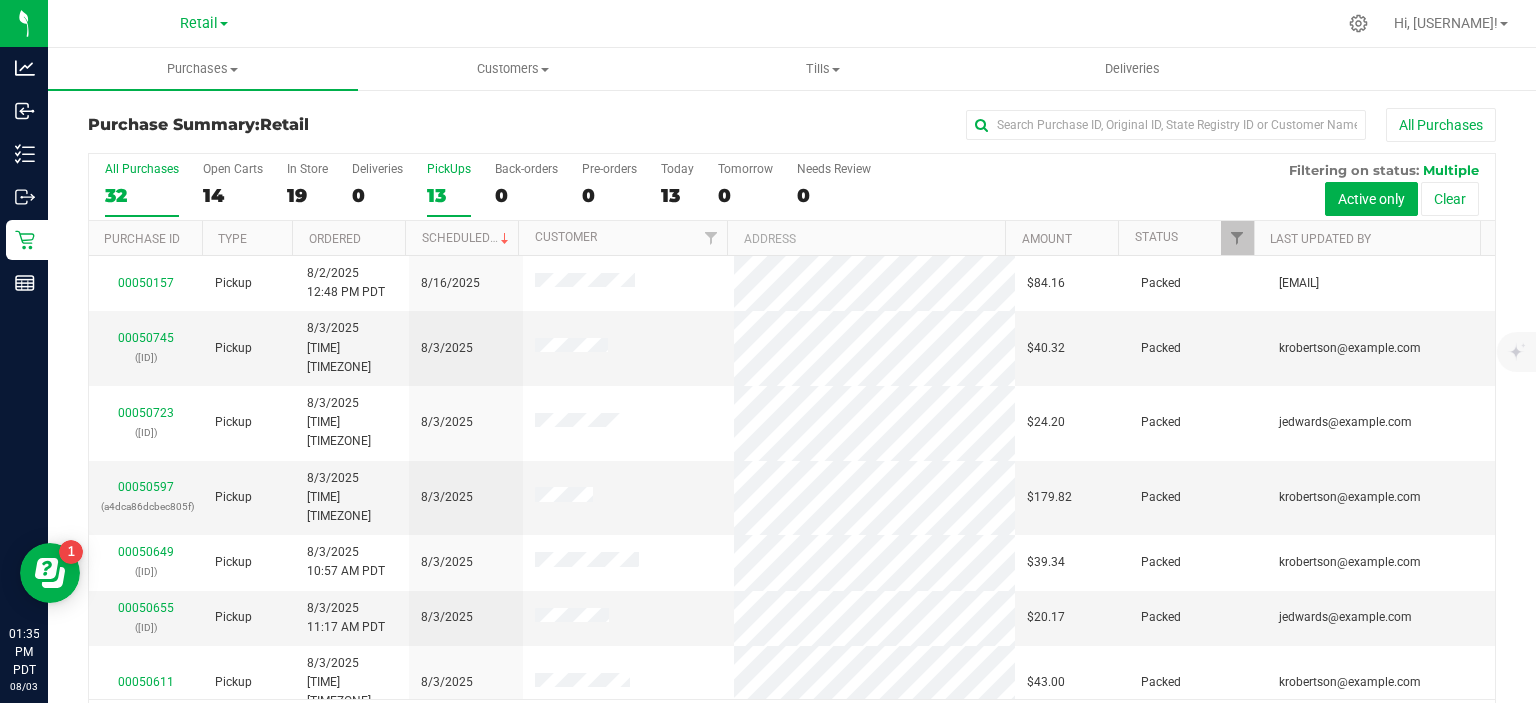 click on "PickUps
13" at bounding box center (0, 0) 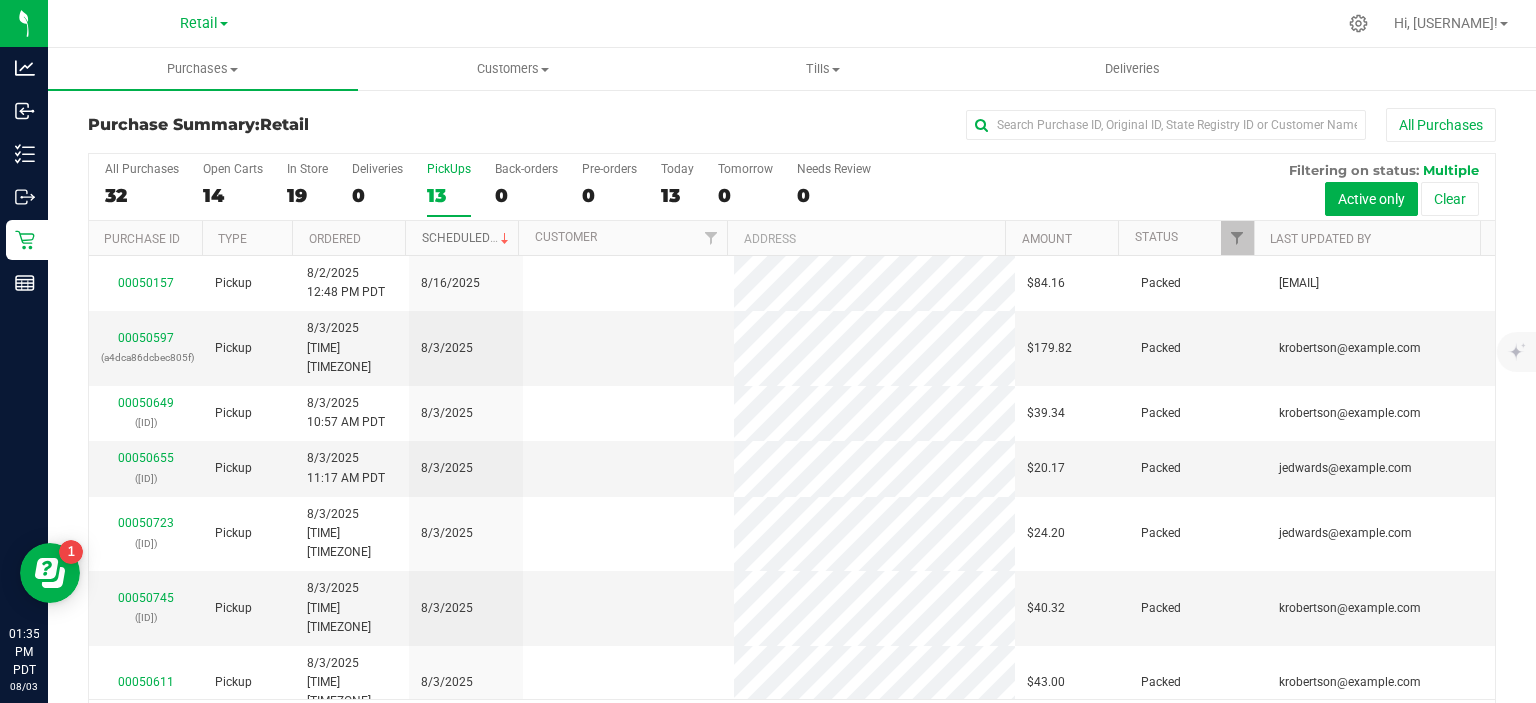 click on "Scheduled" at bounding box center (467, 238) 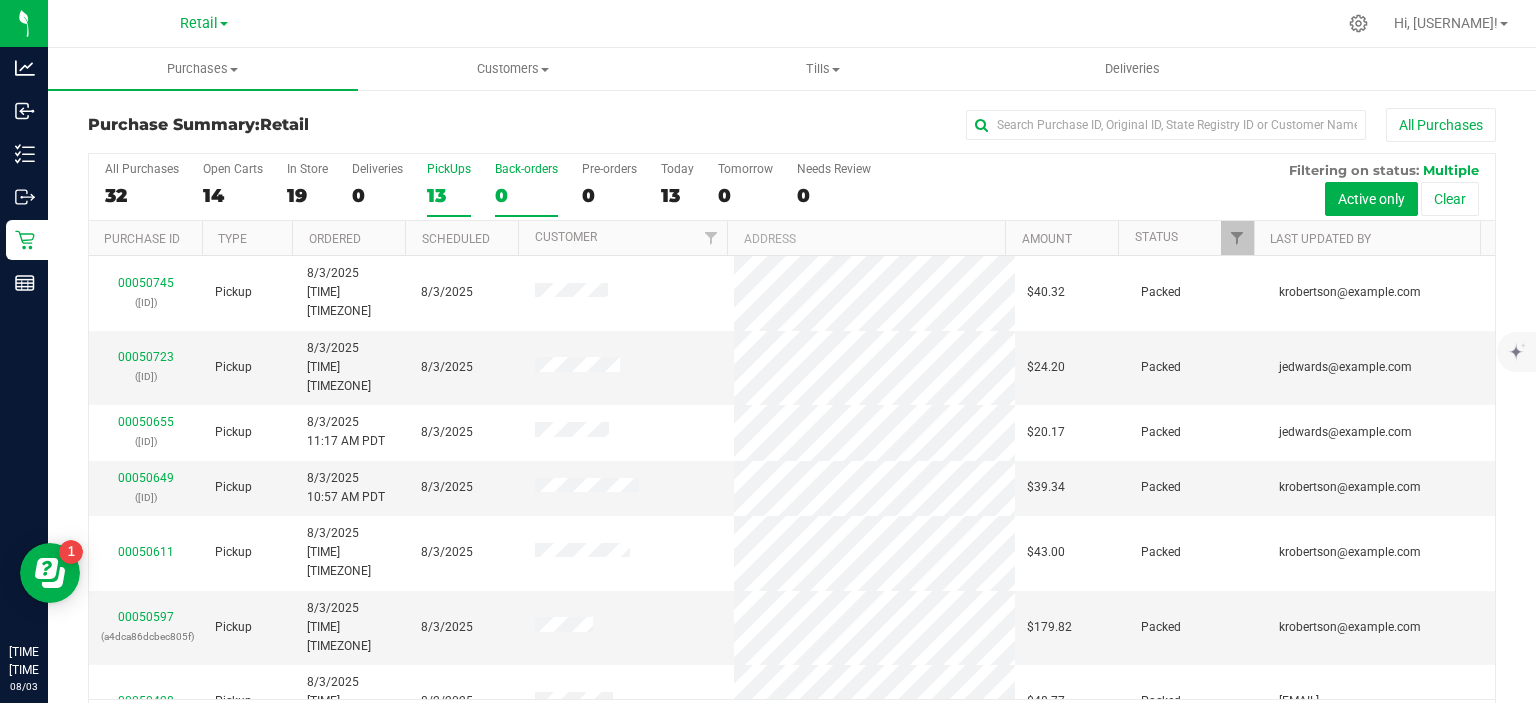 click on "0" at bounding box center [526, 195] 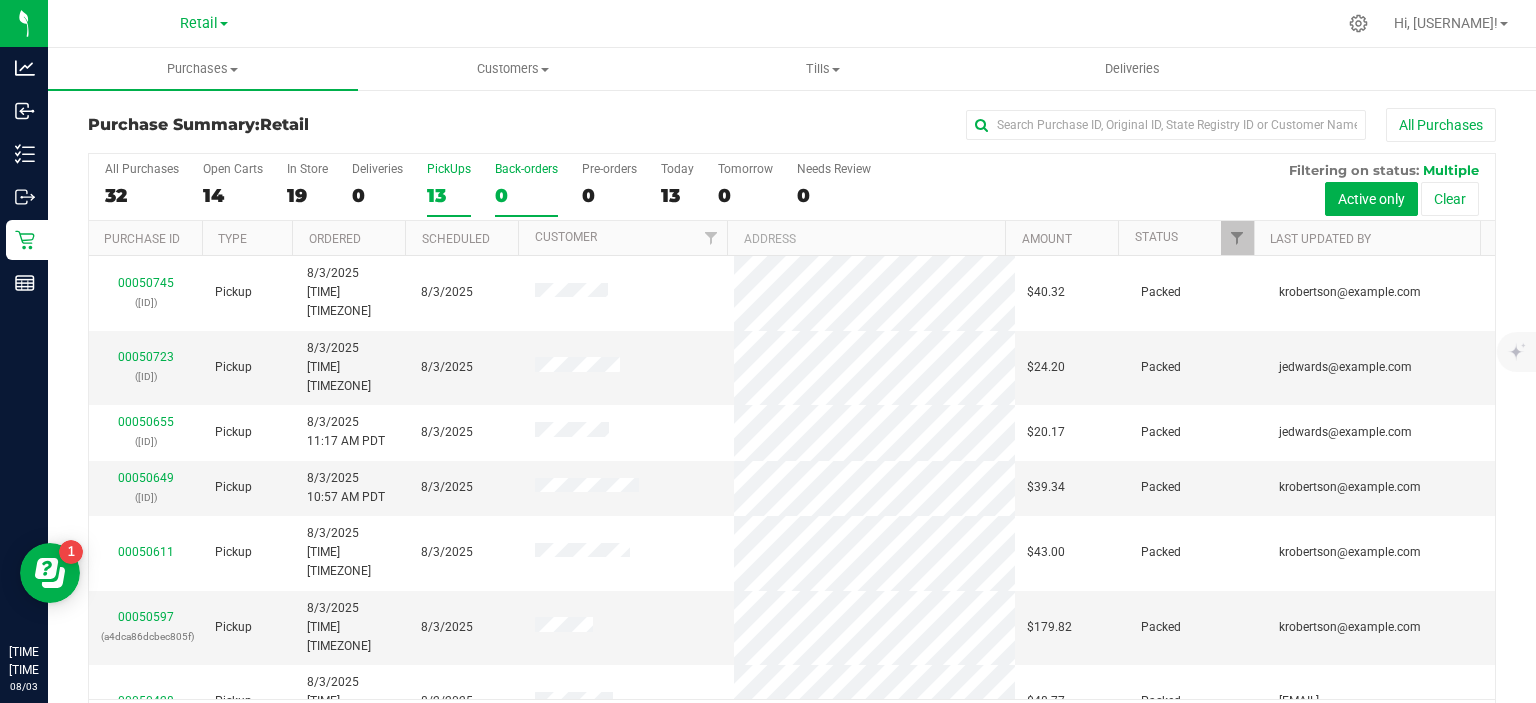 click on "Back-orders
0" at bounding box center [0, 0] 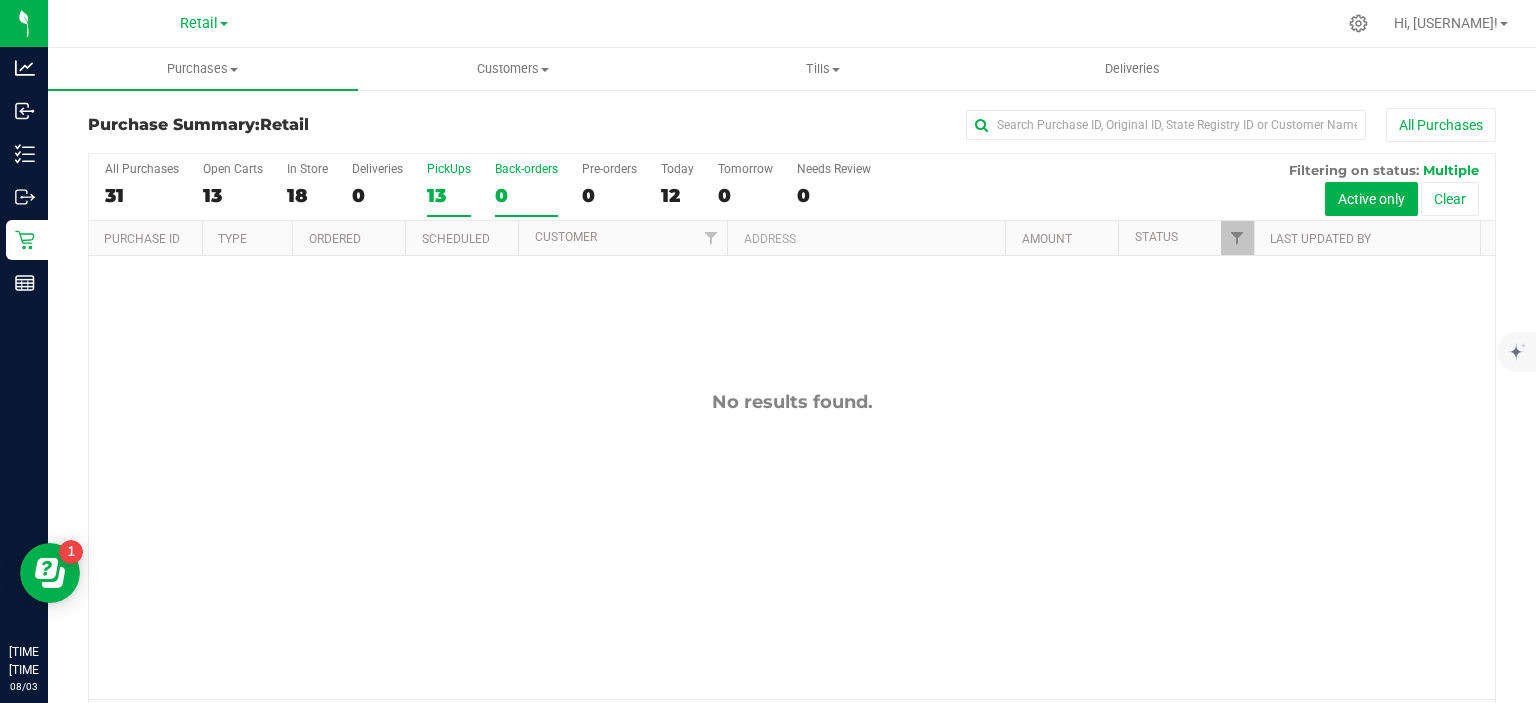 click on "13" at bounding box center [449, 195] 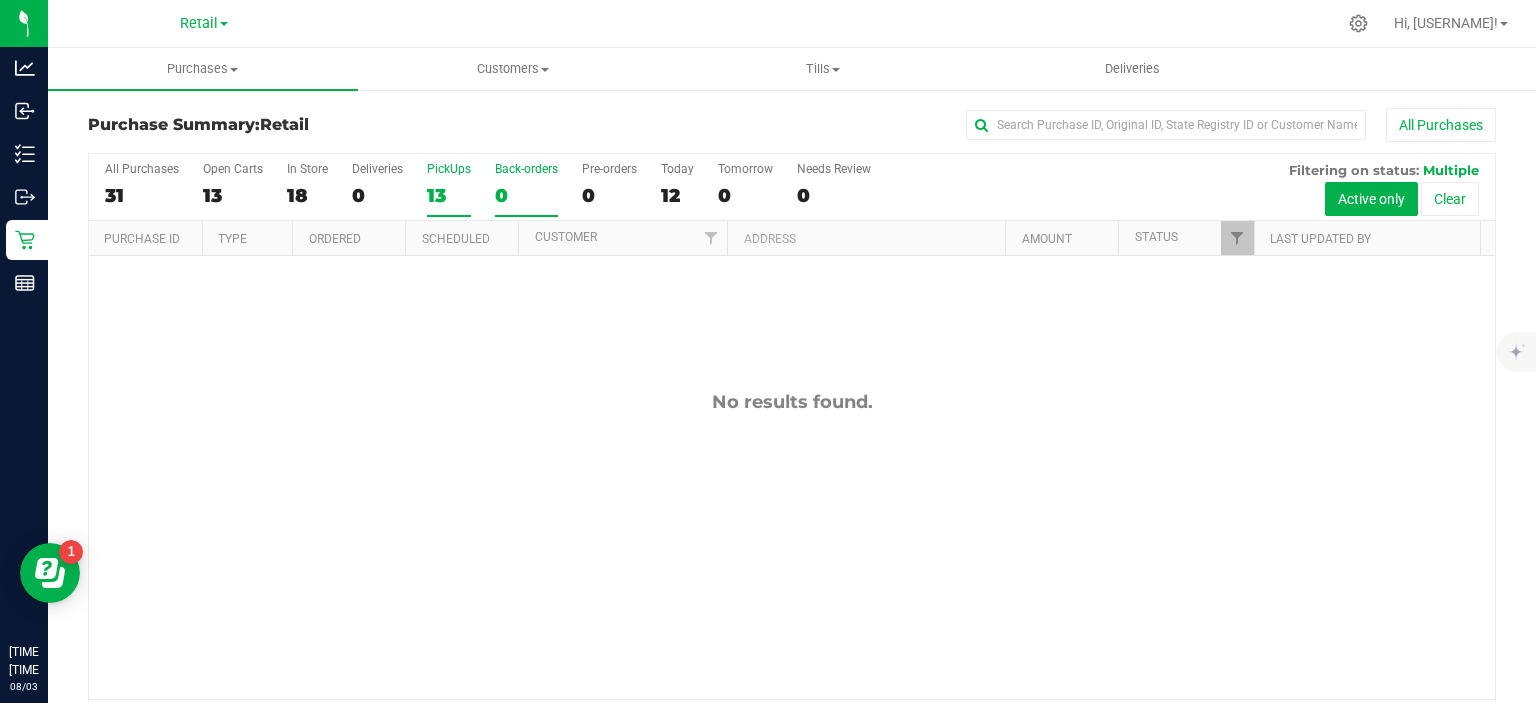 click on "PickUps
13" at bounding box center [0, 0] 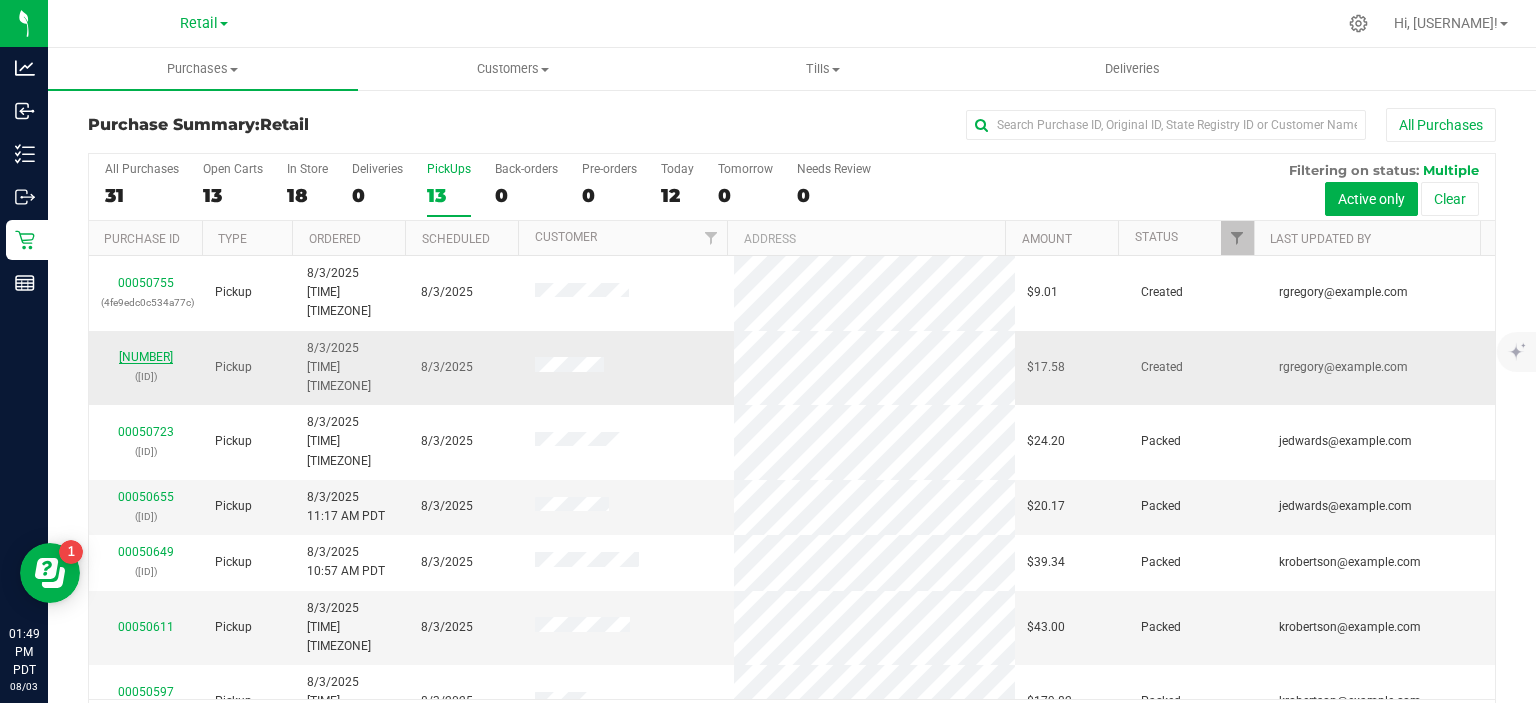 click on "[NUMBER]" at bounding box center [146, 357] 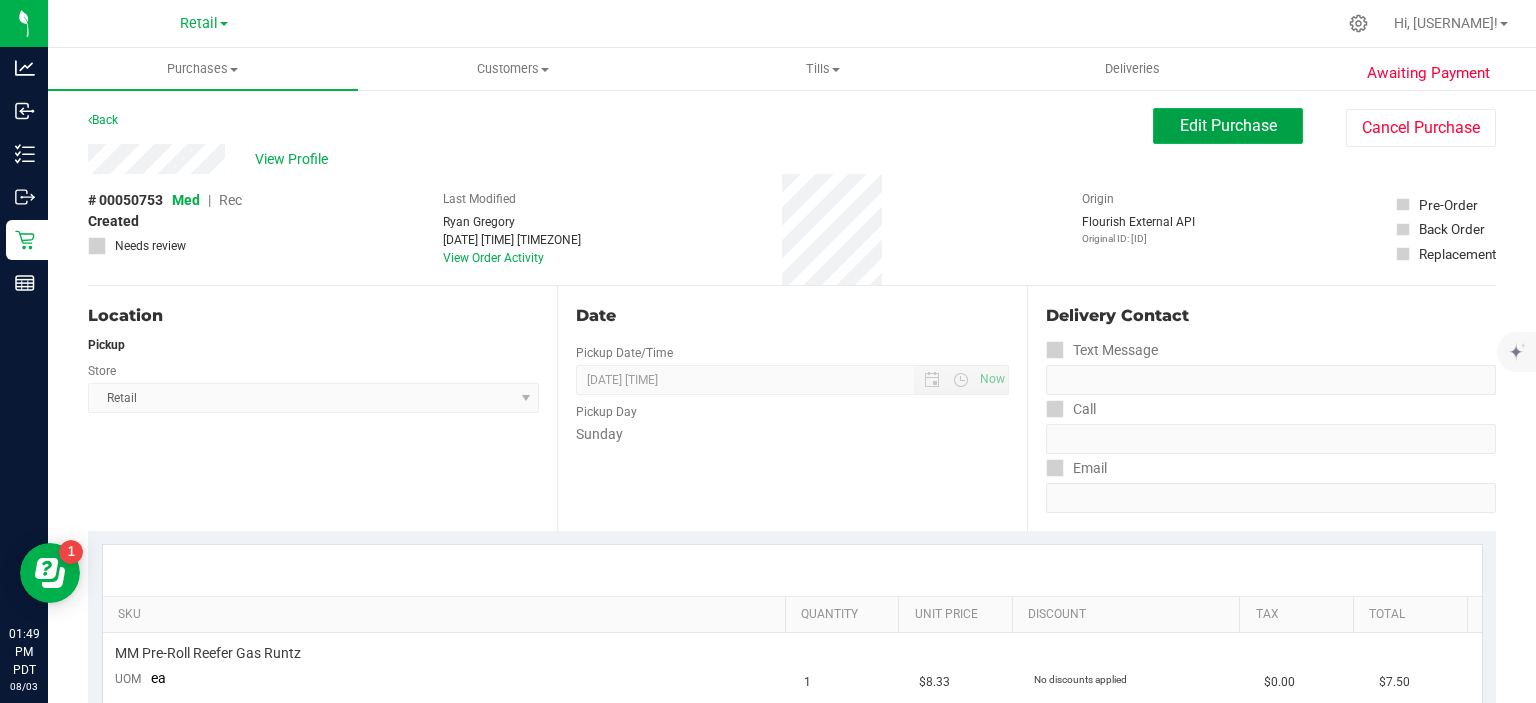 click on "Edit Purchase" at bounding box center [1228, 125] 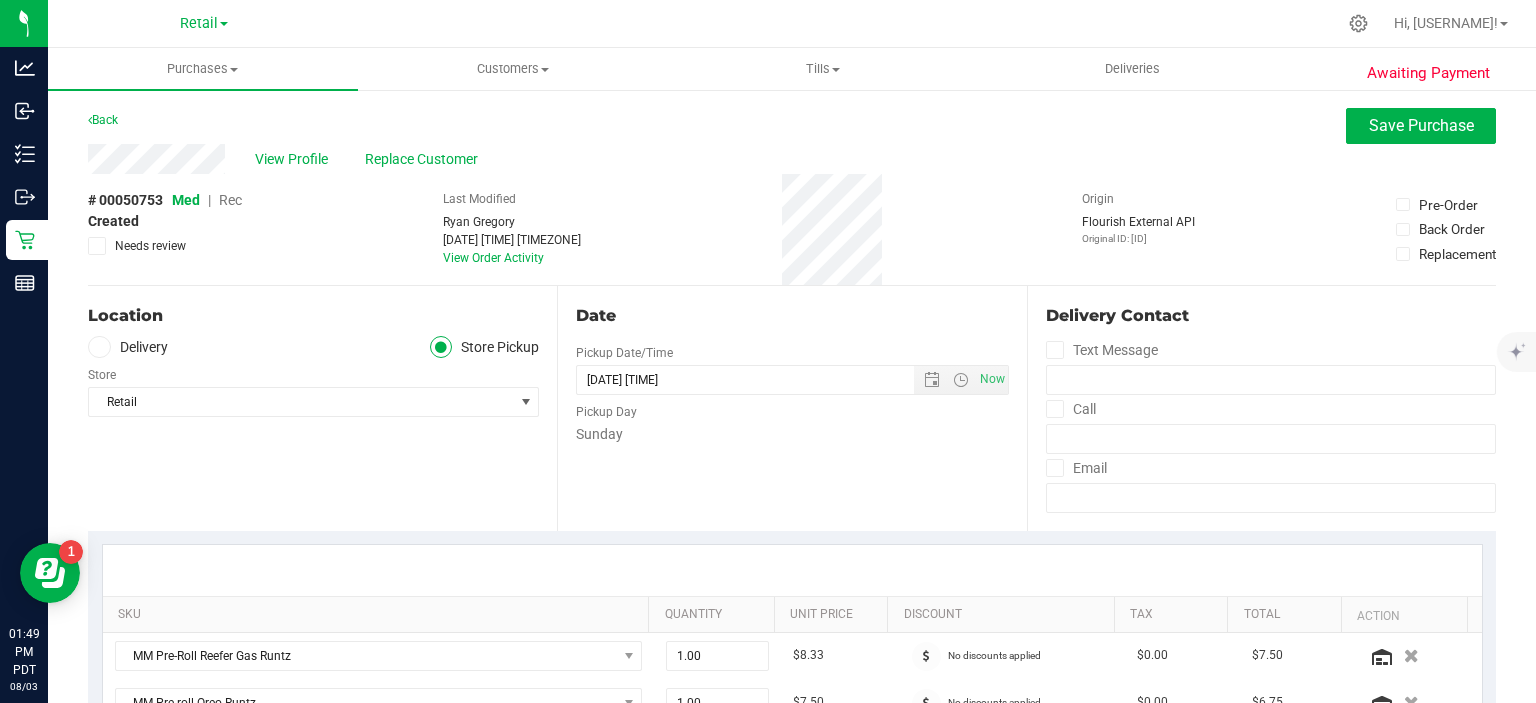 click on "Rec" at bounding box center [230, 200] 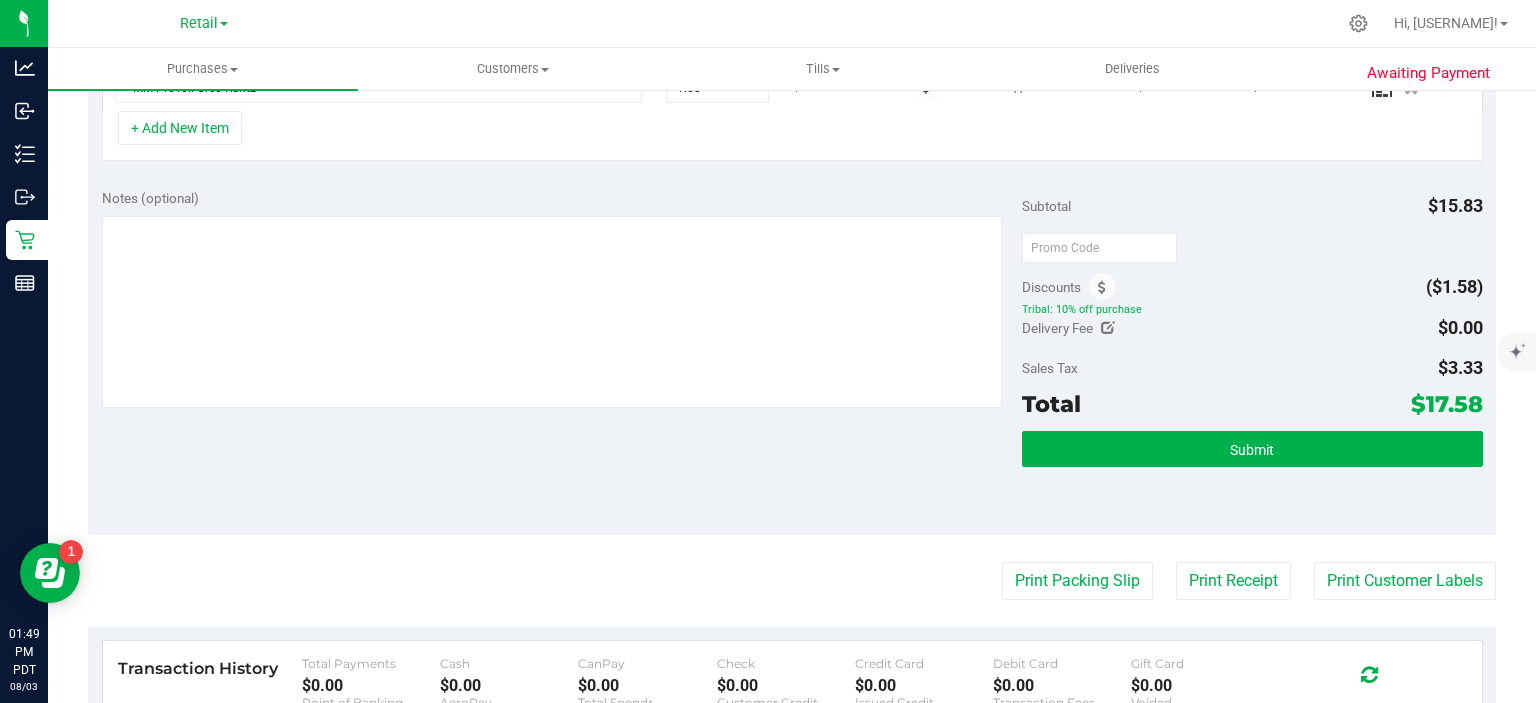 scroll, scrollTop: 636, scrollLeft: 0, axis: vertical 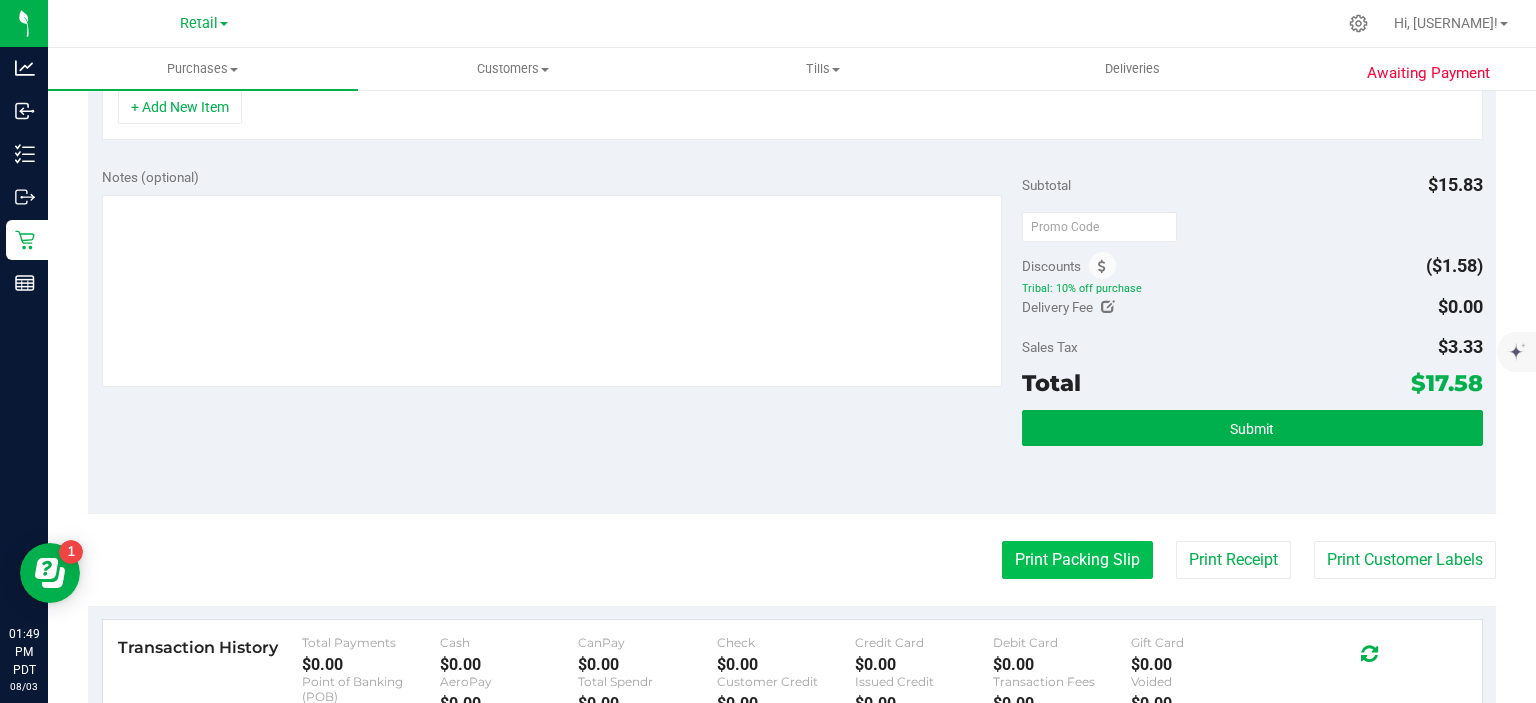 click on "Print Packing Slip" at bounding box center (1077, 560) 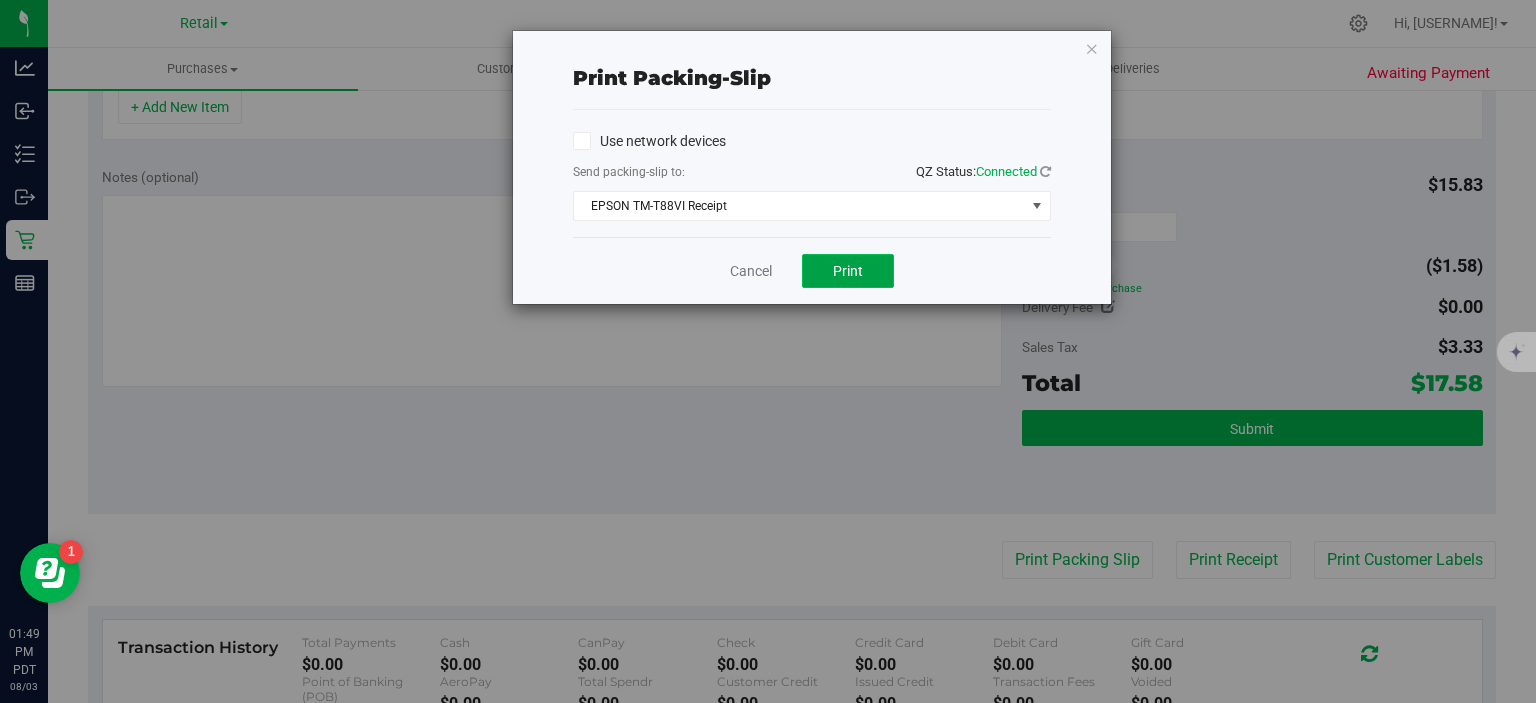 click on "Print" at bounding box center (848, 271) 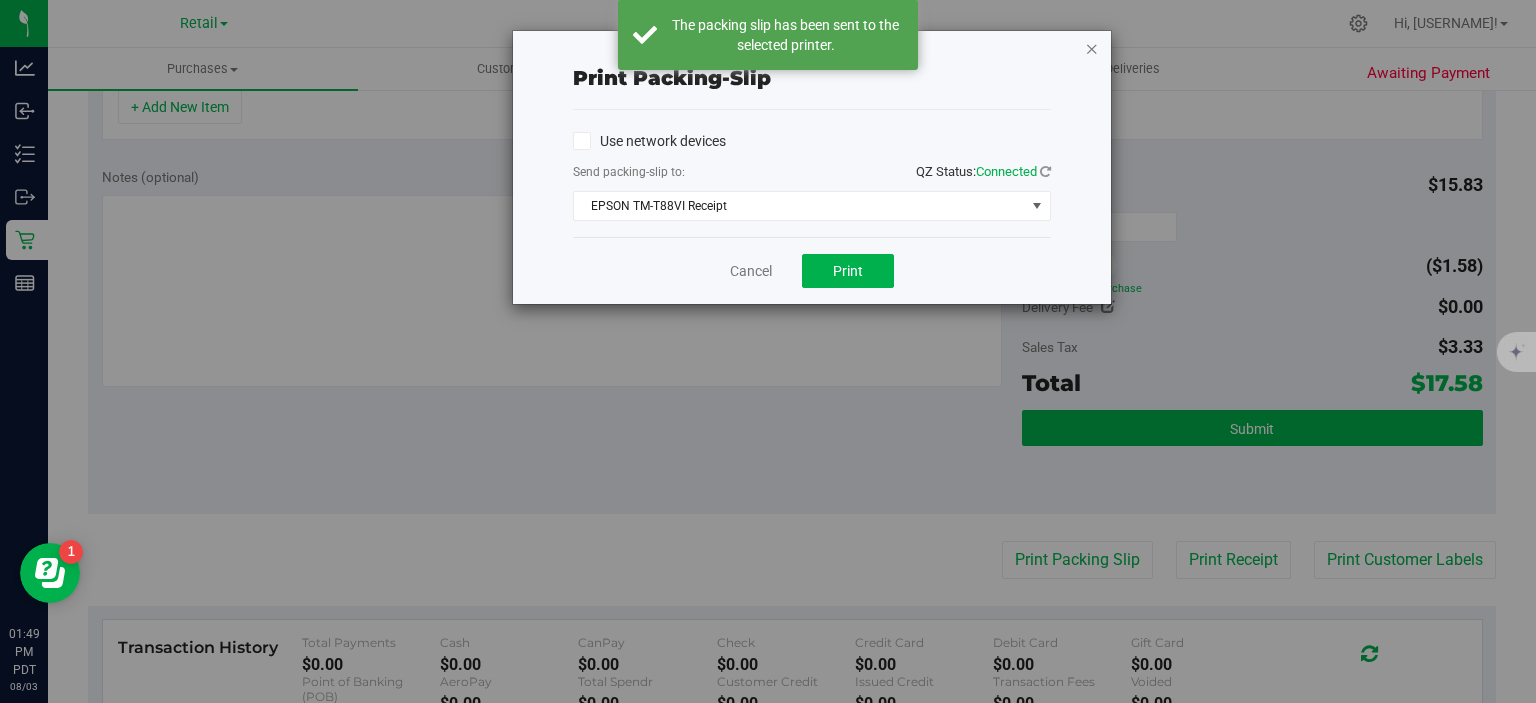 click at bounding box center (1092, 48) 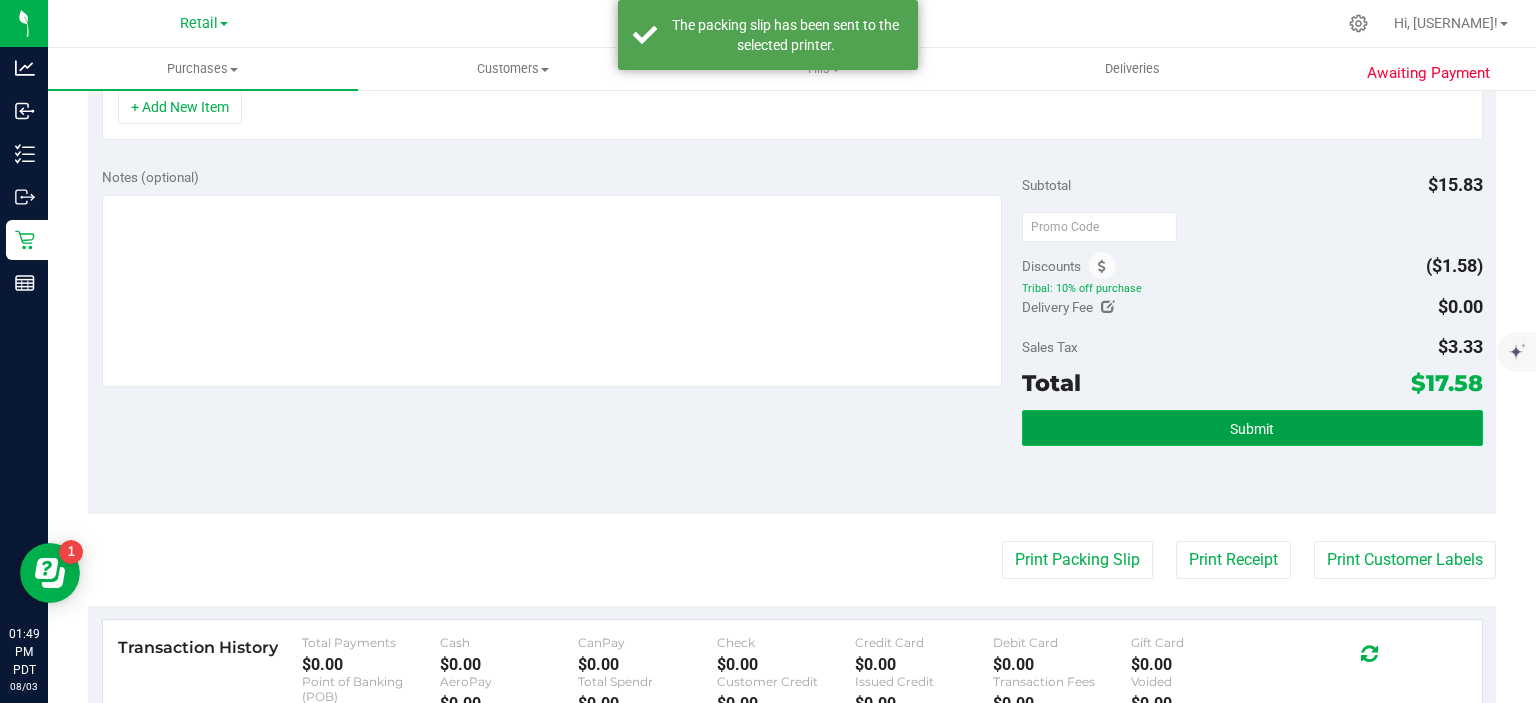 click on "Submit" at bounding box center (1252, 429) 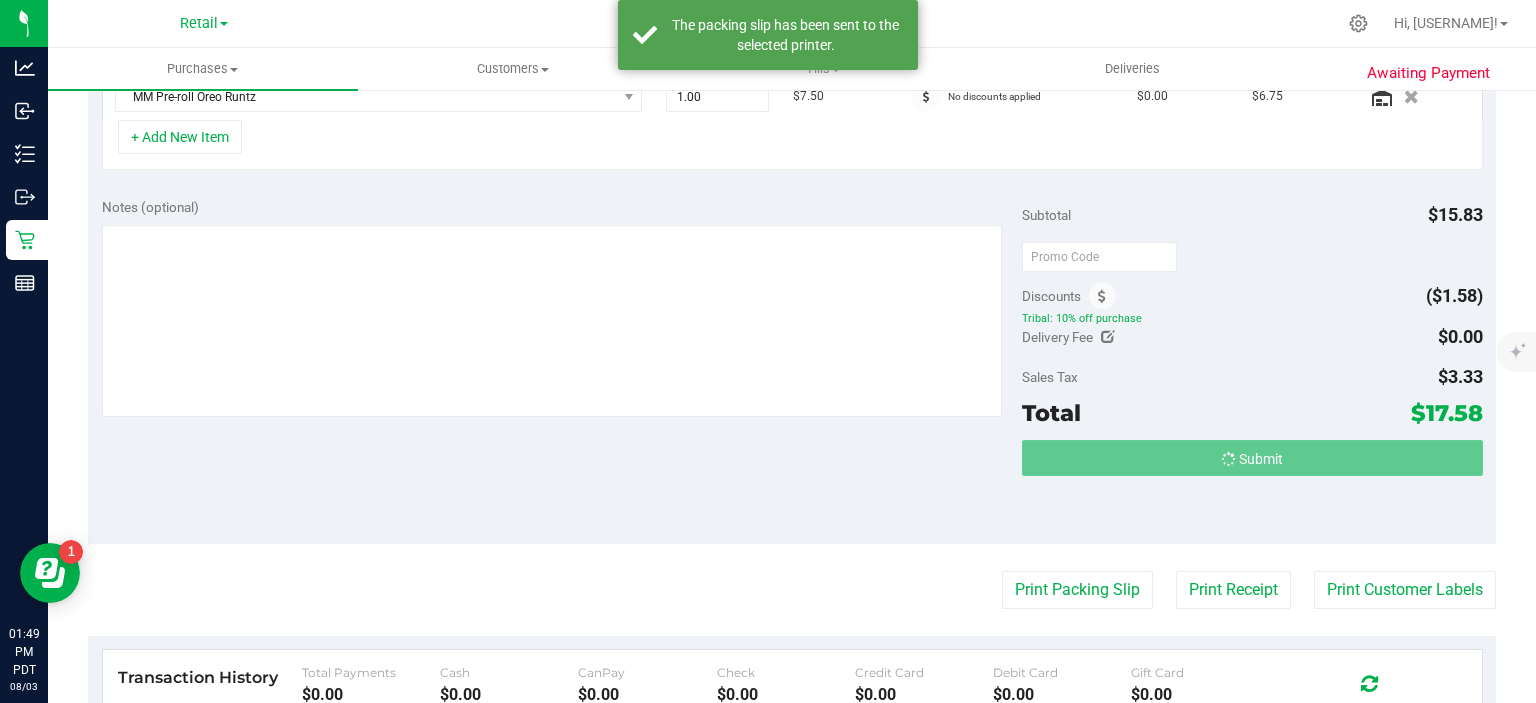 scroll, scrollTop: 575, scrollLeft: 0, axis: vertical 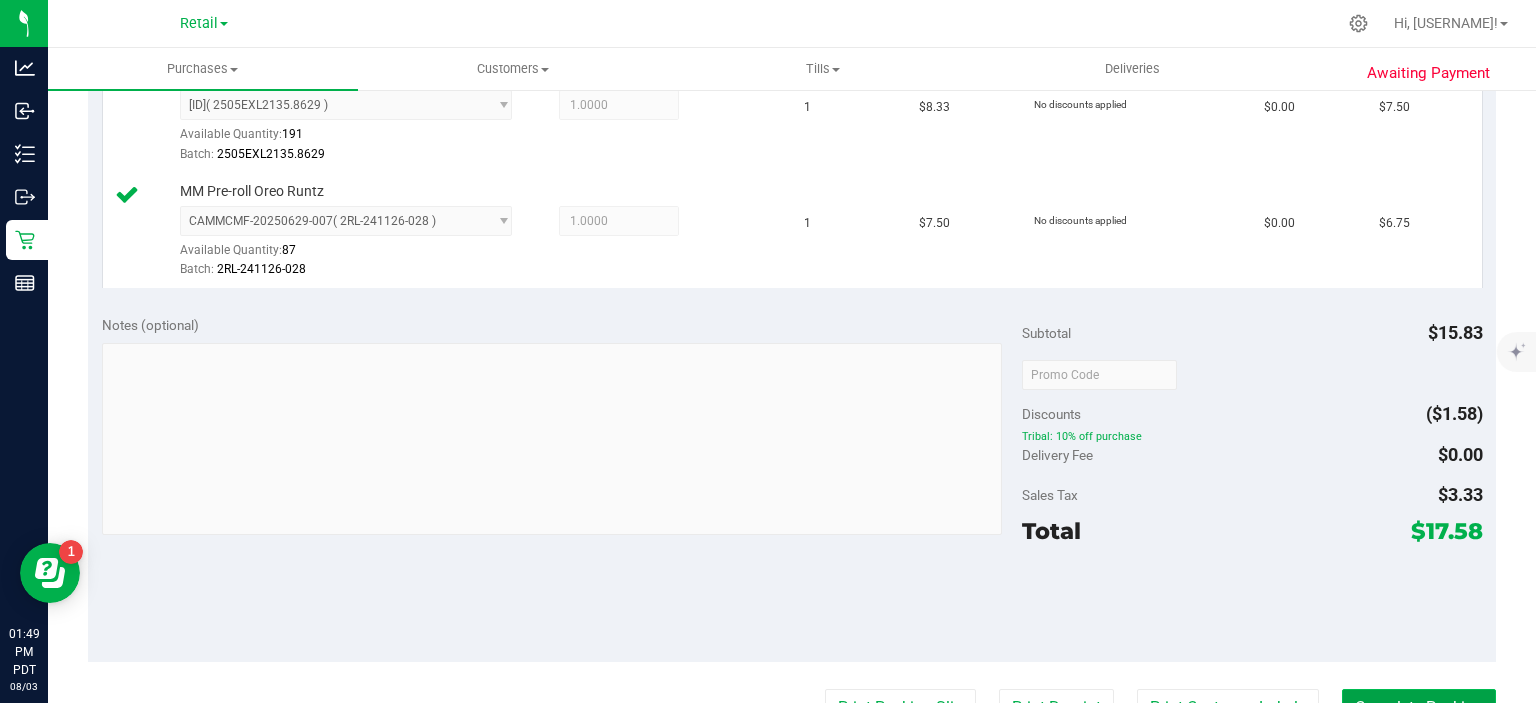 click on "Complete Packing" at bounding box center [1419, 708] 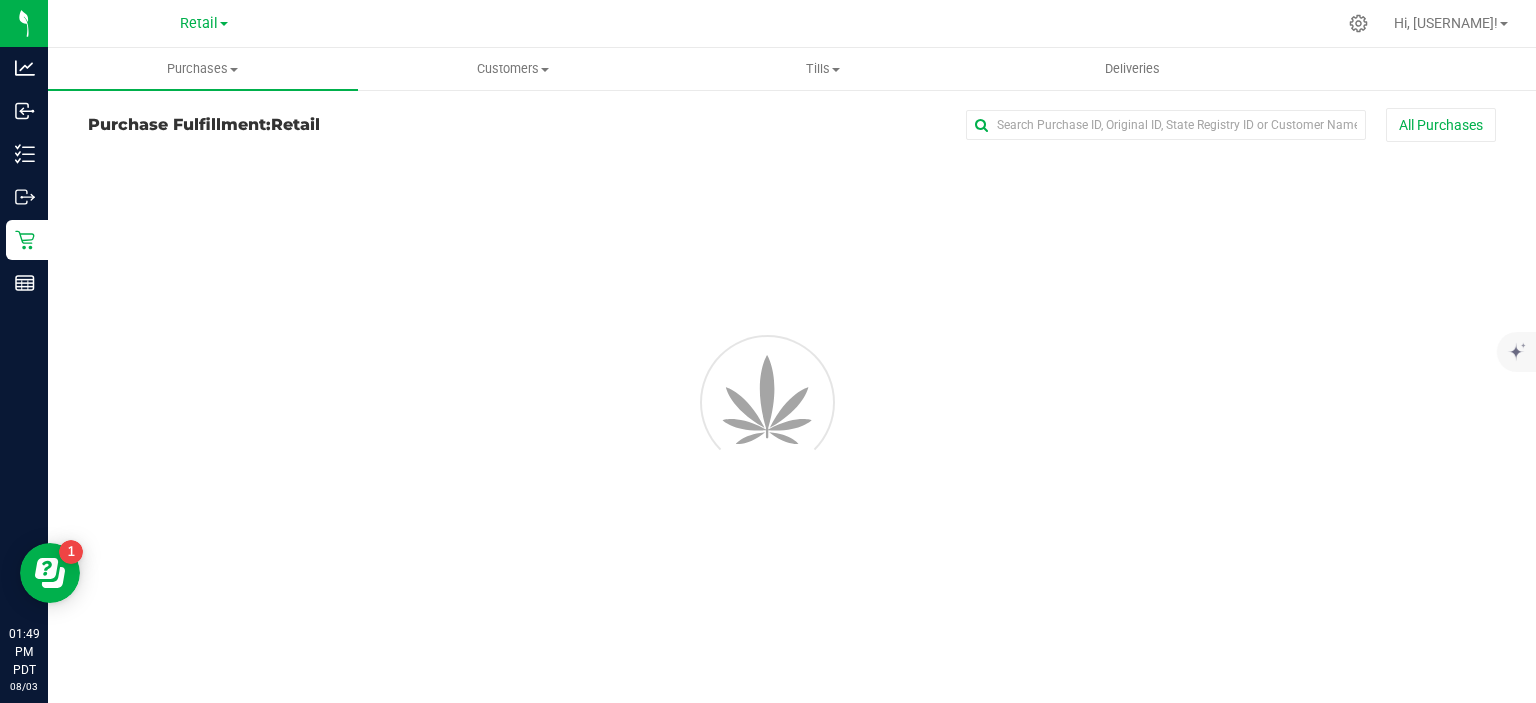 scroll, scrollTop: 0, scrollLeft: 0, axis: both 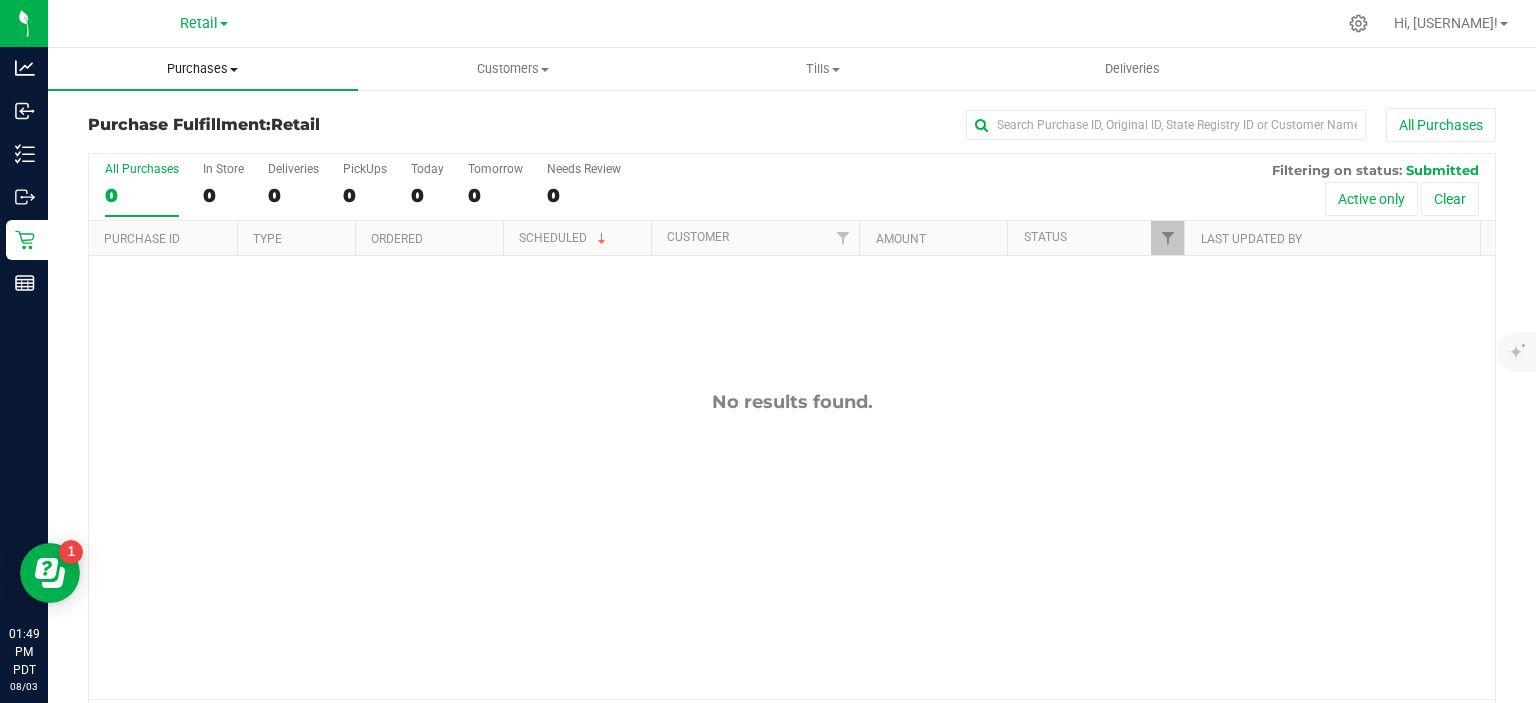 click on "Purchases" at bounding box center (203, 69) 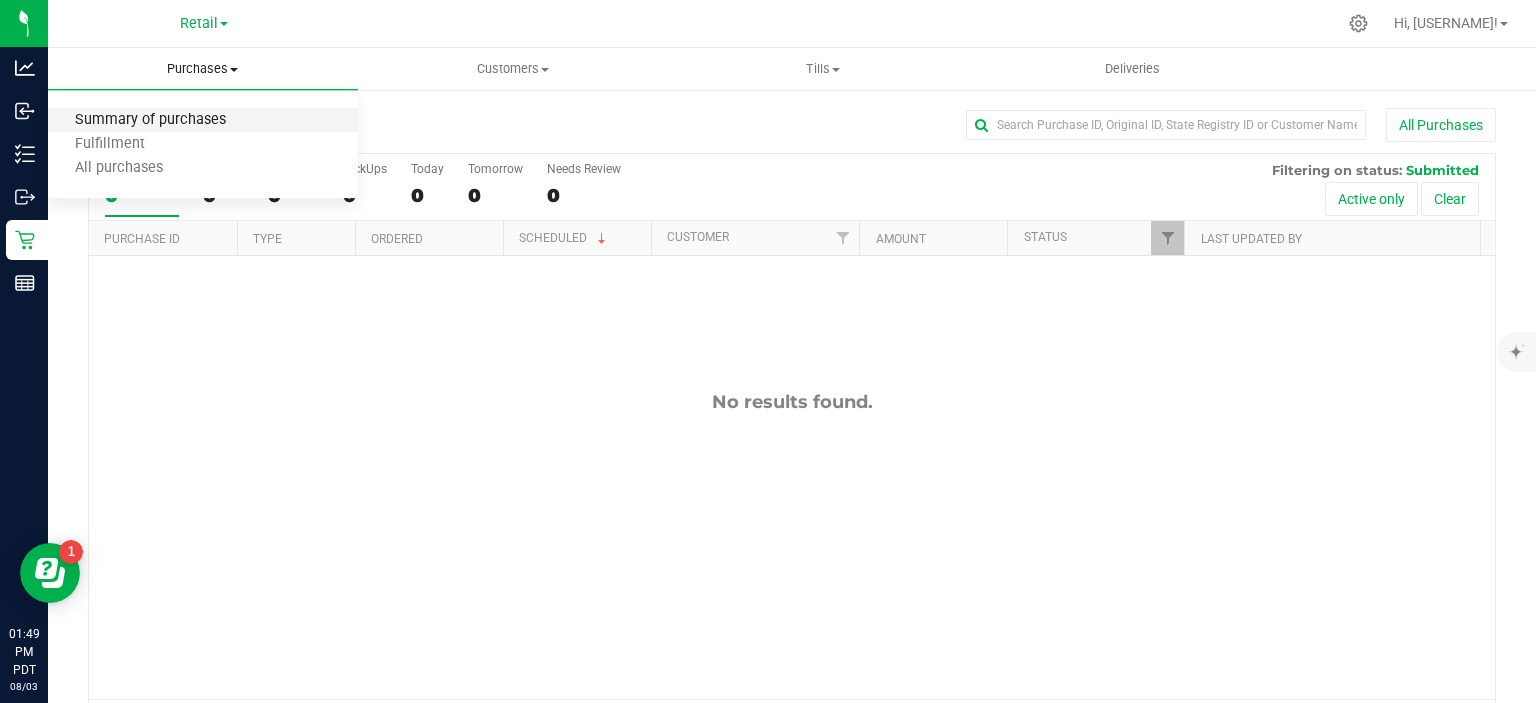 click on "Summary of purchases" at bounding box center [150, 120] 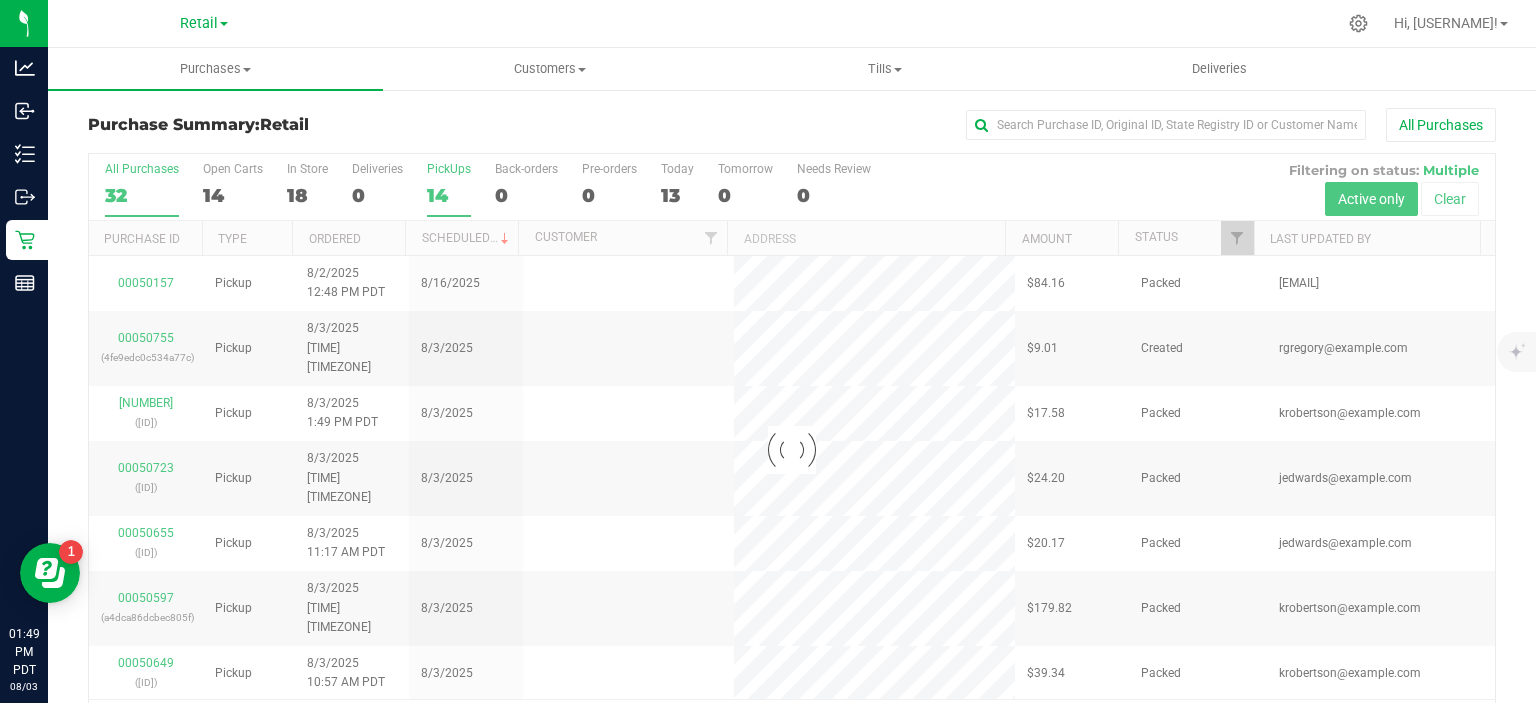 click on "14" at bounding box center (449, 195) 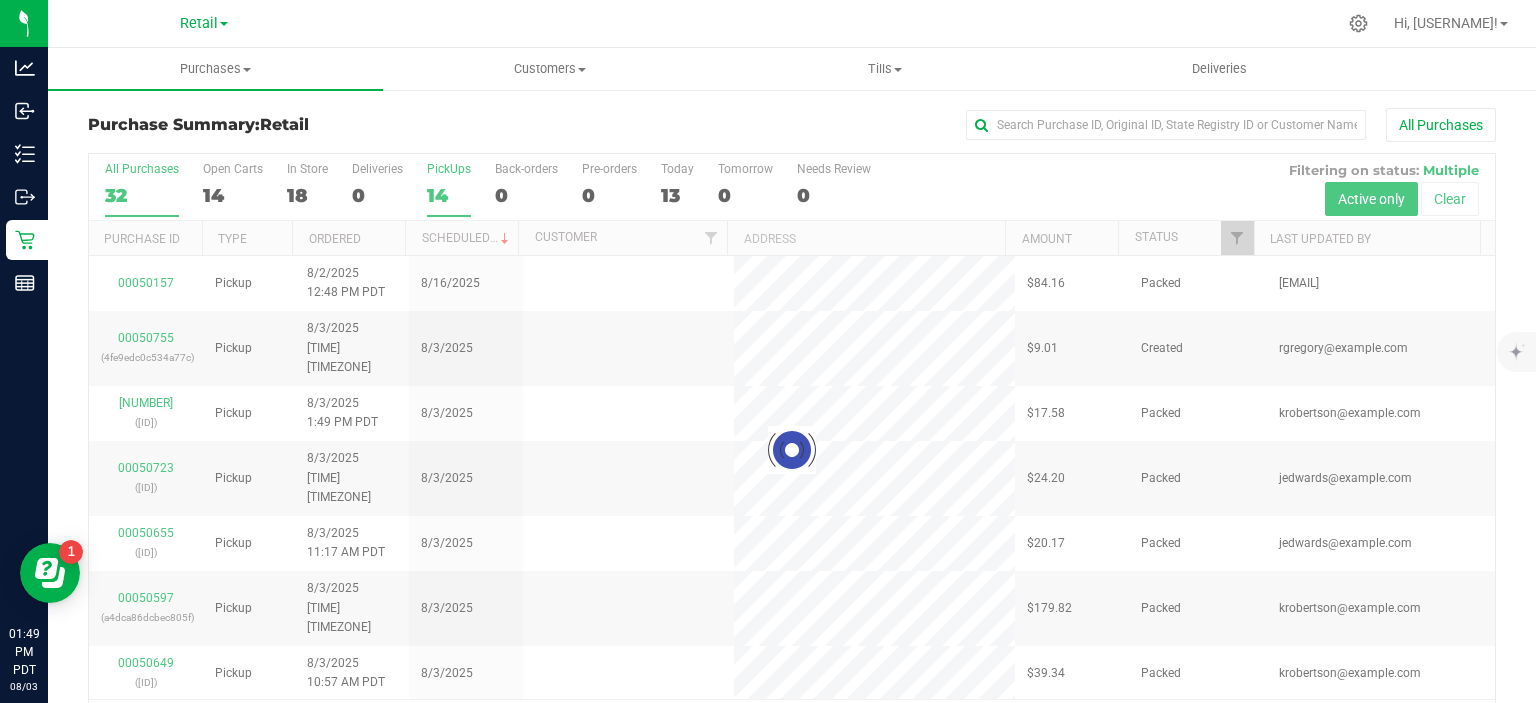 click on "PickUps
14" at bounding box center (0, 0) 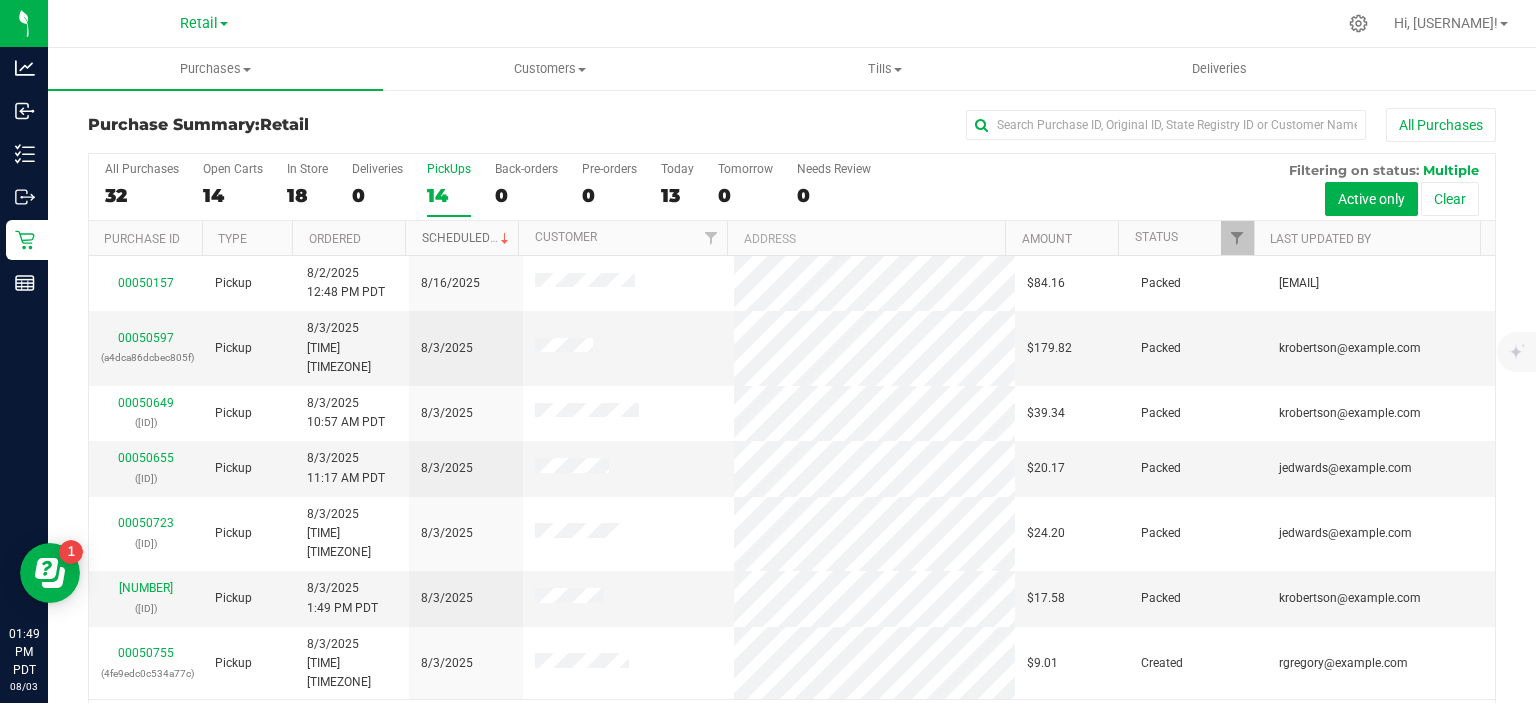 click on "Scheduled" at bounding box center (467, 238) 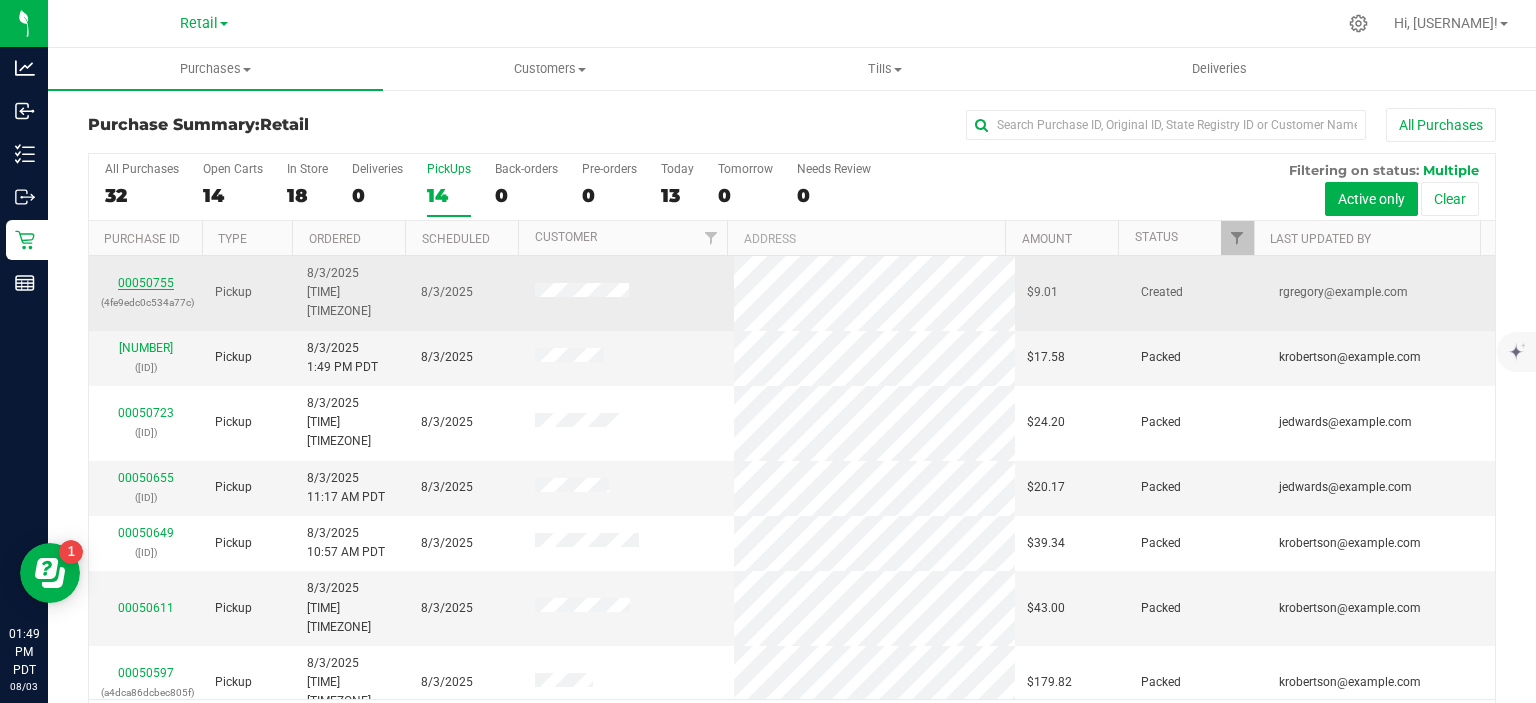 click on "00050755" at bounding box center (146, 283) 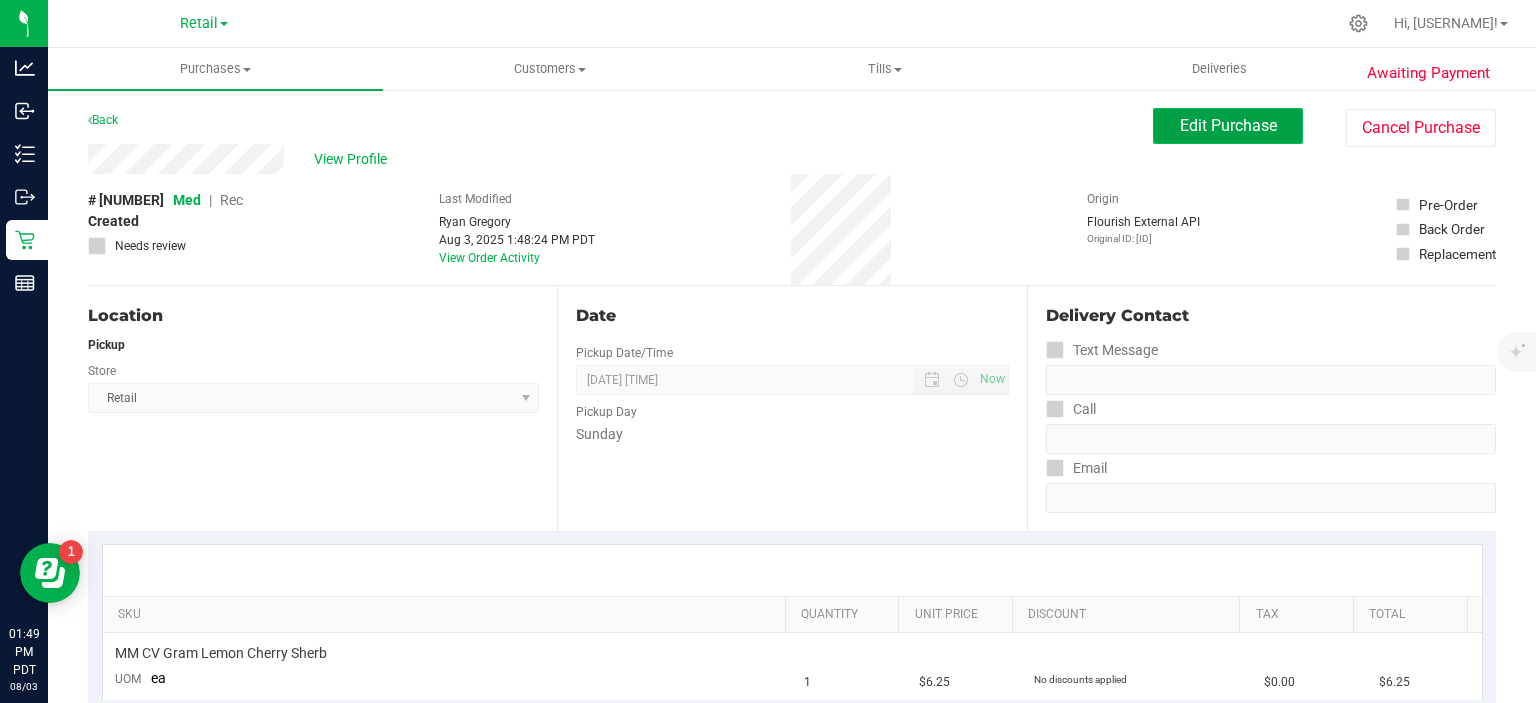click on "Edit Purchase" at bounding box center (1228, 125) 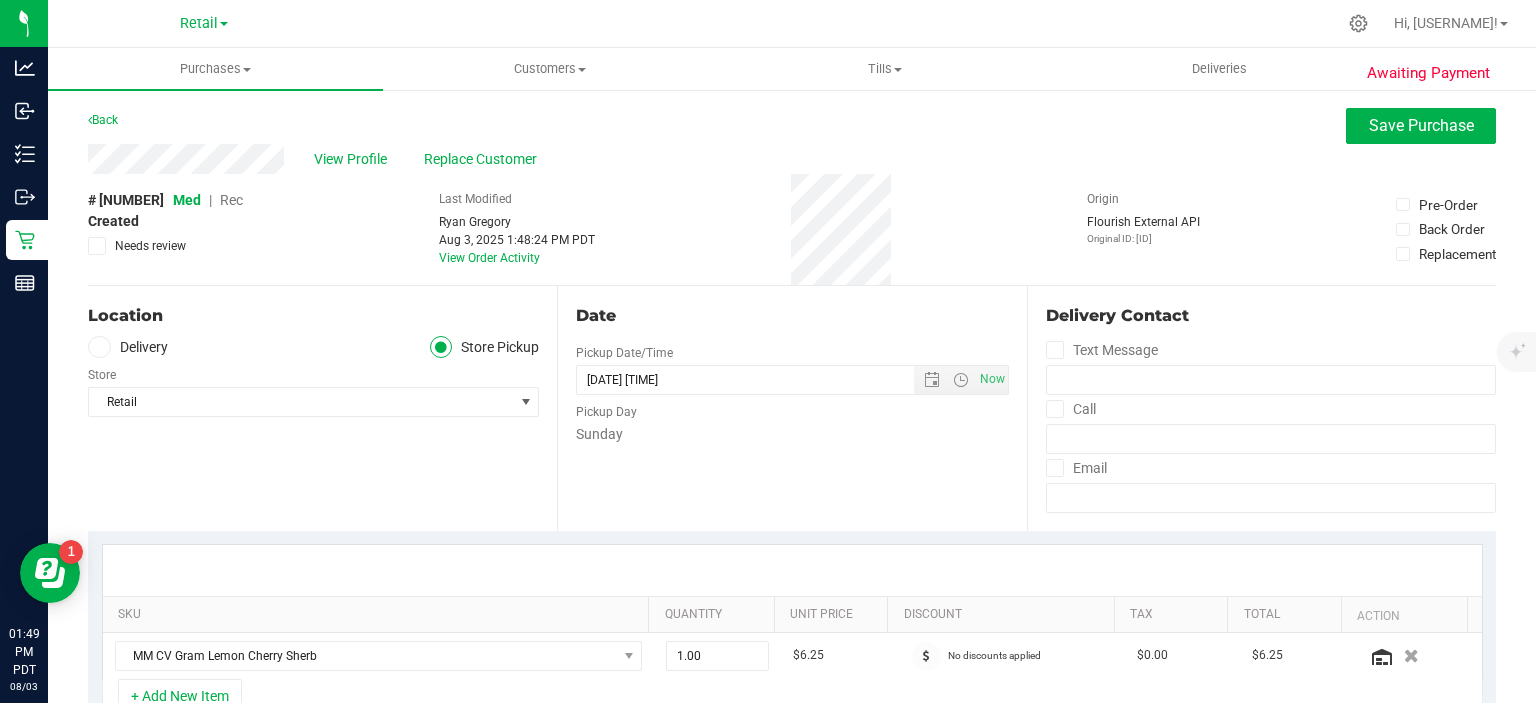 click on "Rec" at bounding box center (231, 200) 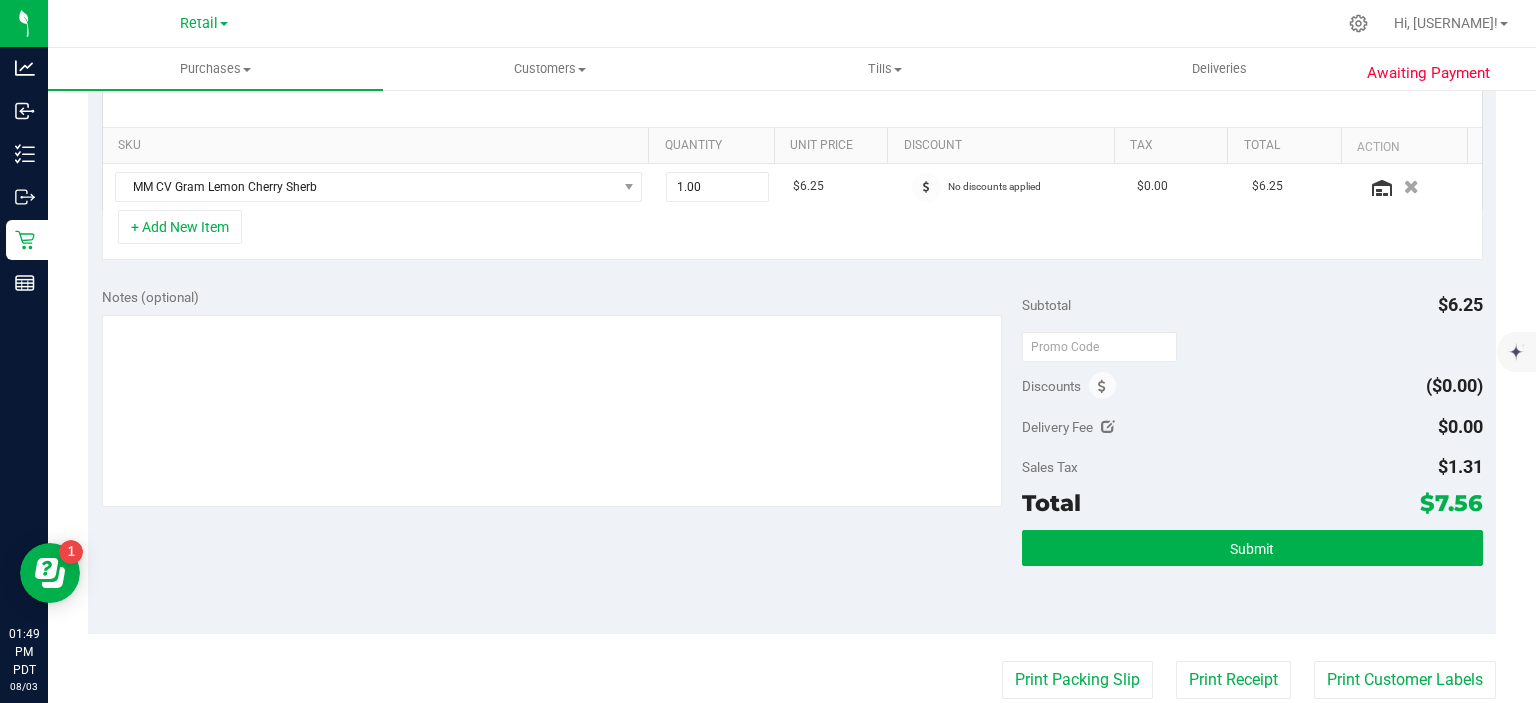 scroll, scrollTop: 475, scrollLeft: 0, axis: vertical 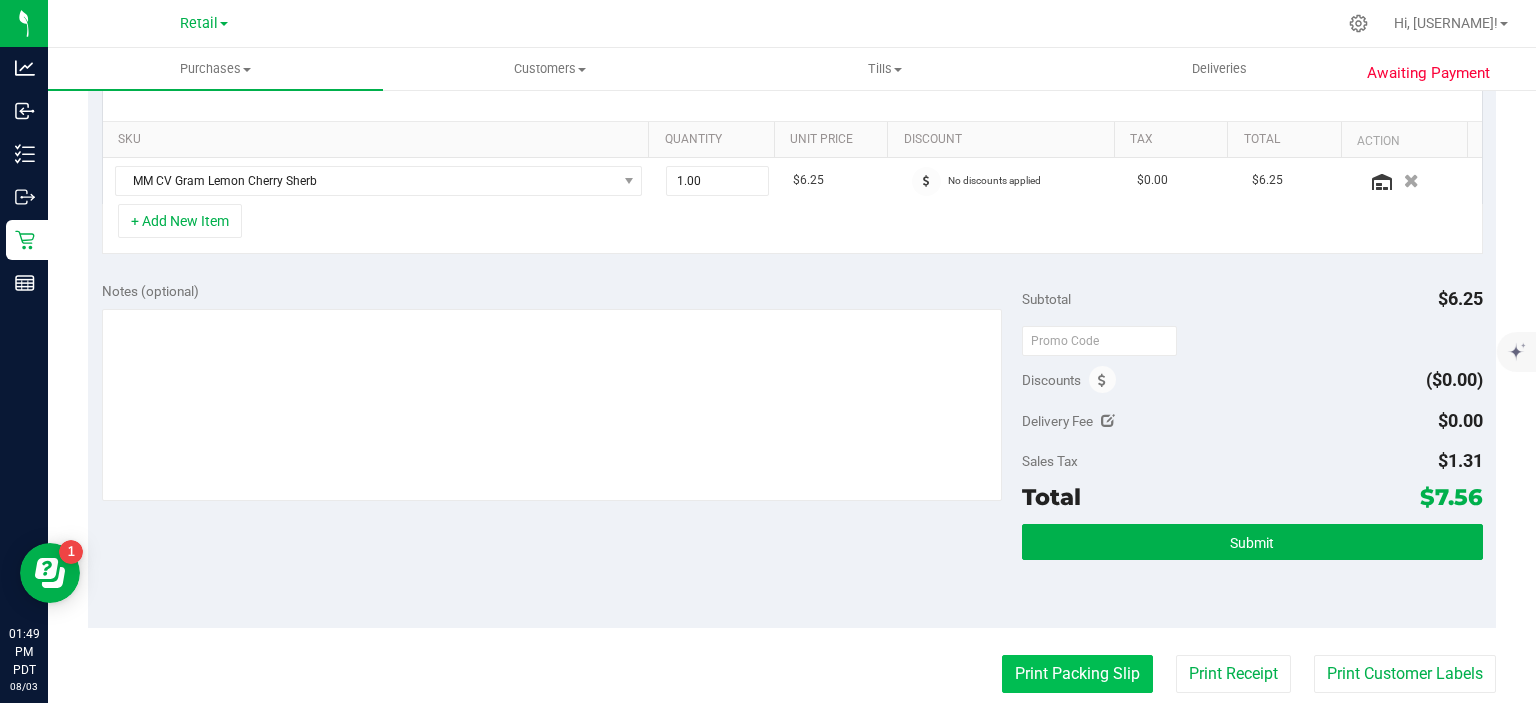 click on "Print Packing Slip" at bounding box center (1077, 674) 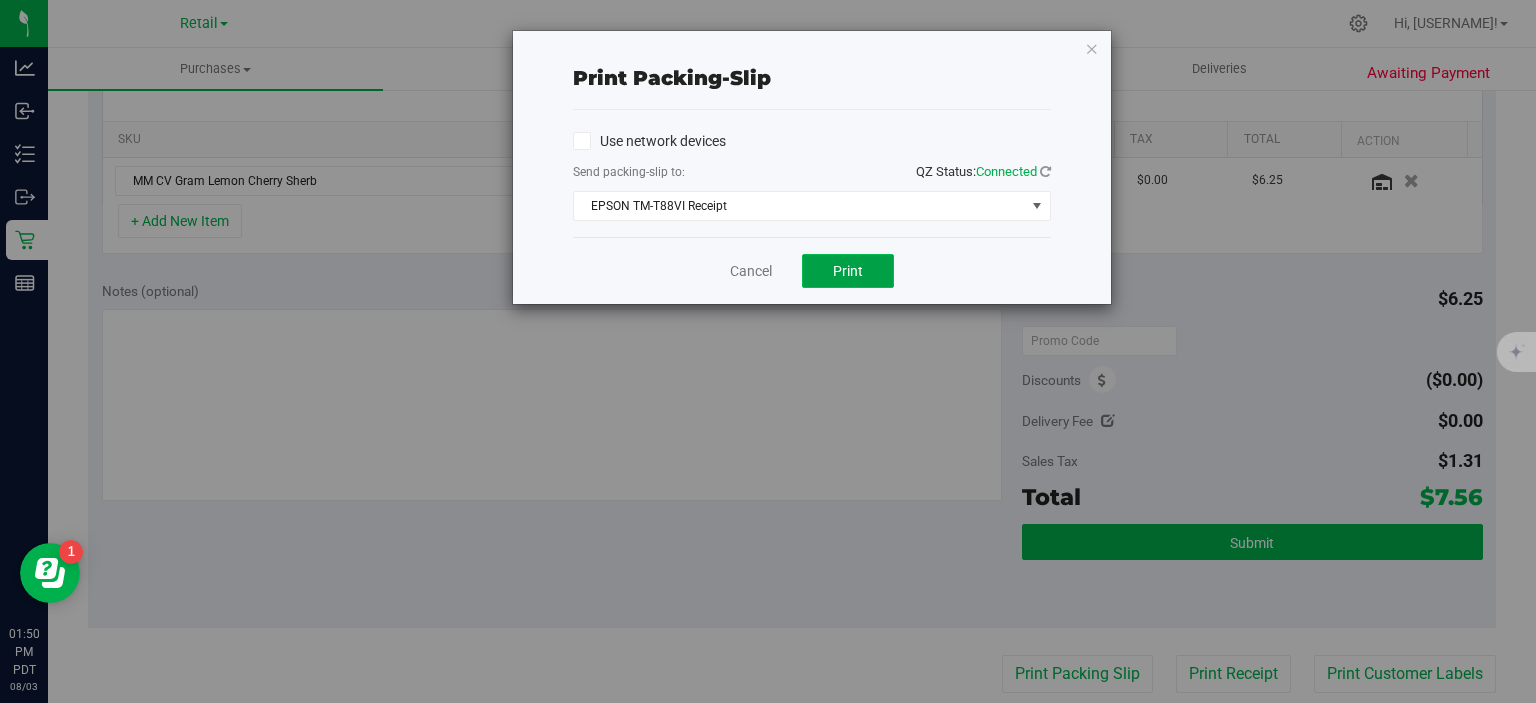 click on "Print" at bounding box center [848, 271] 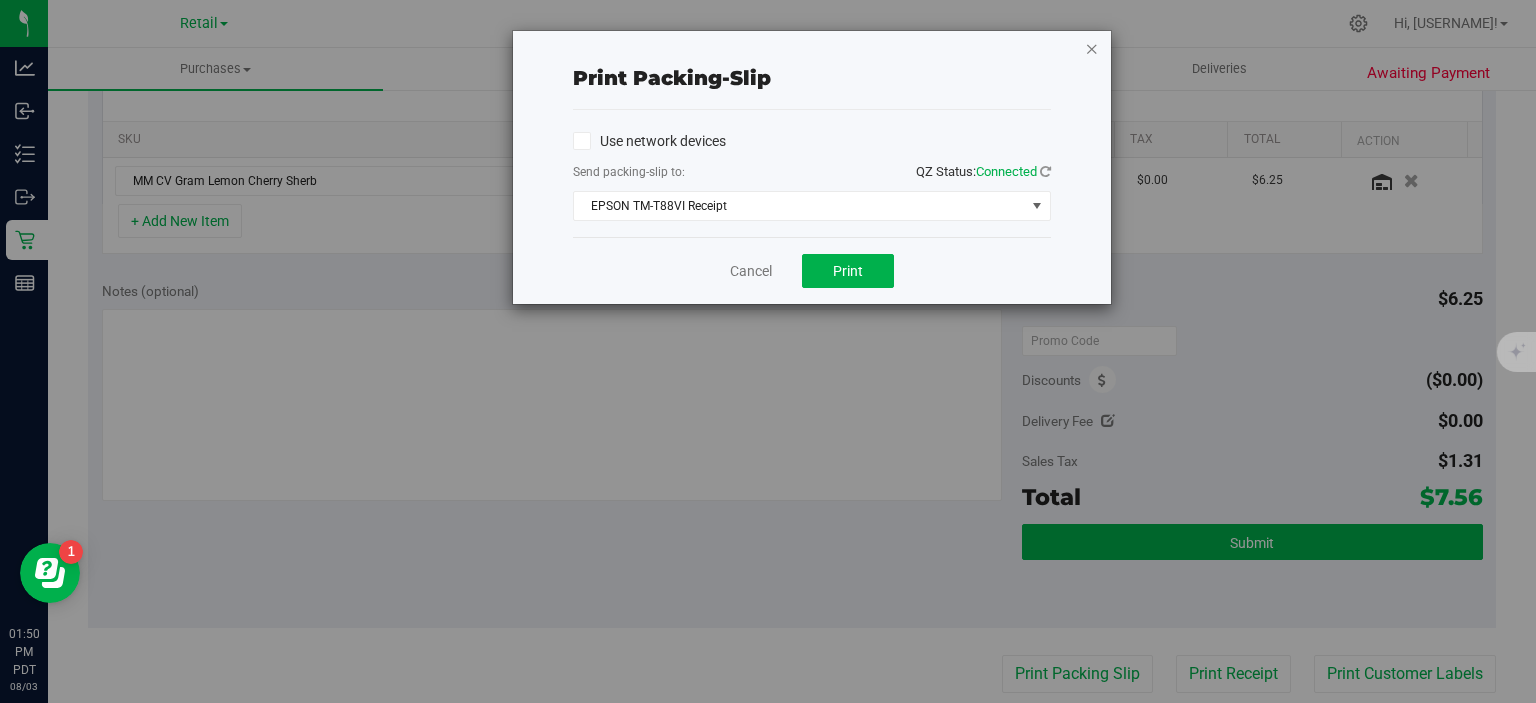 click at bounding box center [1092, 48] 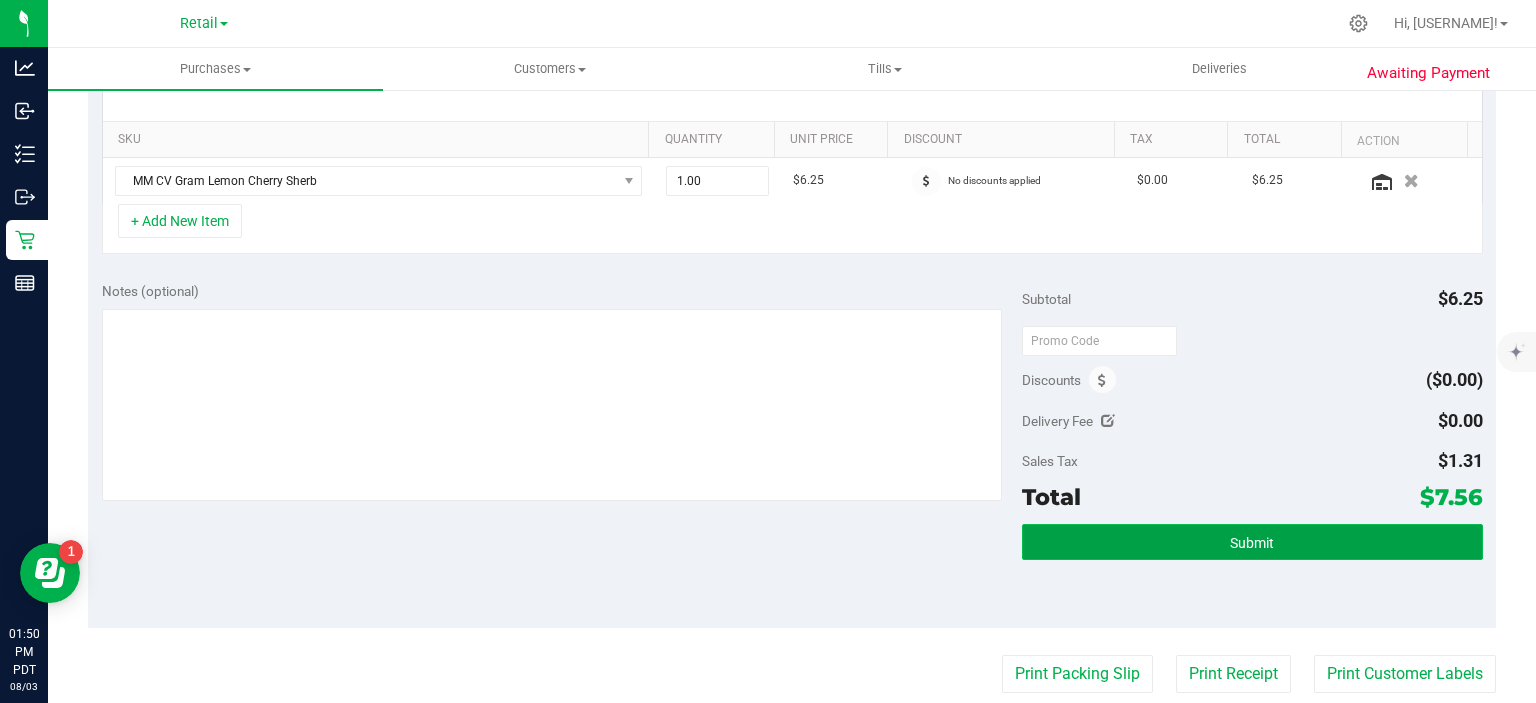 click on "Submit" at bounding box center (1252, 542) 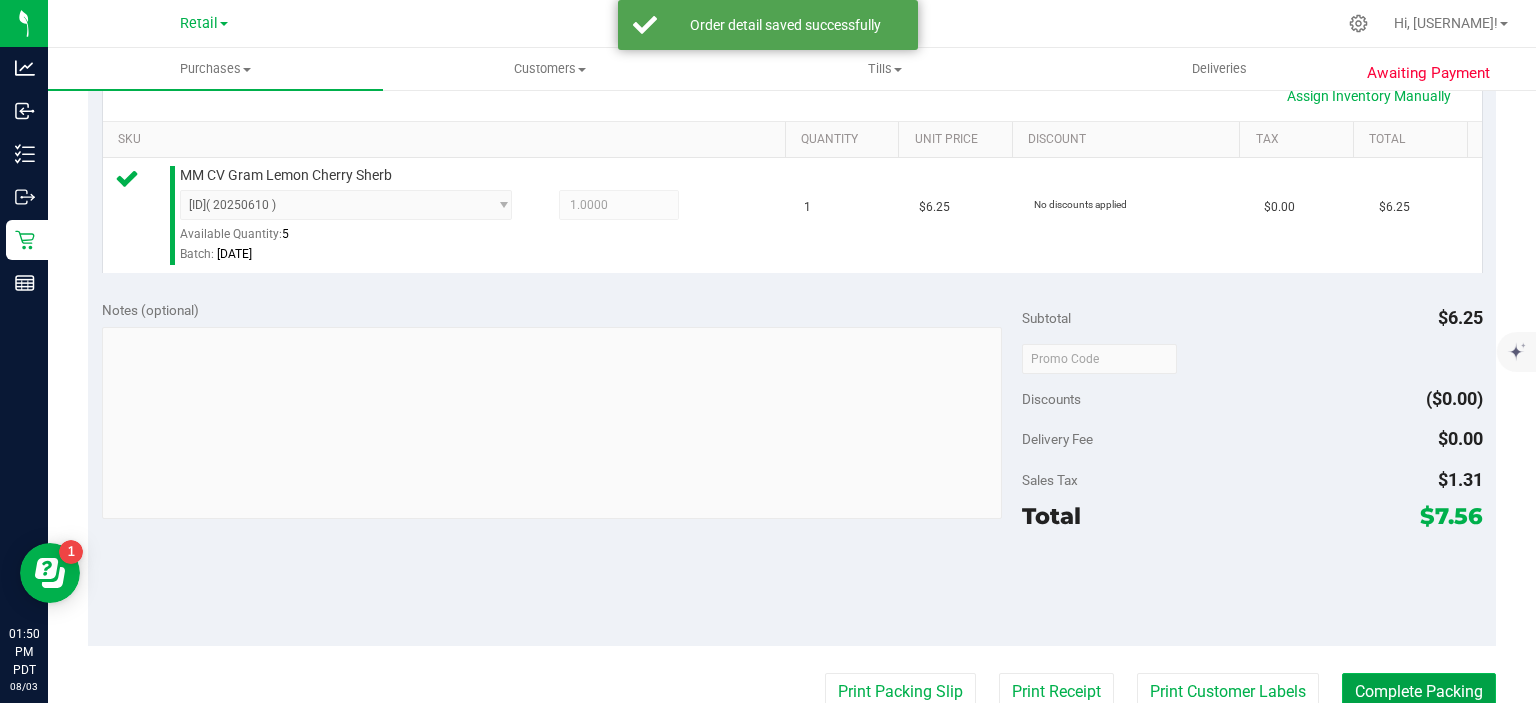 click on "Complete Packing" at bounding box center (1419, 692) 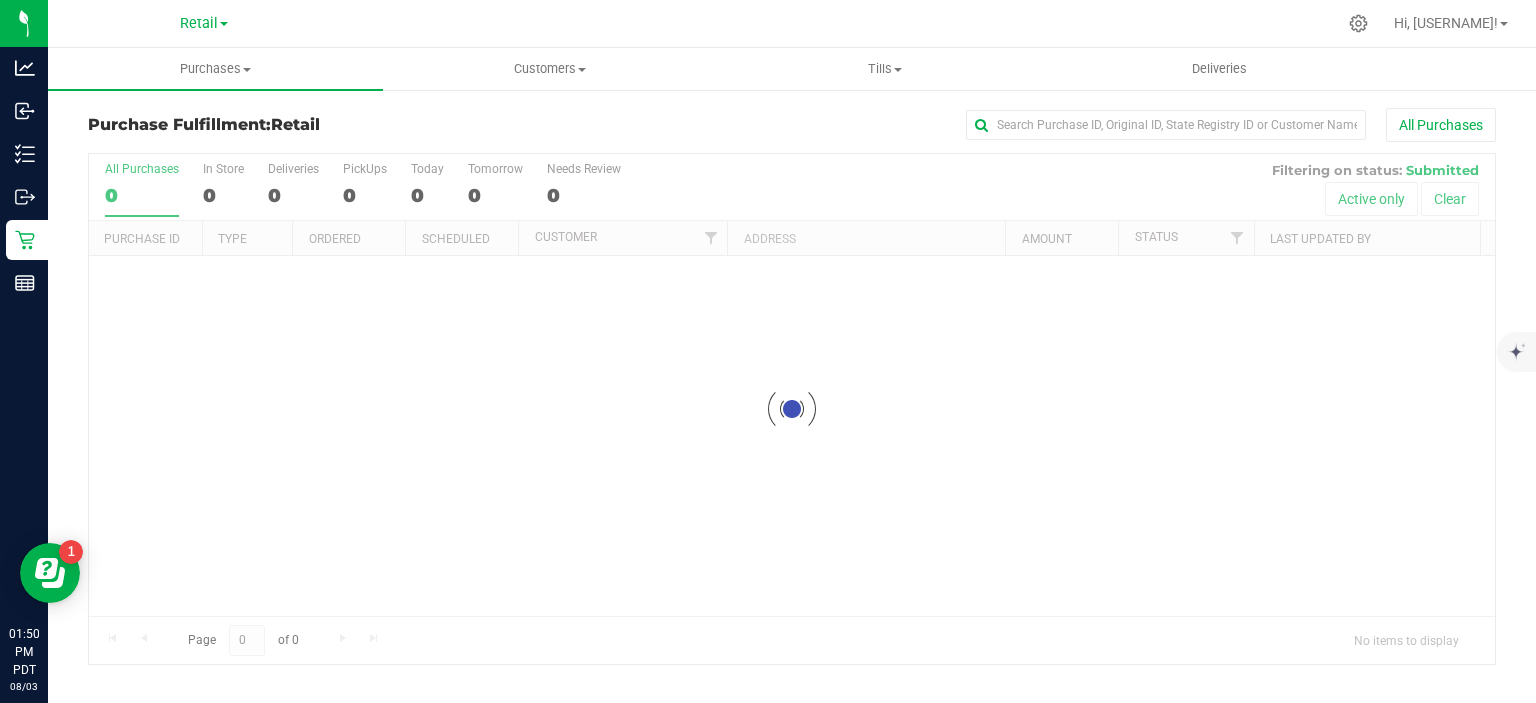 scroll, scrollTop: 0, scrollLeft: 0, axis: both 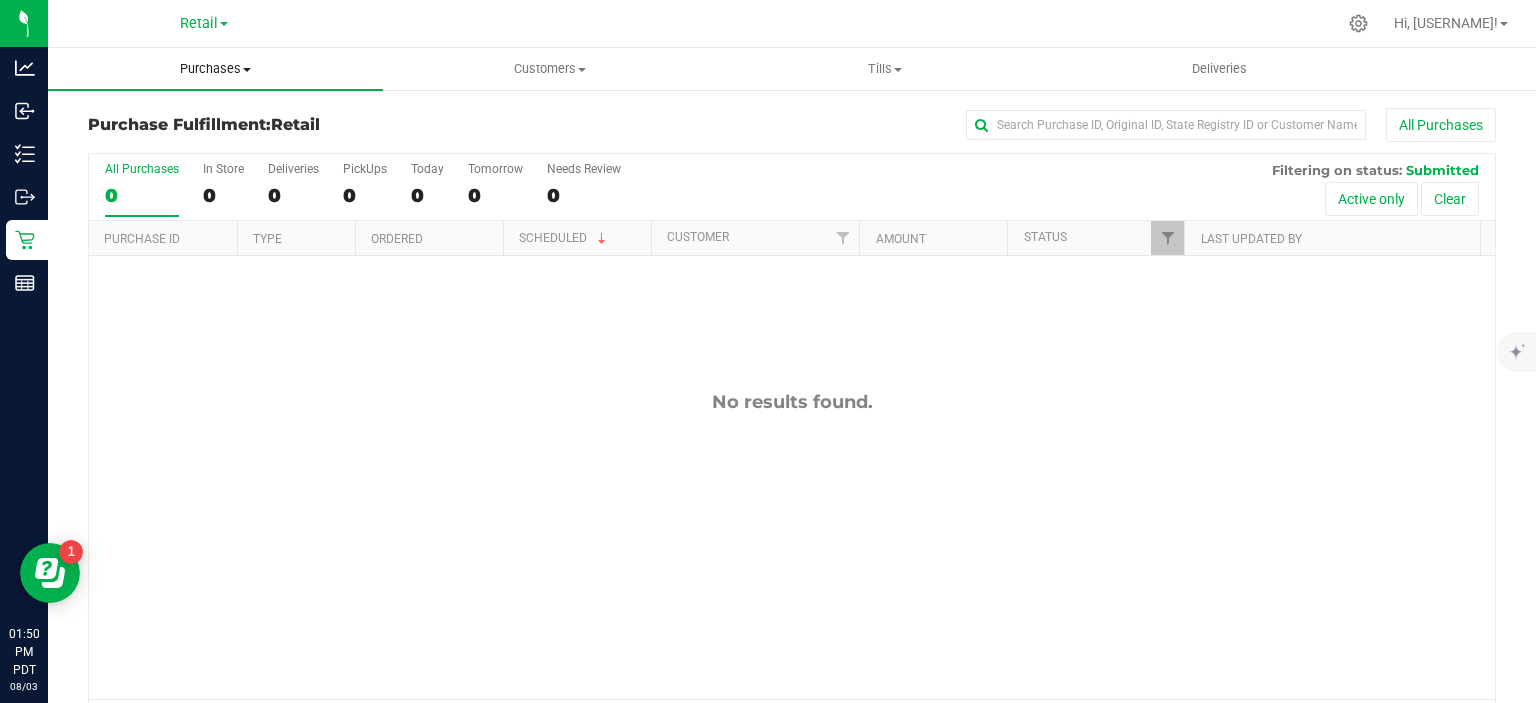 click on "Purchases" at bounding box center [215, 69] 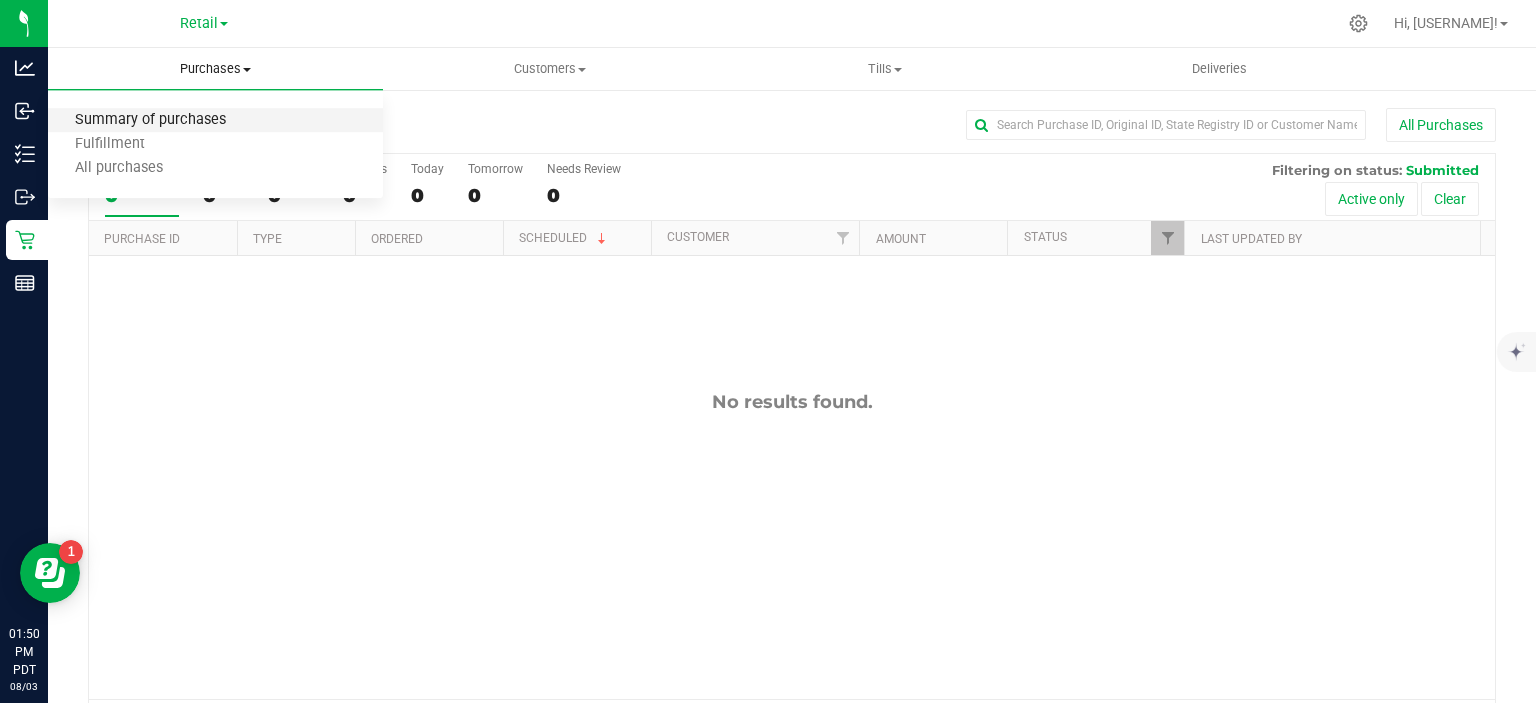 click on "Summary of purchases" at bounding box center (150, 120) 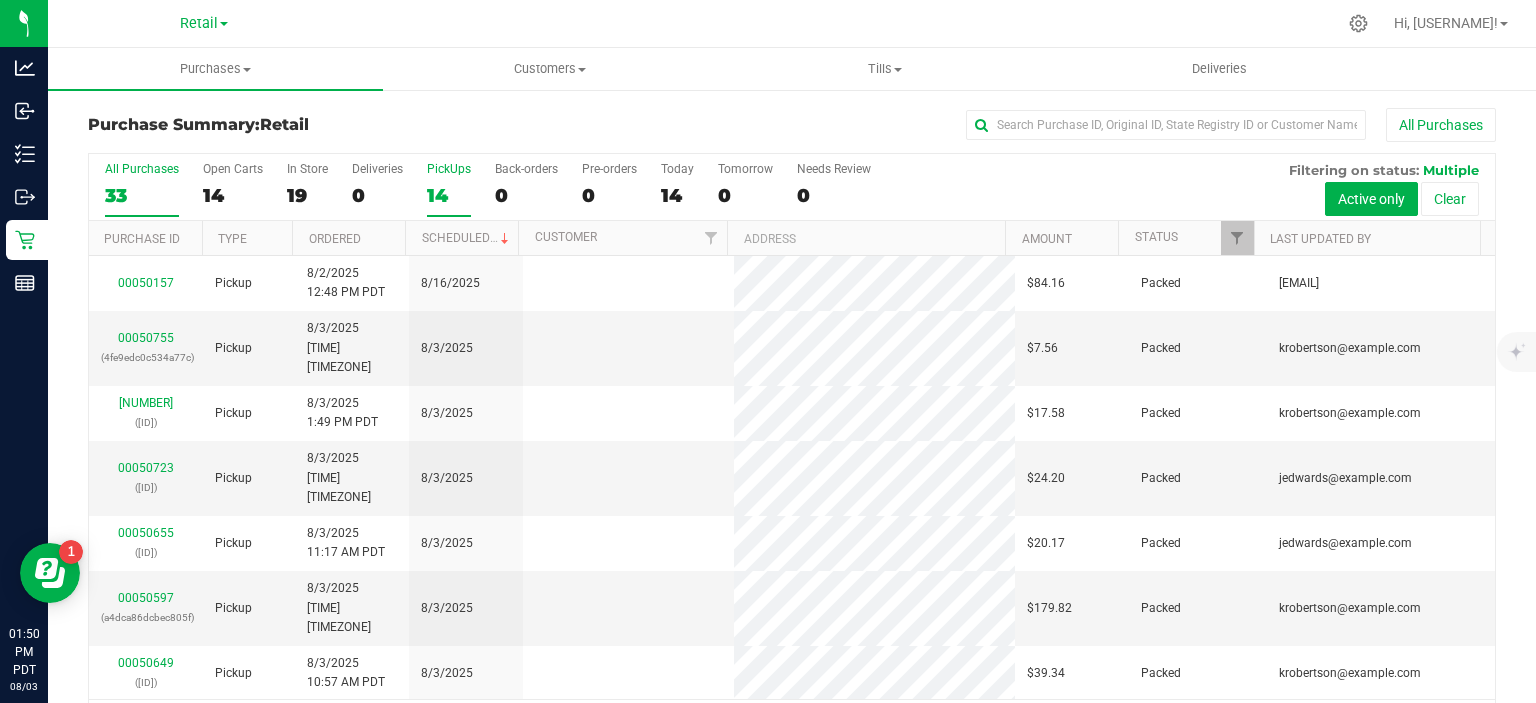click on "14" at bounding box center (449, 195) 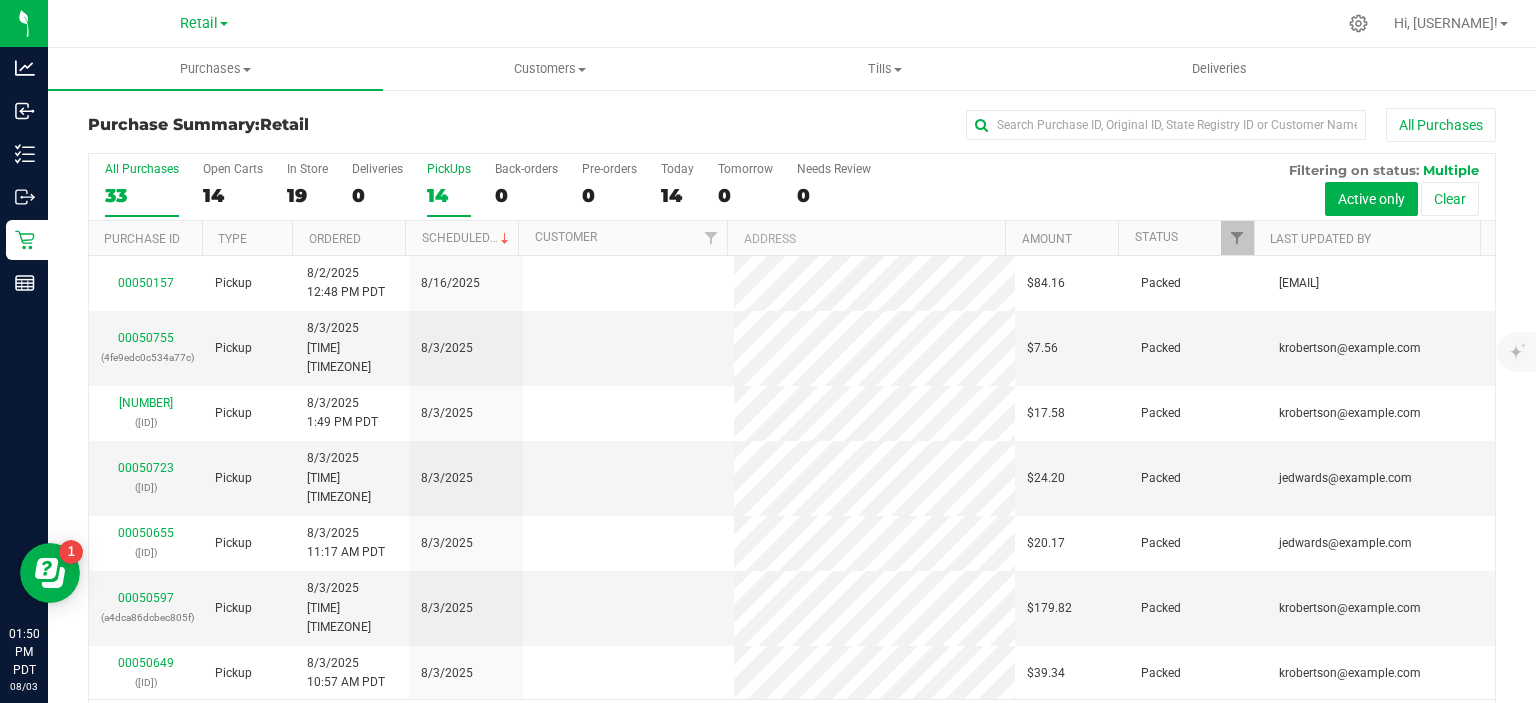 click on "PickUps
14" at bounding box center (0, 0) 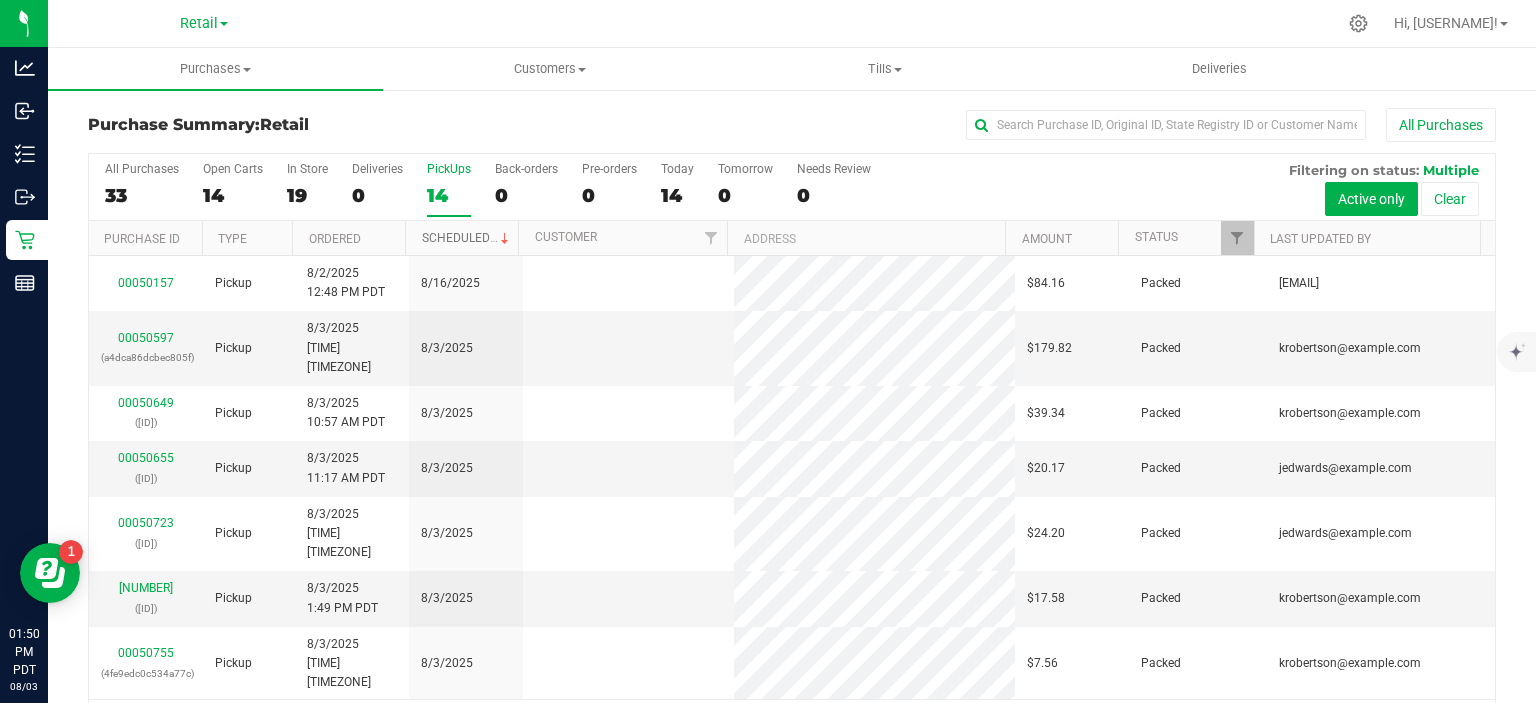 click on "Scheduled" at bounding box center (467, 238) 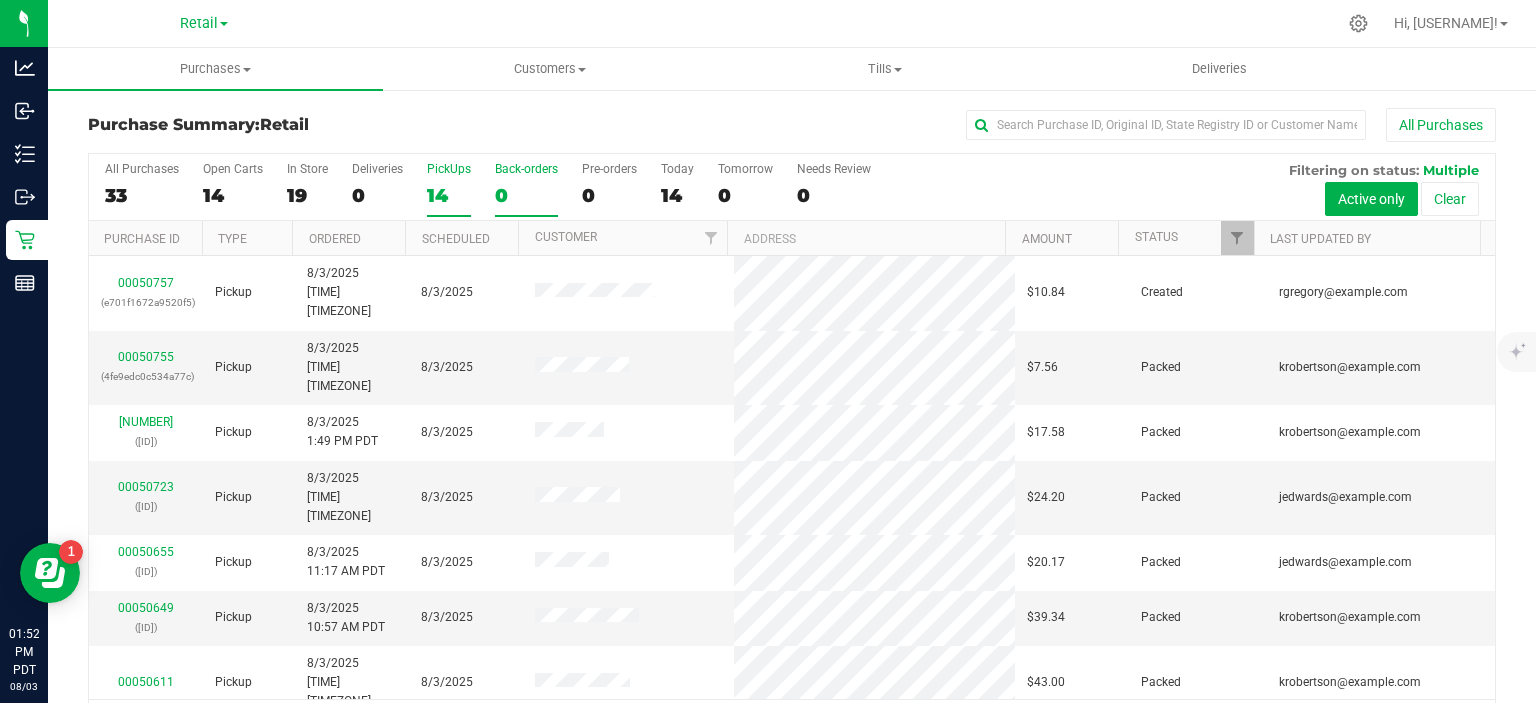 click on "0" at bounding box center [526, 195] 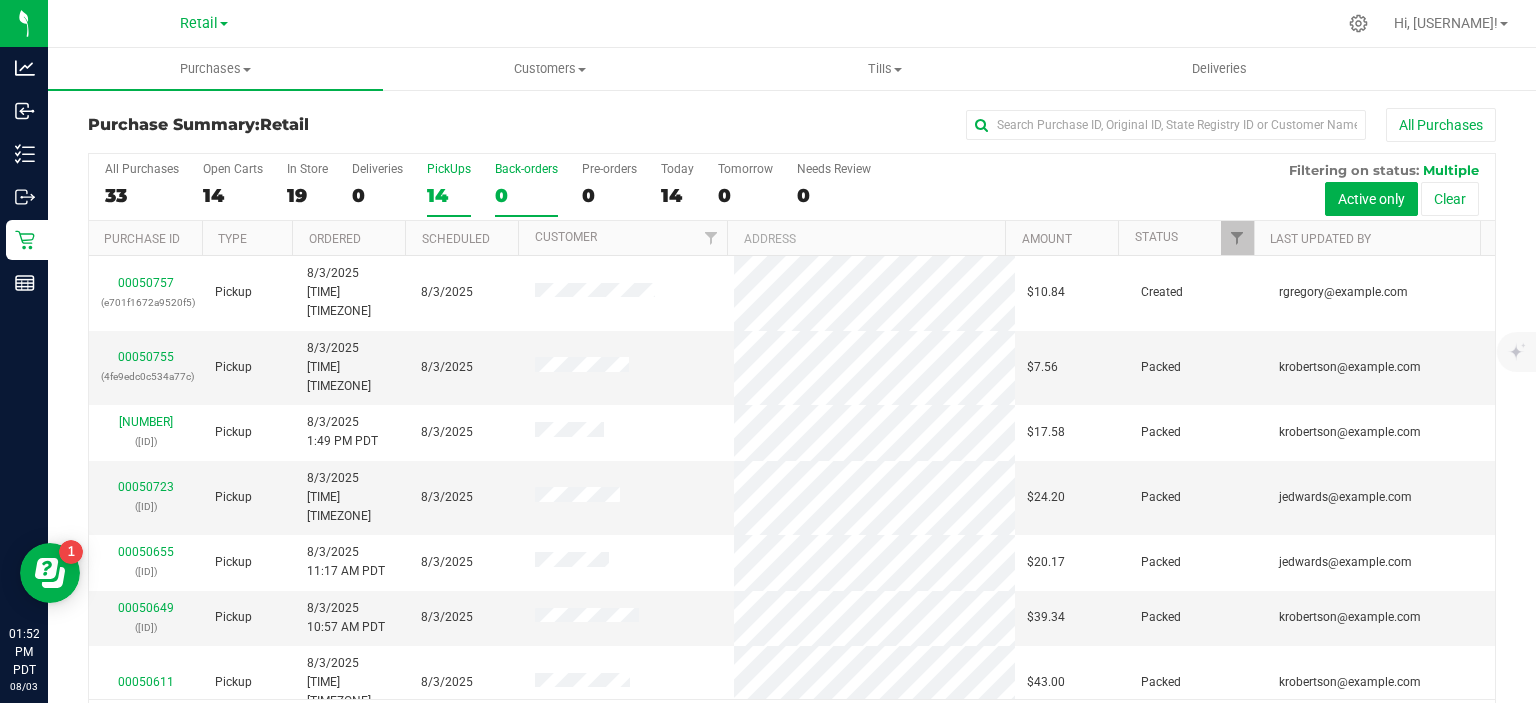 click on "Back-orders
0" at bounding box center [0, 0] 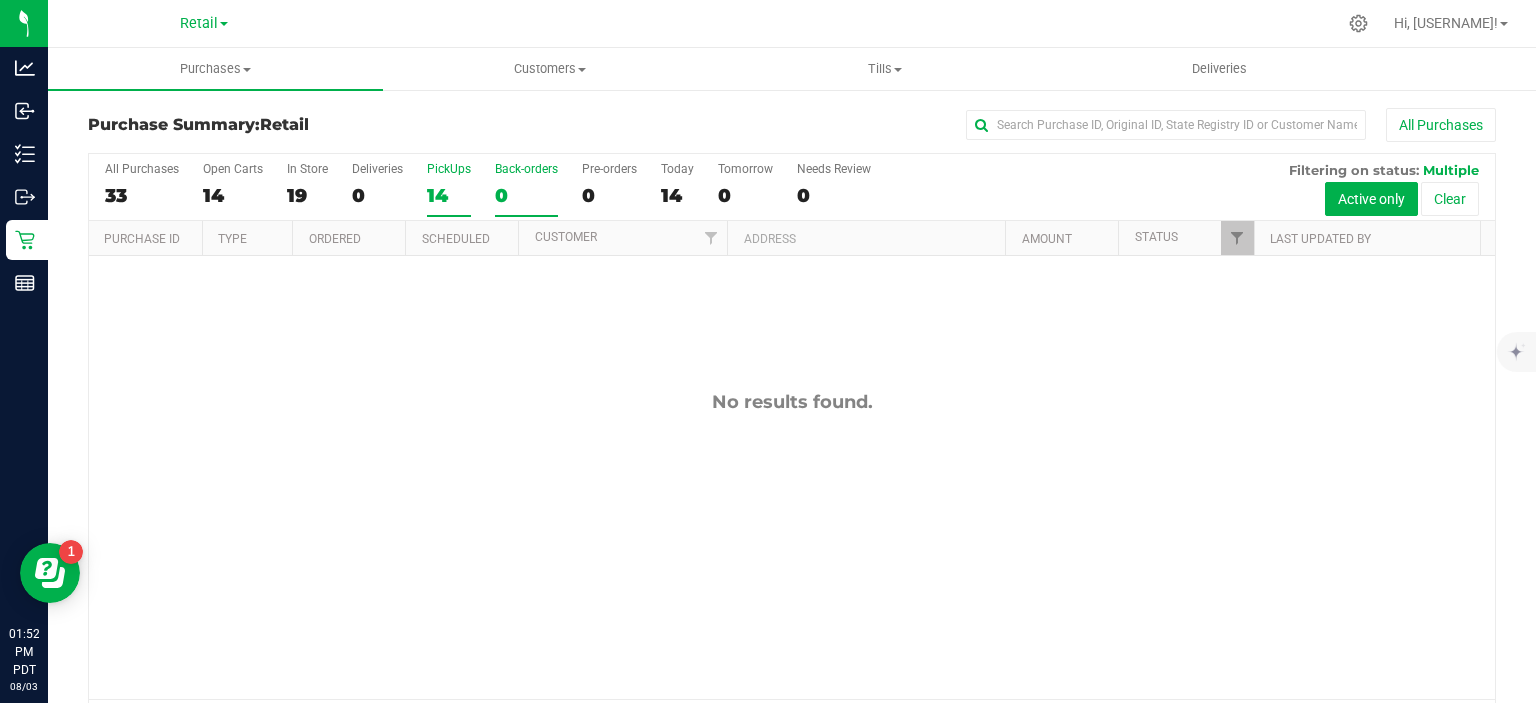 click on "PickUps
14" at bounding box center (449, 189) 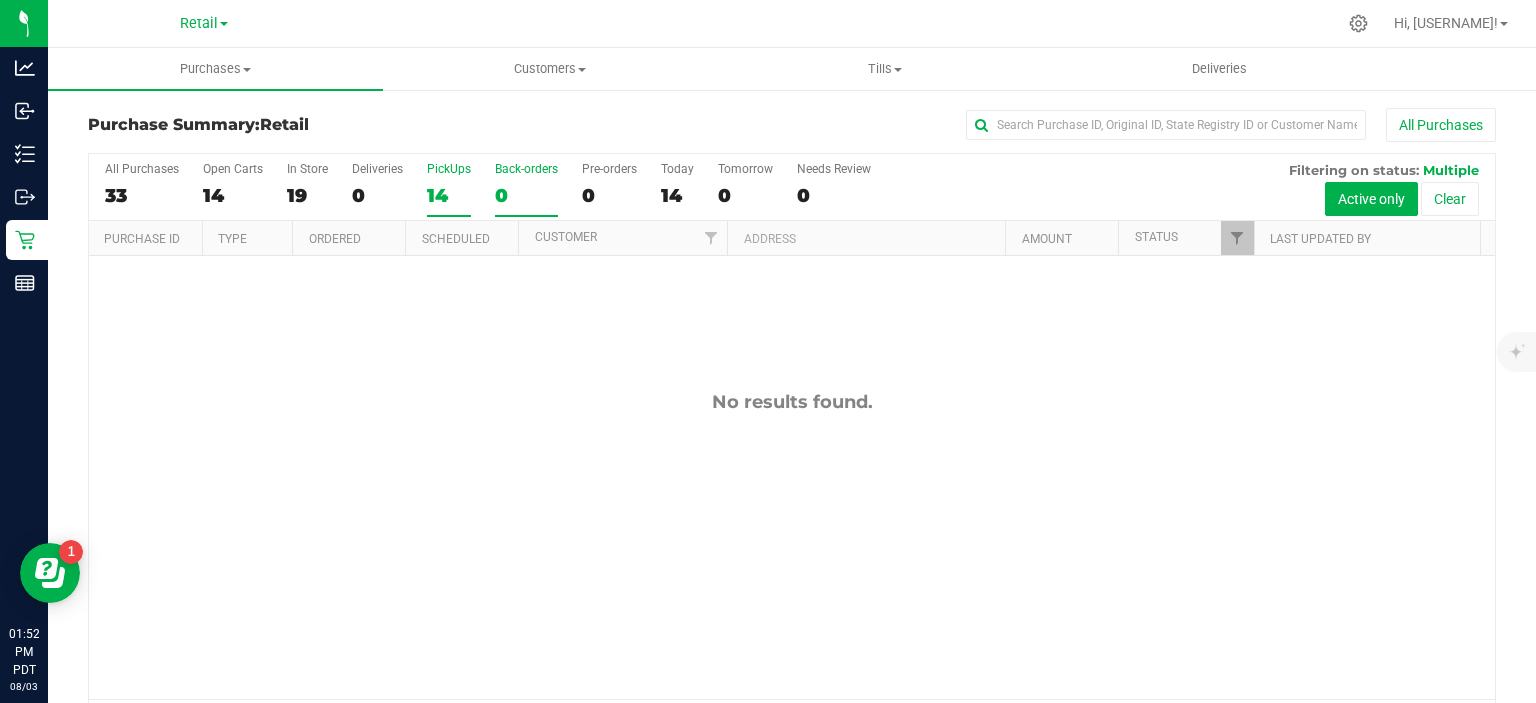 click on "PickUps
14" at bounding box center (0, 0) 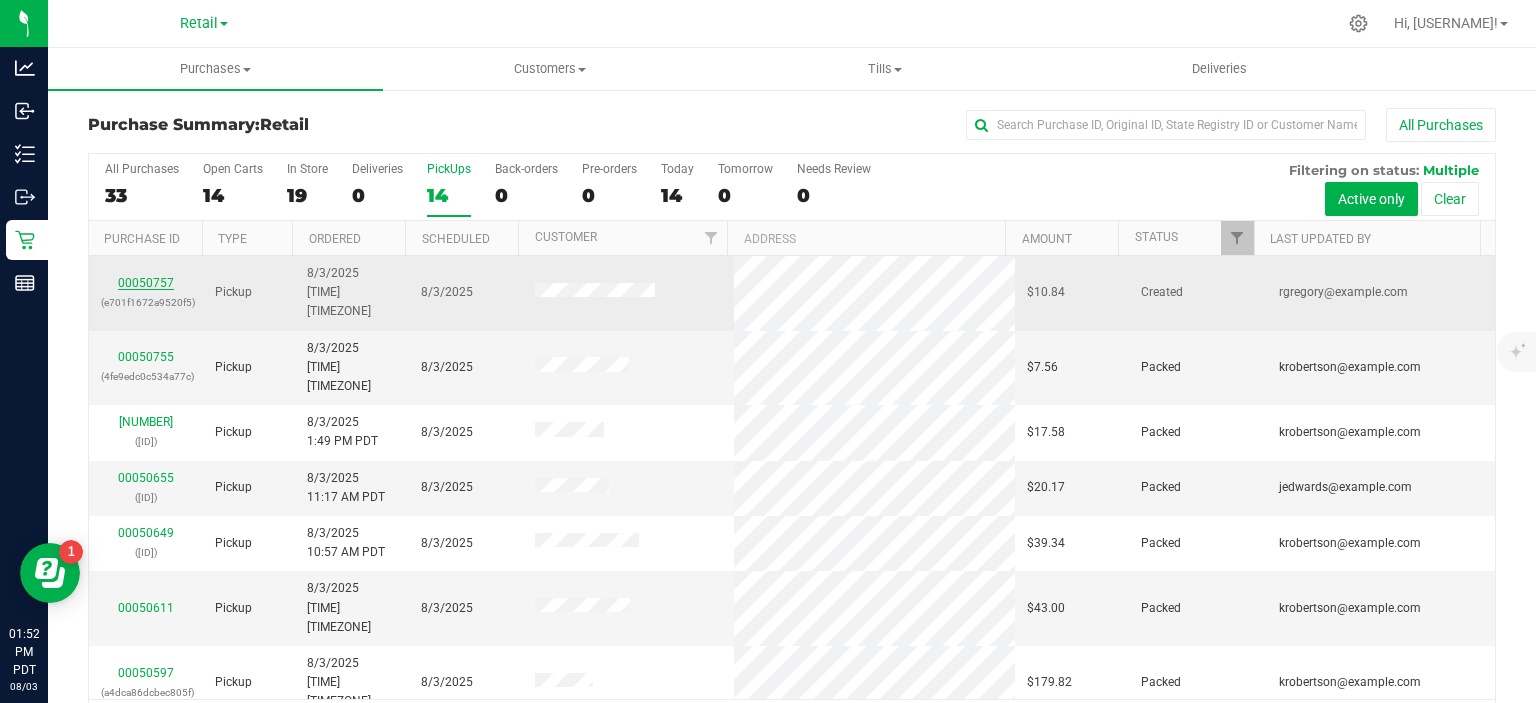 click on "00050757" at bounding box center [146, 283] 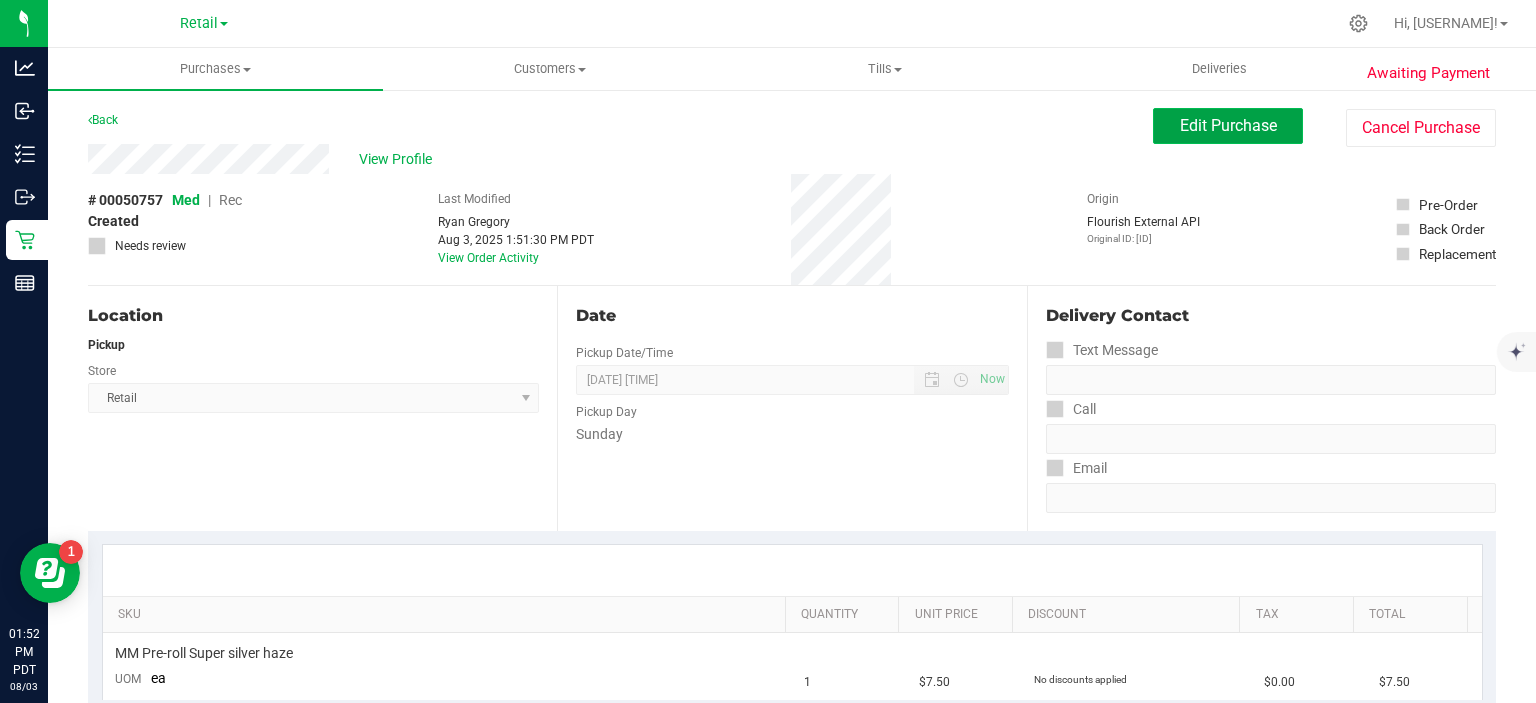 click on "Edit Purchase" at bounding box center (1228, 125) 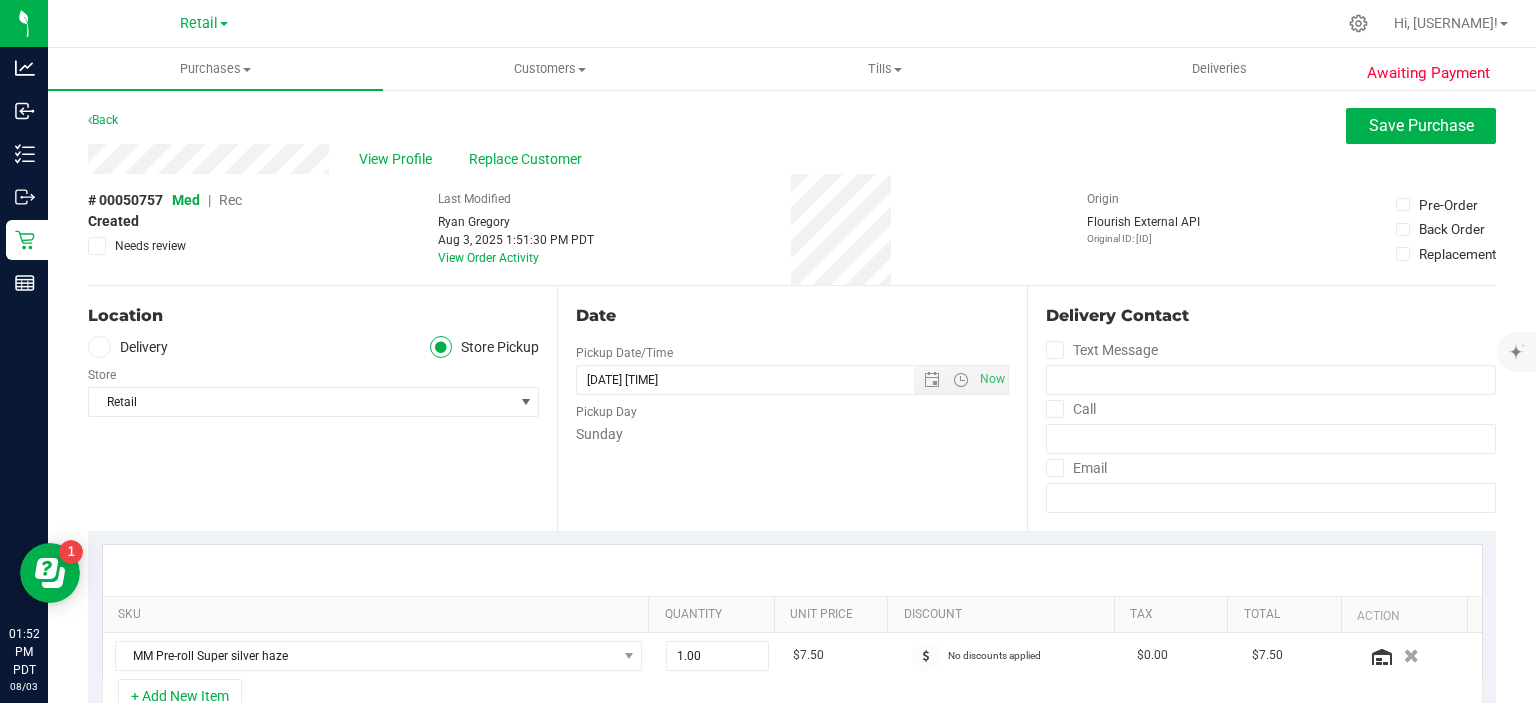 click on "Rec" at bounding box center [230, 200] 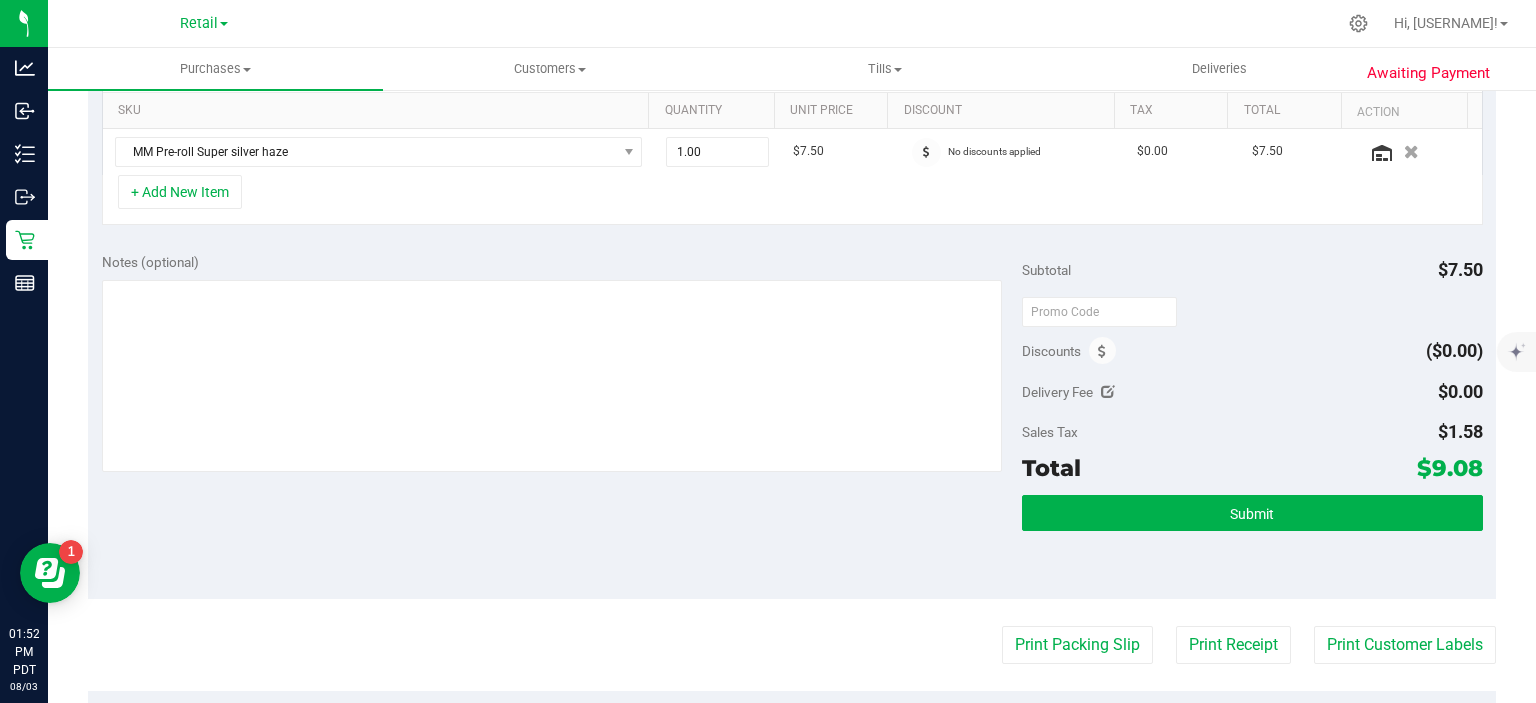 scroll, scrollTop: 508, scrollLeft: 0, axis: vertical 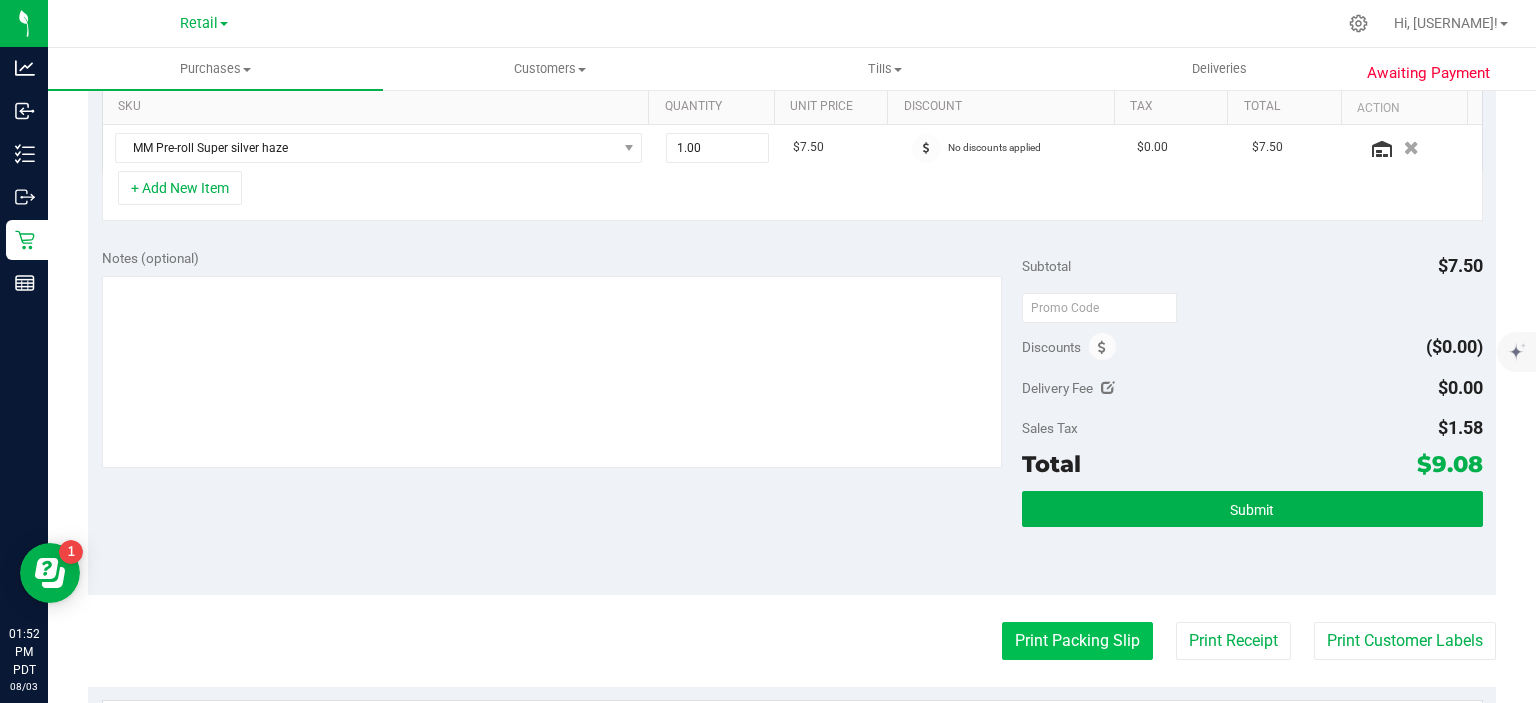 click on "Print Packing Slip" at bounding box center [1077, 641] 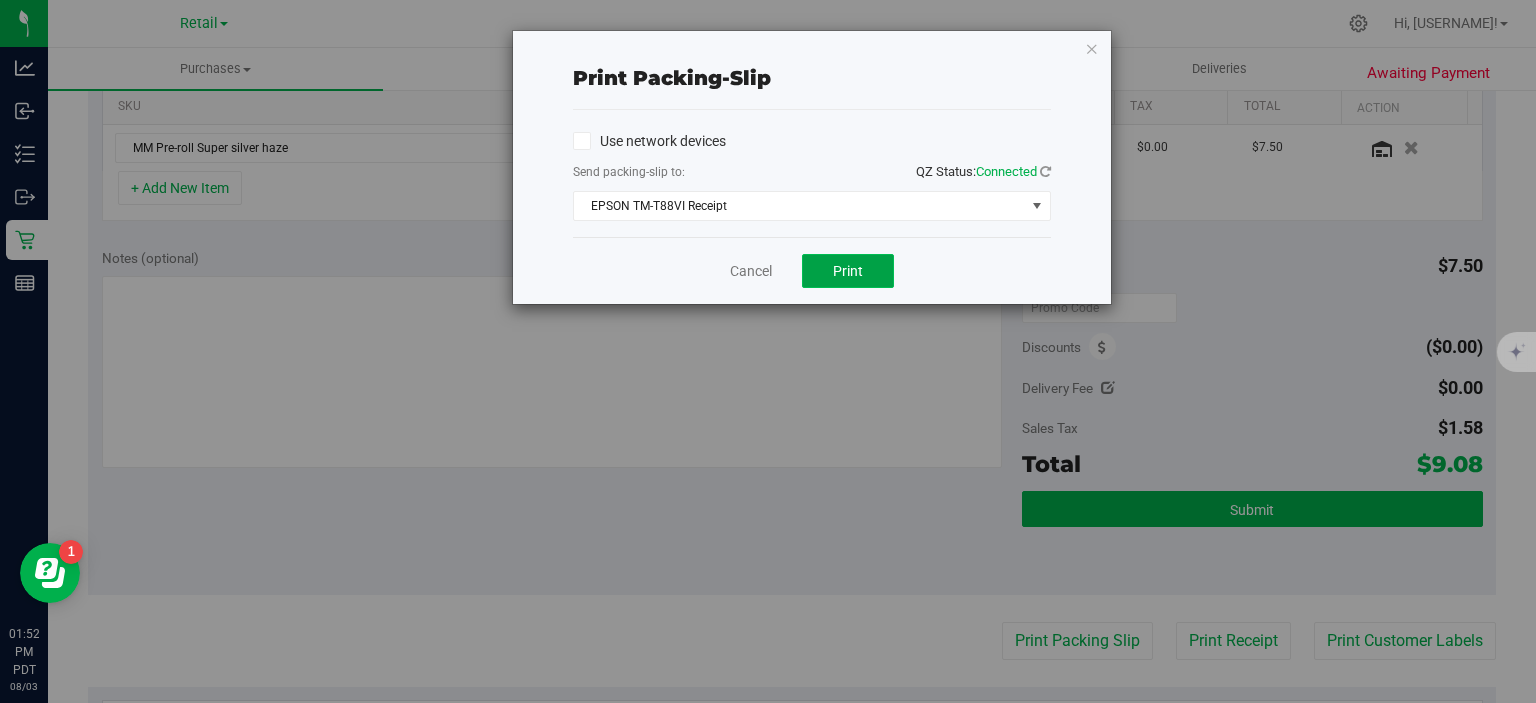 click on "Print" at bounding box center [848, 271] 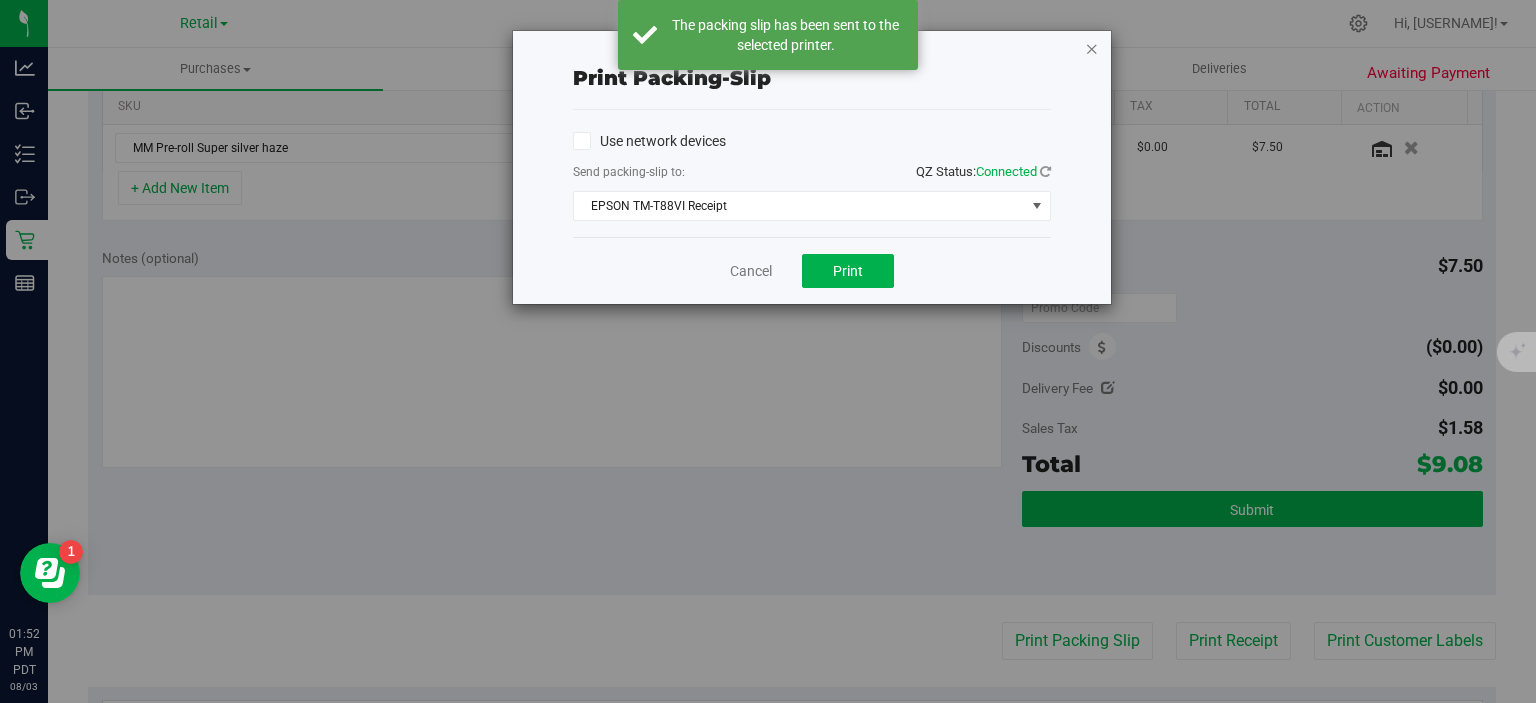 click at bounding box center [1092, 48] 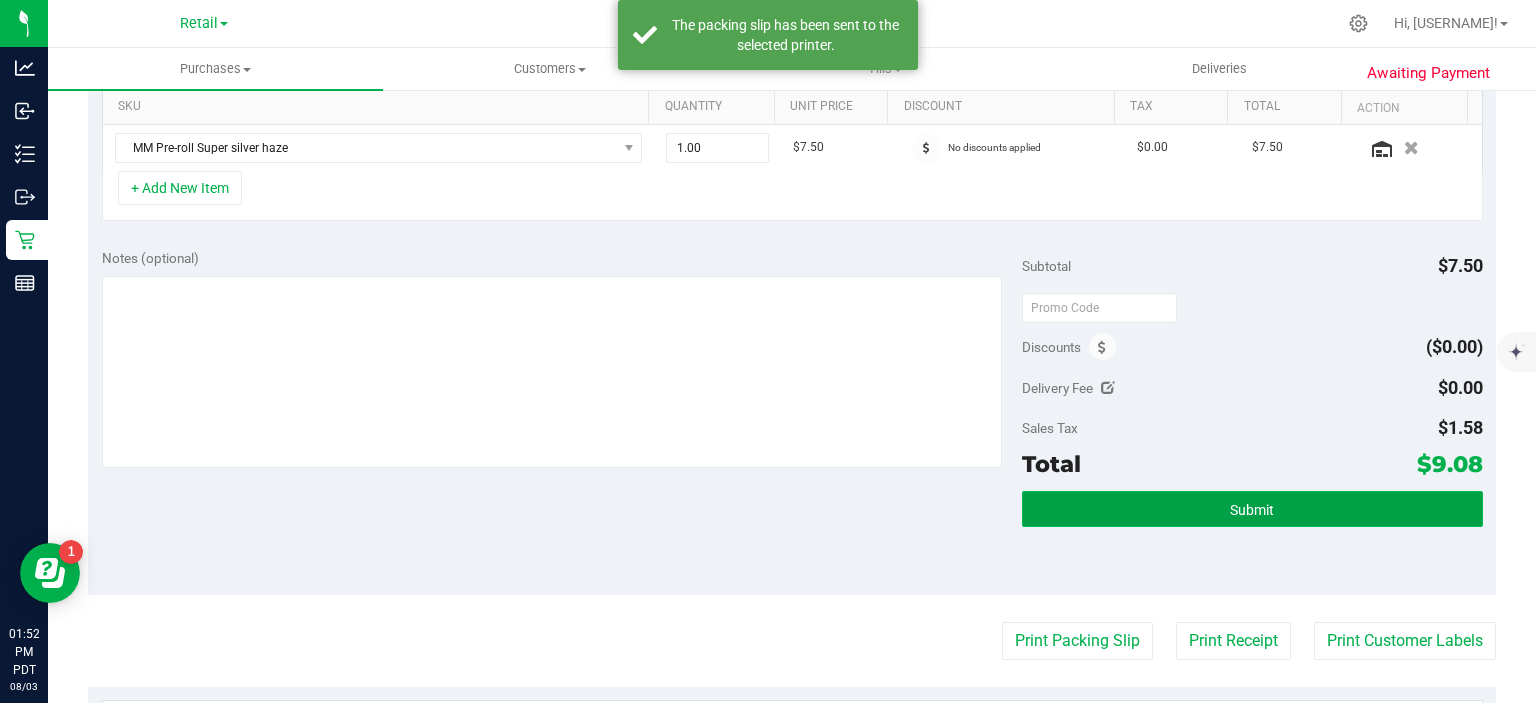 click on "Submit" at bounding box center [1252, 509] 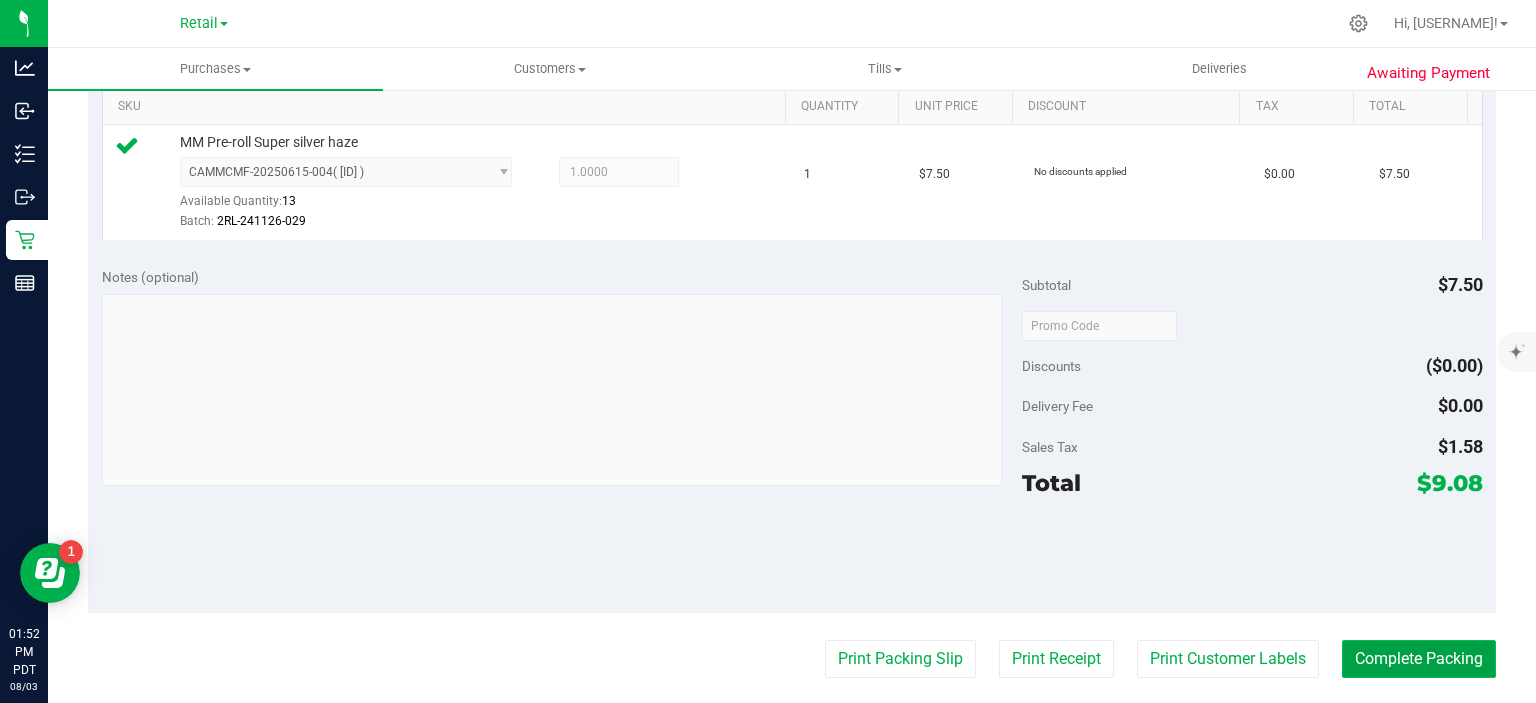 click on "Complete Packing" at bounding box center [1419, 659] 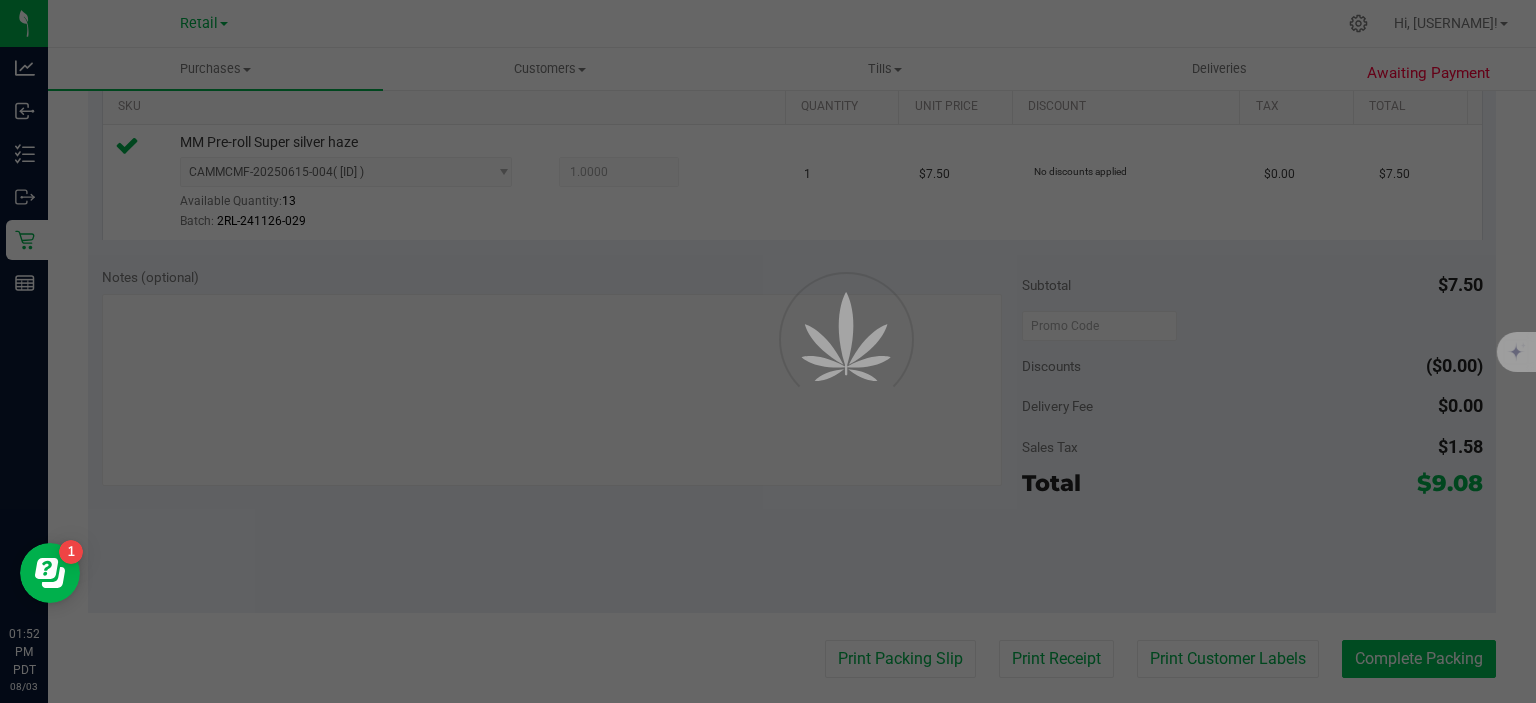 scroll, scrollTop: 0, scrollLeft: 0, axis: both 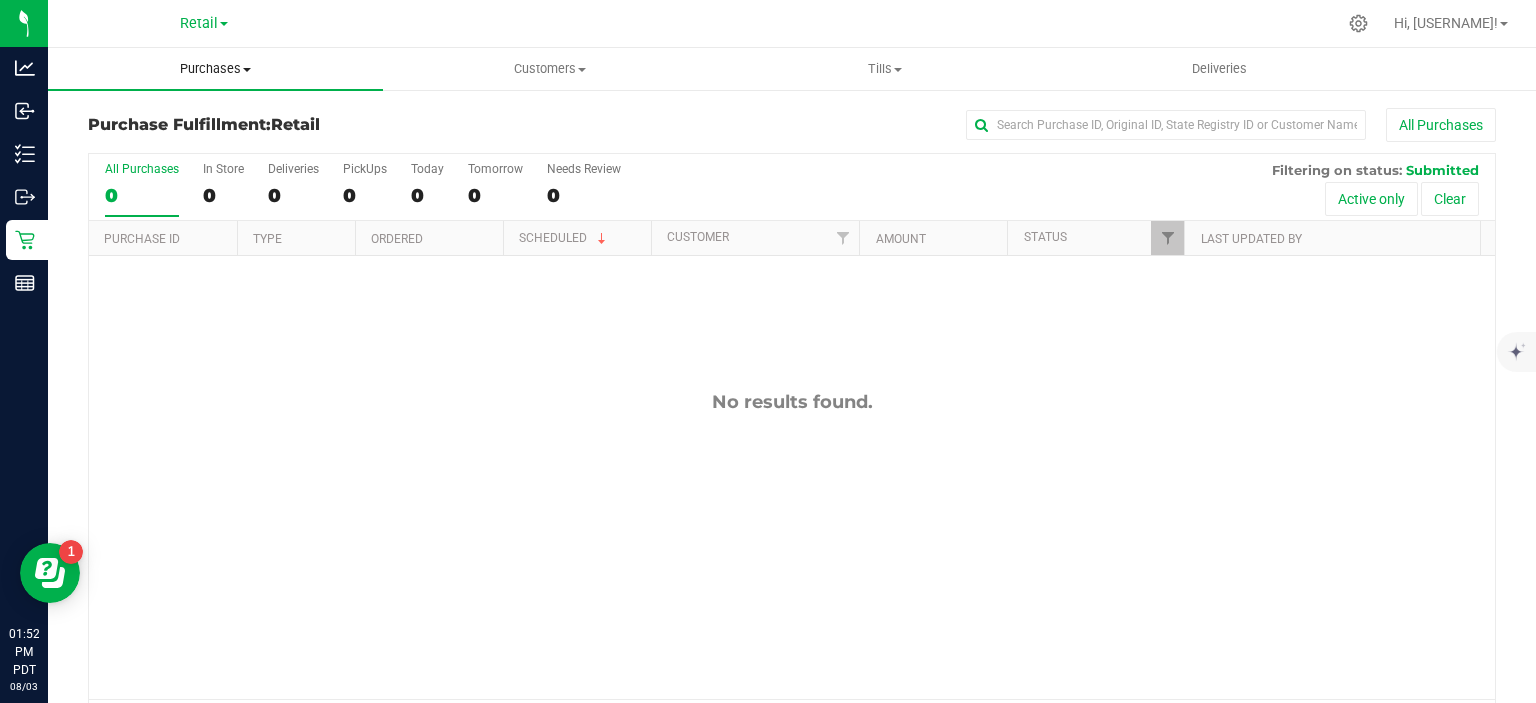 click at bounding box center (247, 70) 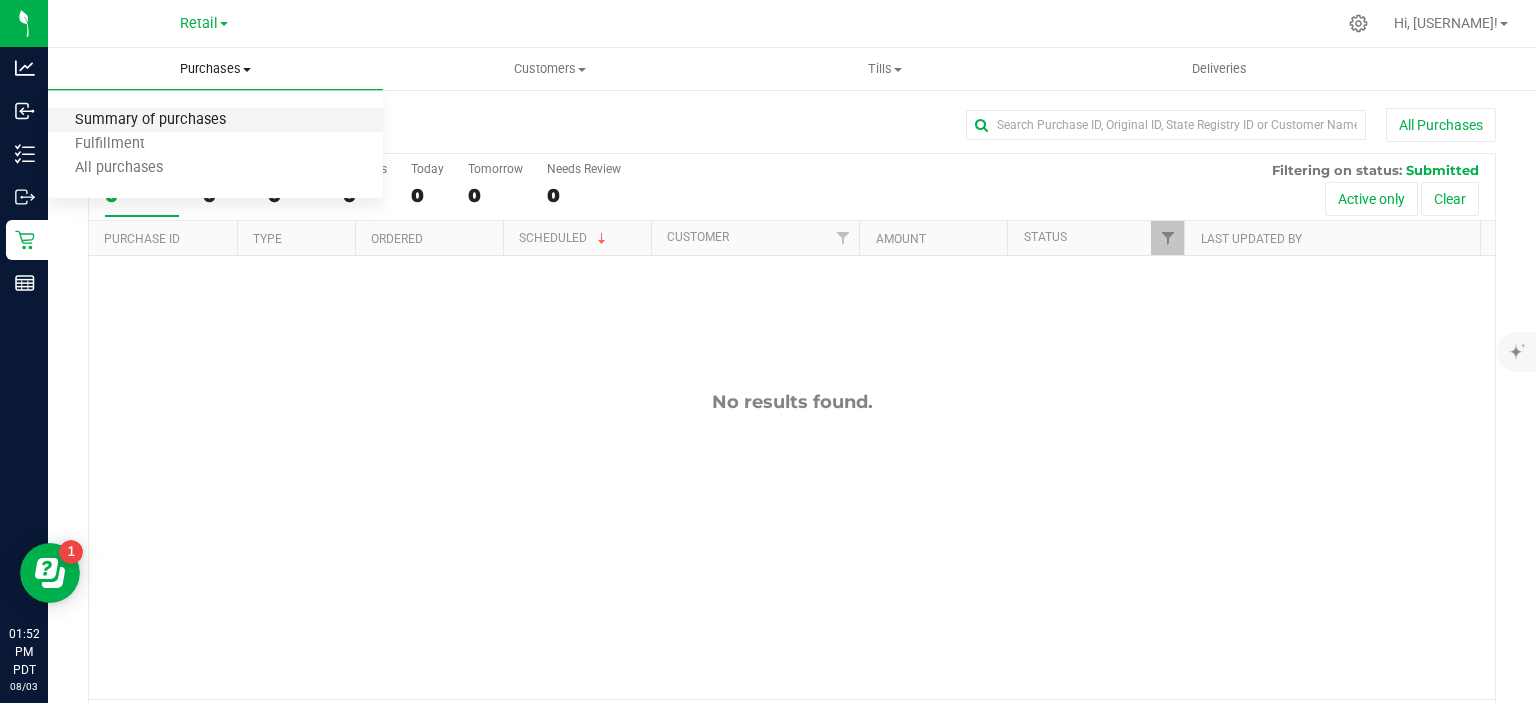 click on "Summary of purchases" at bounding box center [150, 120] 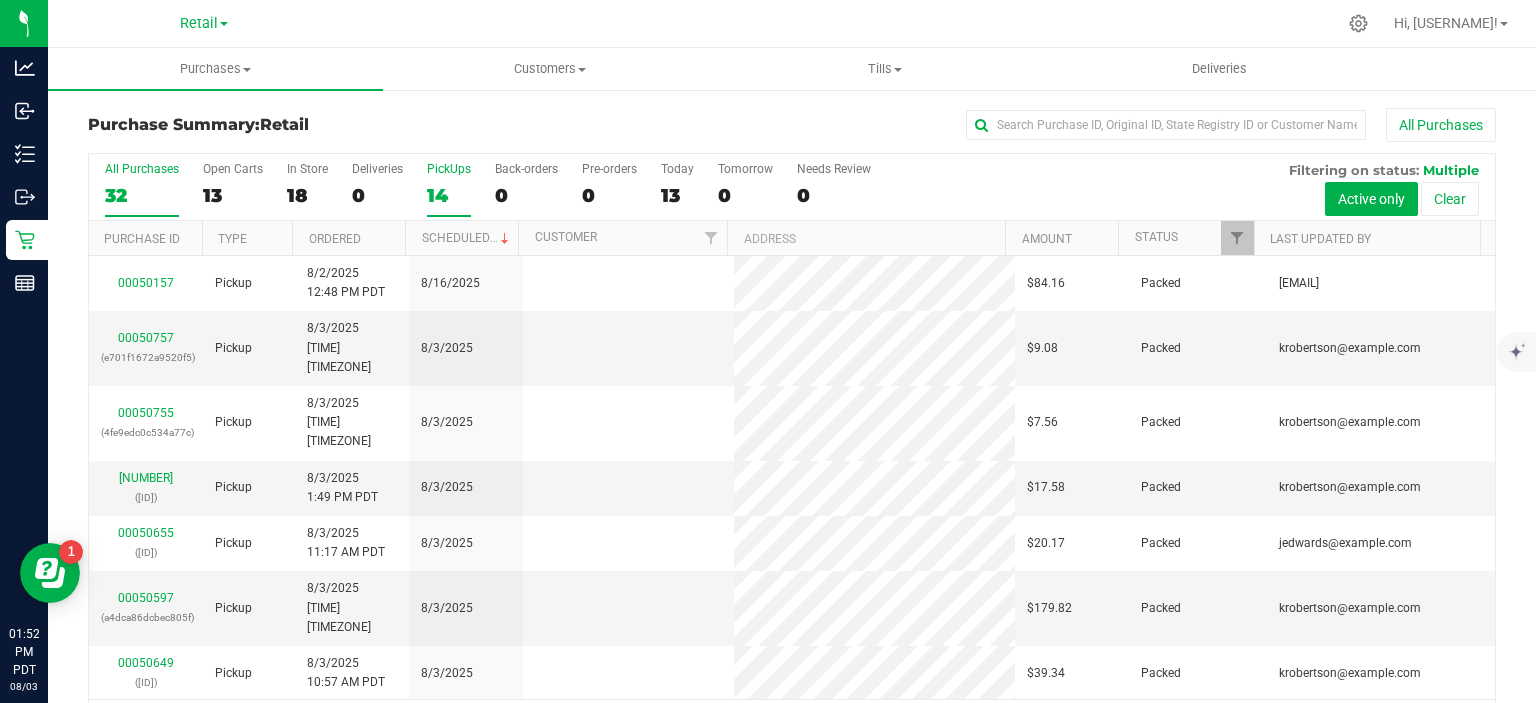click on "14" at bounding box center (449, 195) 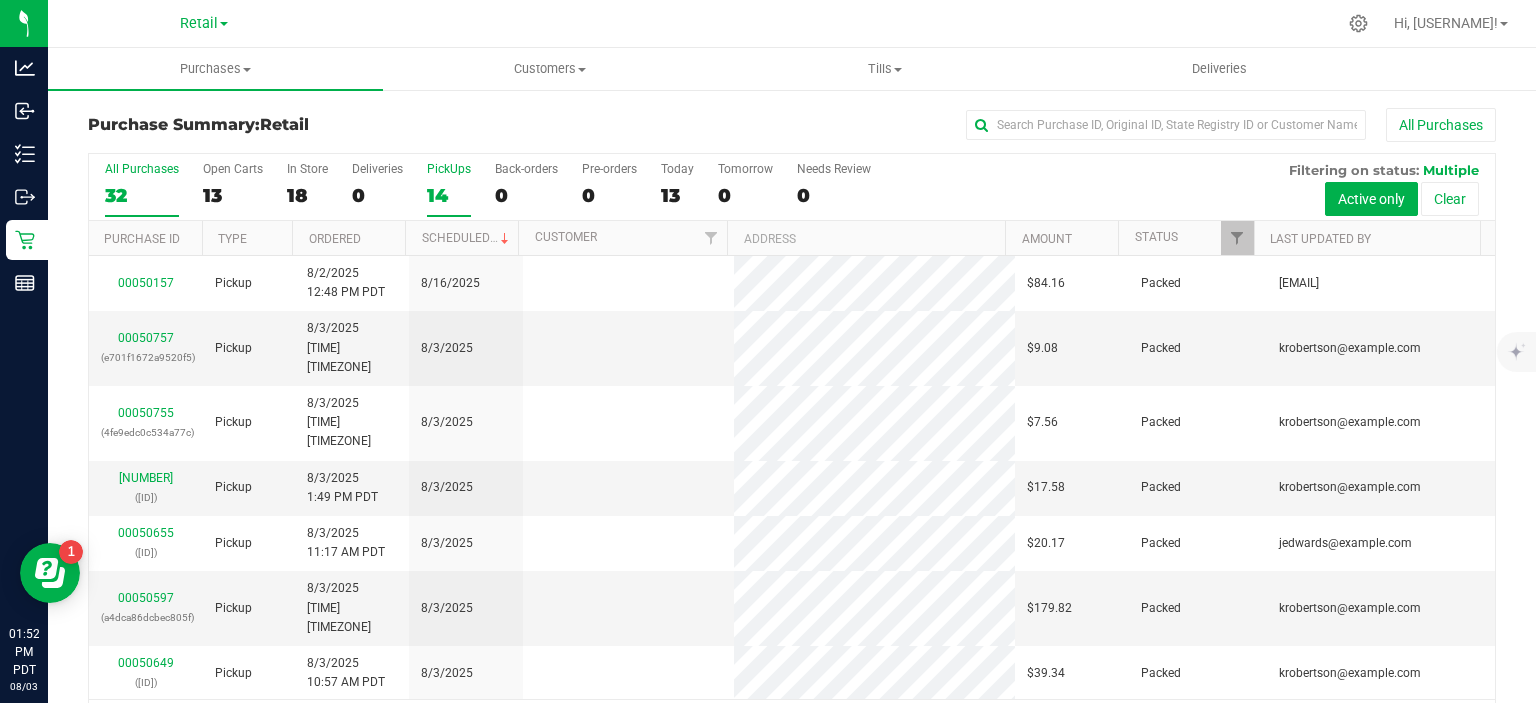 click on "PickUps
14" at bounding box center (0, 0) 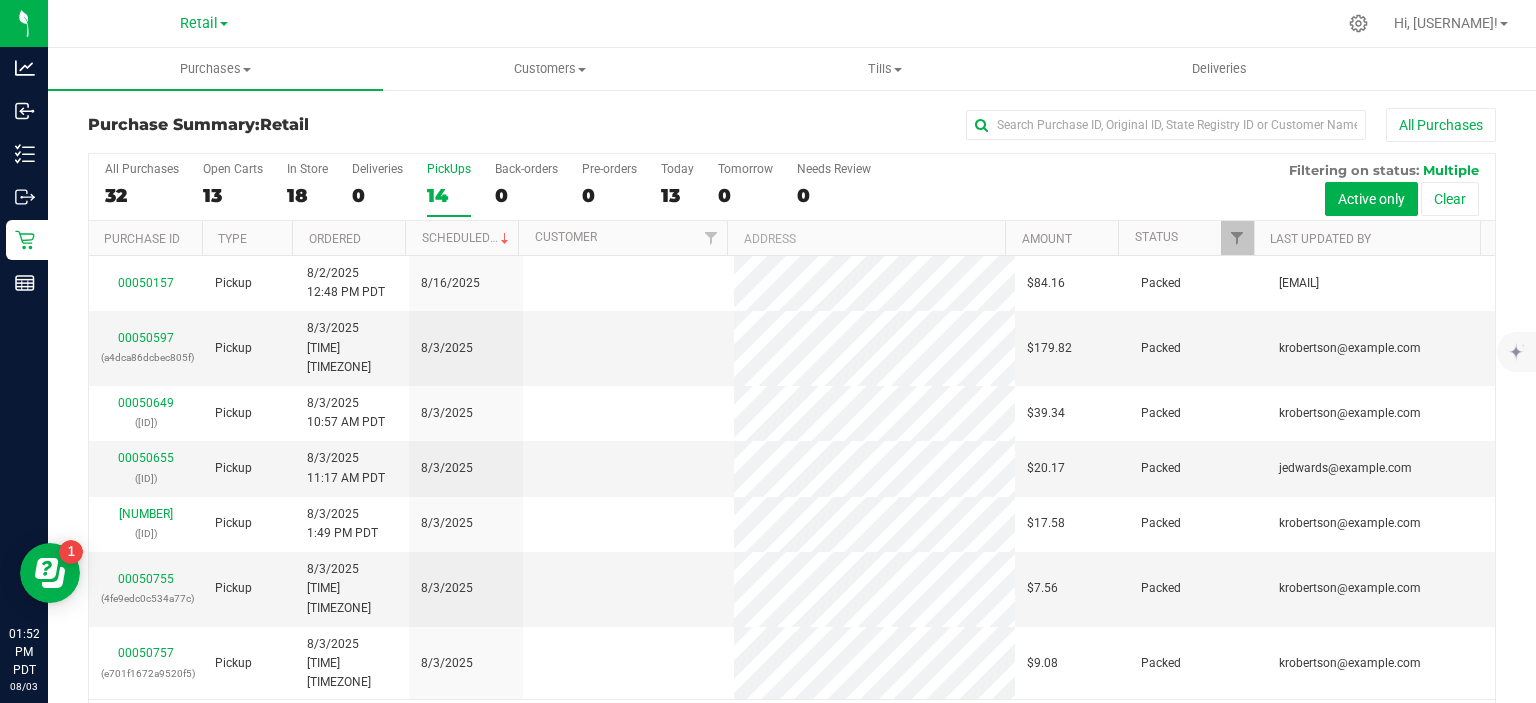 click on "Scheduled" at bounding box center [461, 238] 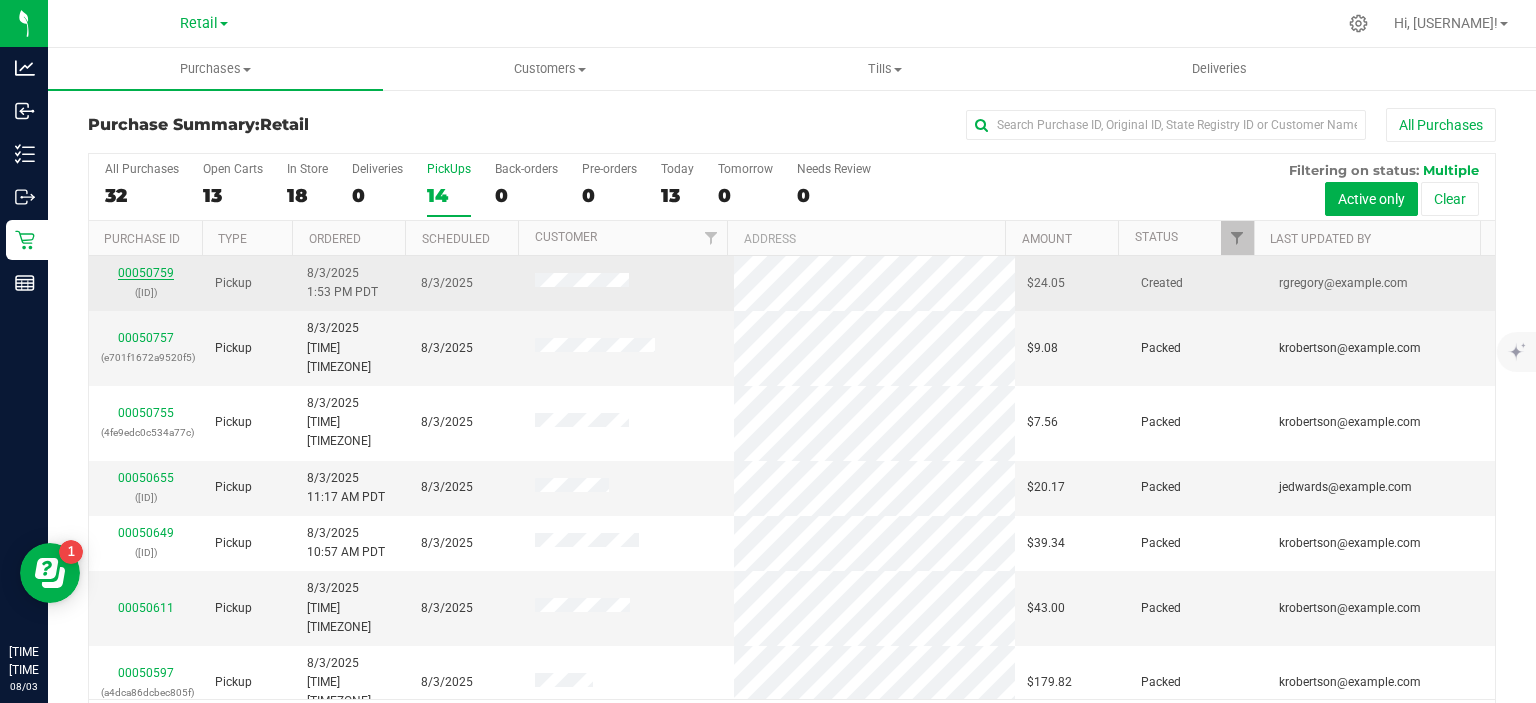 click on "00050759" at bounding box center (146, 273) 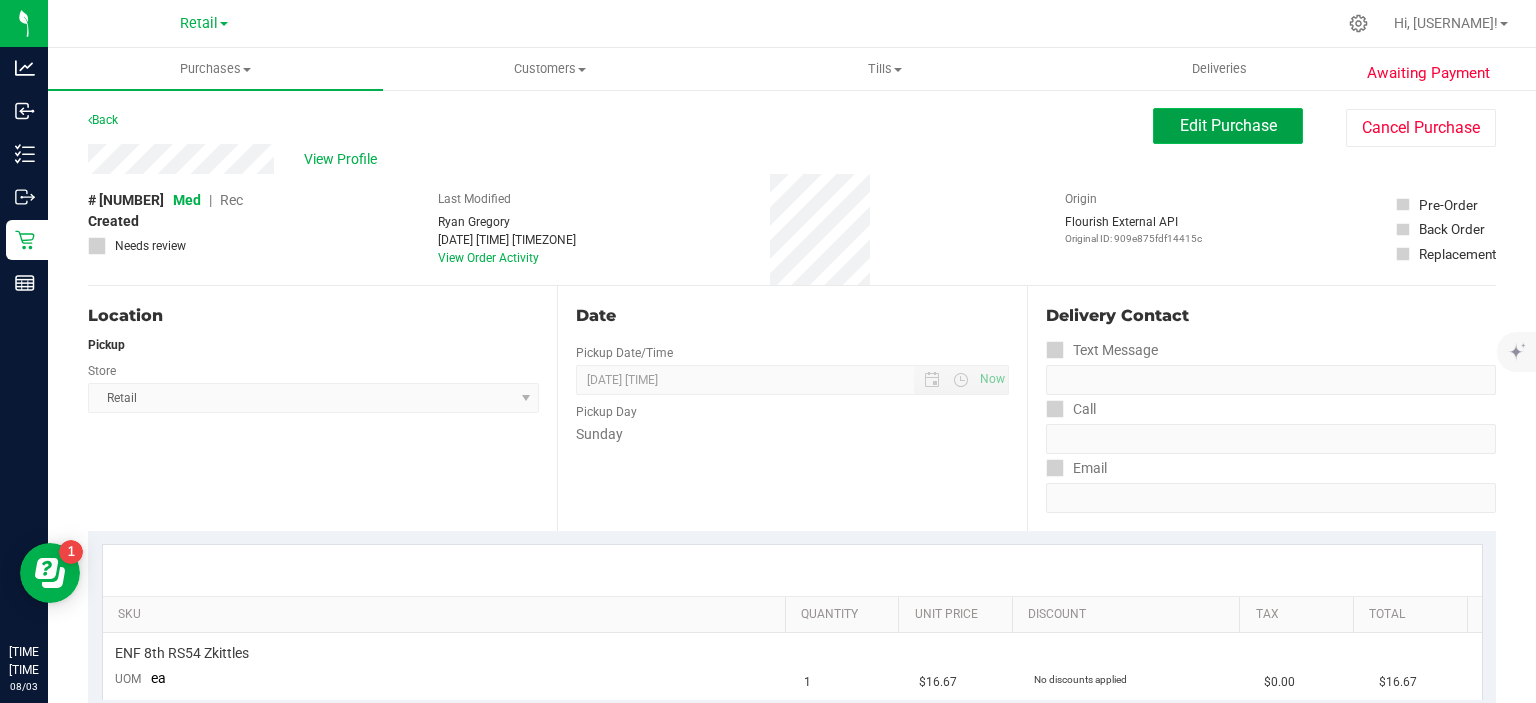 click on "Edit Purchase" at bounding box center [1228, 125] 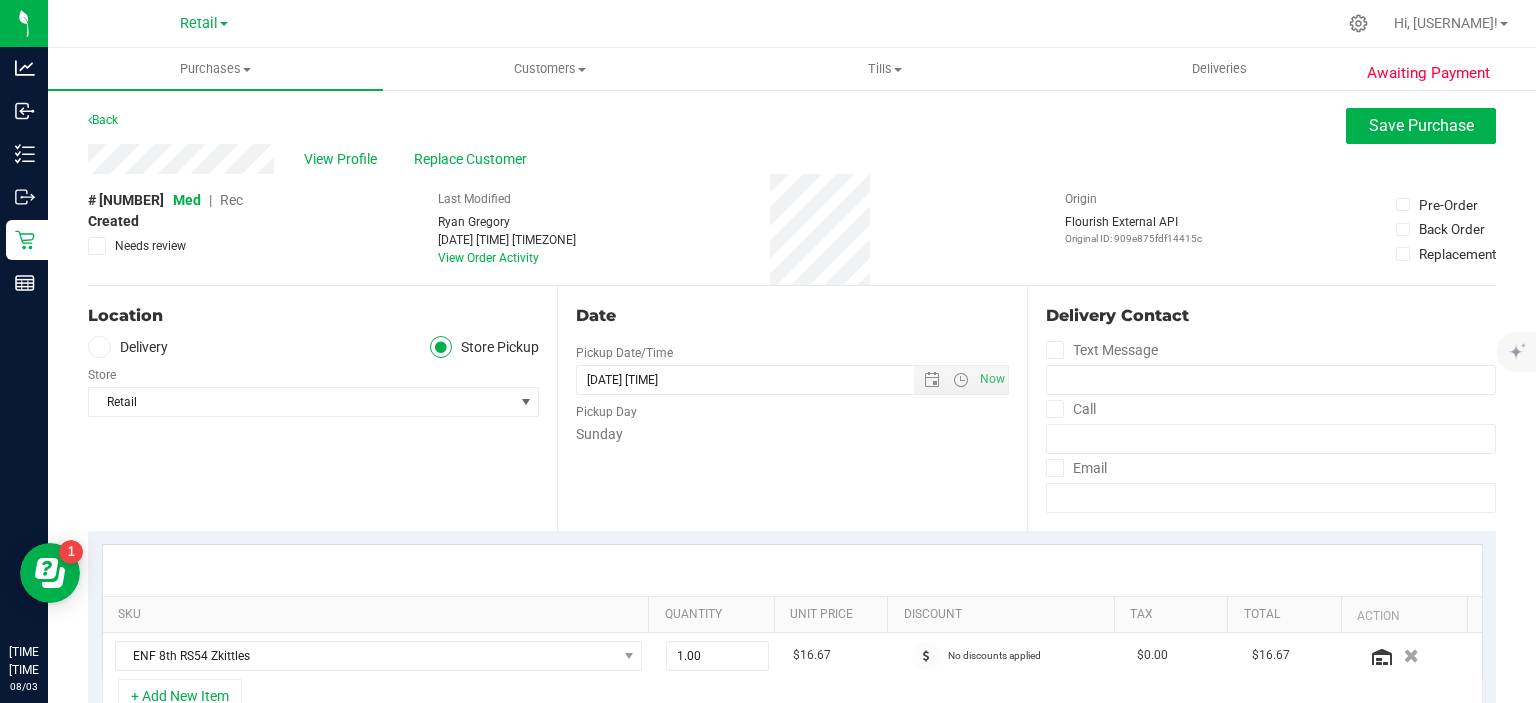 click on "Rec" at bounding box center (231, 200) 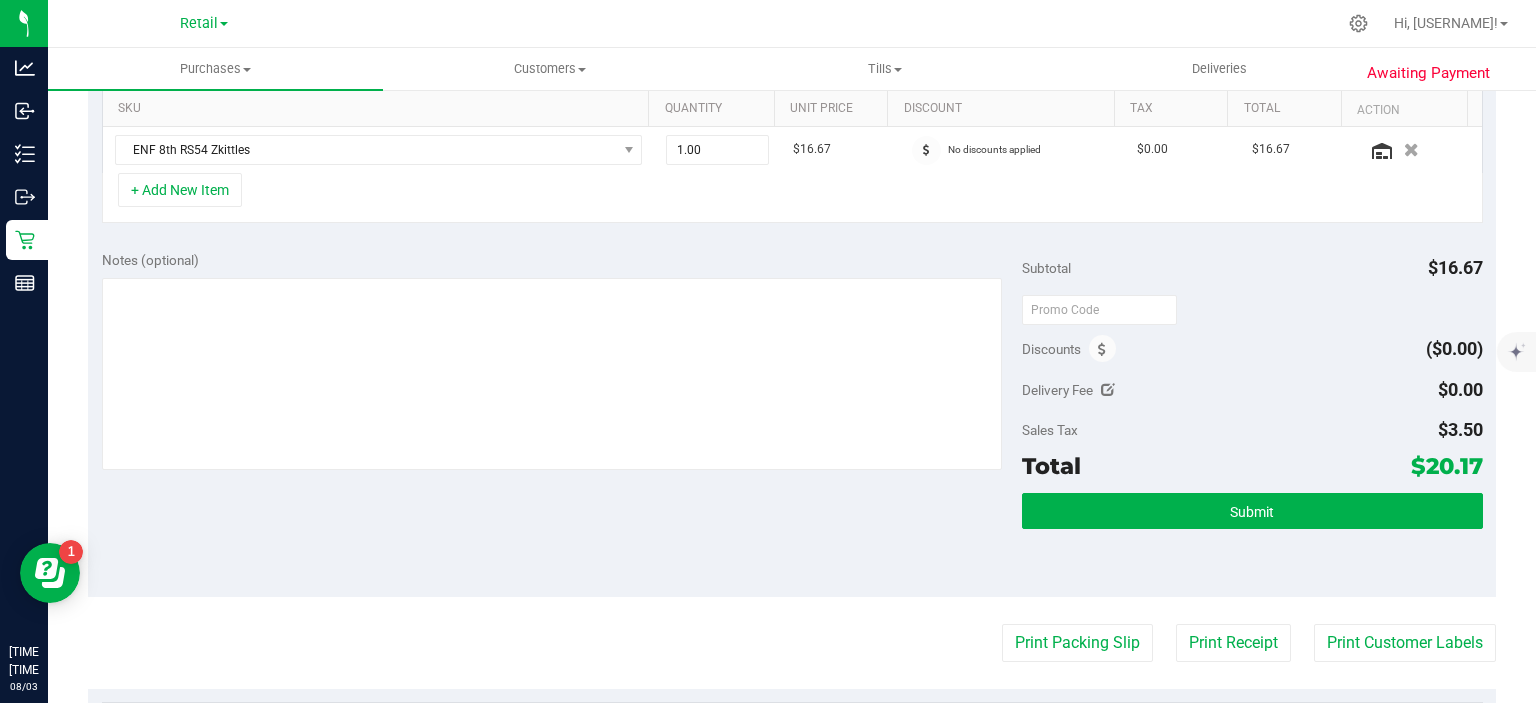 scroll, scrollTop: 544, scrollLeft: 0, axis: vertical 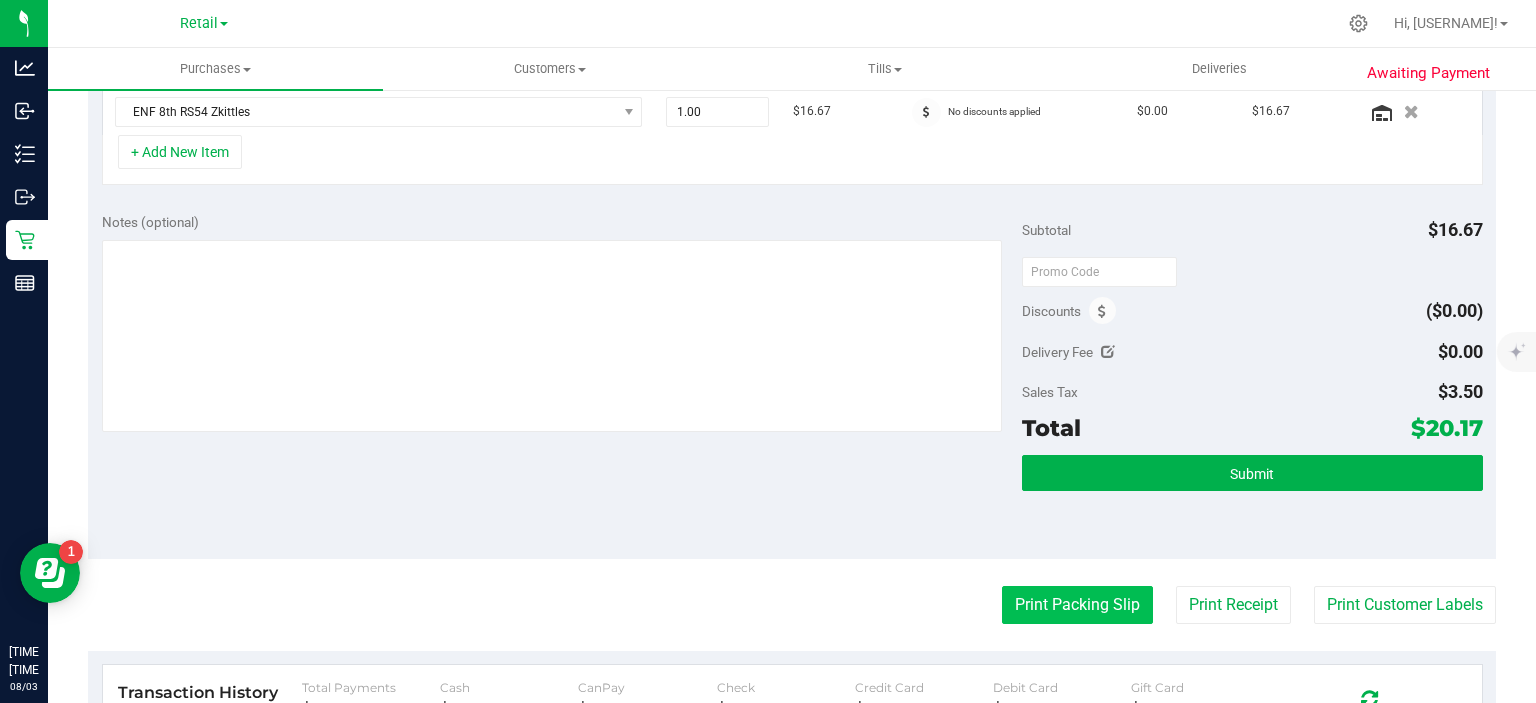 click on "Print Packing Slip" at bounding box center [1077, 605] 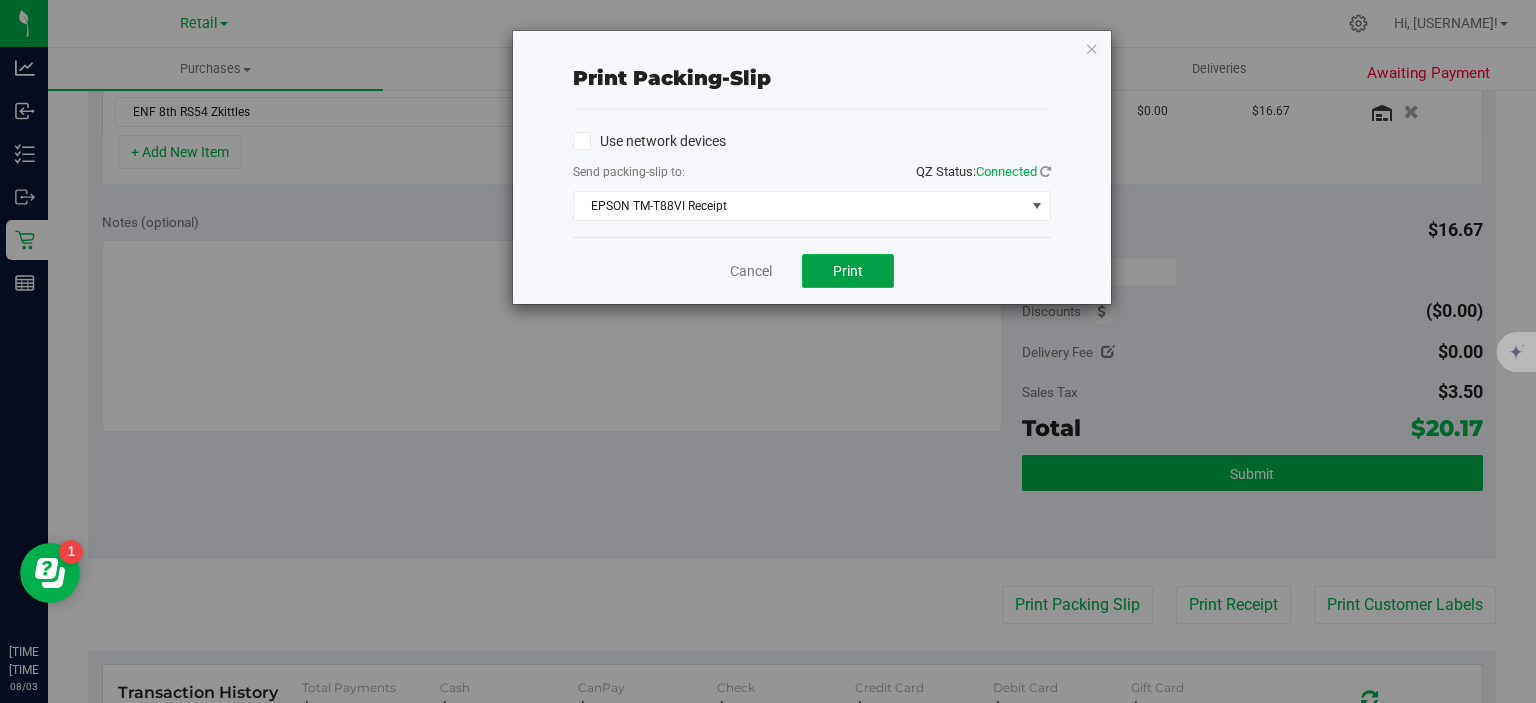 click on "Print" at bounding box center [848, 271] 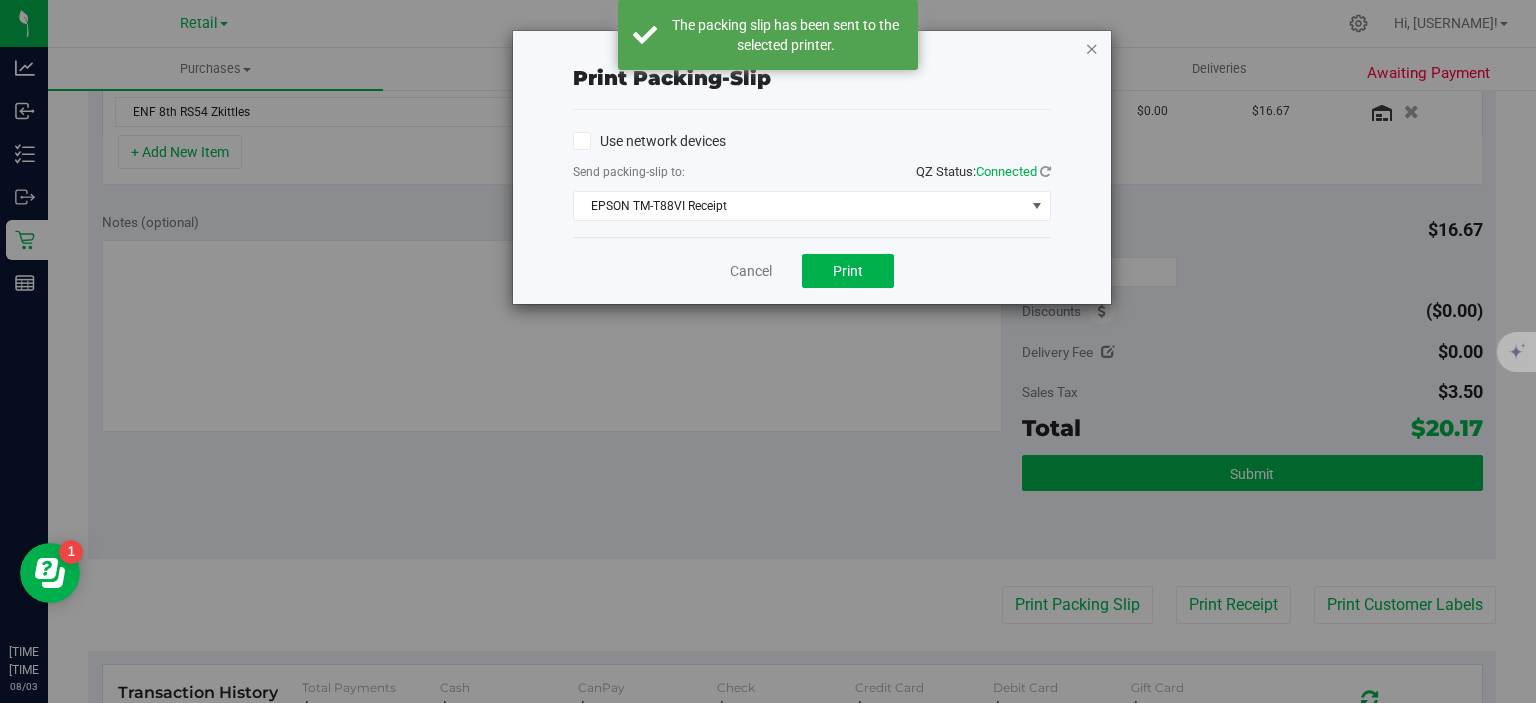 click at bounding box center [1092, 48] 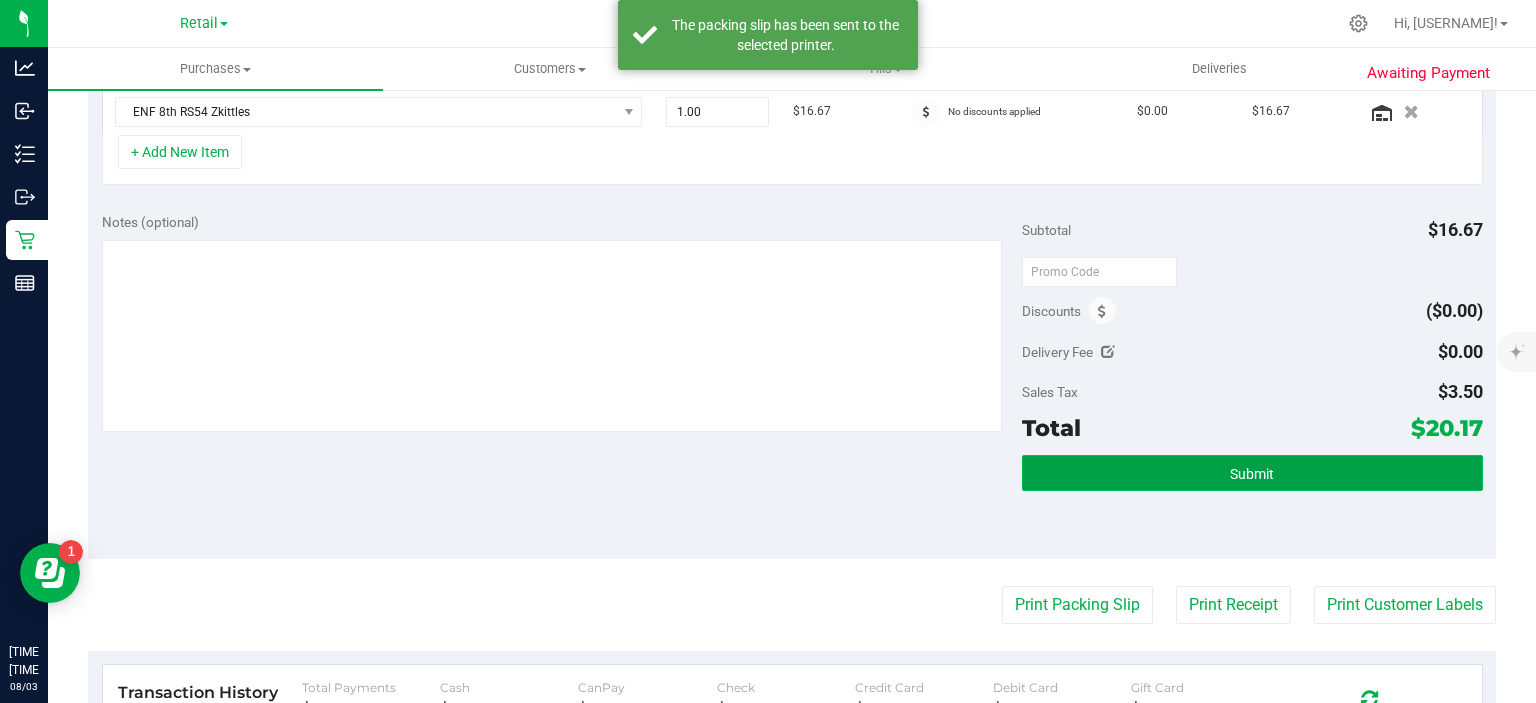 click on "Submit" at bounding box center (1252, 473) 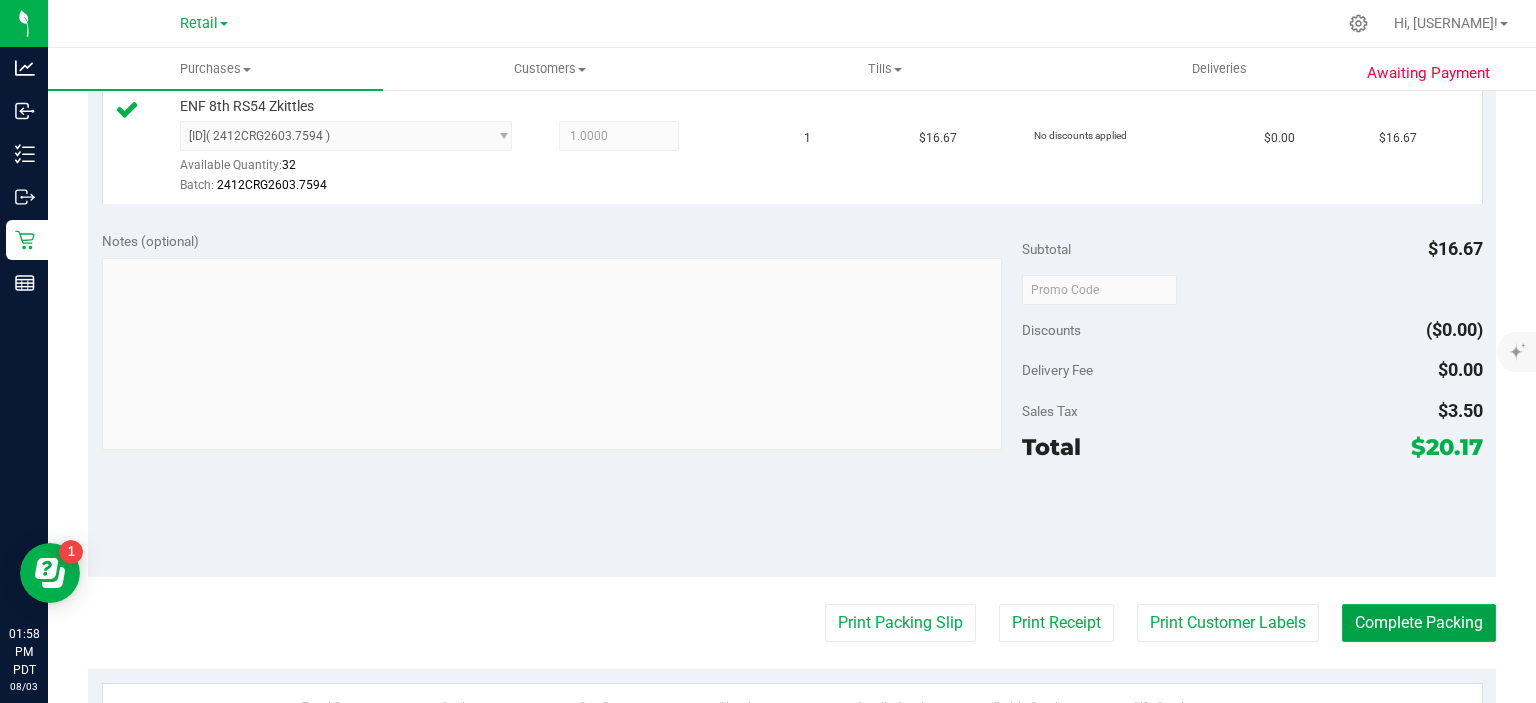 click on "Complete Packing" at bounding box center [1419, 623] 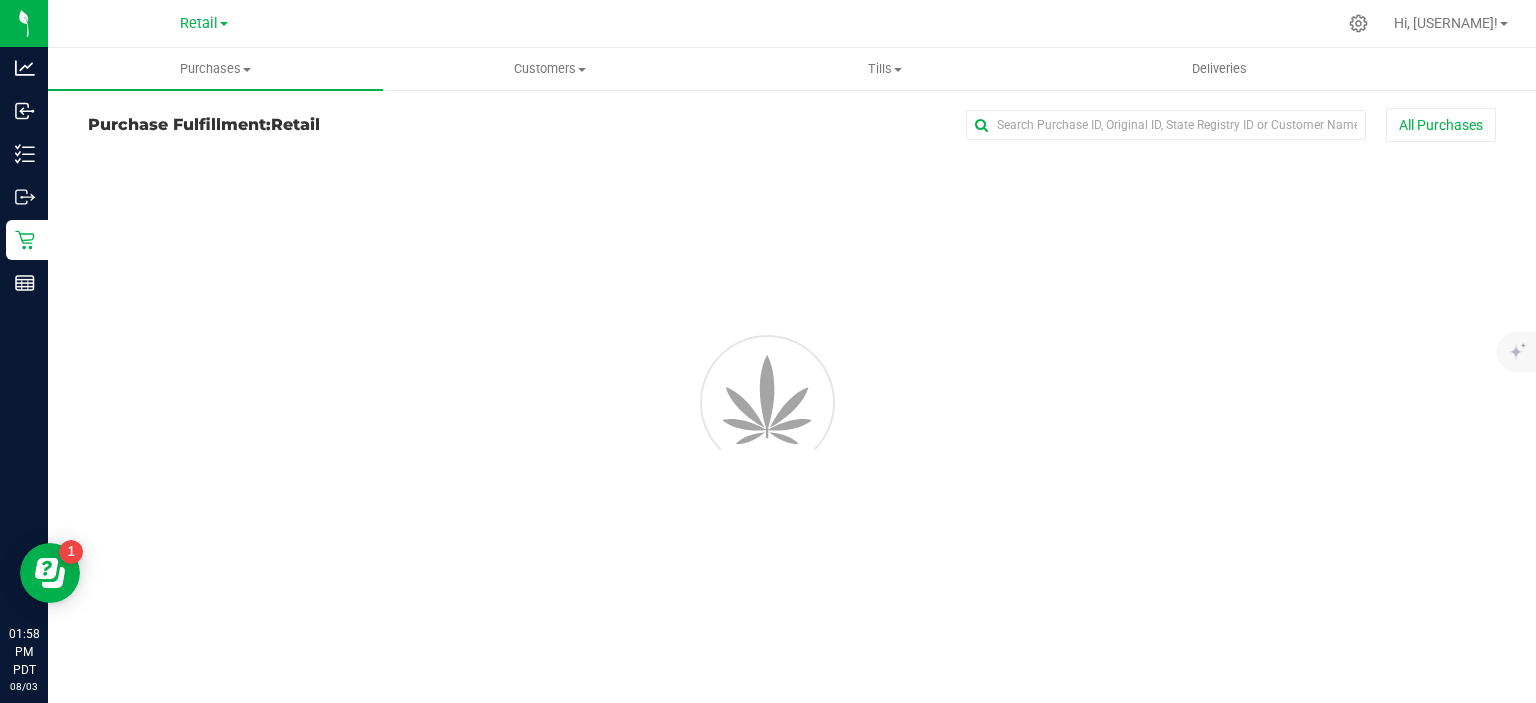 scroll, scrollTop: 0, scrollLeft: 0, axis: both 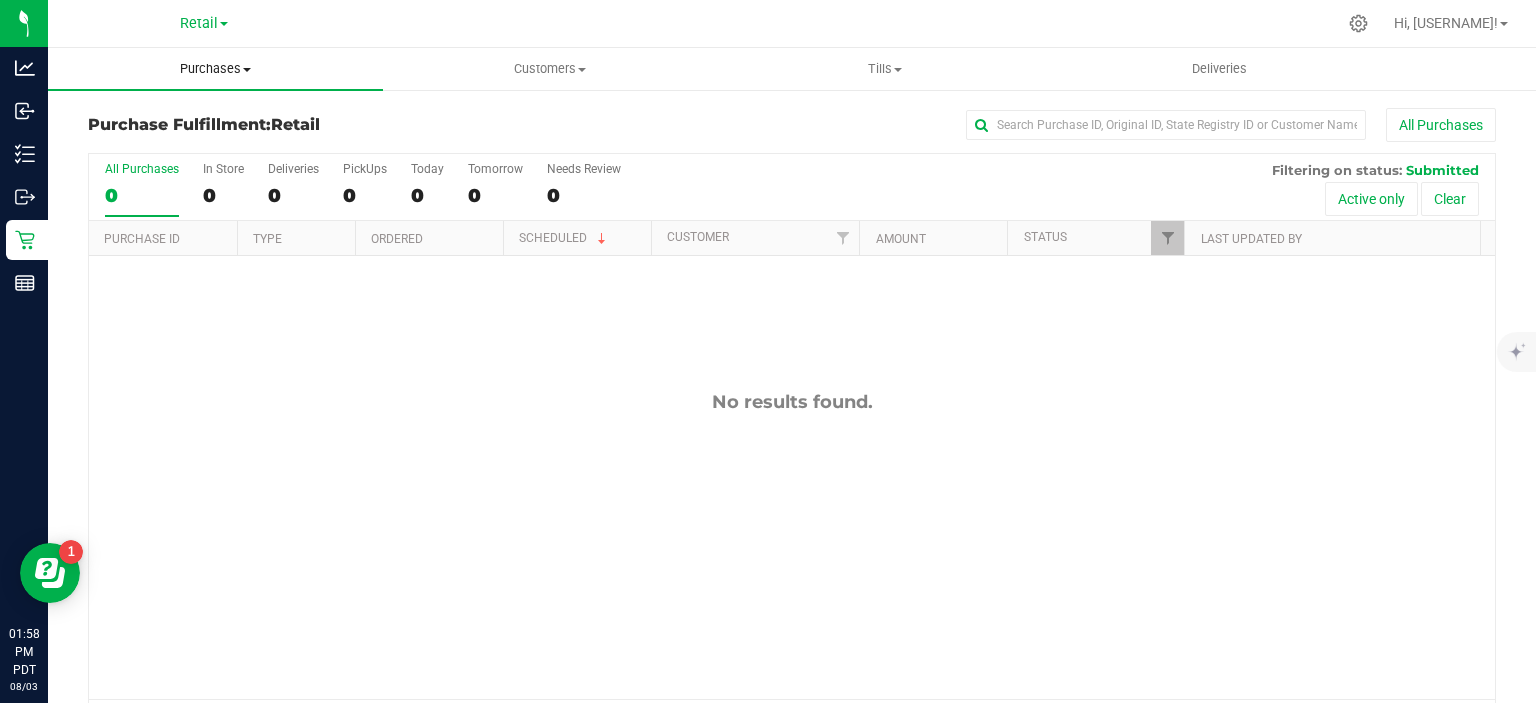 click on "Purchases" at bounding box center (215, 69) 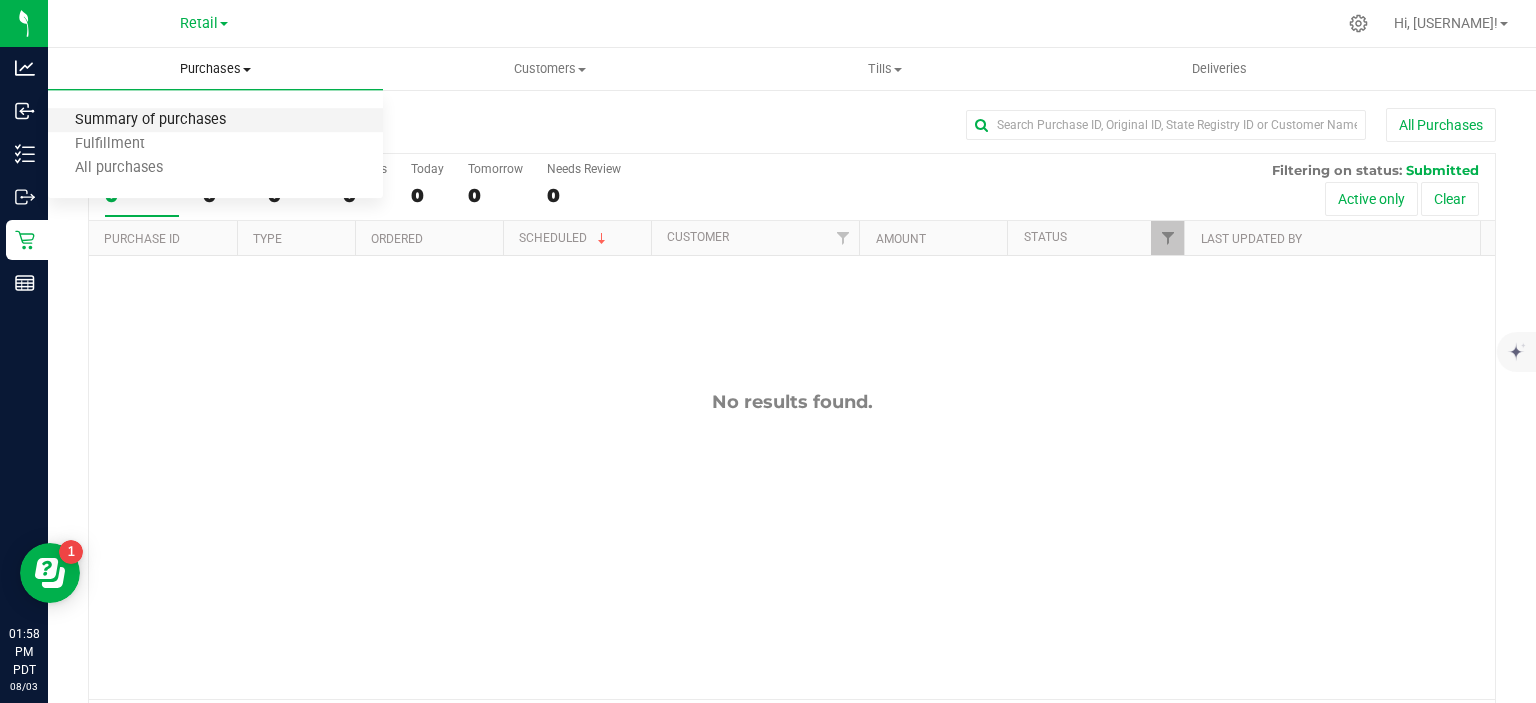 click on "Summary of purchases" at bounding box center (150, 120) 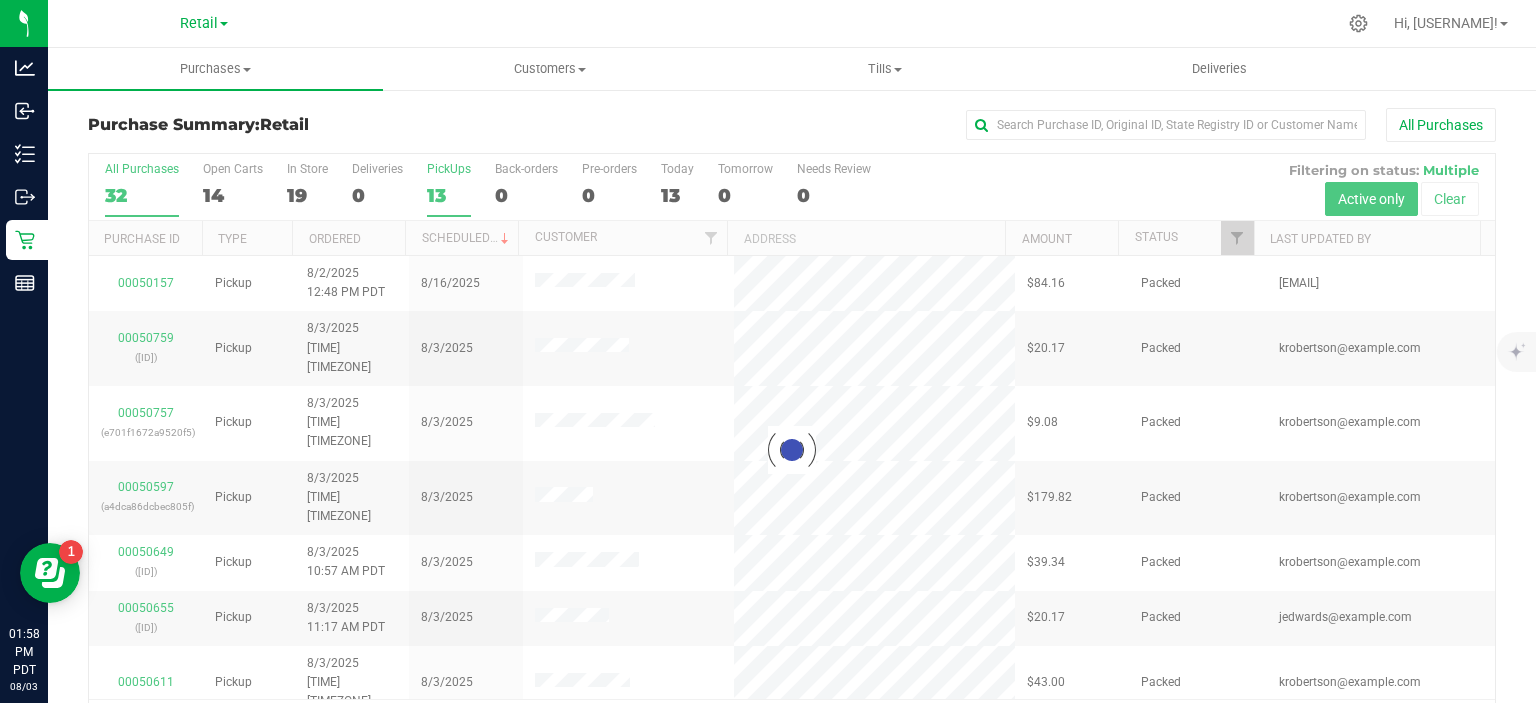 click on "13" at bounding box center (449, 195) 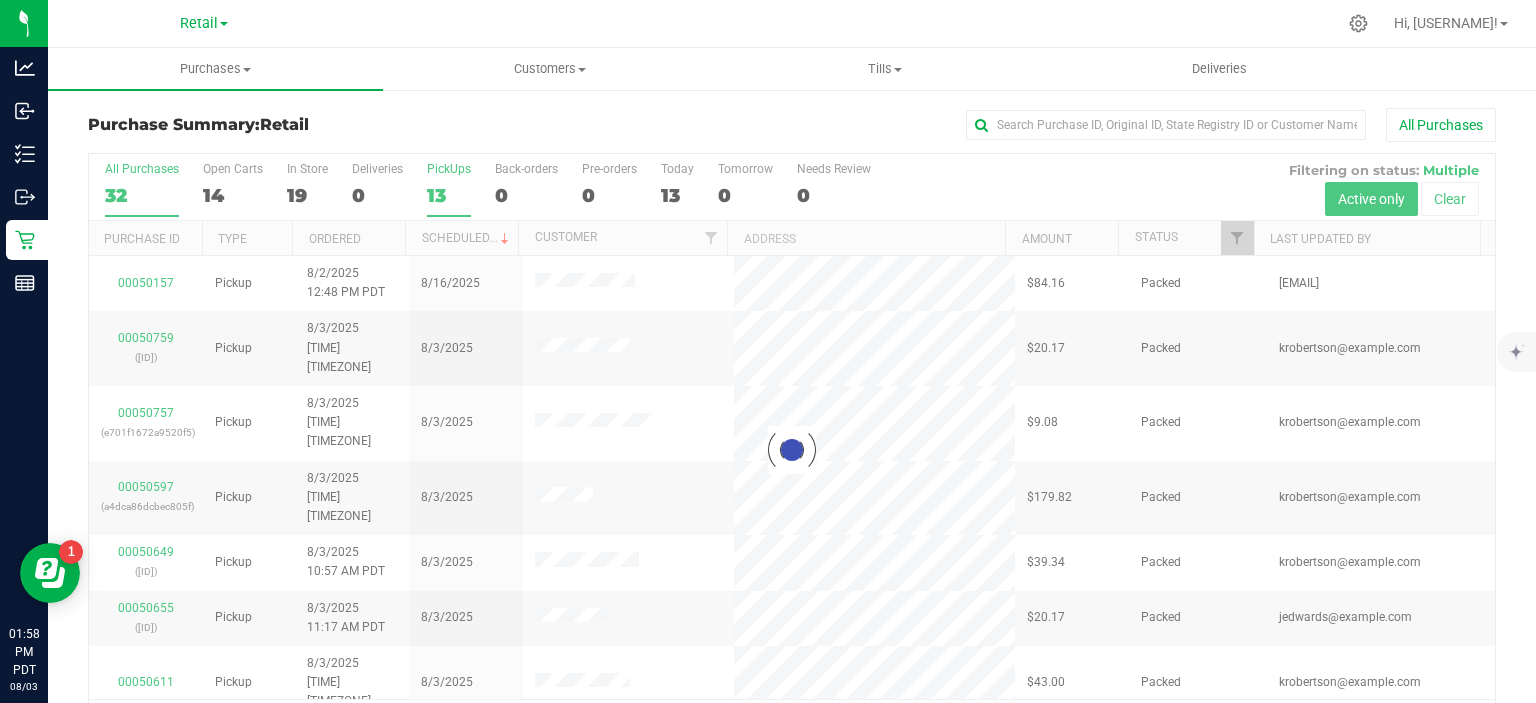 click on "PickUps
13" at bounding box center (0, 0) 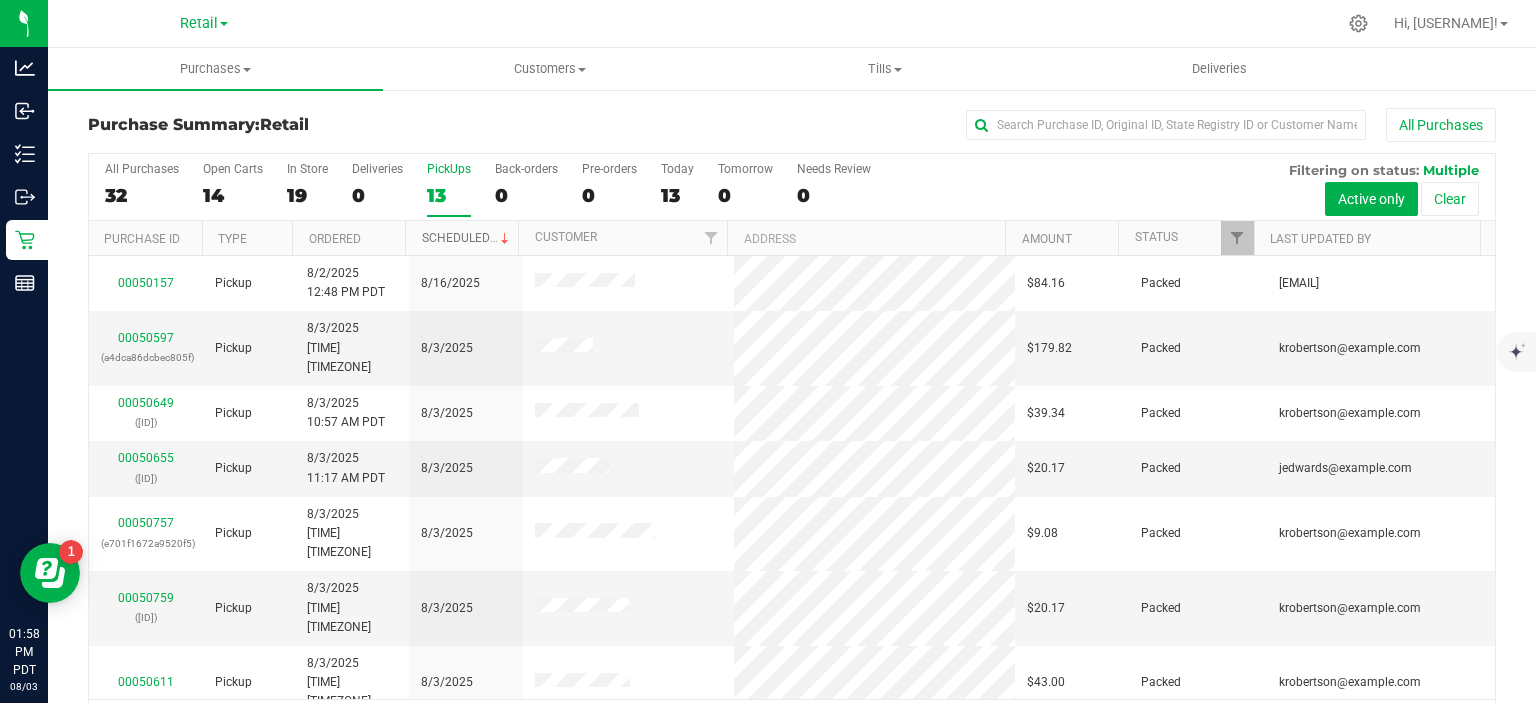 click at bounding box center [505, 239] 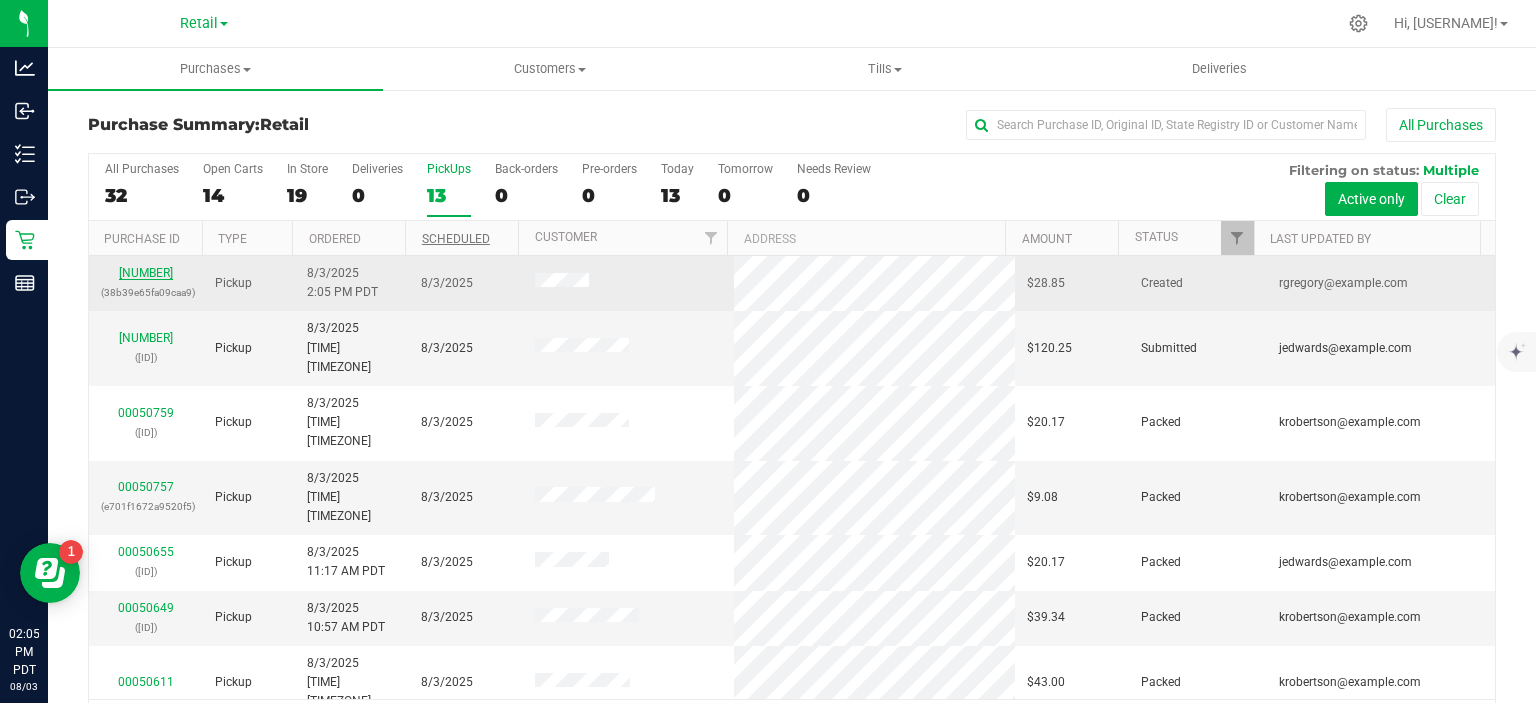 click on "[NUMBER]" at bounding box center [146, 273] 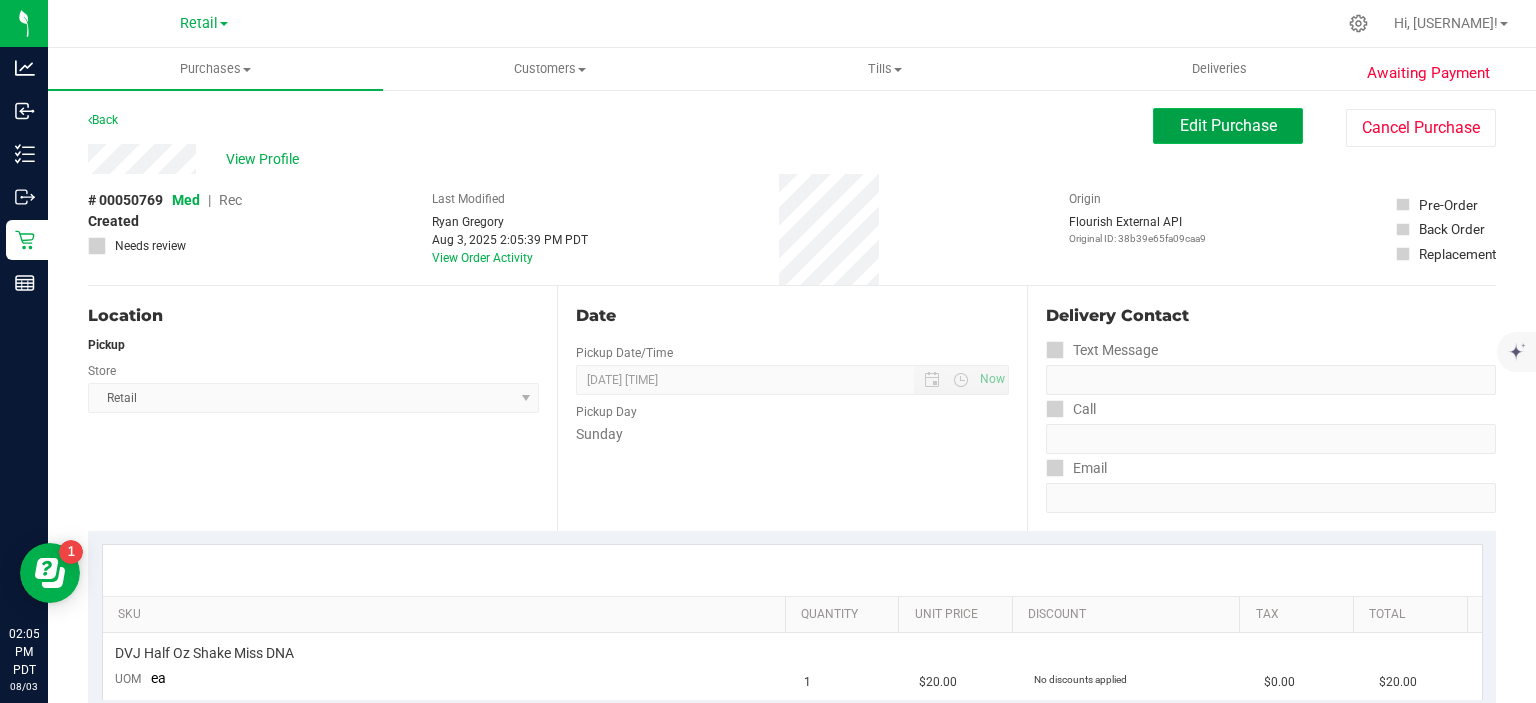 click on "Edit Purchase" at bounding box center (1228, 125) 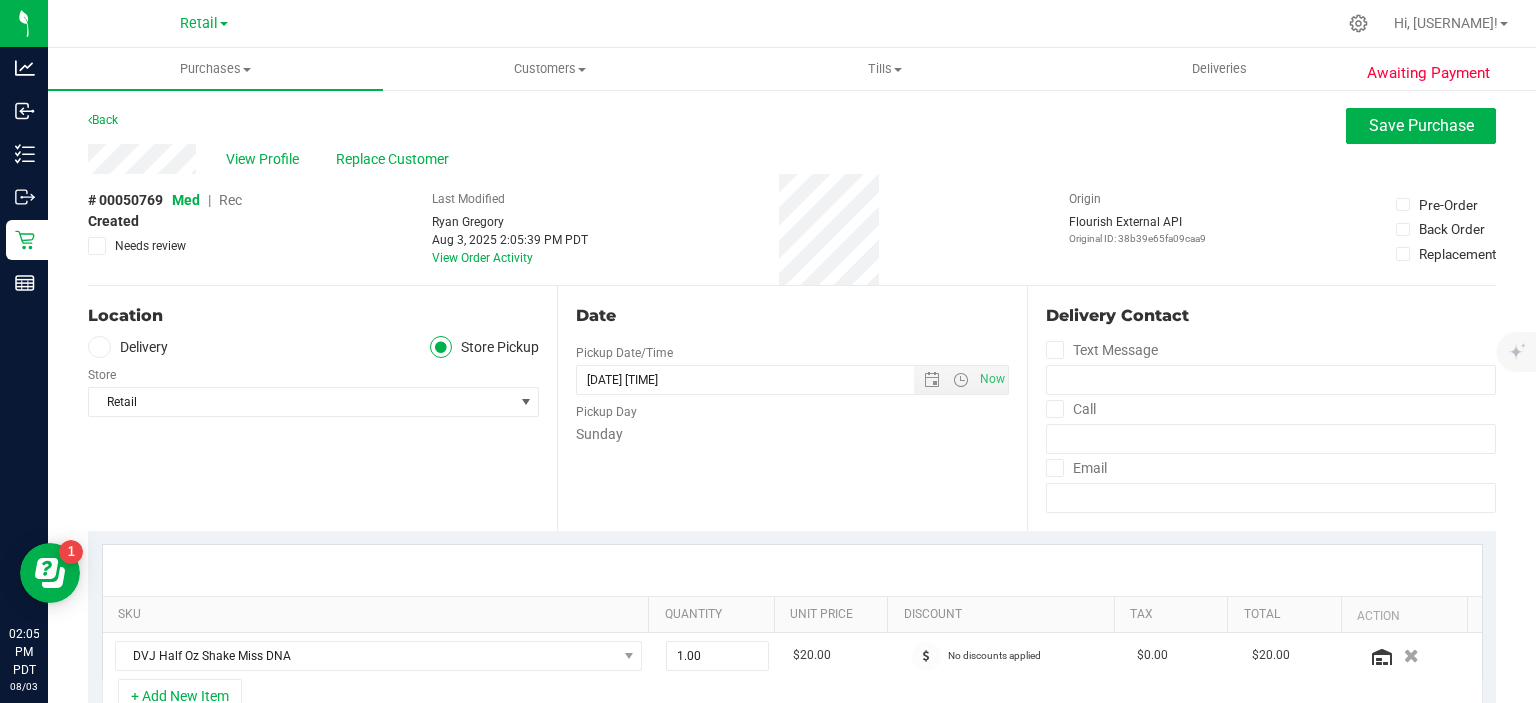 click on "Rec" at bounding box center [230, 200] 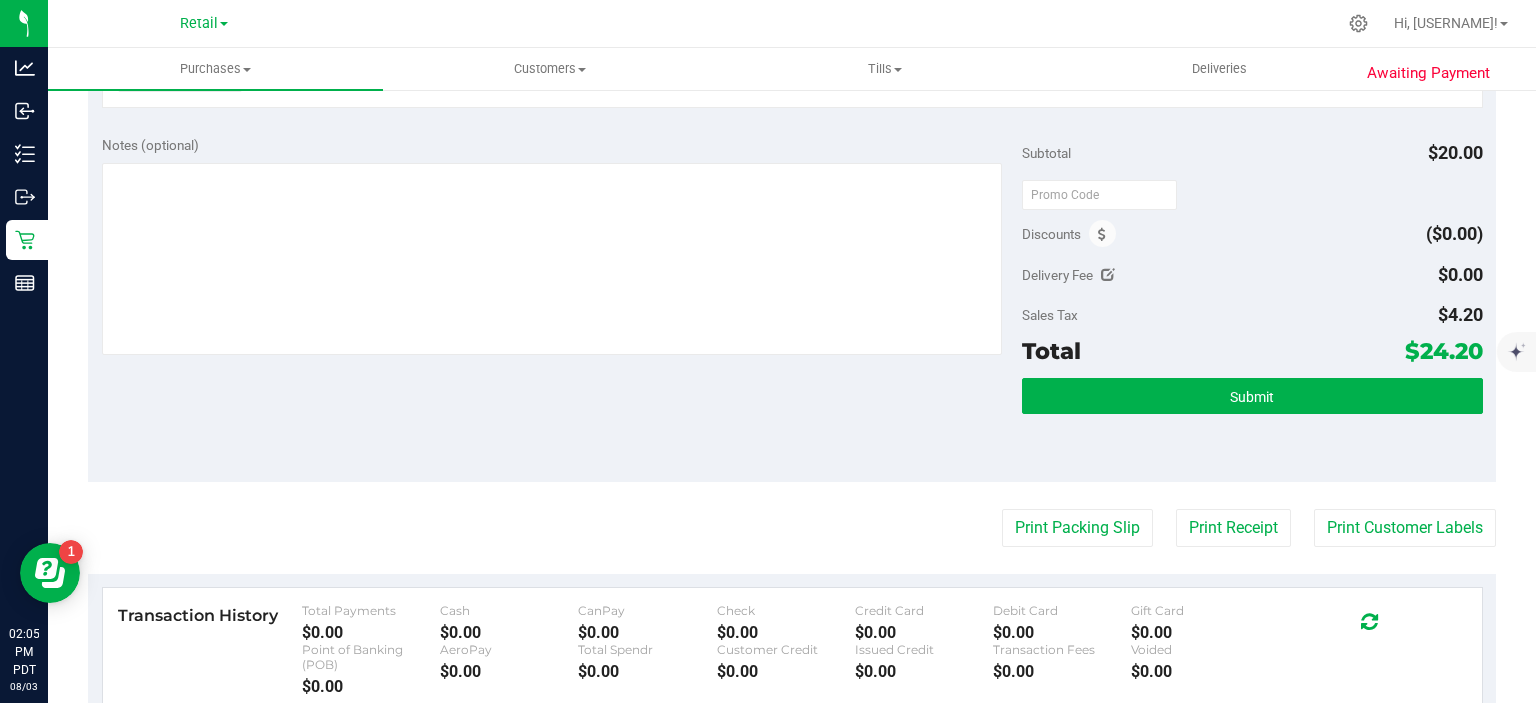 scroll, scrollTop: 671, scrollLeft: 0, axis: vertical 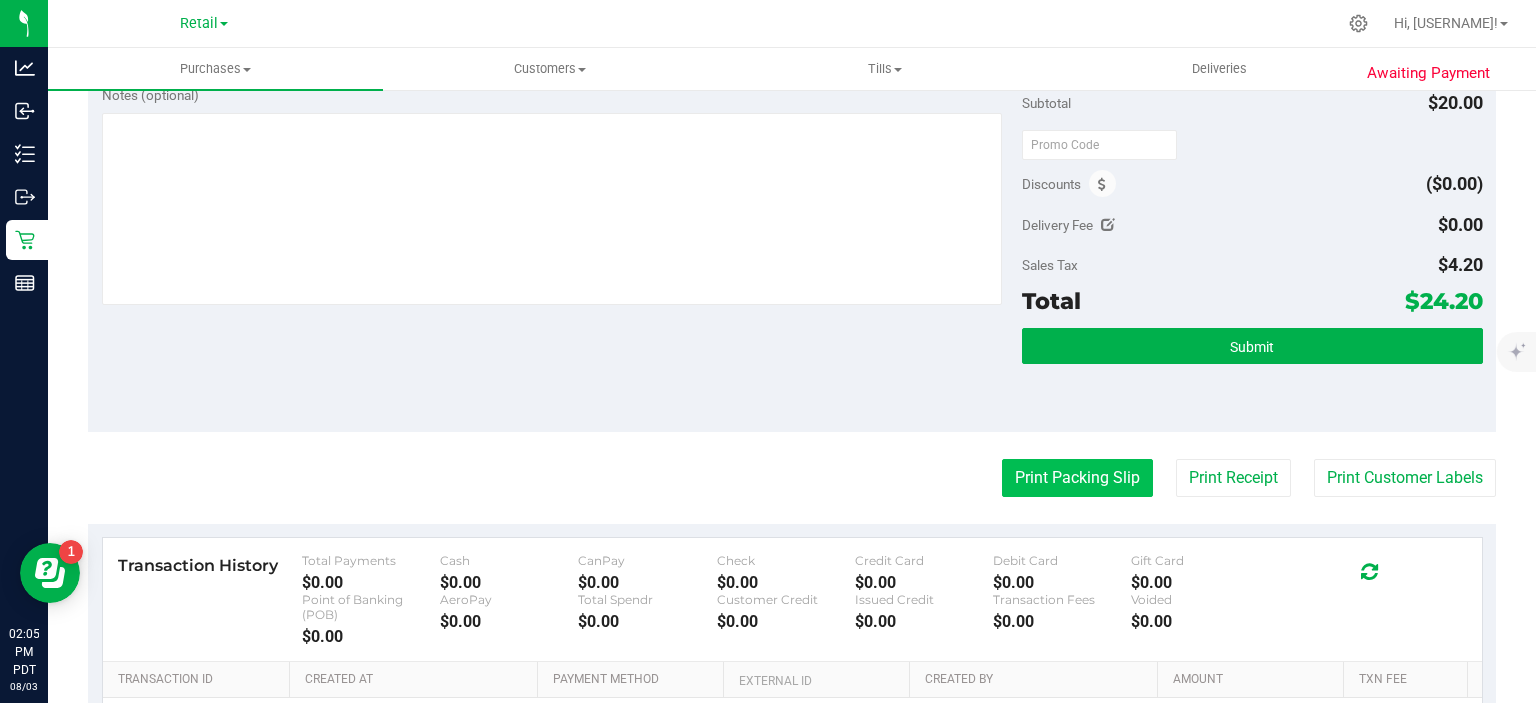 click on "Print Packing Slip" at bounding box center [1077, 478] 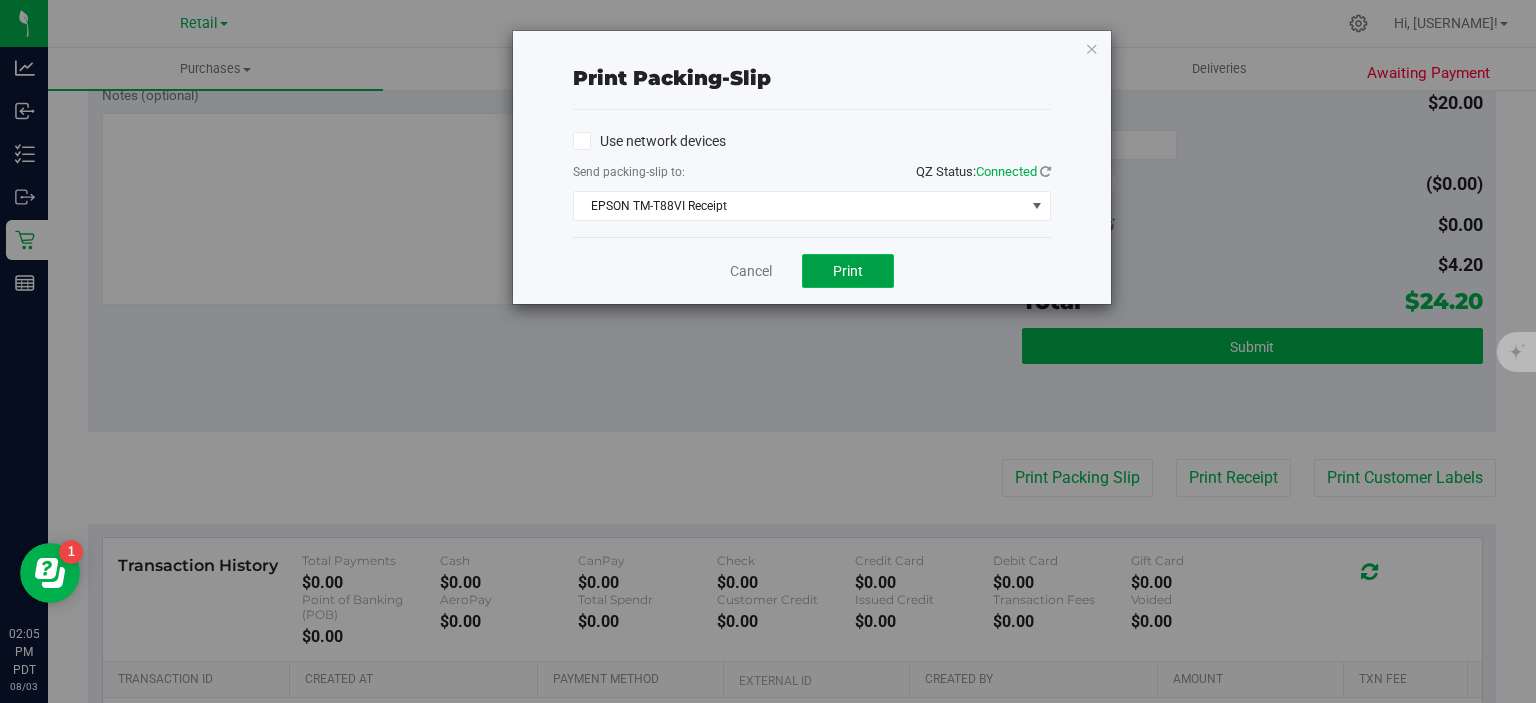 click on "Print" at bounding box center (848, 271) 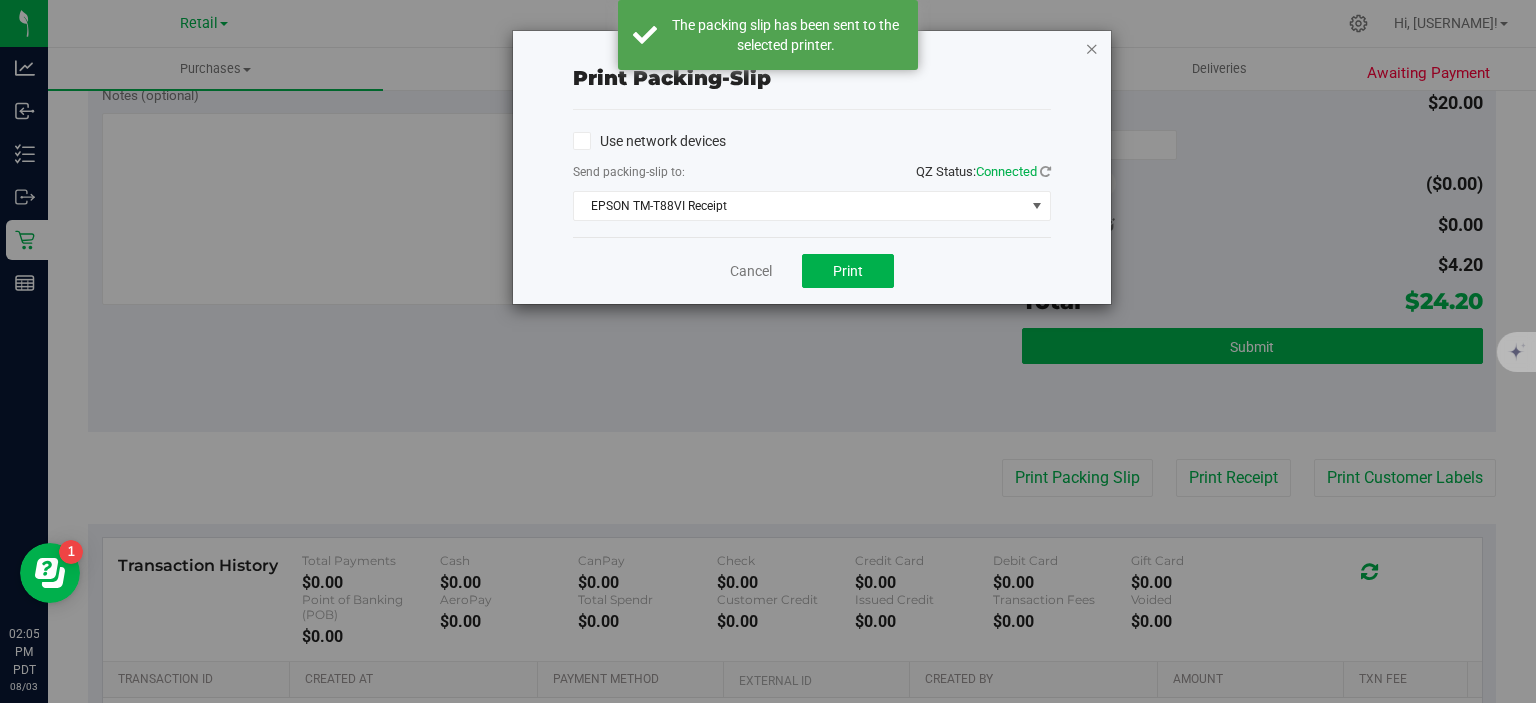 click at bounding box center (1092, 48) 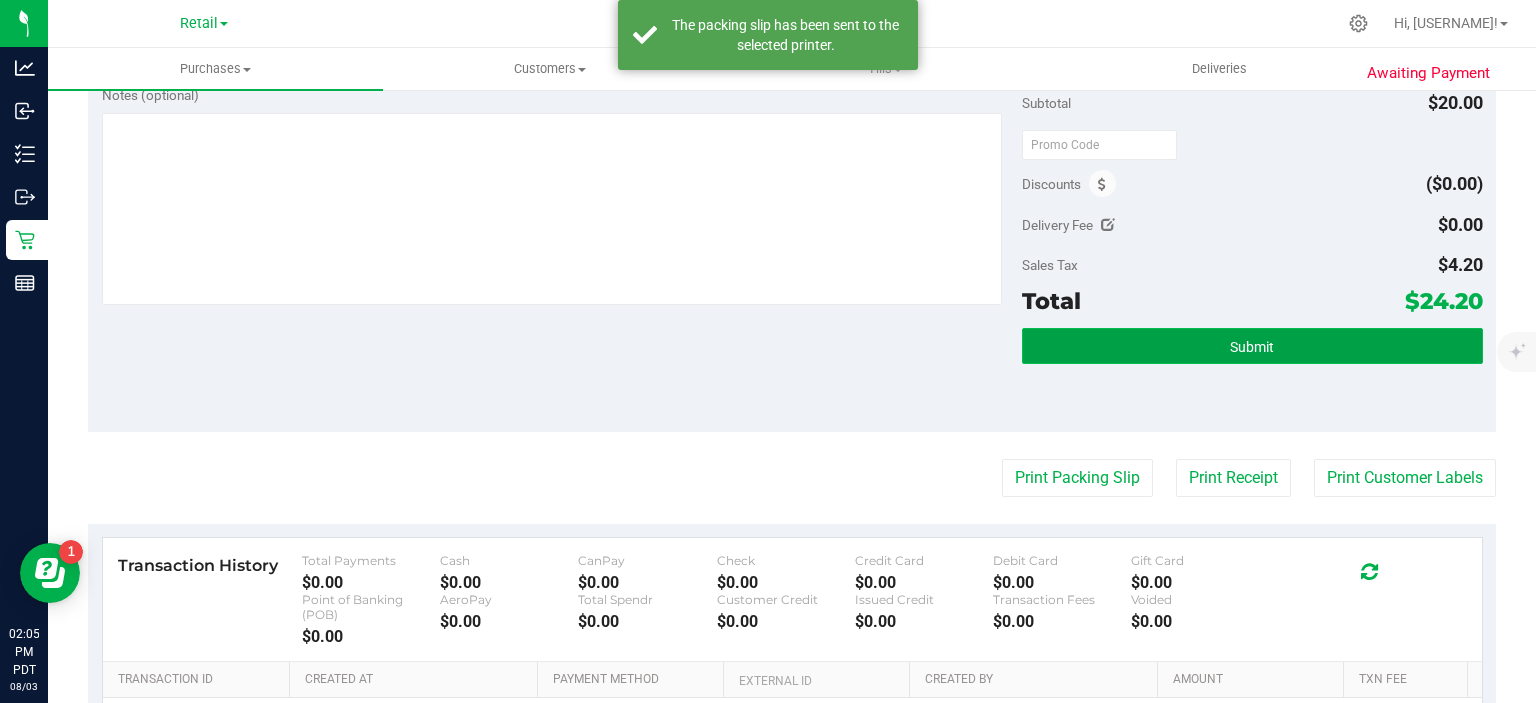 click on "Submit" at bounding box center (1252, 346) 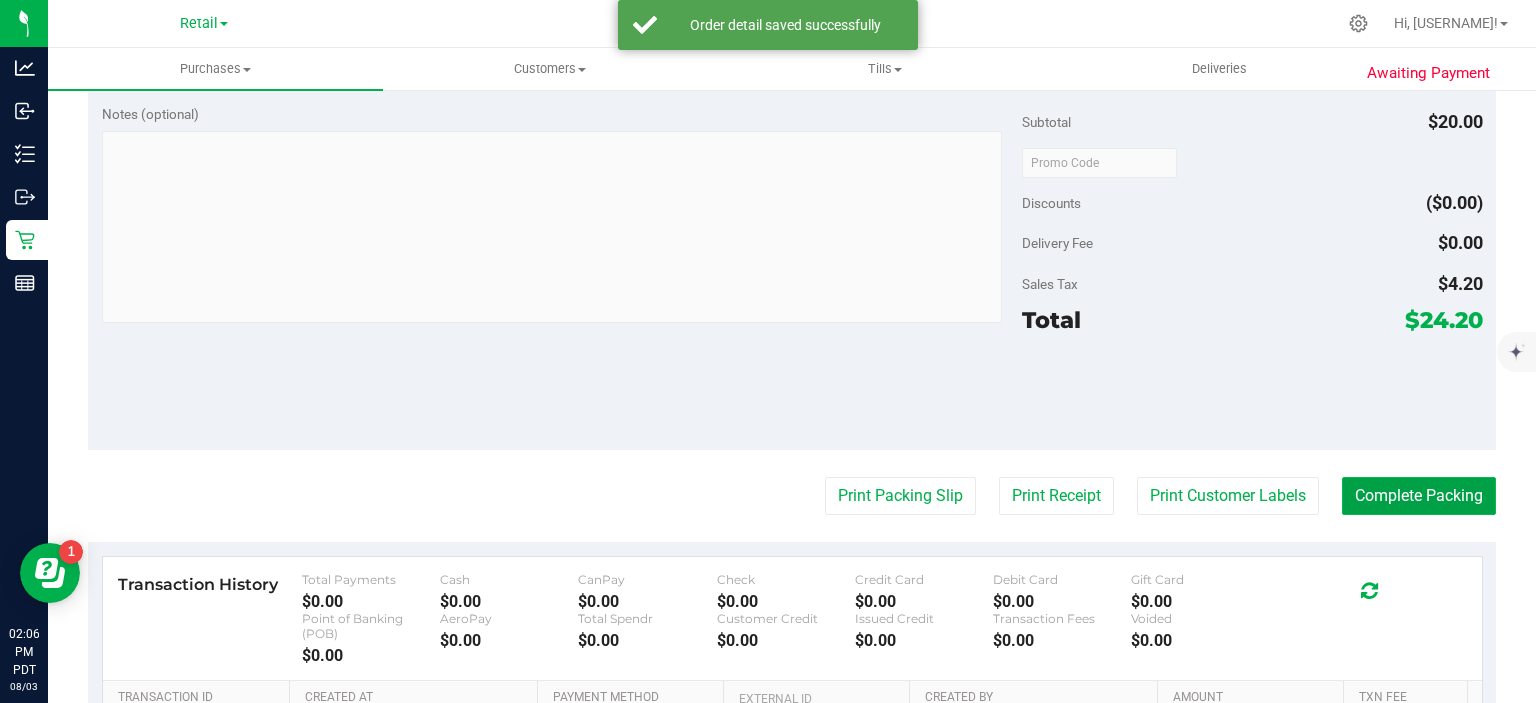 click on "Complete Packing" at bounding box center (1419, 496) 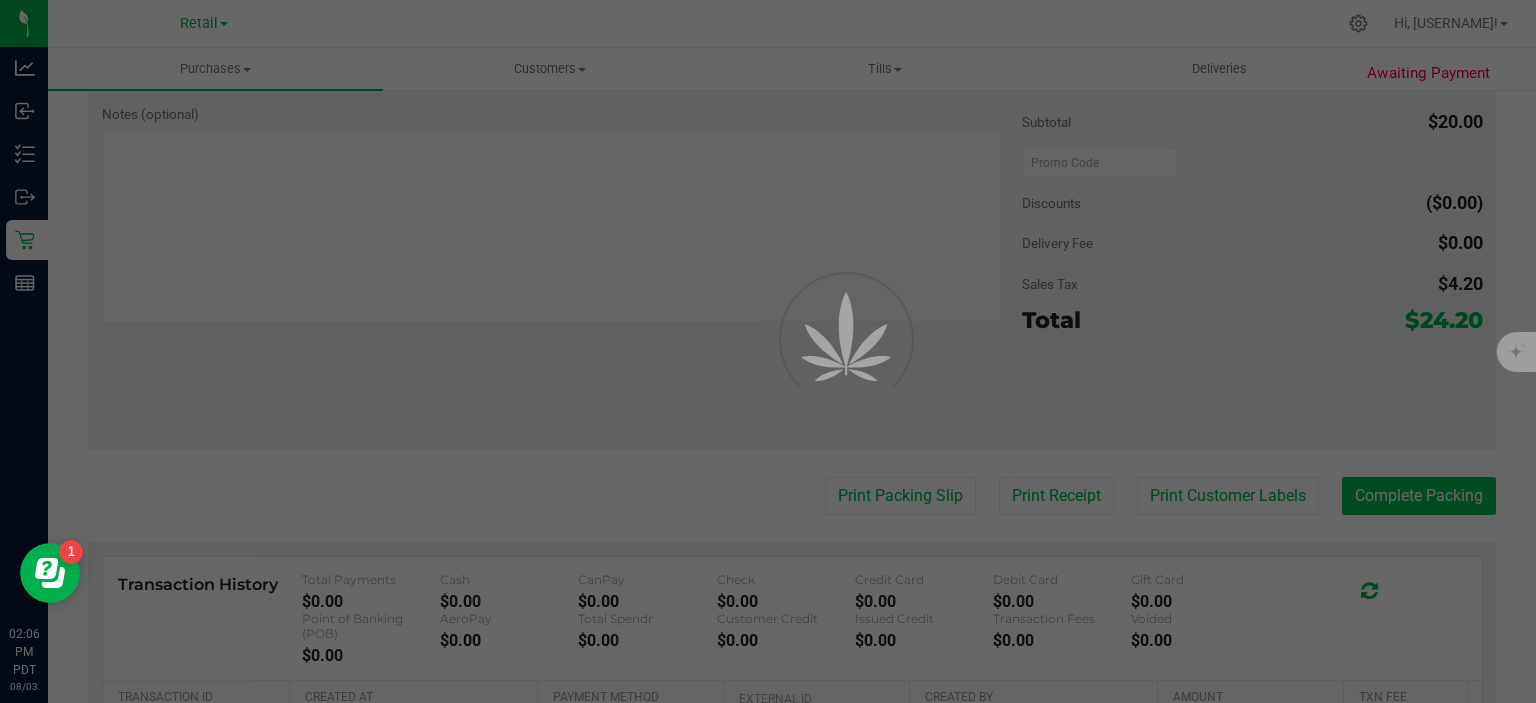 scroll, scrollTop: 0, scrollLeft: 0, axis: both 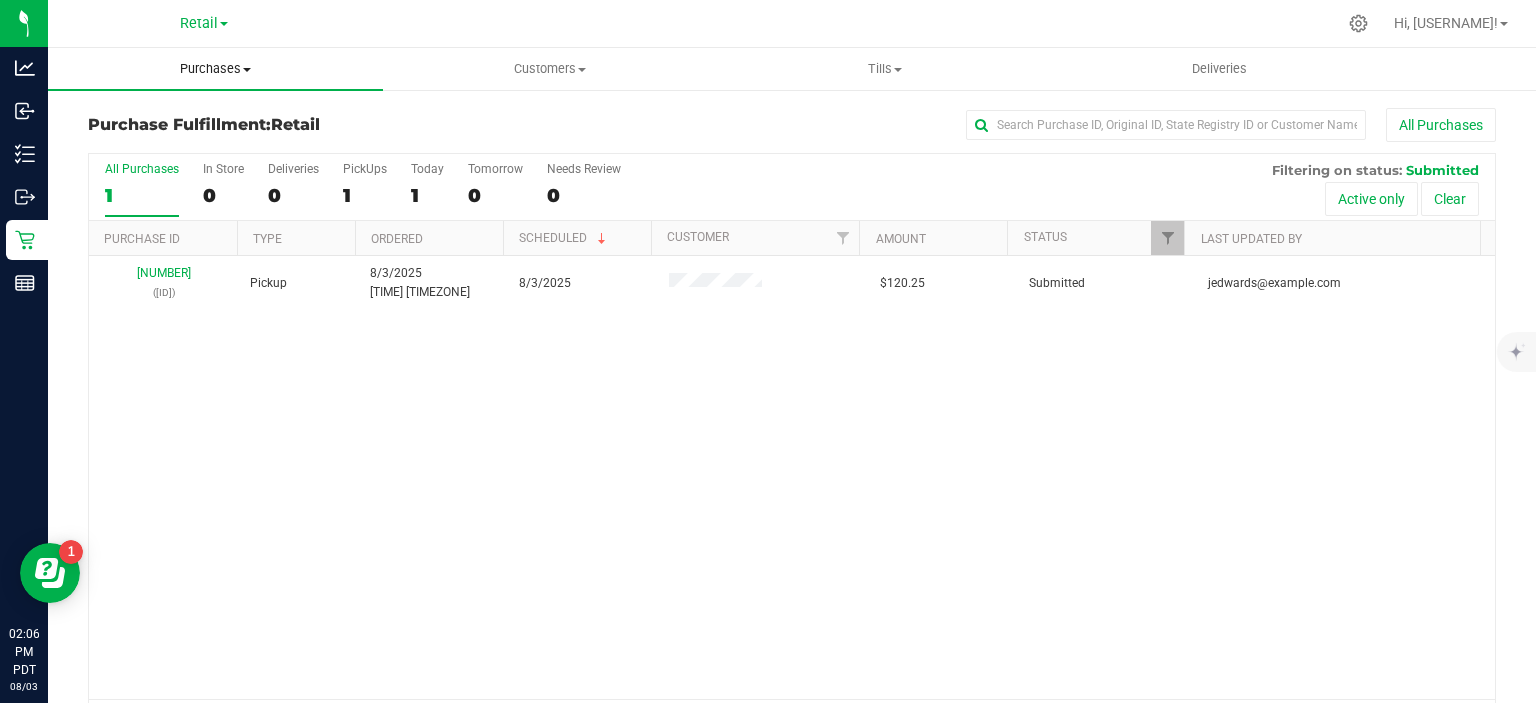click on "Purchases" at bounding box center [215, 69] 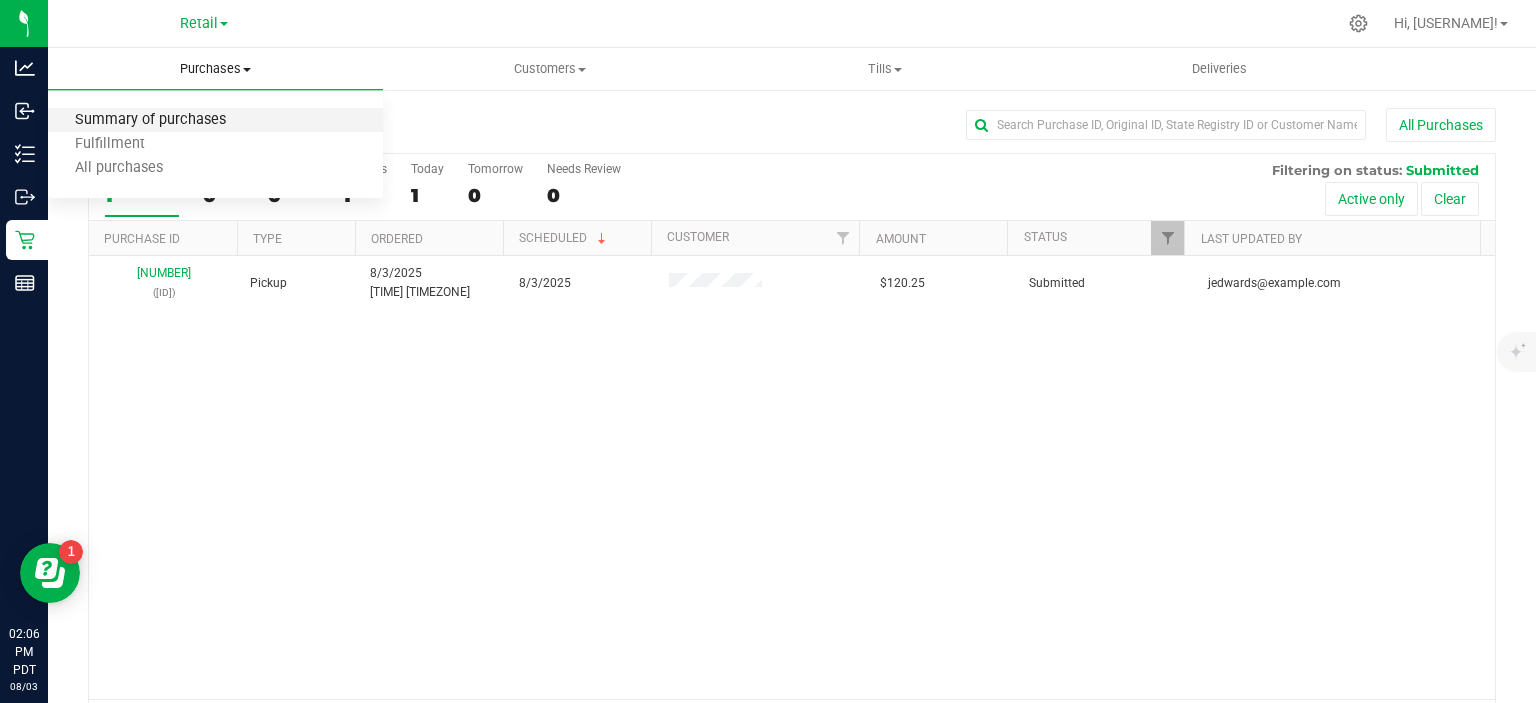 click on "Summary of purchases" at bounding box center (150, 120) 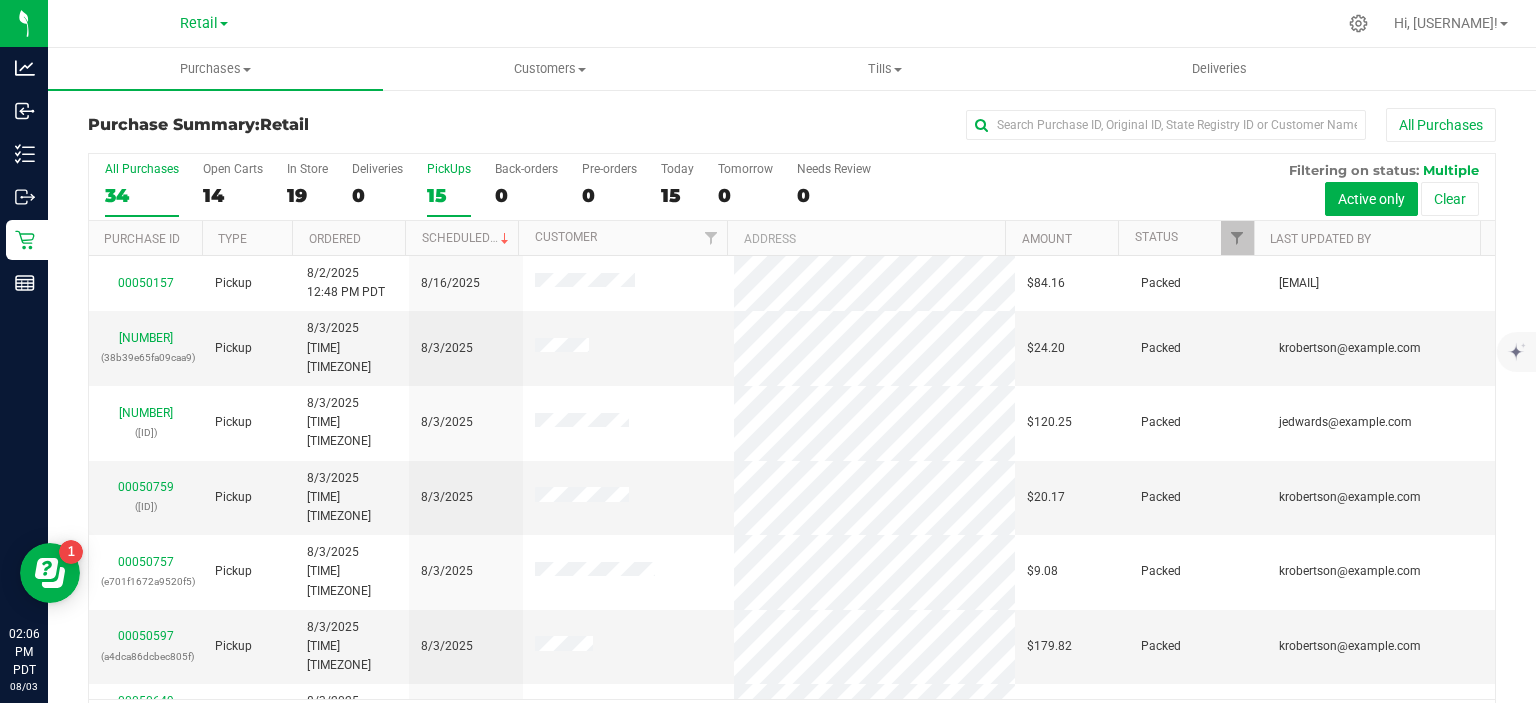 click on "15" at bounding box center [449, 195] 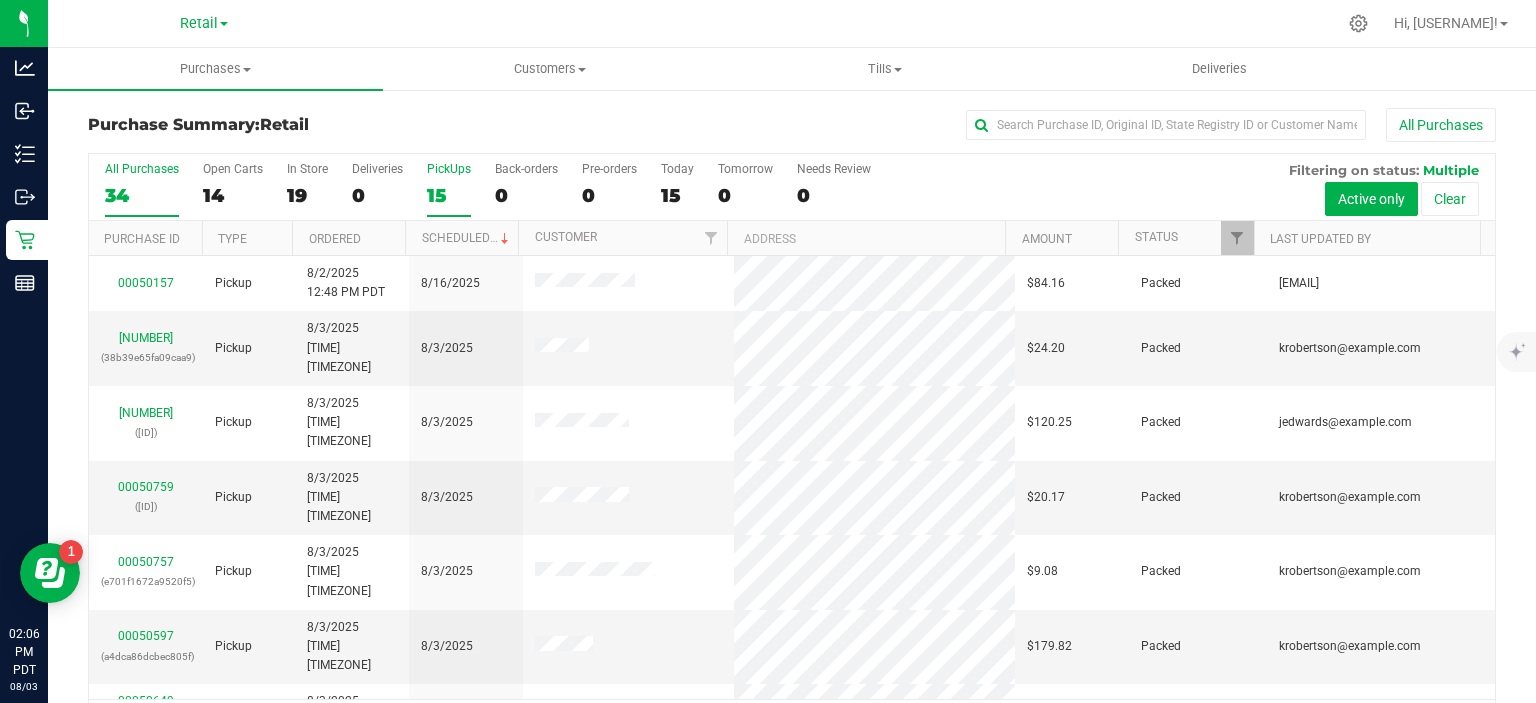 click on "PickUps
15" at bounding box center [0, 0] 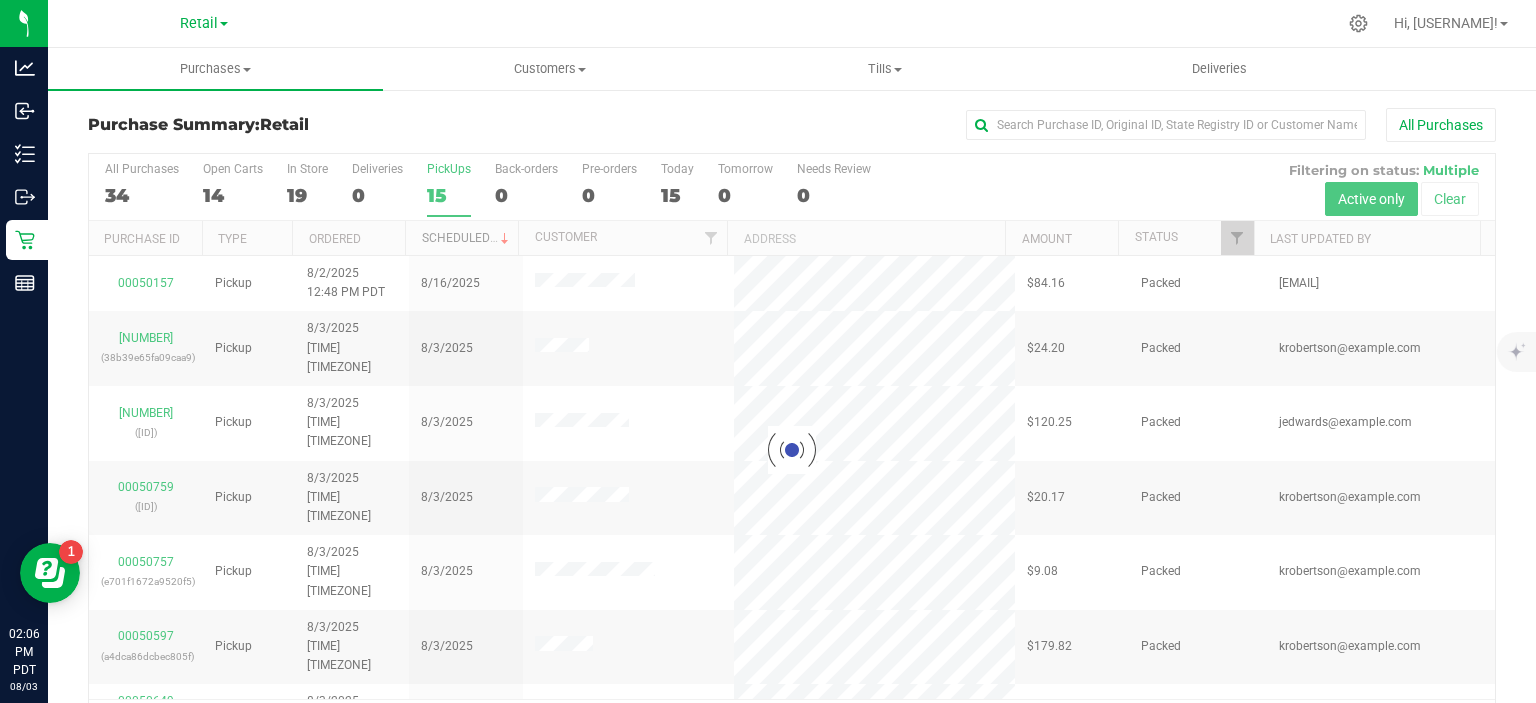 click on "Scheduled" at bounding box center [467, 238] 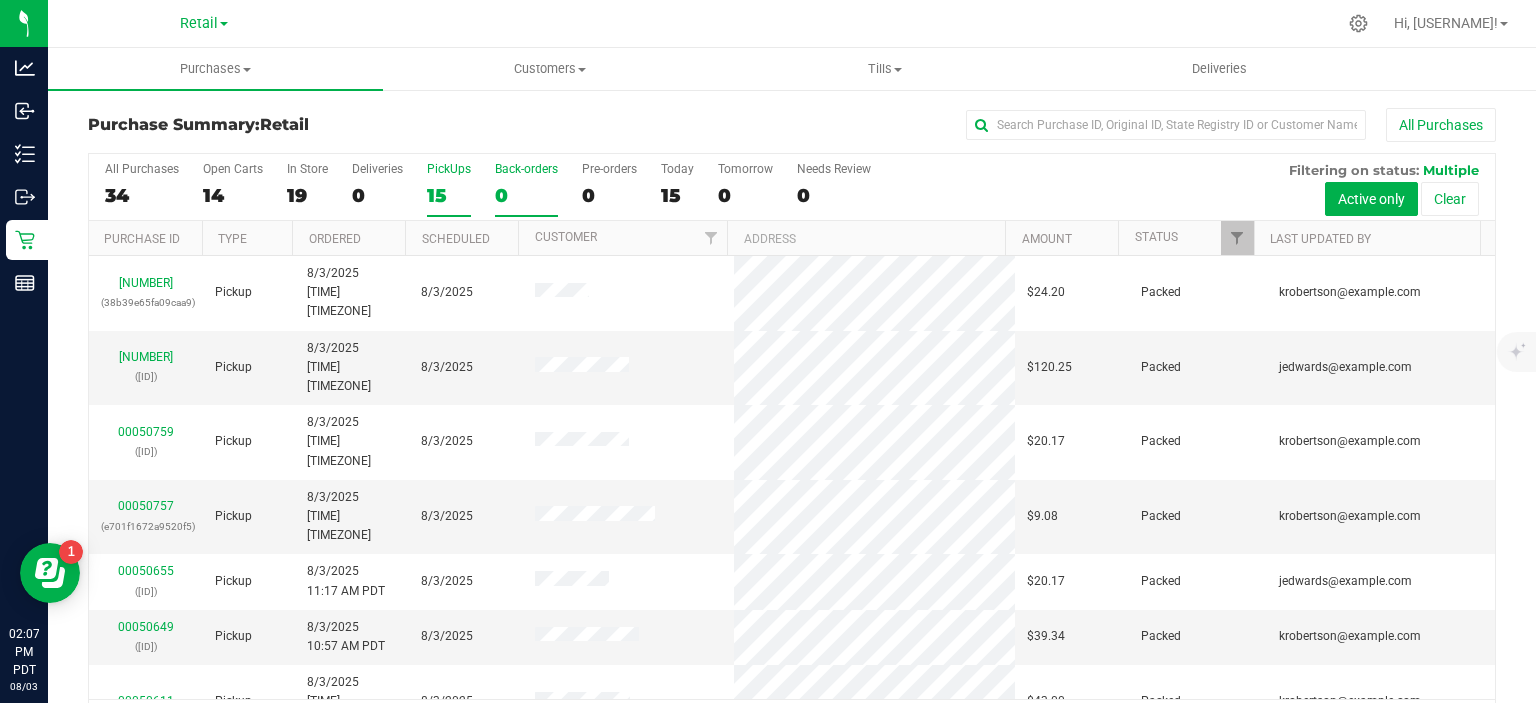 click on "0" at bounding box center [526, 195] 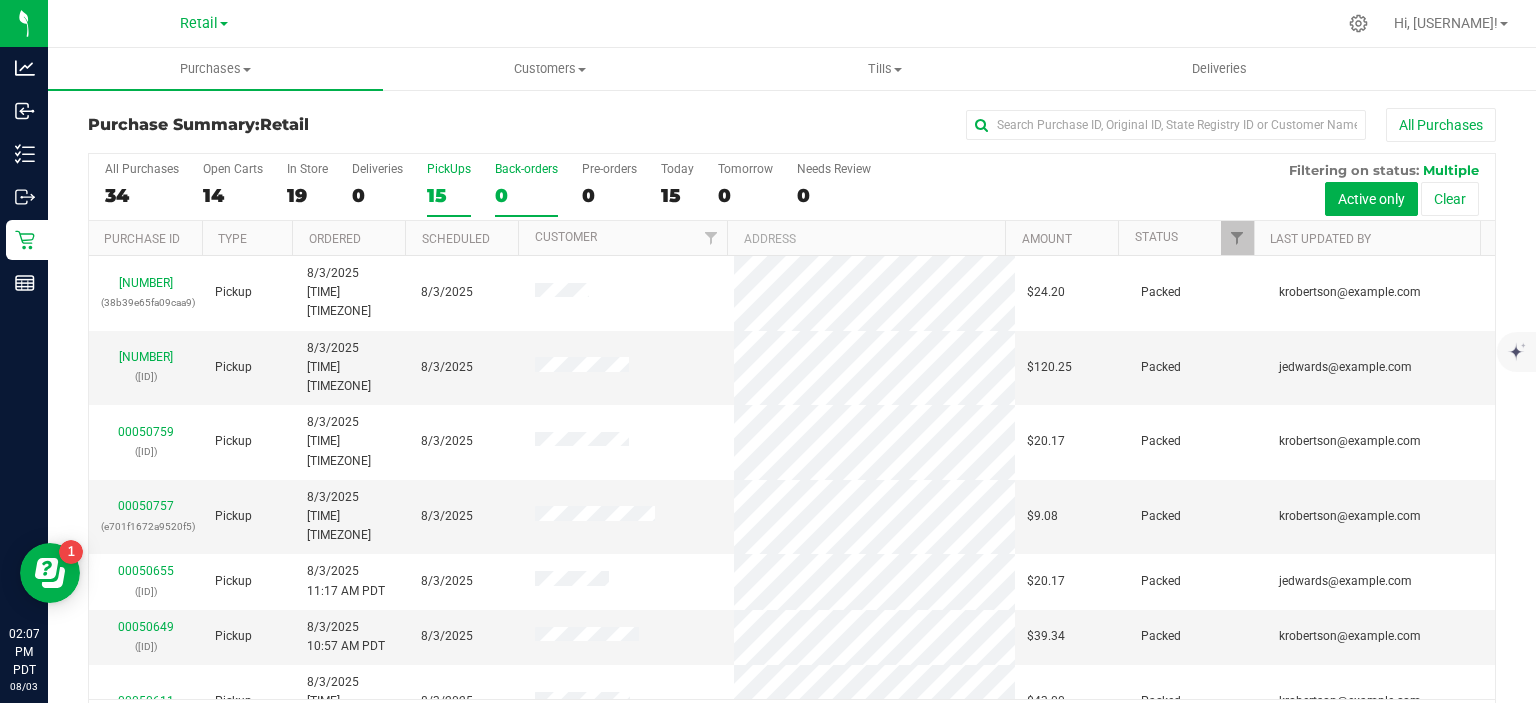 click on "Back-orders
0" at bounding box center [0, 0] 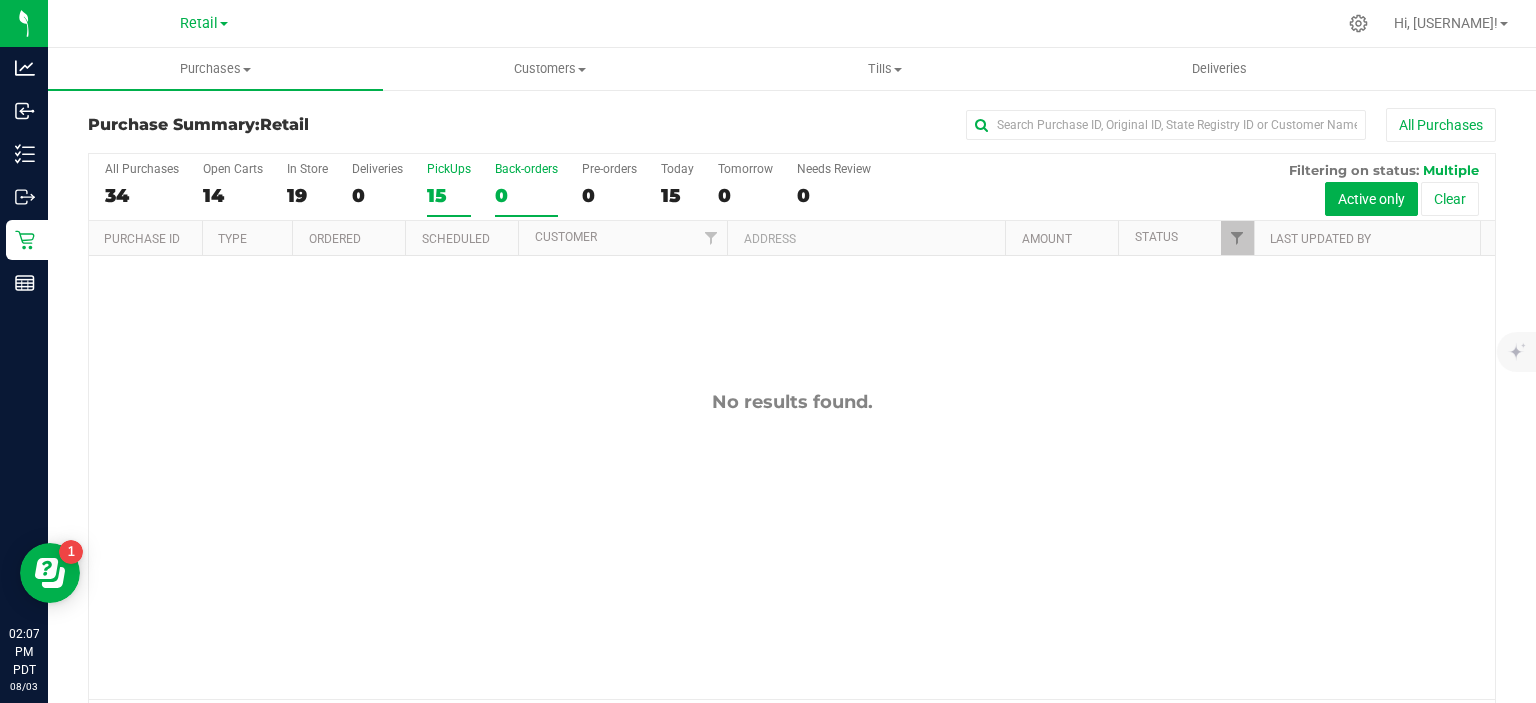 click on "15" at bounding box center [449, 195] 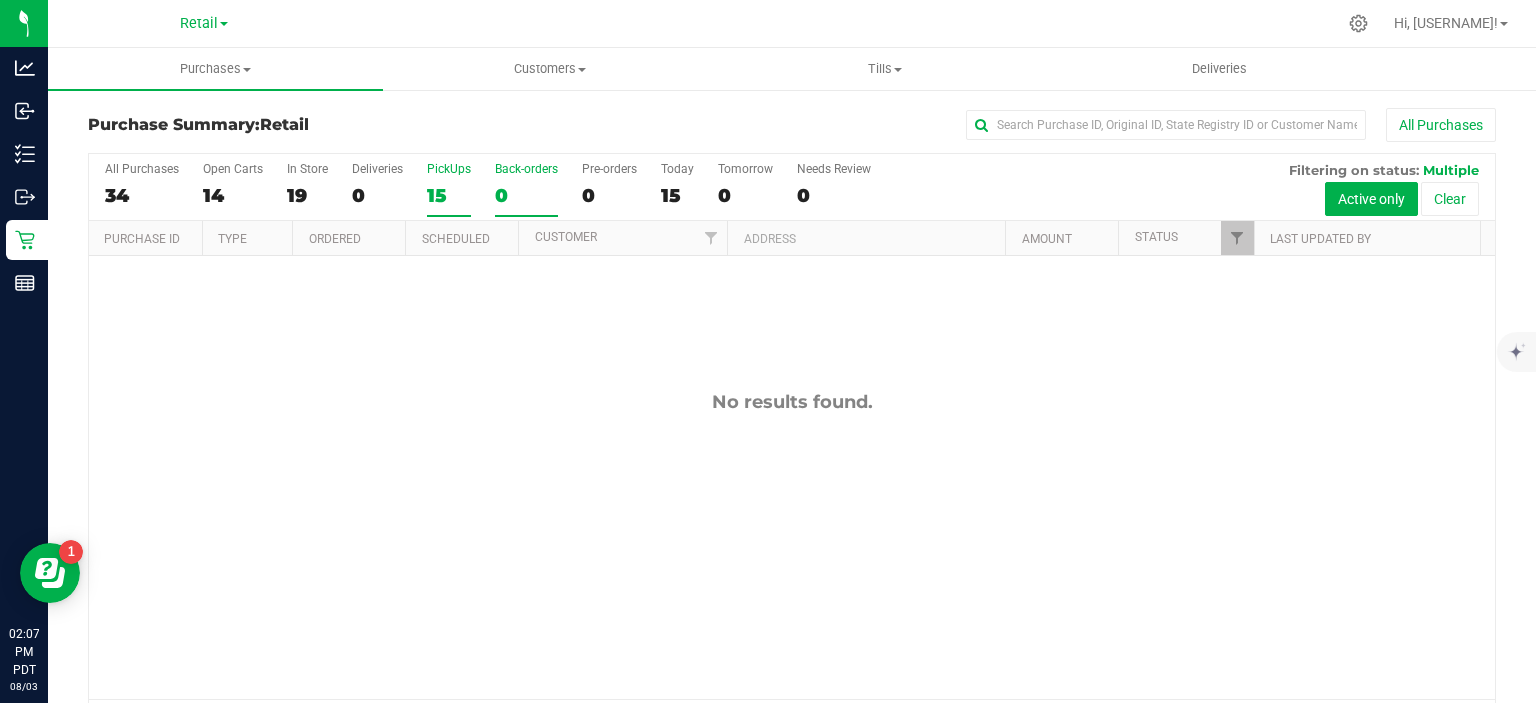 click on "PickUps
15" at bounding box center (0, 0) 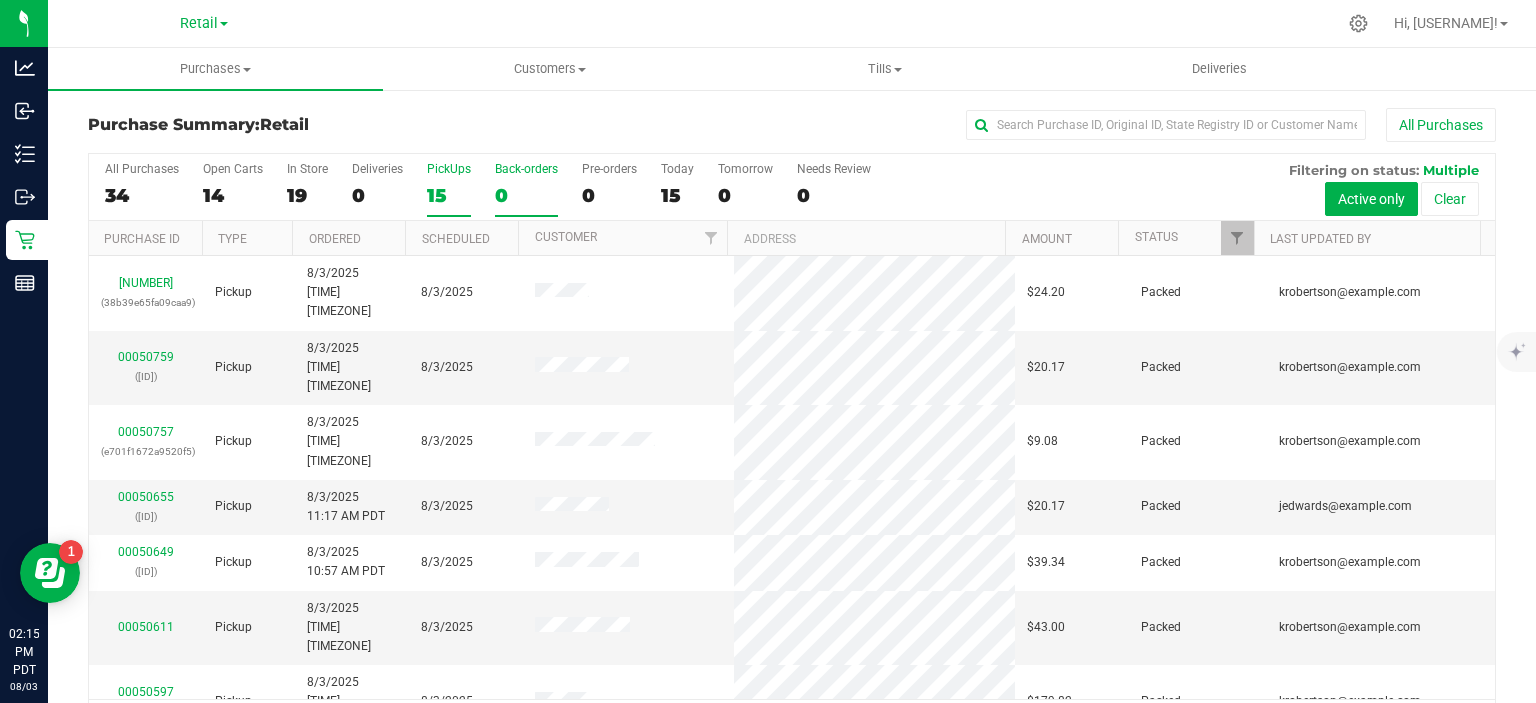 click on "0" at bounding box center (526, 195) 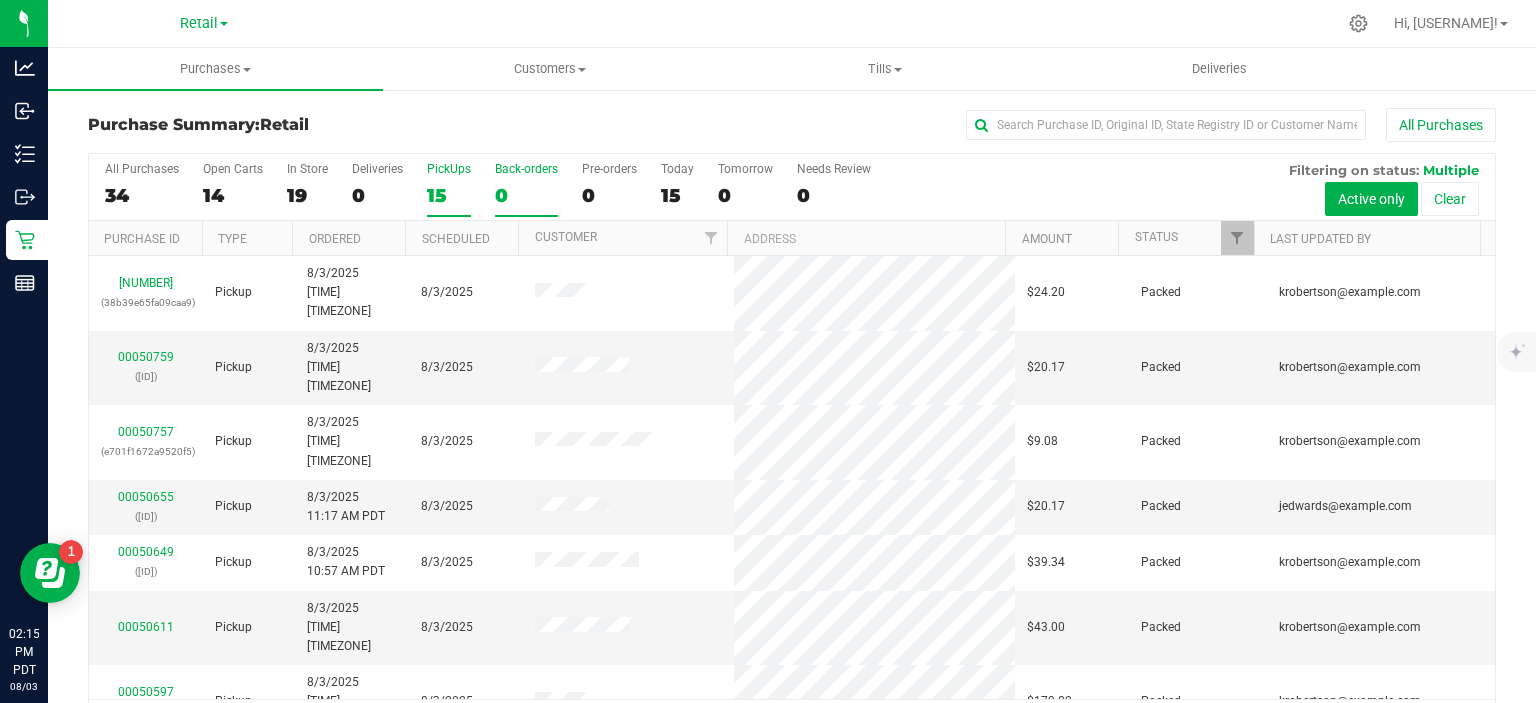 click on "Back-orders
0" at bounding box center (0, 0) 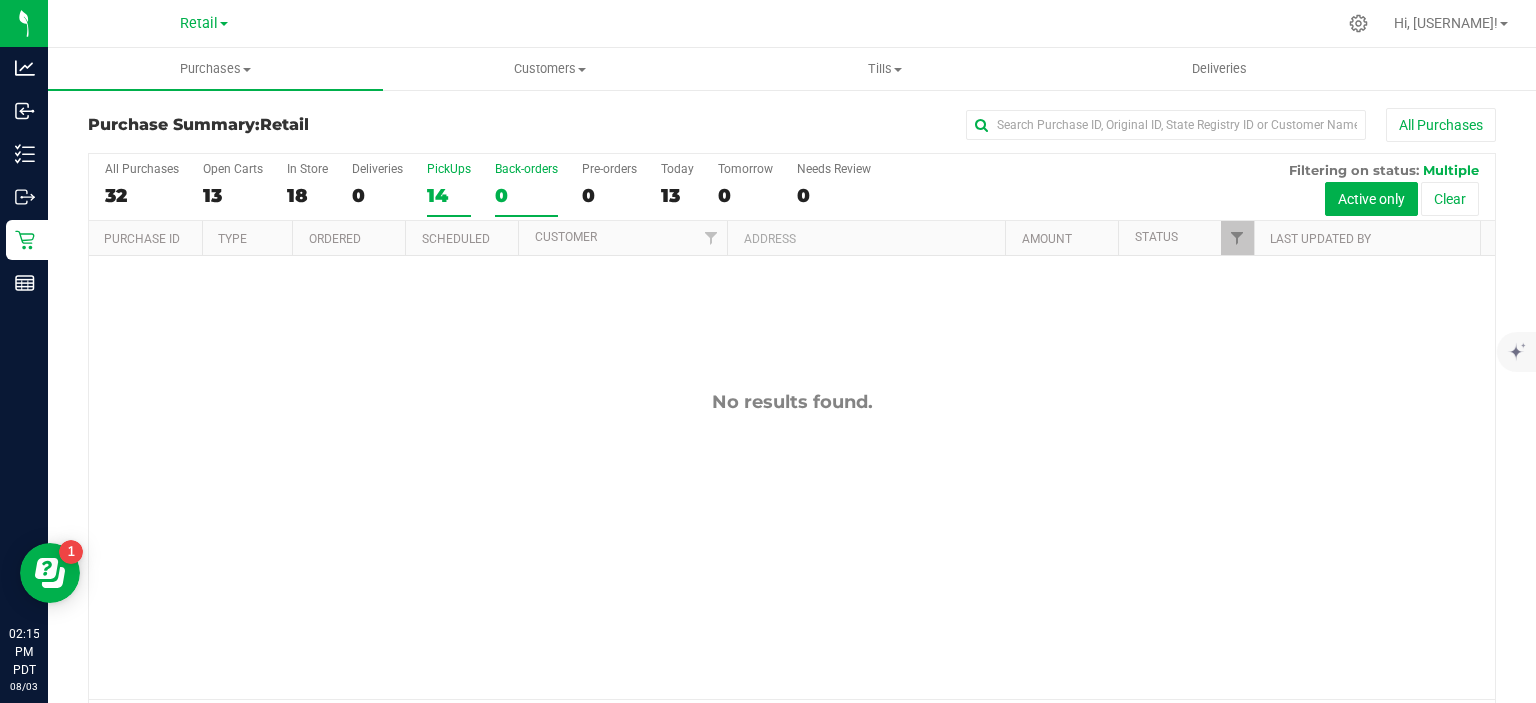 click on "14" at bounding box center [449, 195] 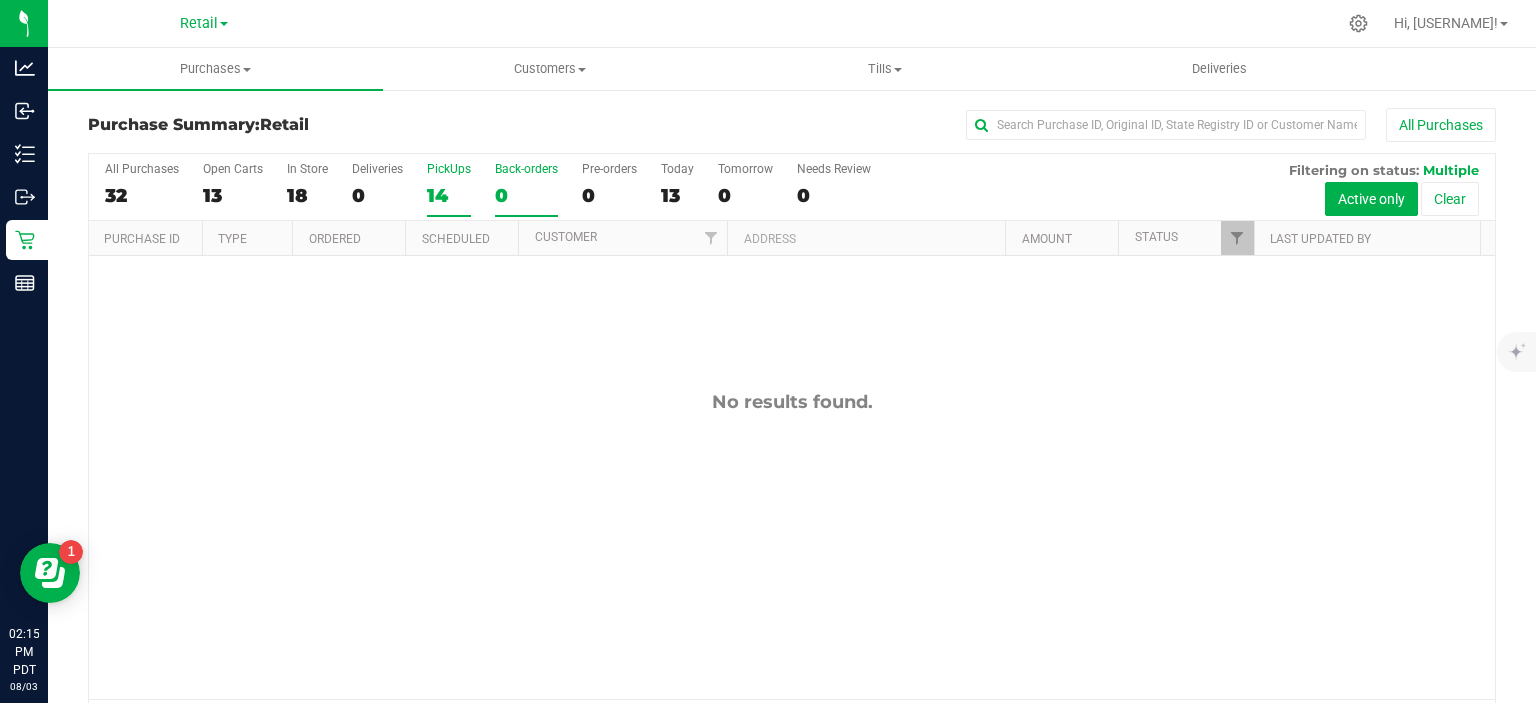 click on "PickUps
14" at bounding box center [0, 0] 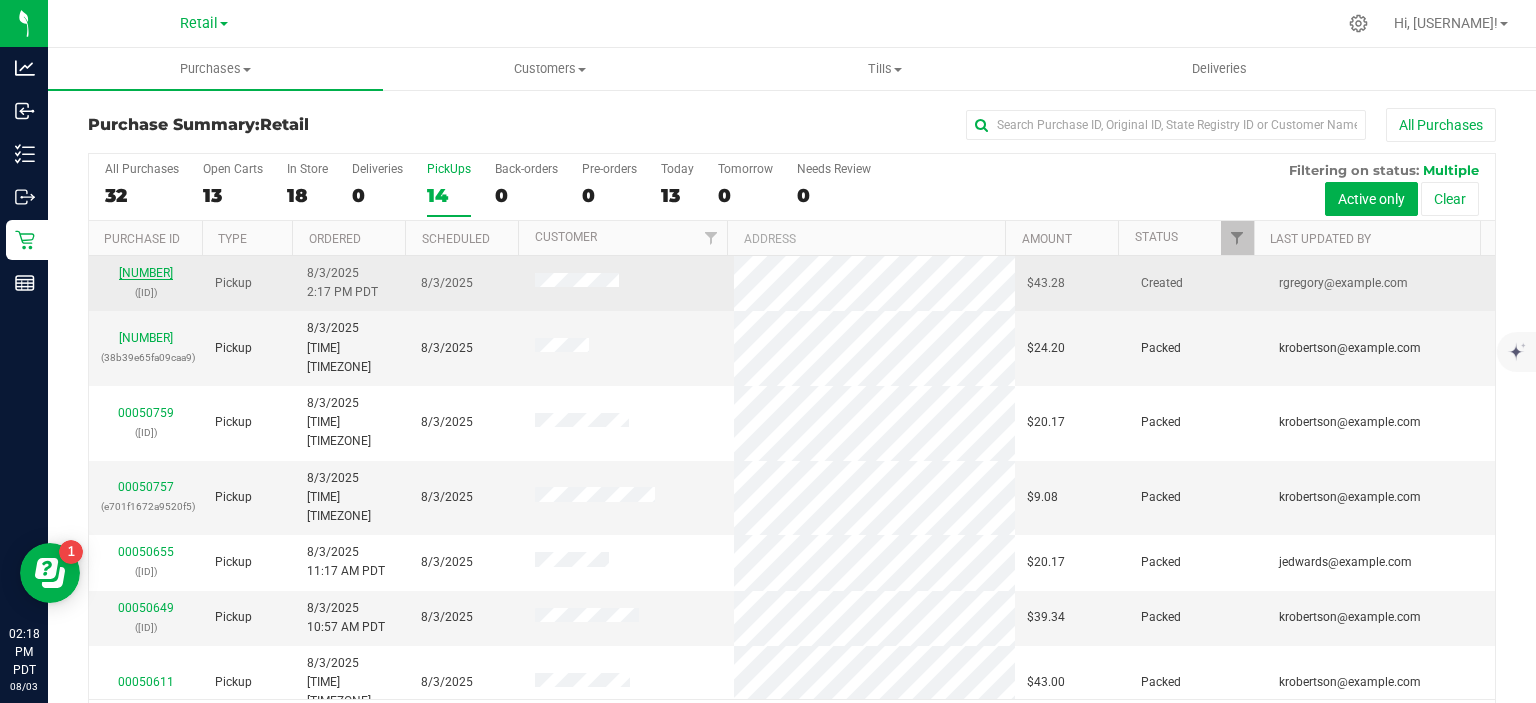 click on "[NUMBER]" at bounding box center [146, 273] 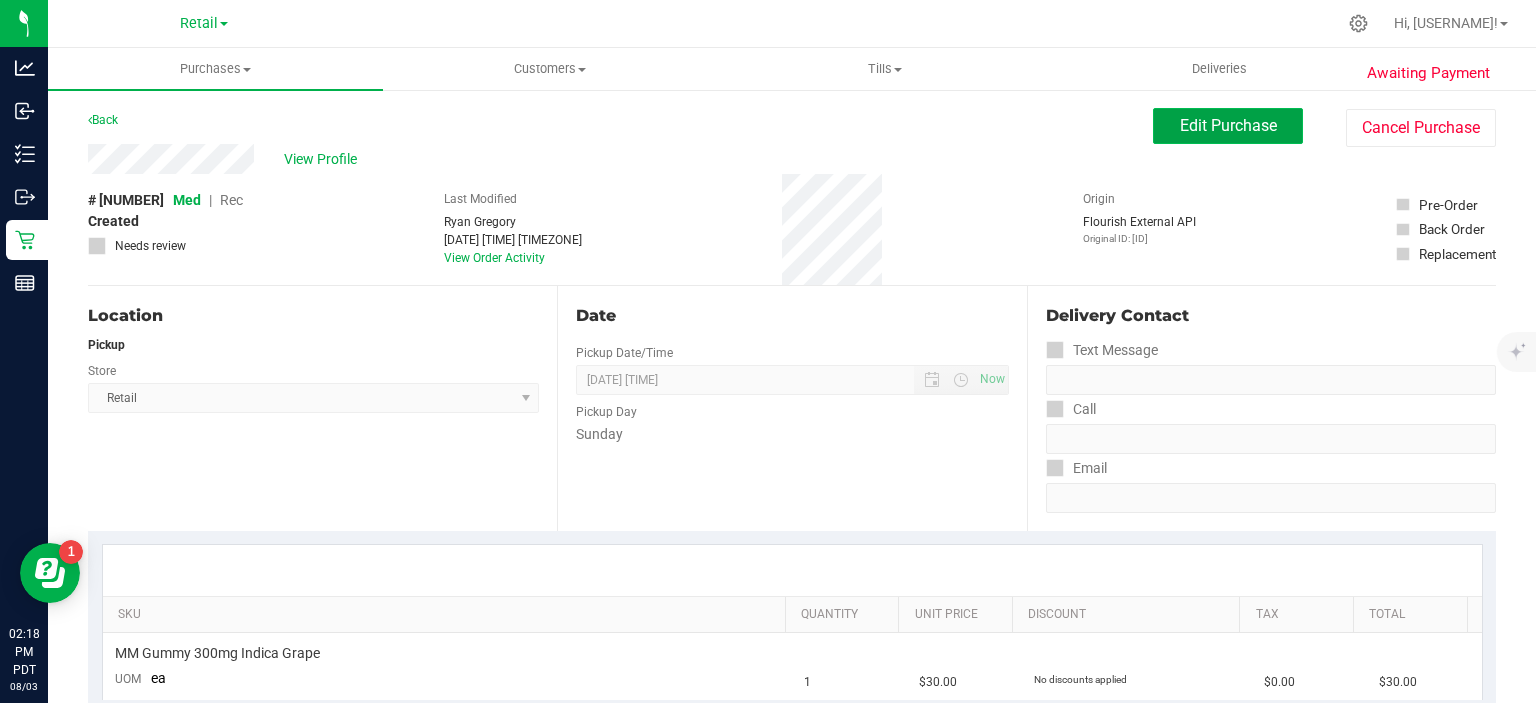 click on "Edit Purchase" at bounding box center [1228, 125] 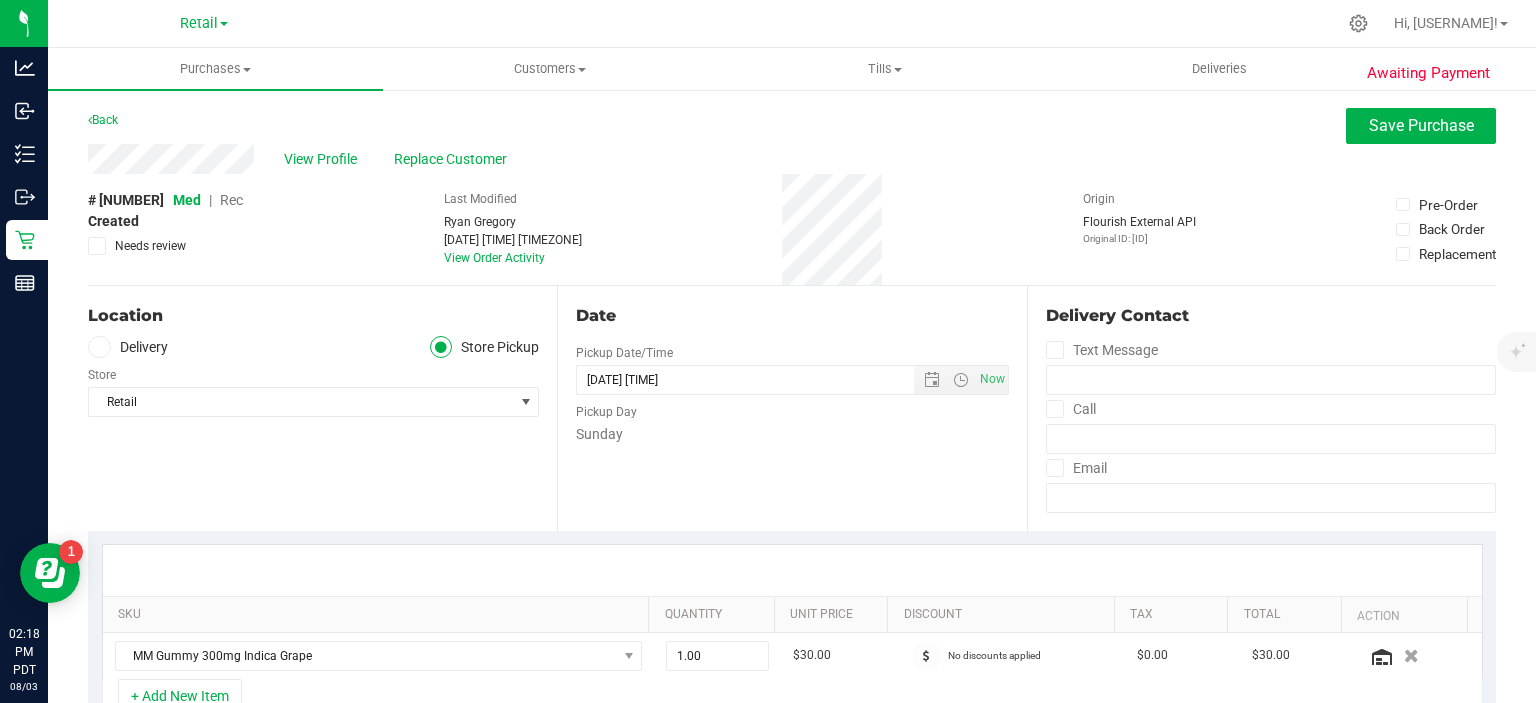 click on "Rec" at bounding box center [231, 200] 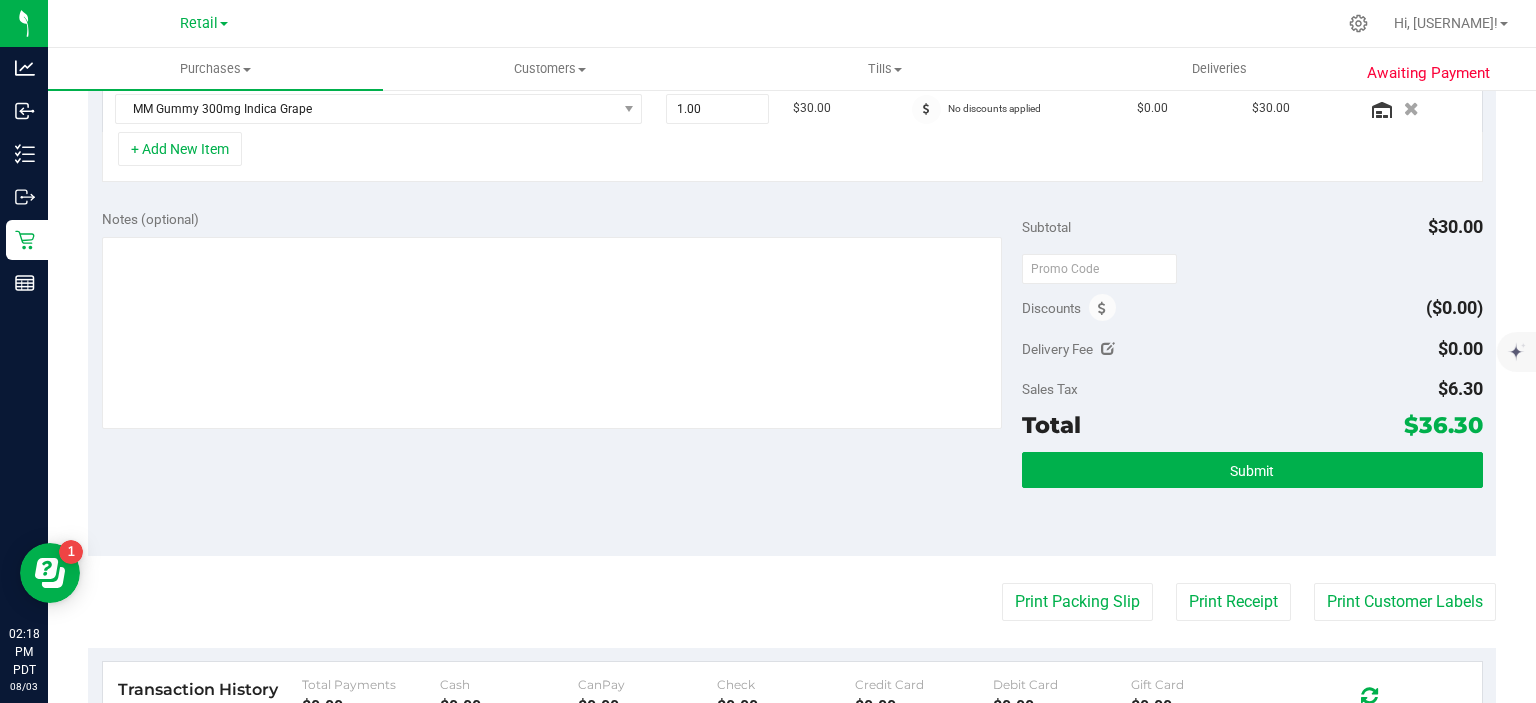 scroll, scrollTop: 587, scrollLeft: 0, axis: vertical 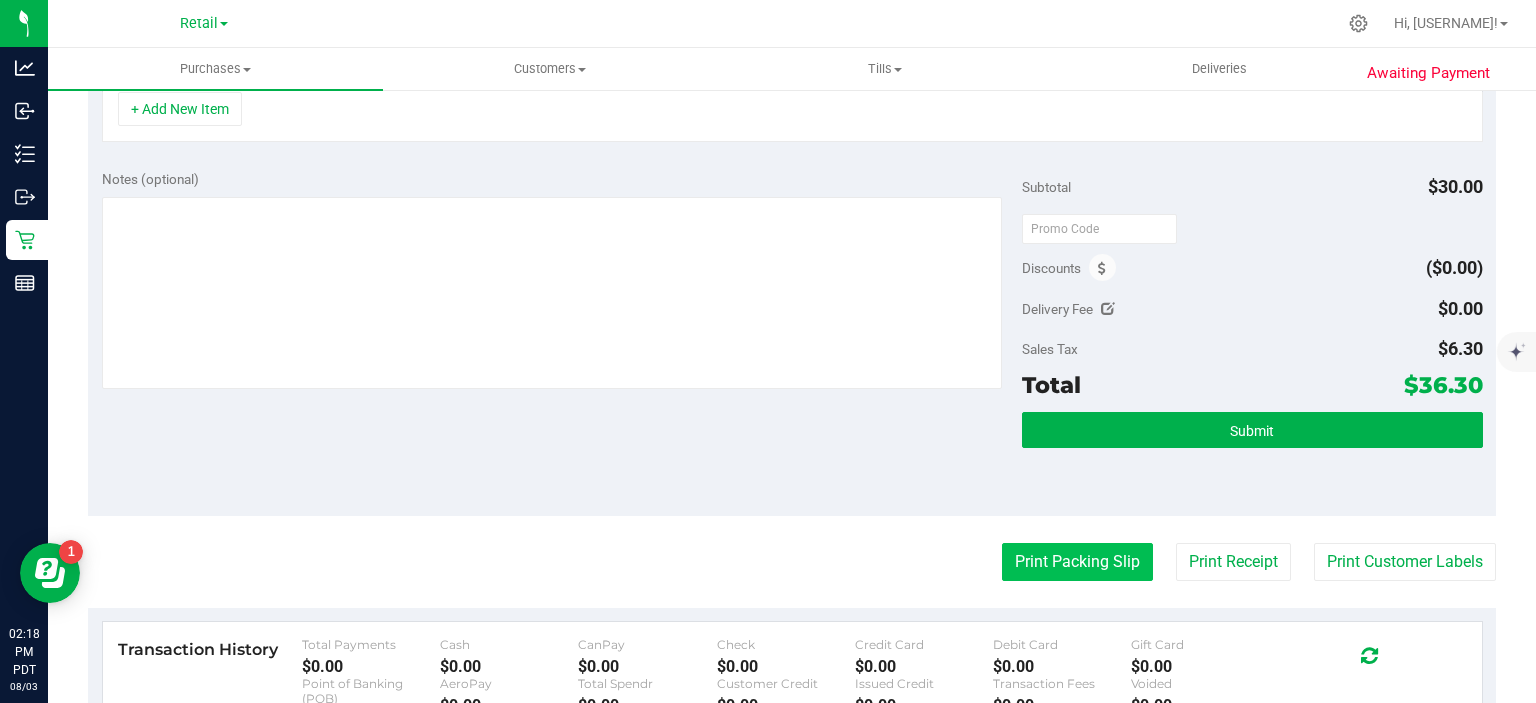 click on "Print Packing Slip" at bounding box center [1077, 562] 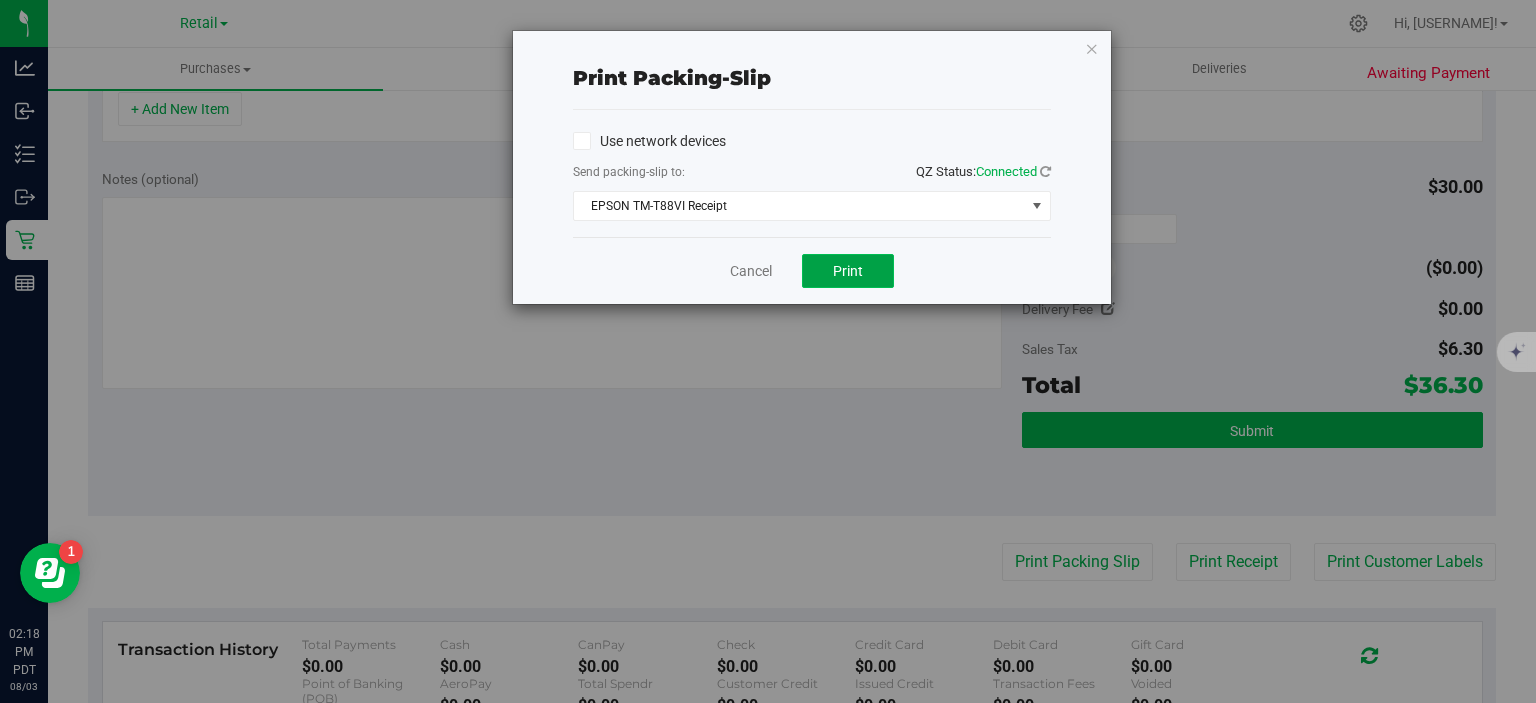 click on "Print" at bounding box center [848, 271] 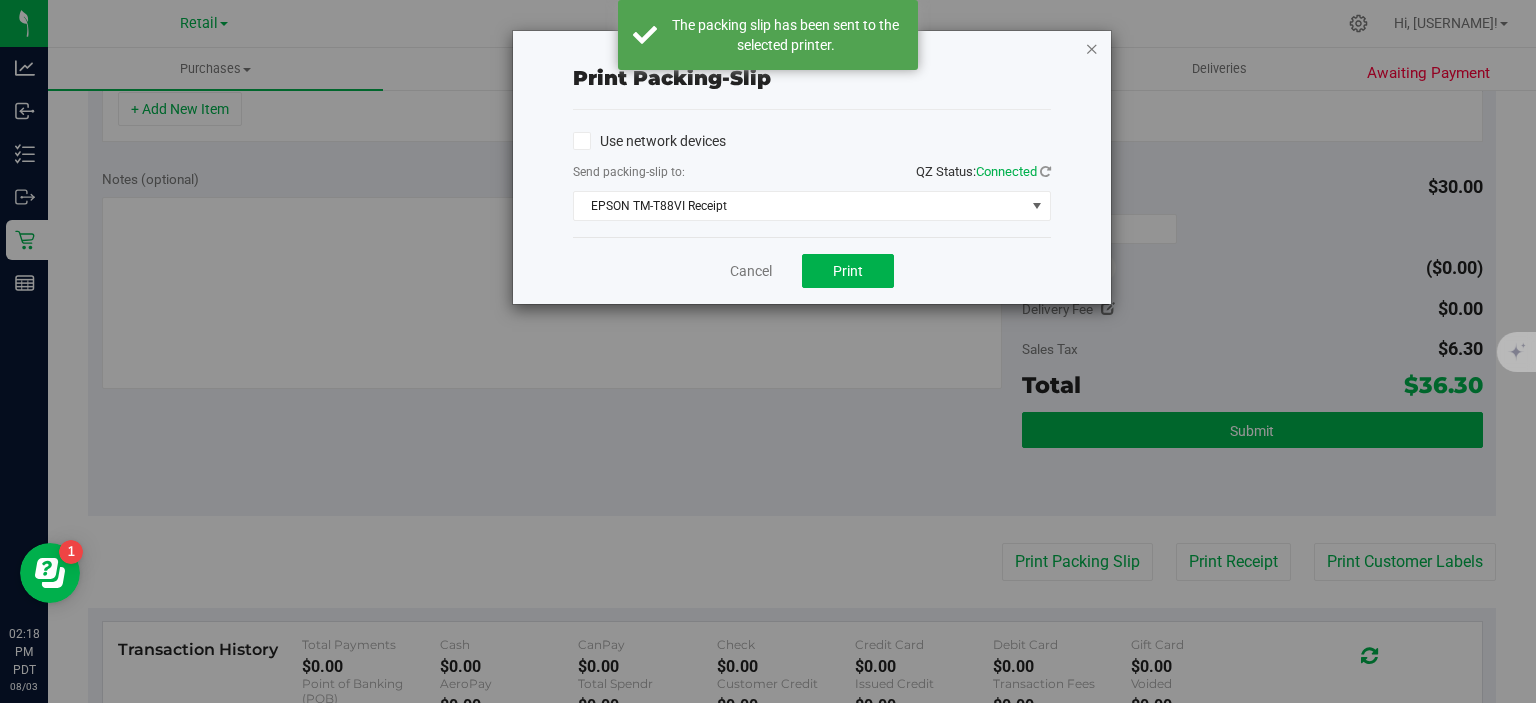 click at bounding box center [1092, 48] 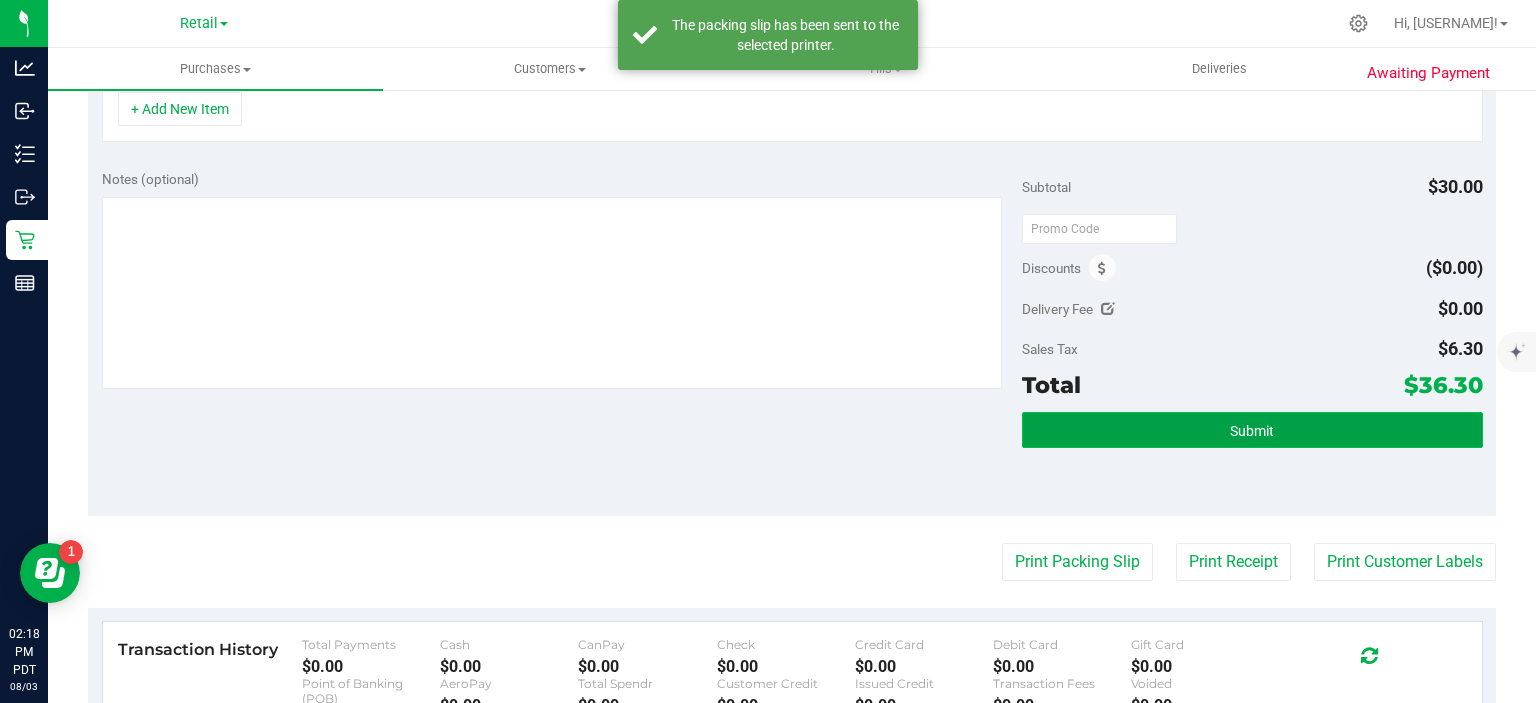 click on "Submit" at bounding box center [1252, 430] 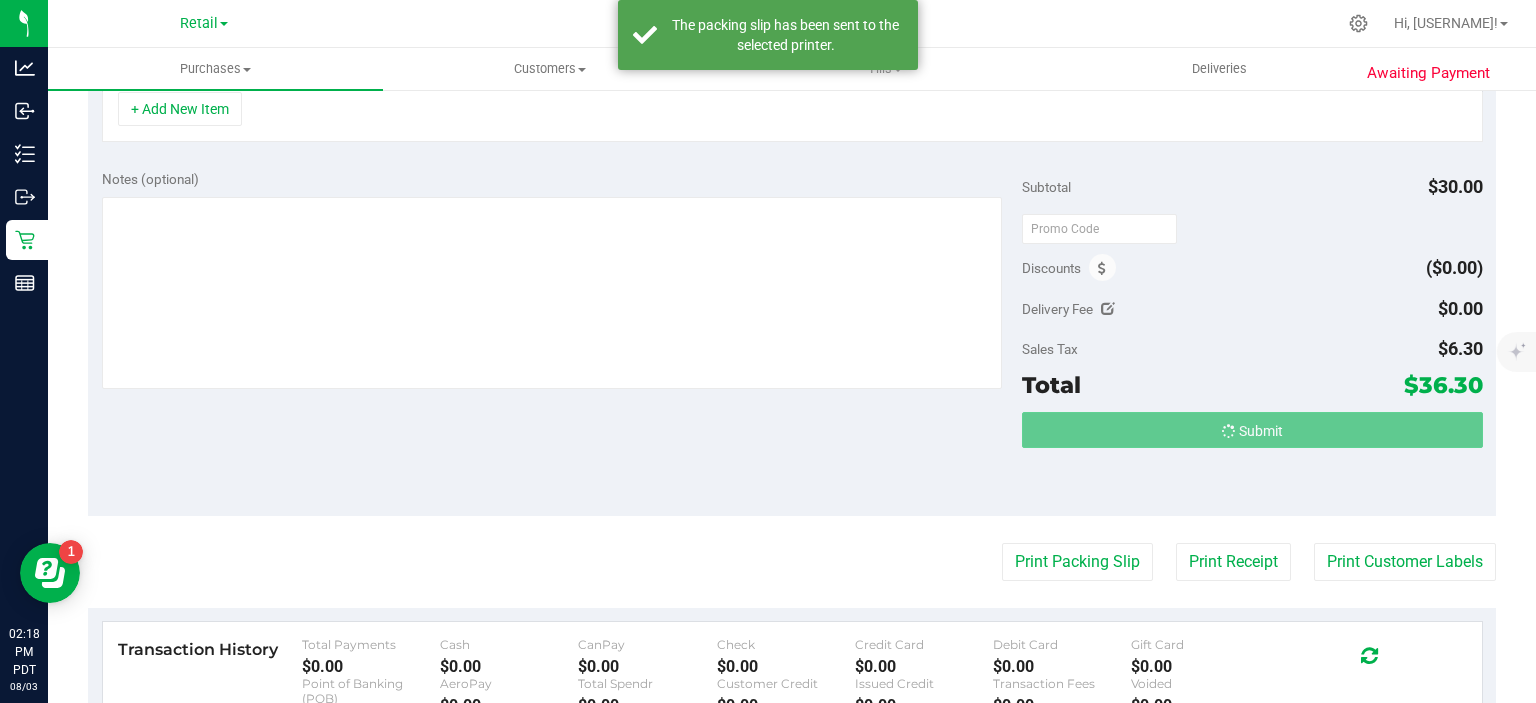 scroll, scrollTop: 556, scrollLeft: 0, axis: vertical 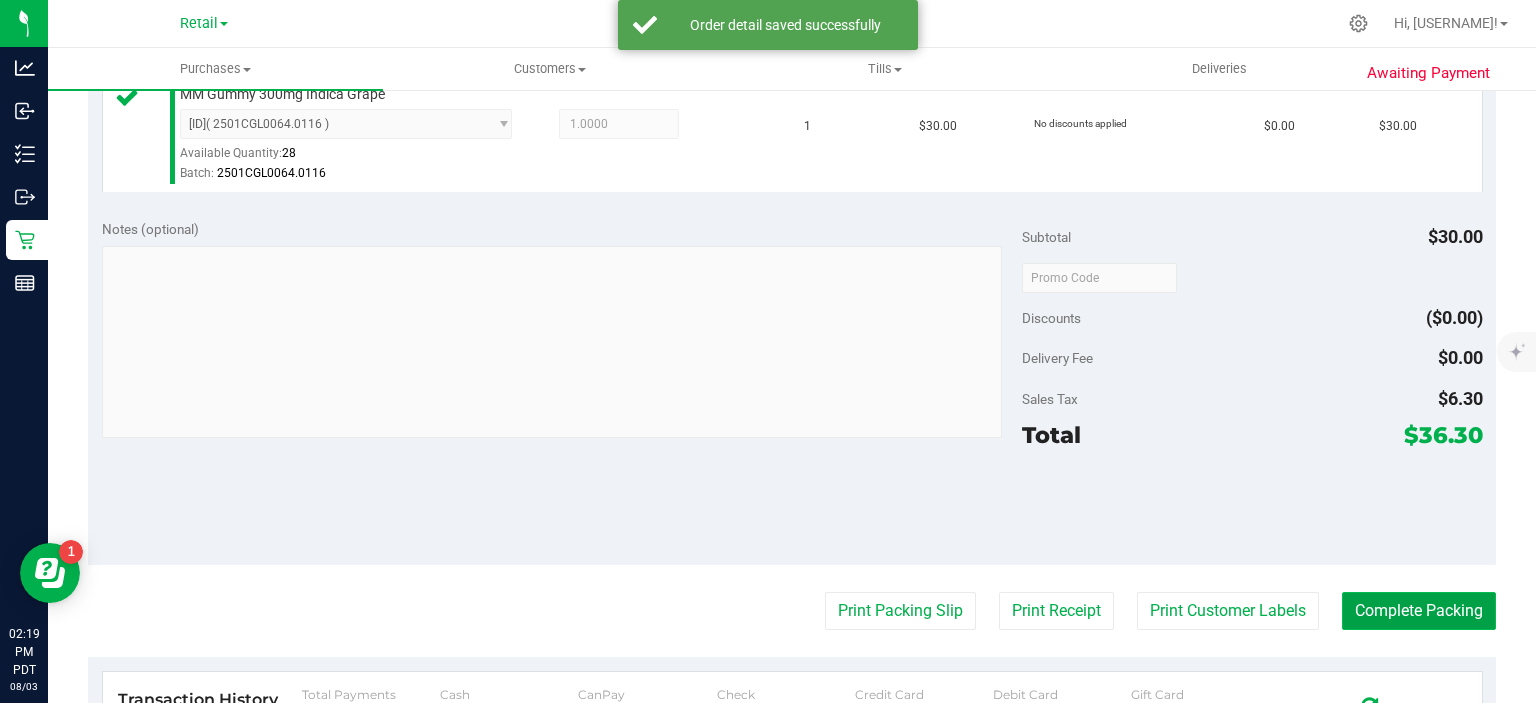click on "Complete Packing" at bounding box center (1419, 611) 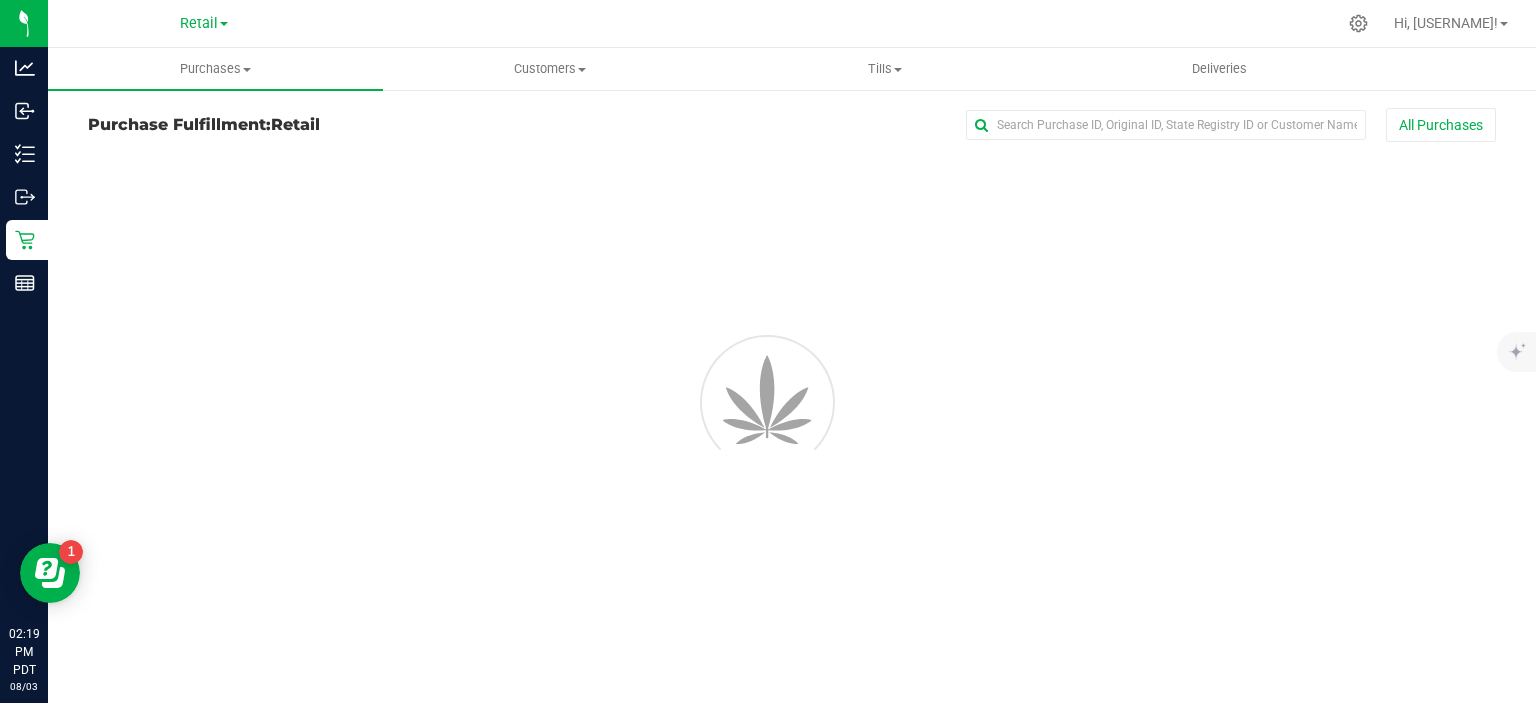 scroll, scrollTop: 0, scrollLeft: 0, axis: both 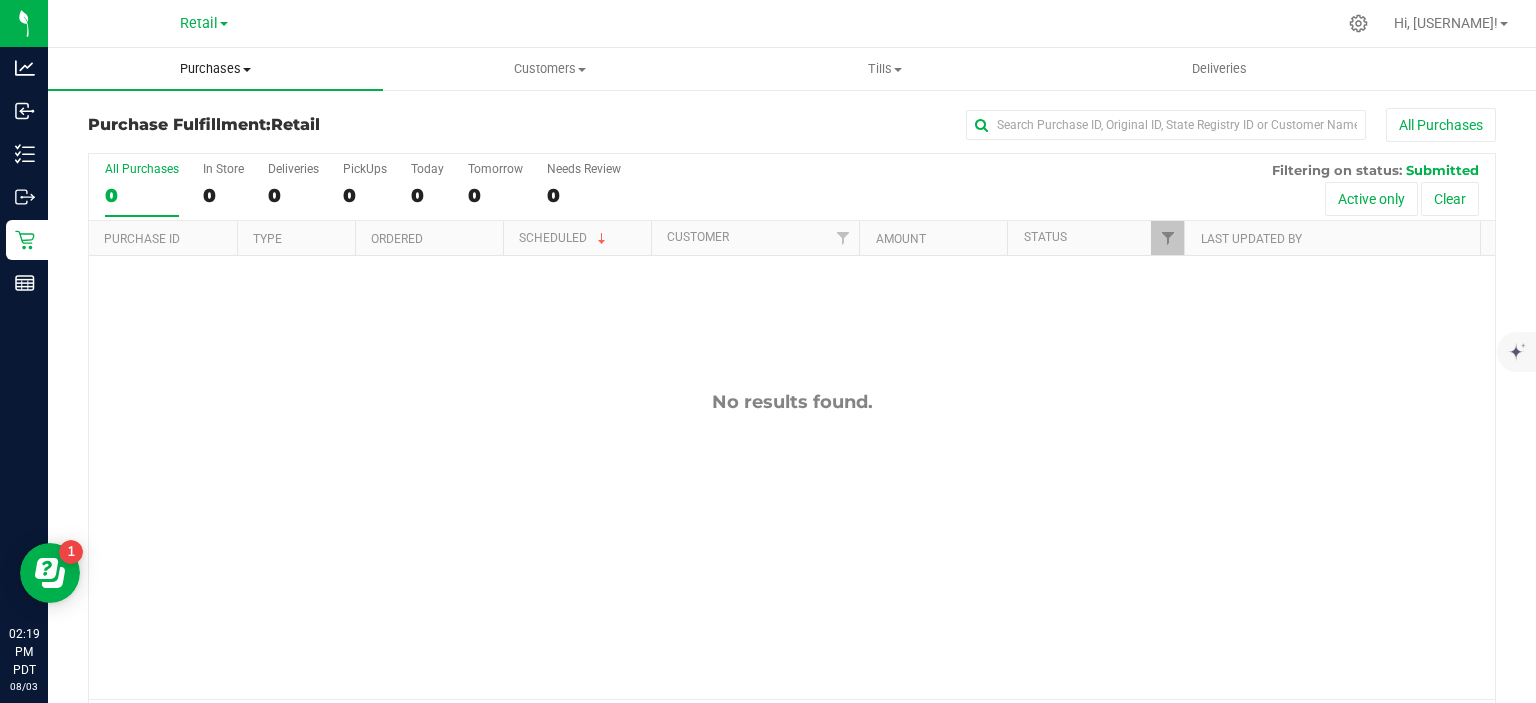 click on "Purchases
Summary of purchases
Fulfillment
All purchases" at bounding box center (215, 69) 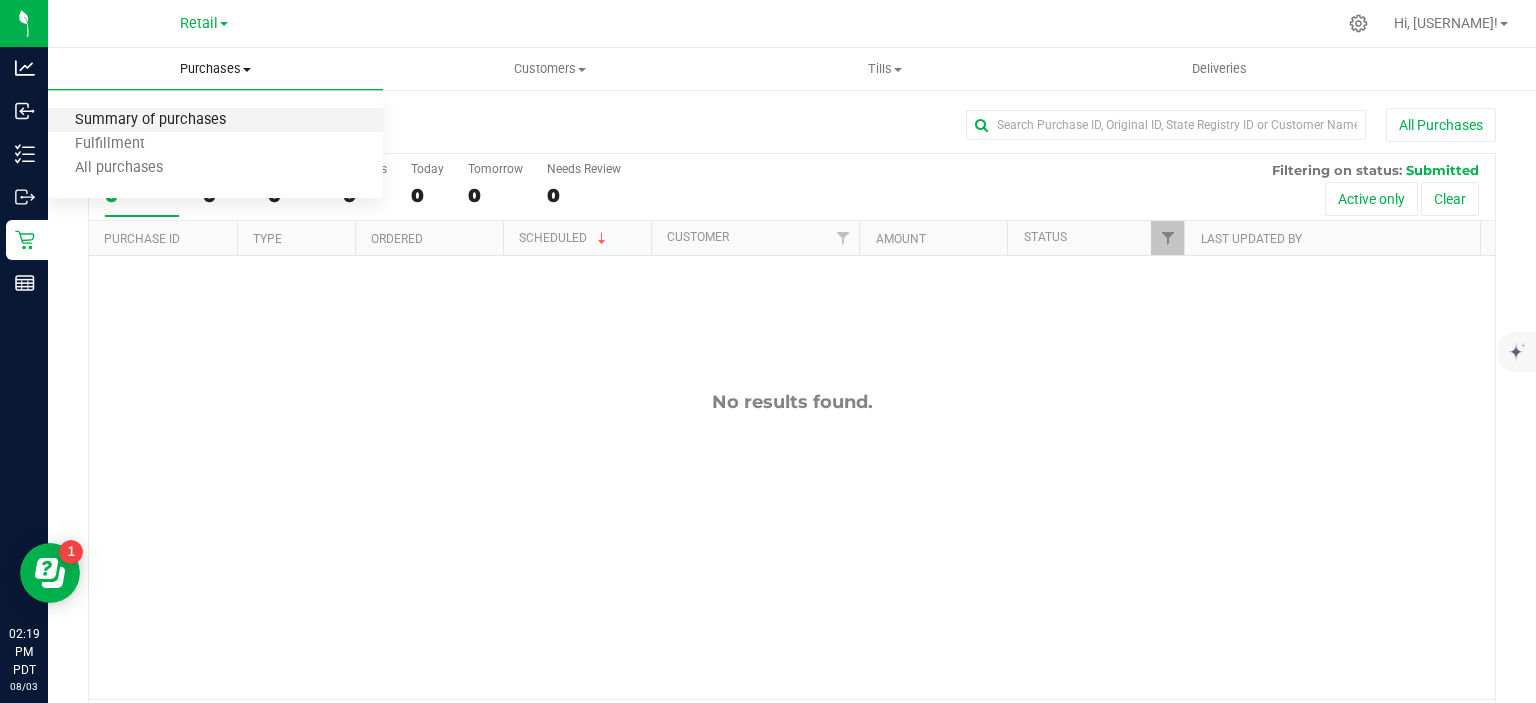 click on "Summary of purchases" at bounding box center [150, 120] 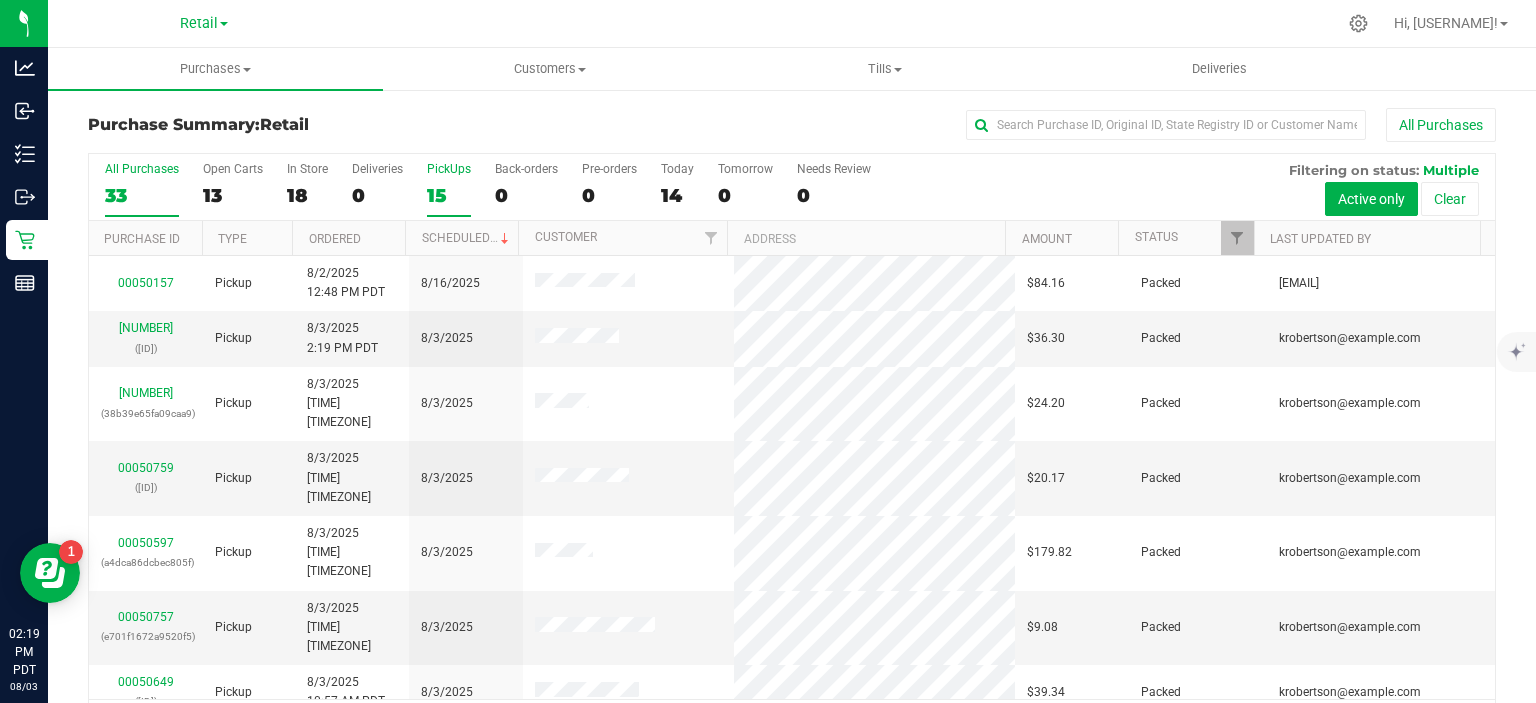 click on "15" at bounding box center [449, 195] 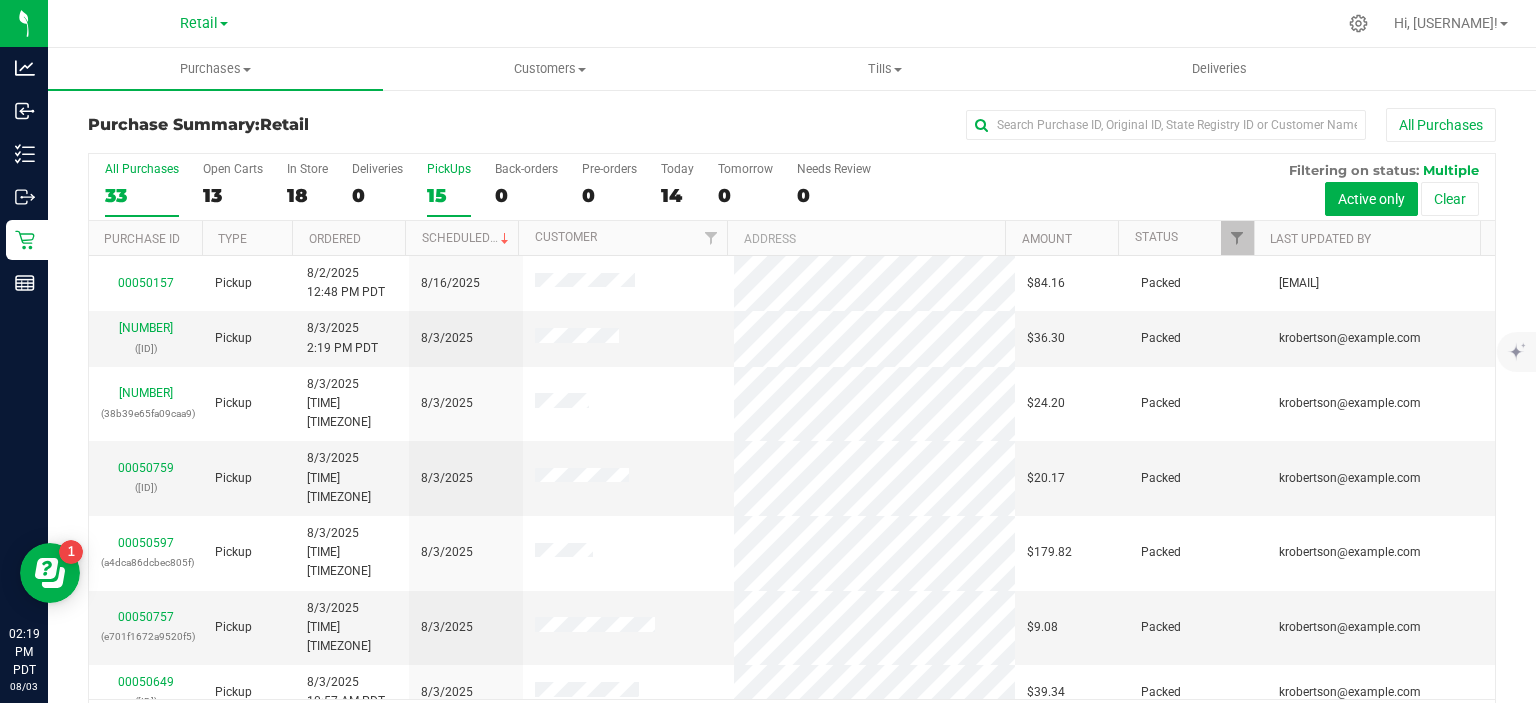 click on "PickUps
15" at bounding box center [0, 0] 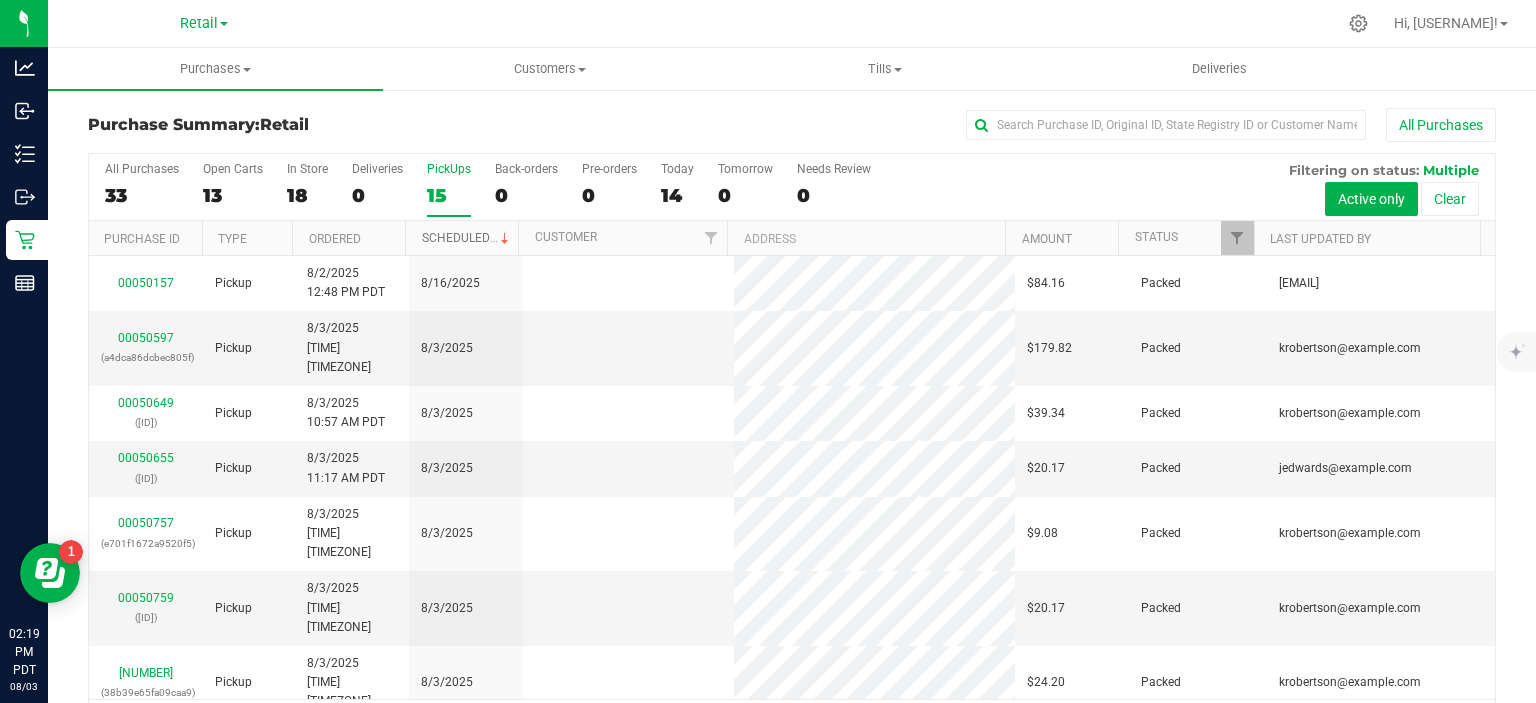 click on "Scheduled" at bounding box center [467, 238] 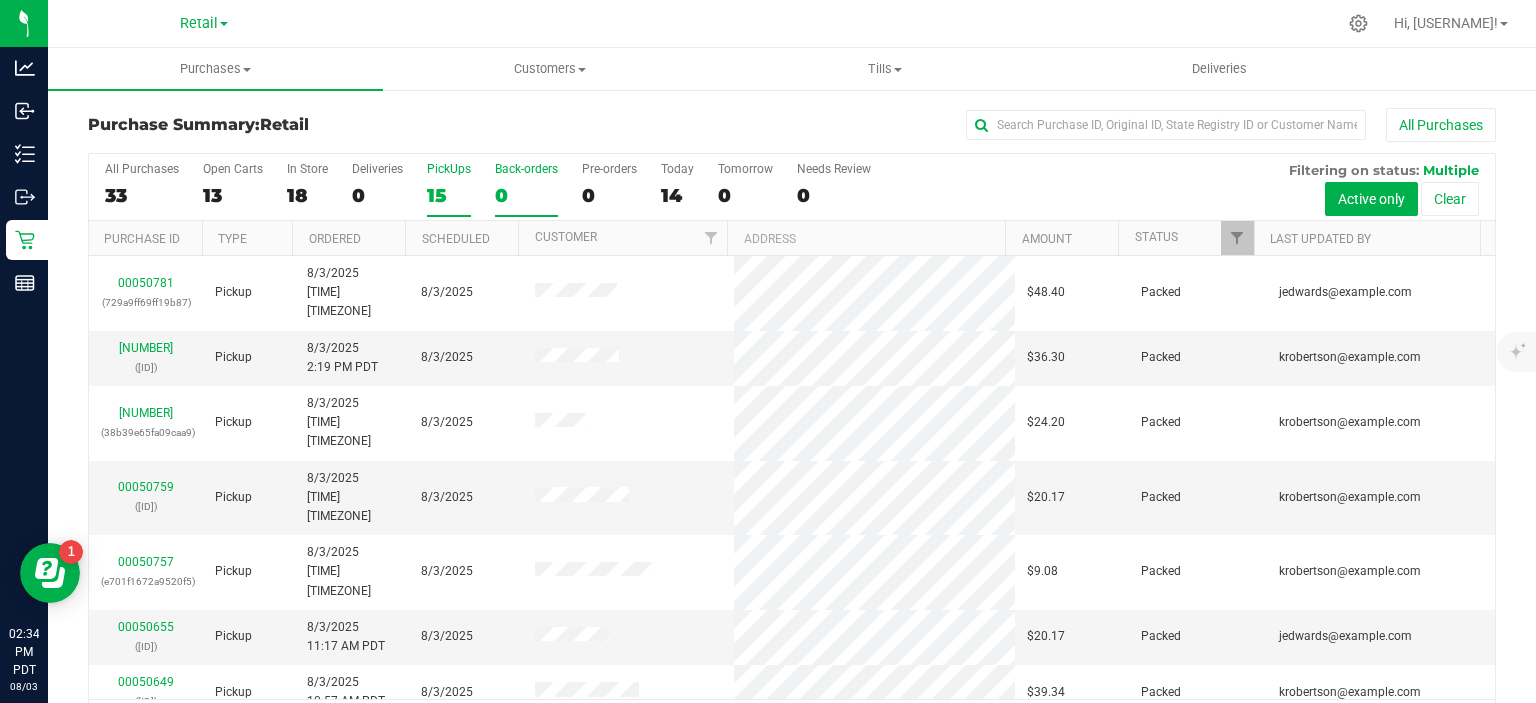 click on "0" at bounding box center [526, 195] 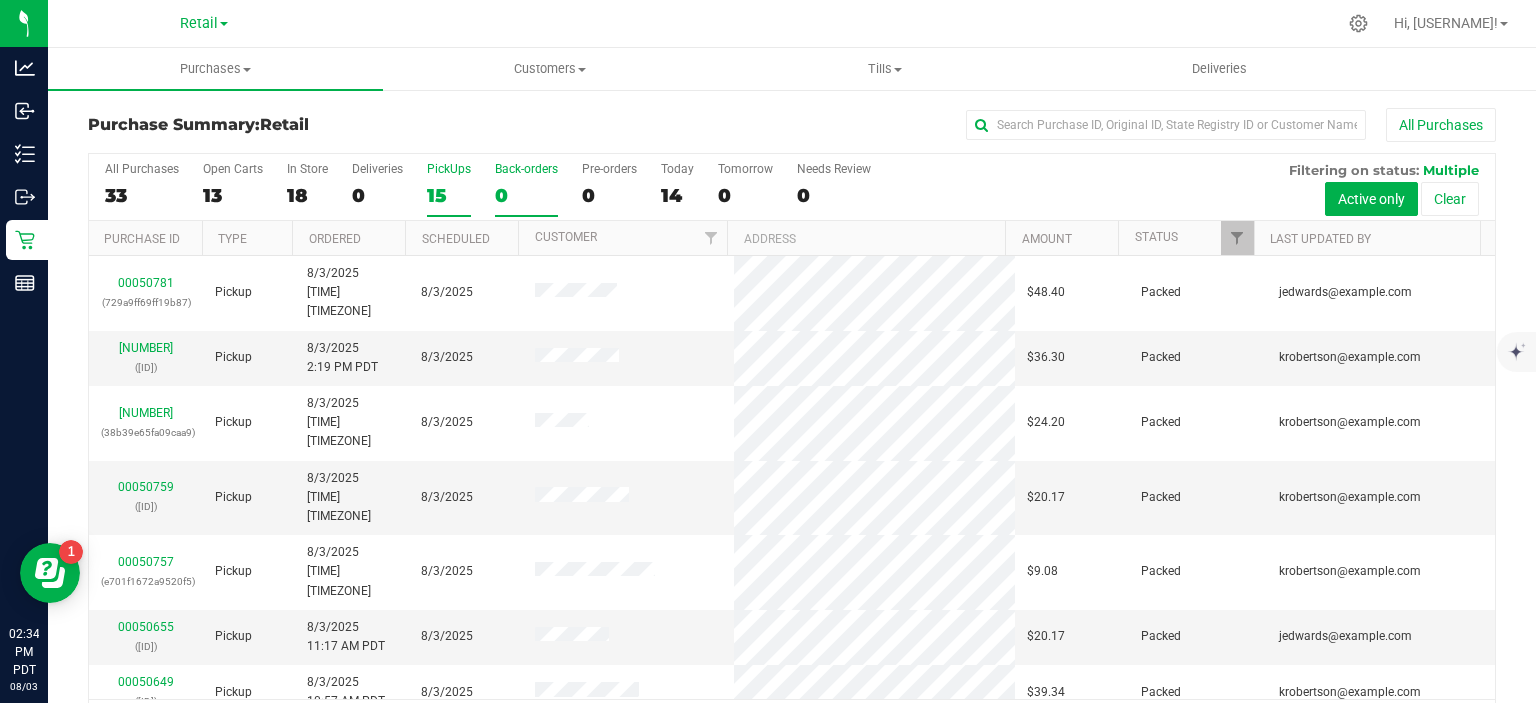 click on "Back-orders
0" at bounding box center [0, 0] 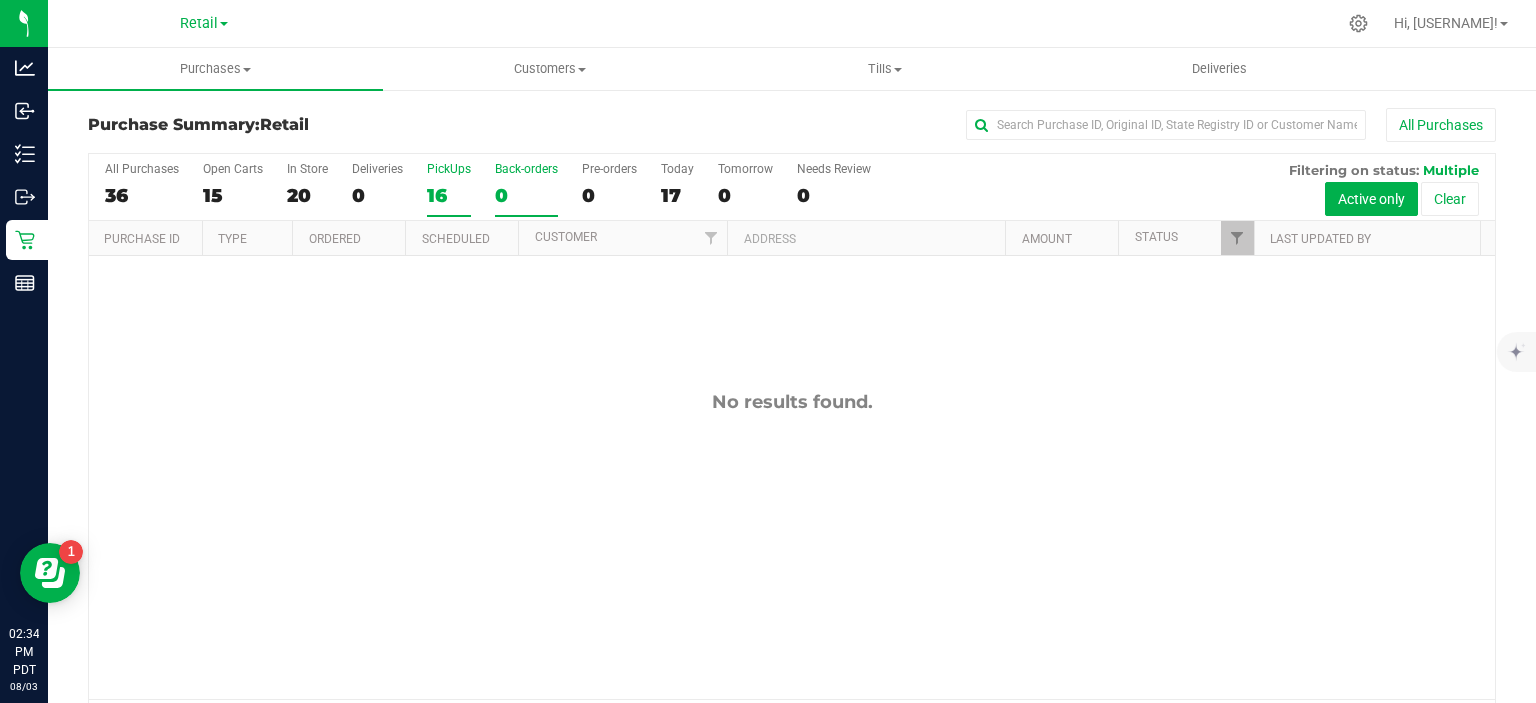 click on "16" at bounding box center [449, 195] 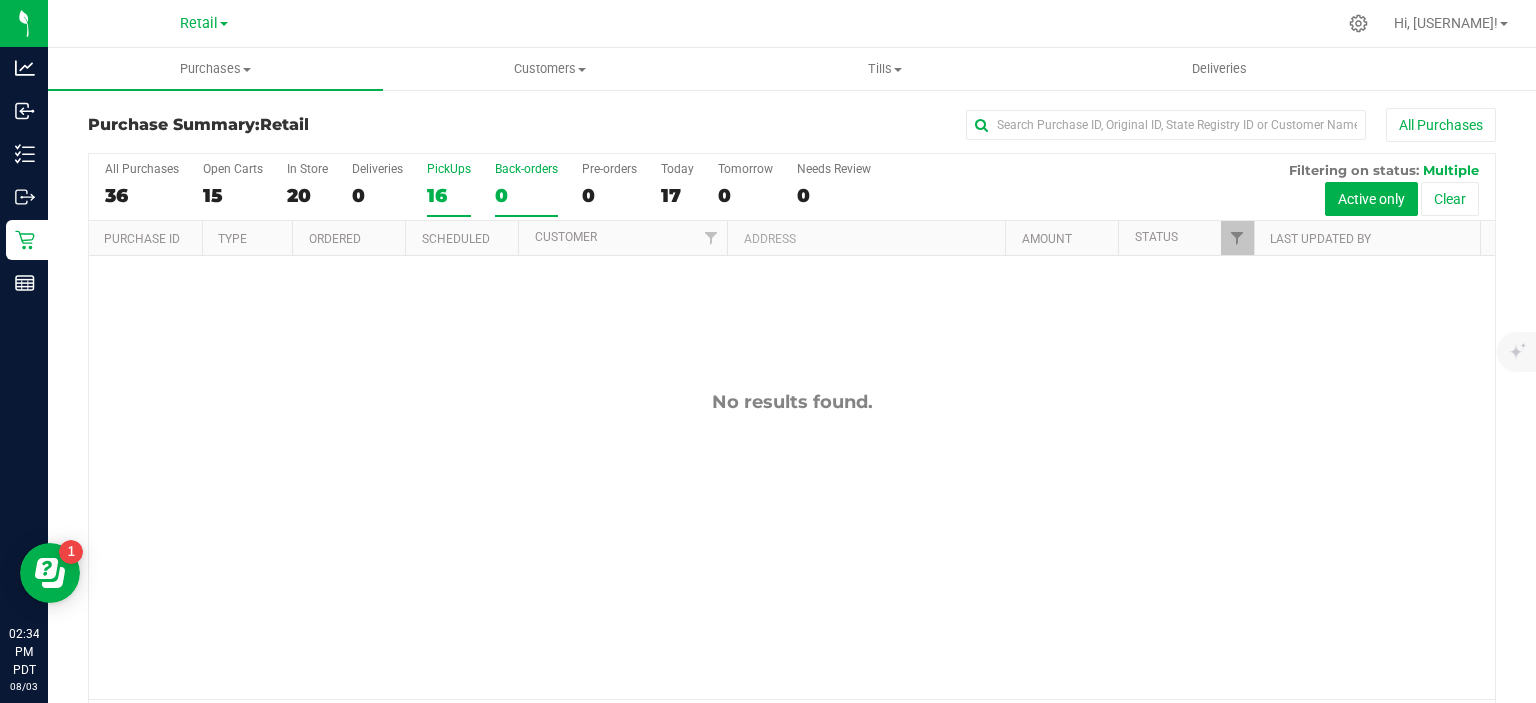 click on "PickUps
16" at bounding box center (0, 0) 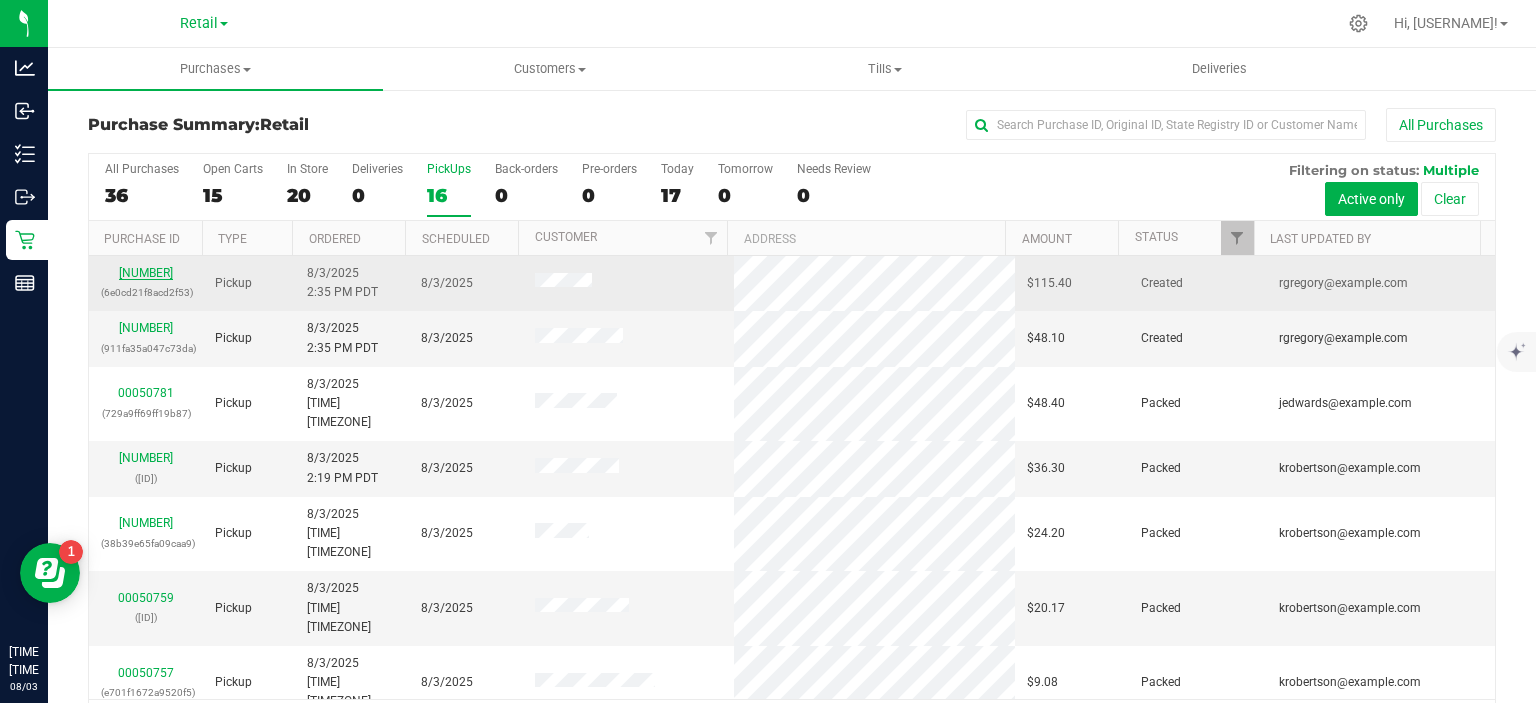 click on "[NUMBER]" at bounding box center [146, 273] 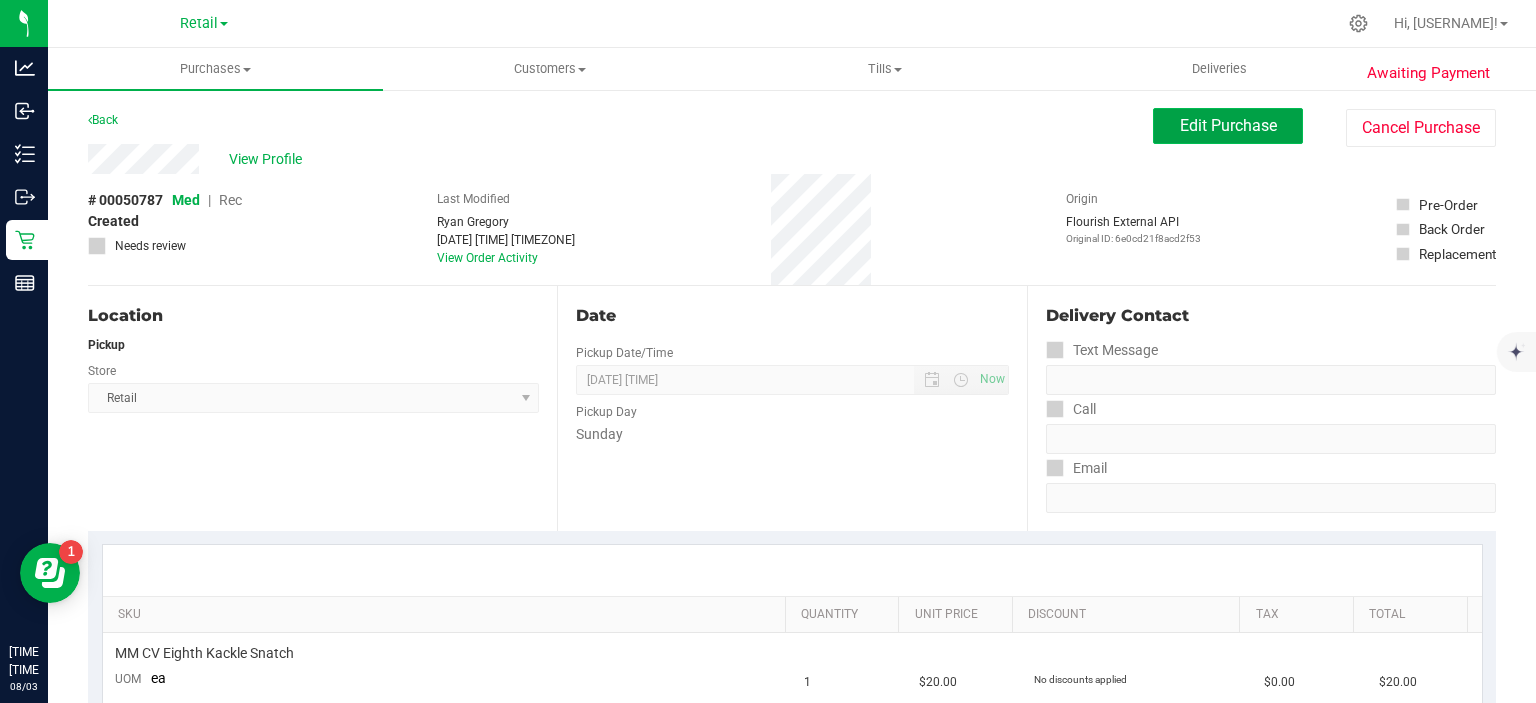 click on "Edit Purchase" at bounding box center (1228, 125) 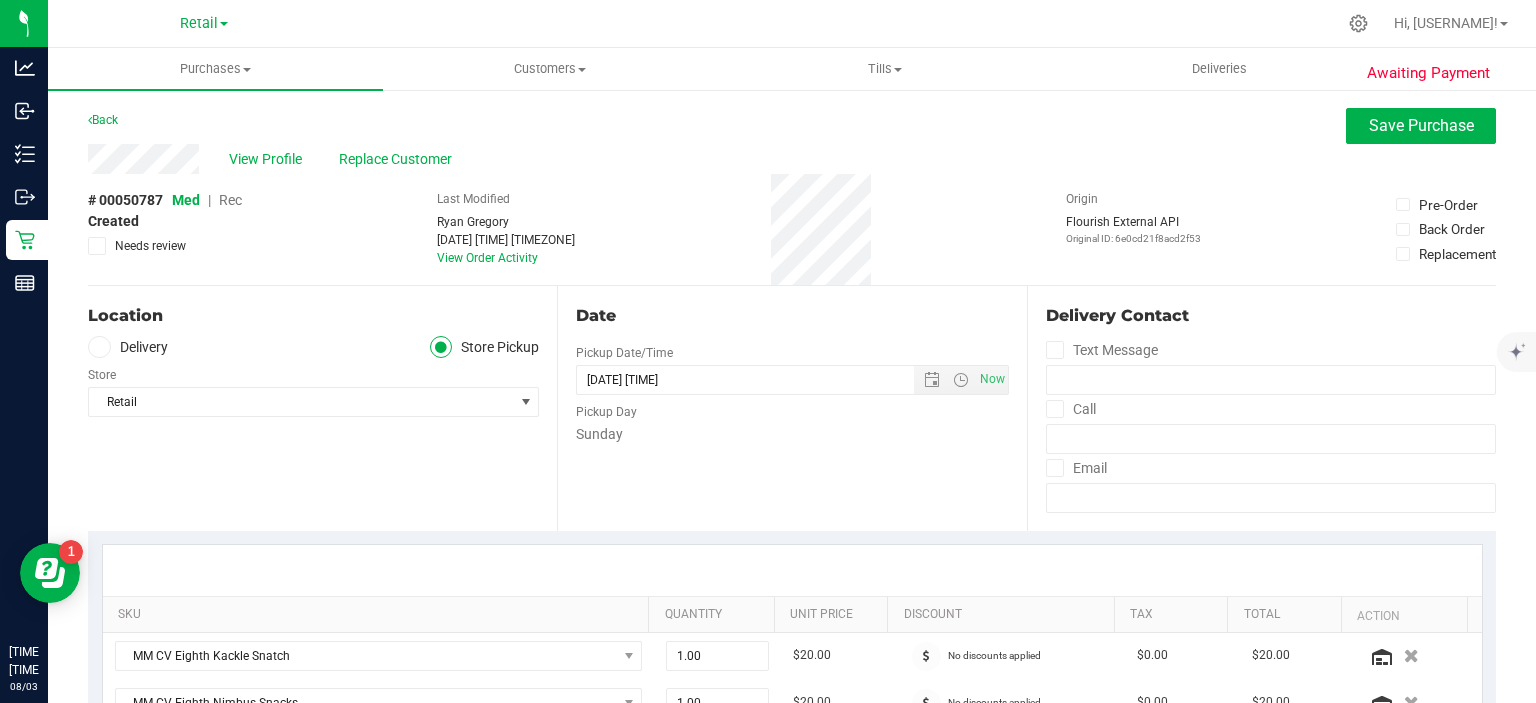 click on "Rec" at bounding box center [230, 200] 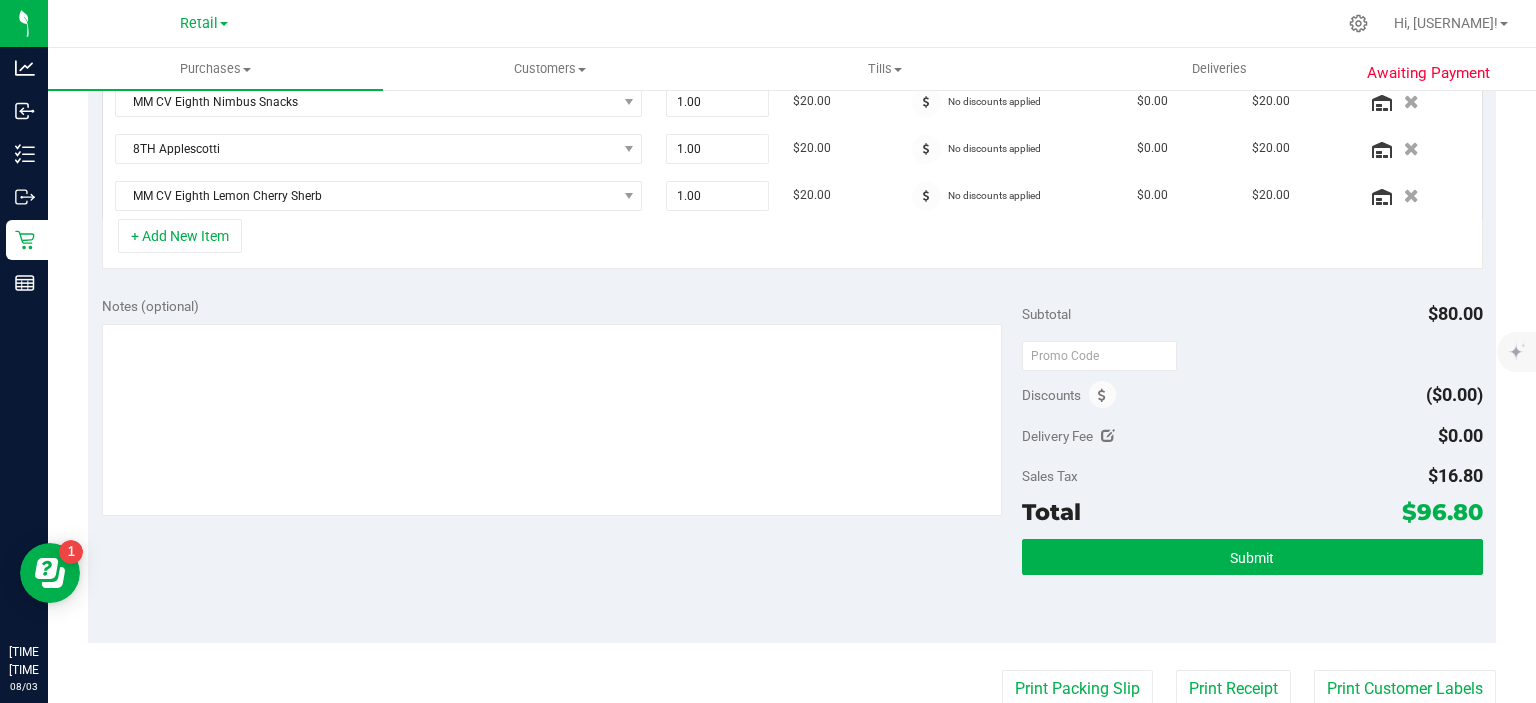 scroll, scrollTop: 674, scrollLeft: 0, axis: vertical 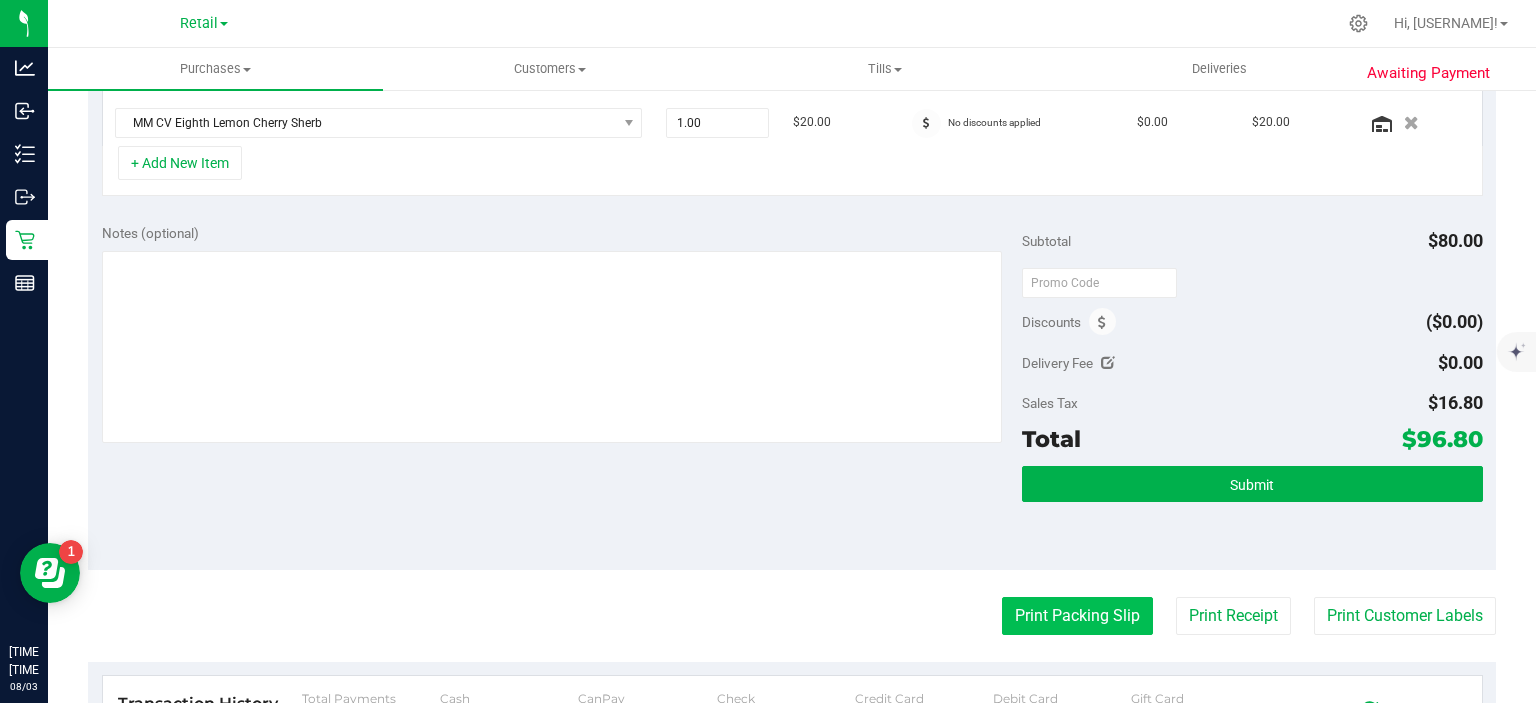 click on "Print Packing Slip" at bounding box center (1077, 616) 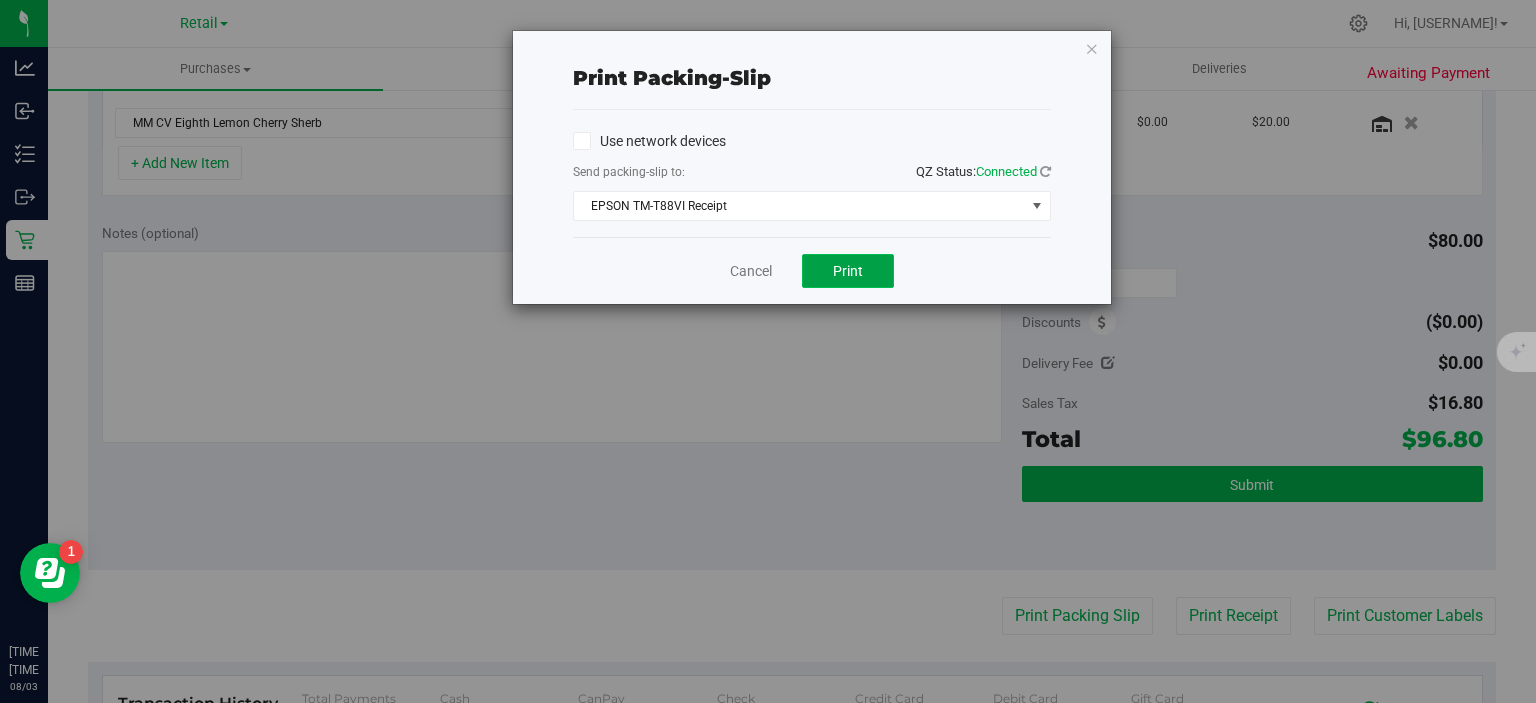 click on "Print" at bounding box center (848, 271) 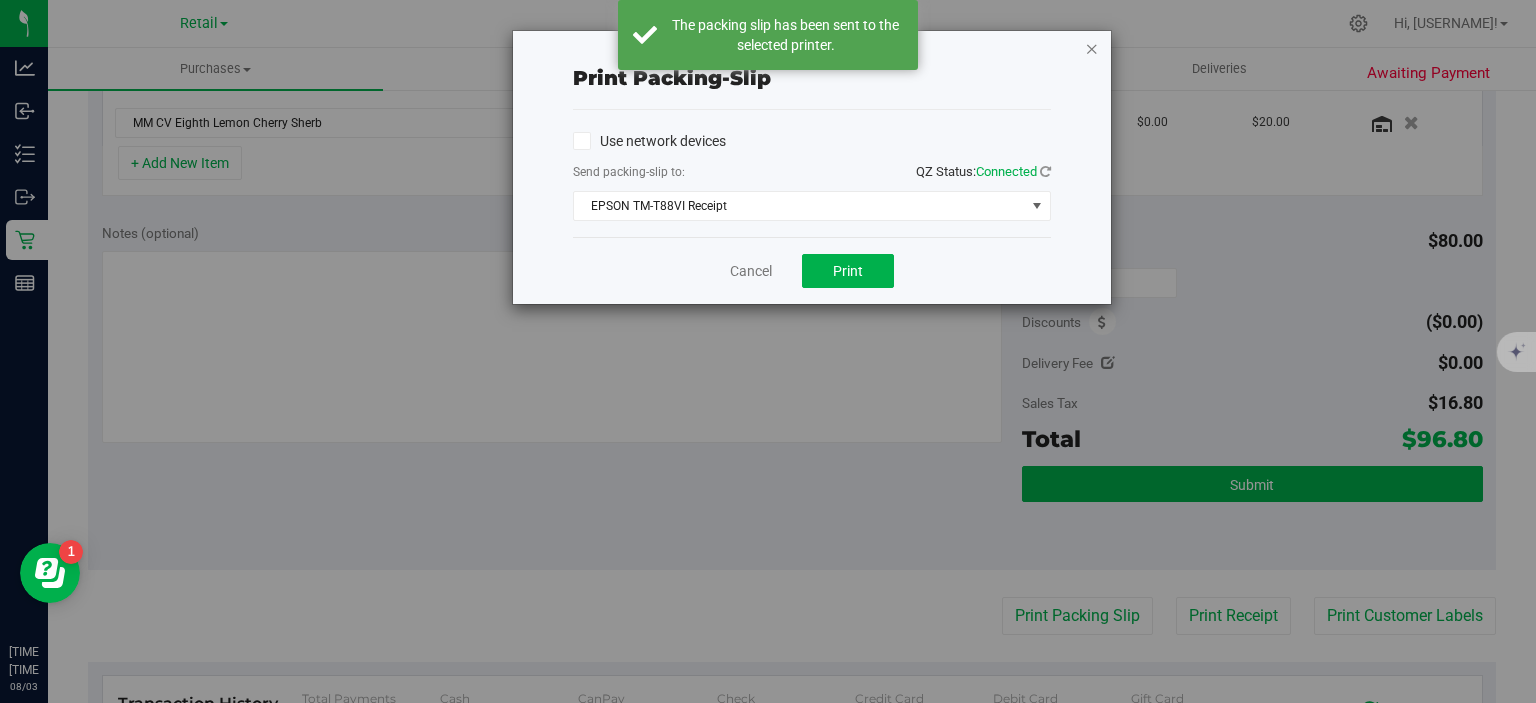 click at bounding box center [1092, 48] 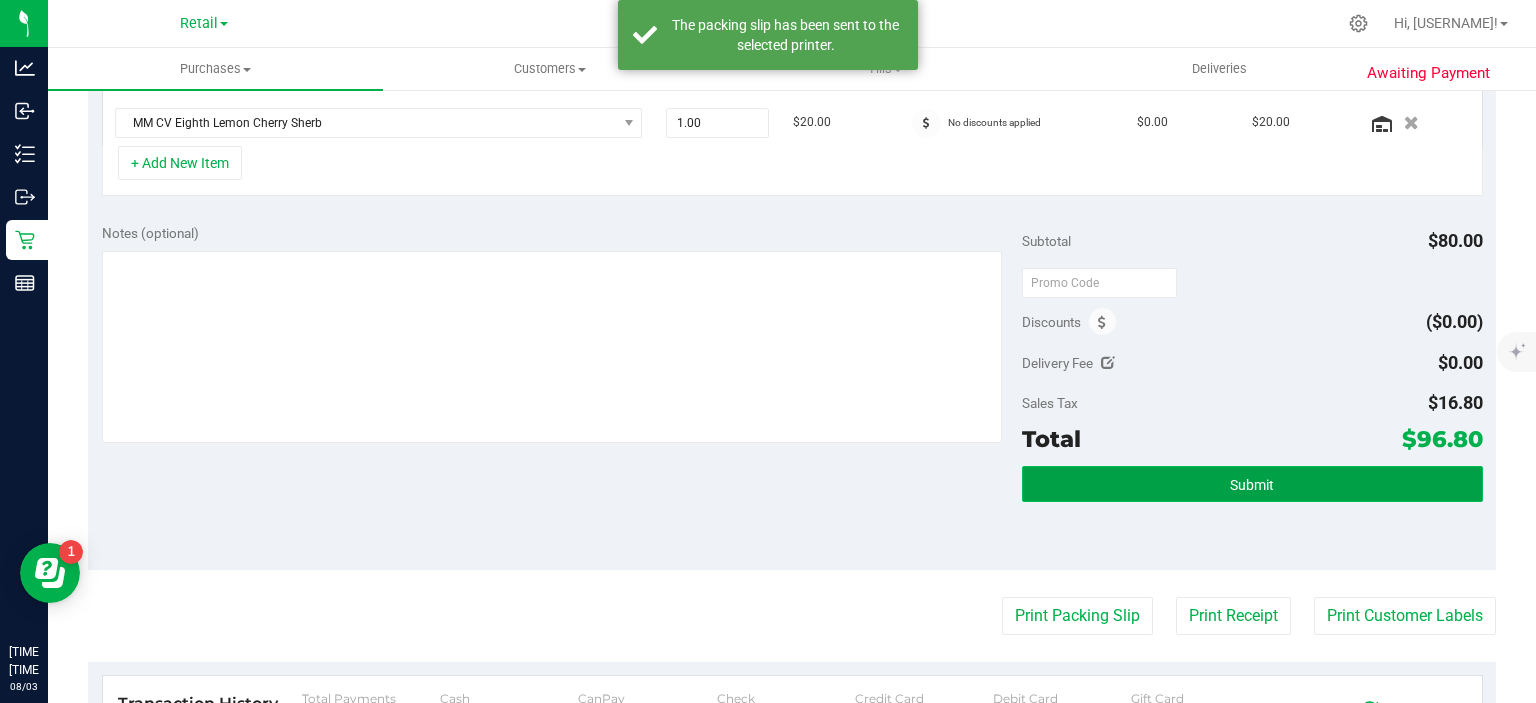 click on "Submit" at bounding box center (1252, 484) 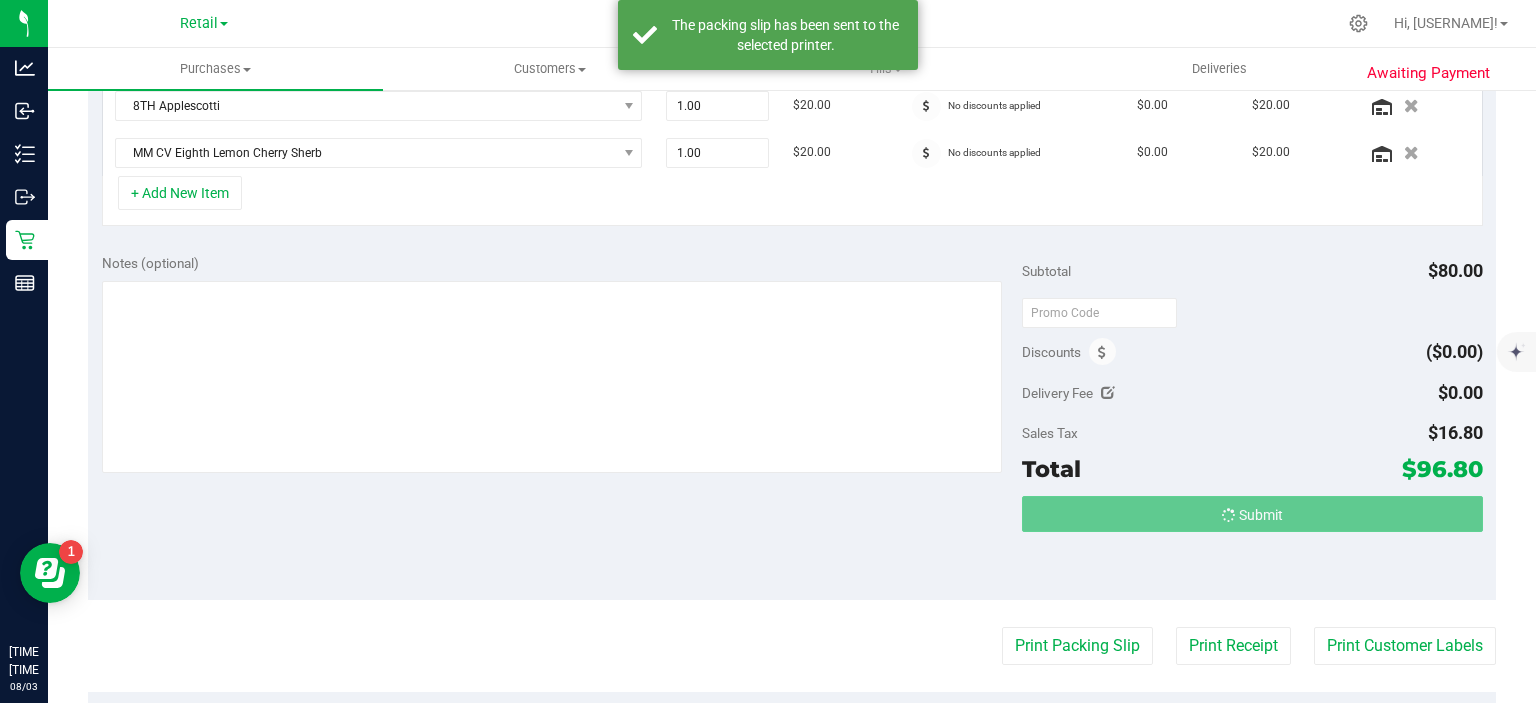 scroll, scrollTop: 612, scrollLeft: 0, axis: vertical 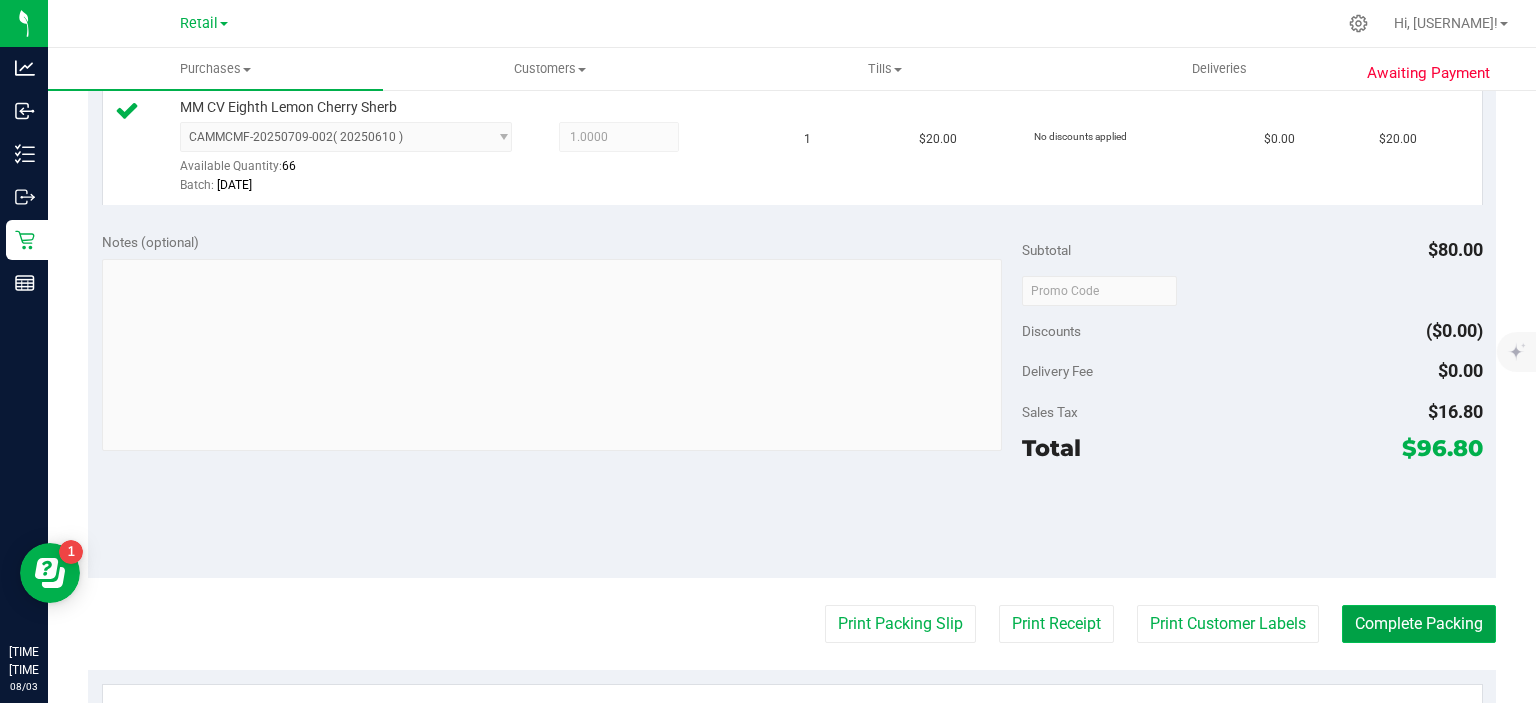 click on "Complete Packing" at bounding box center [1419, 624] 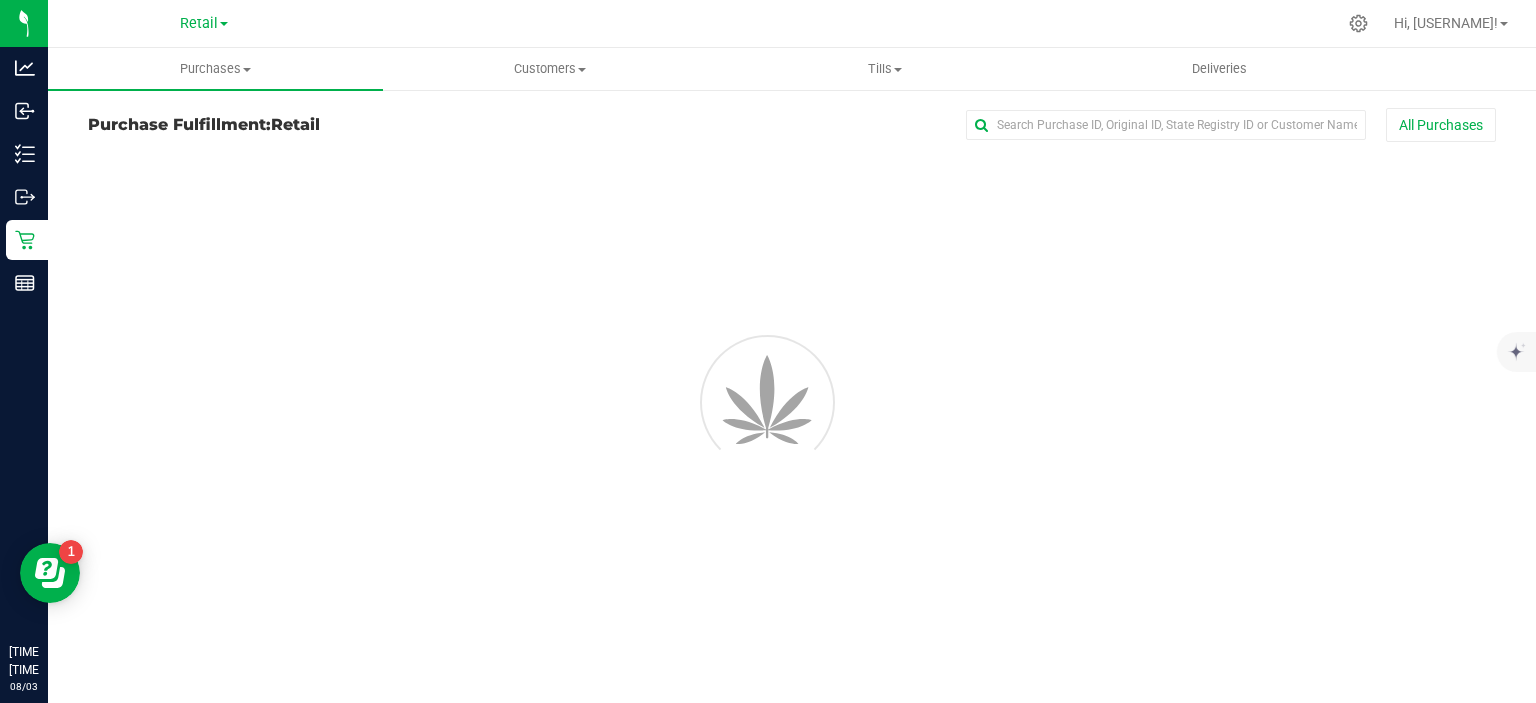 scroll, scrollTop: 0, scrollLeft: 0, axis: both 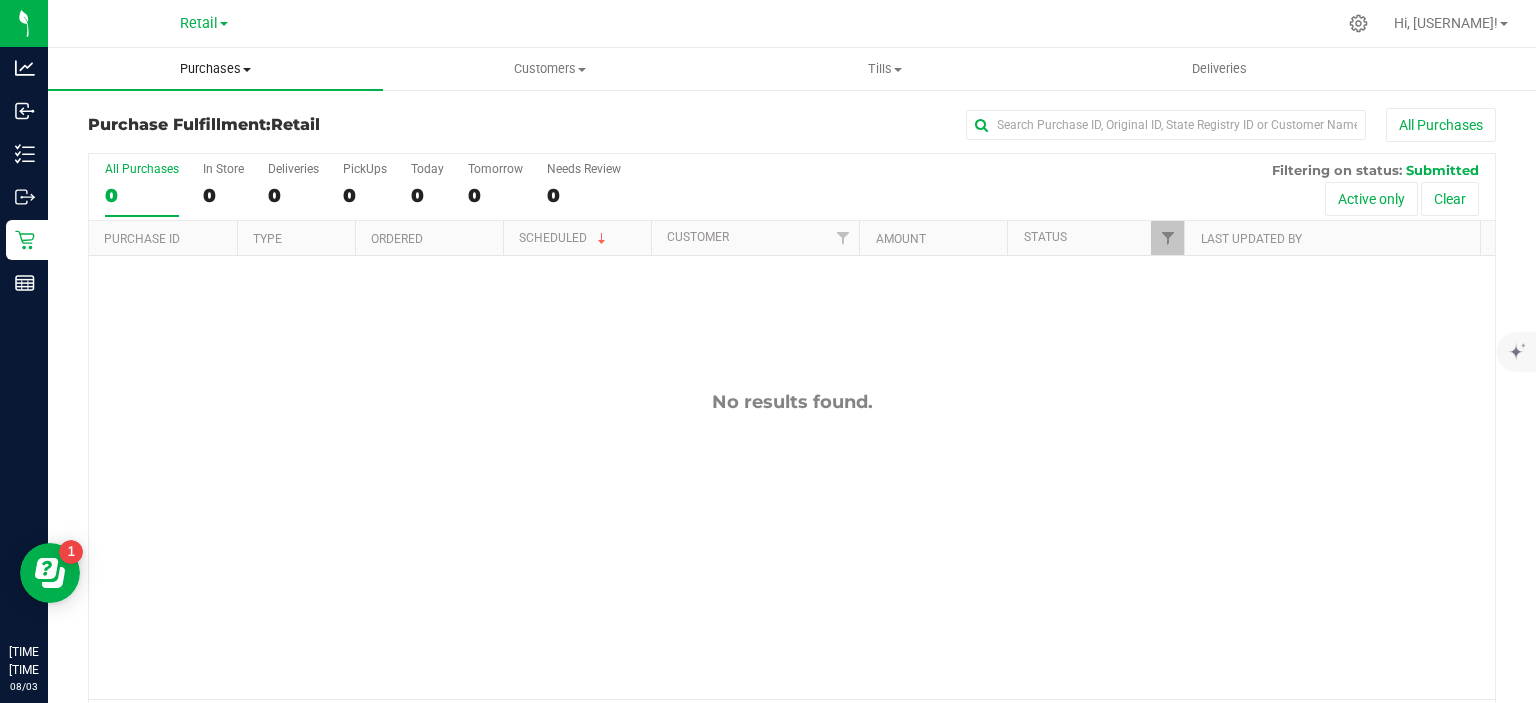 click on "Purchases" at bounding box center [215, 69] 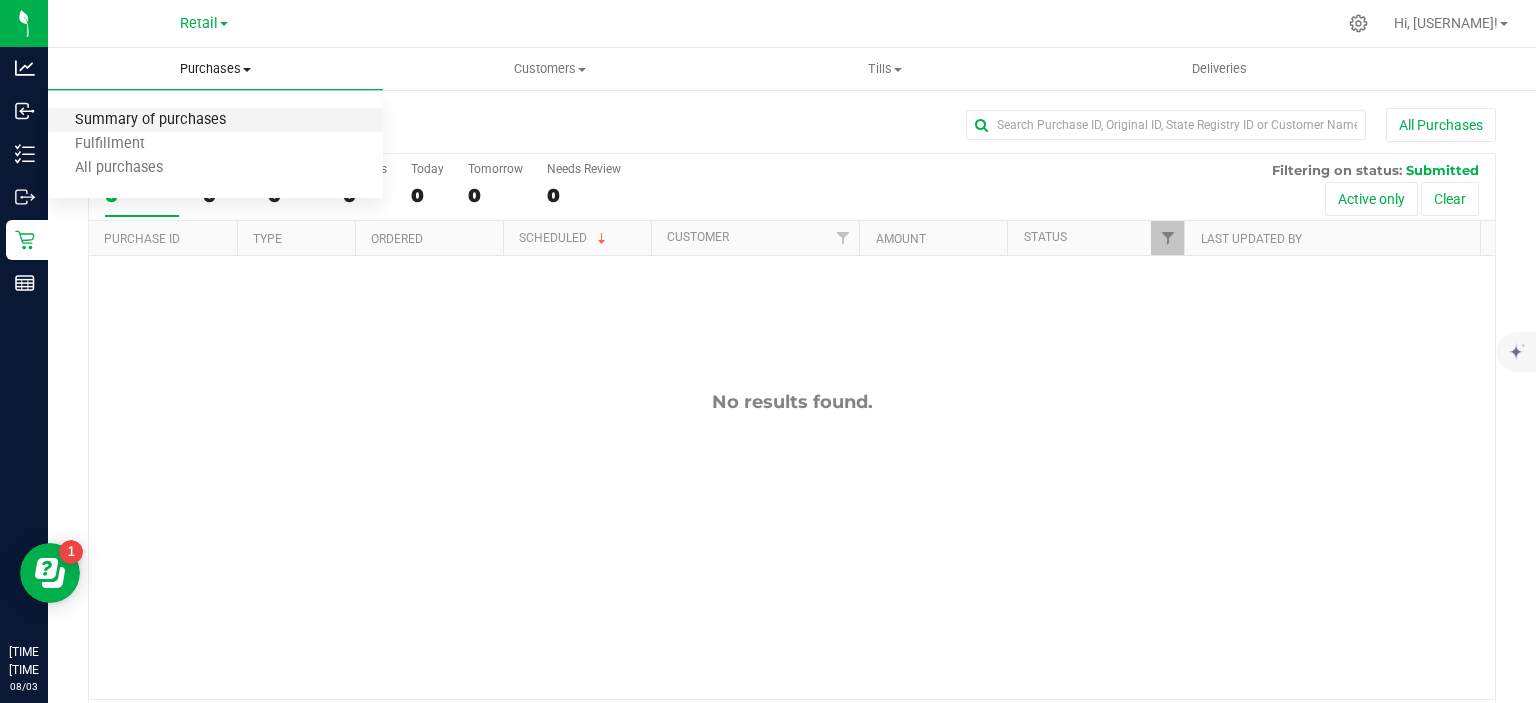 click on "Summary of purchases" at bounding box center (150, 120) 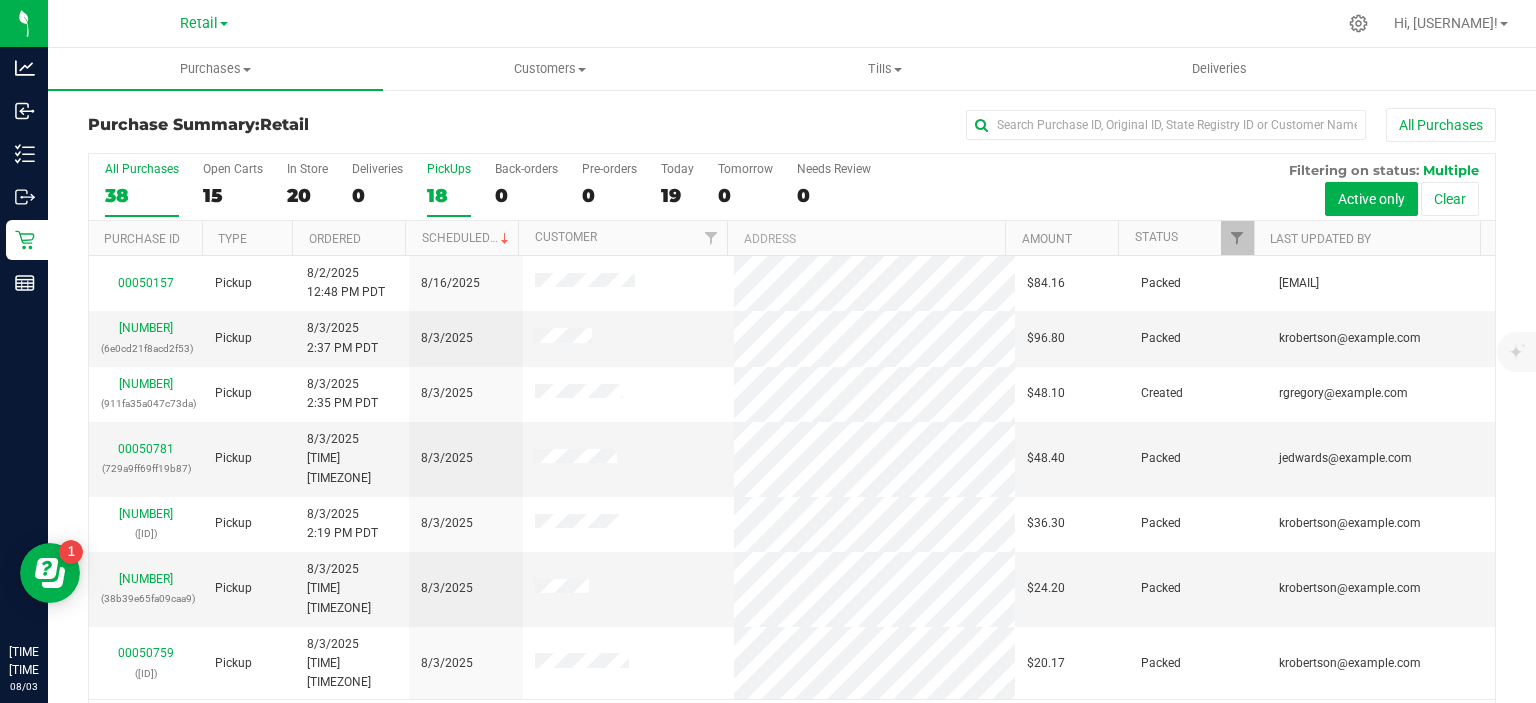 click on "18" at bounding box center [449, 195] 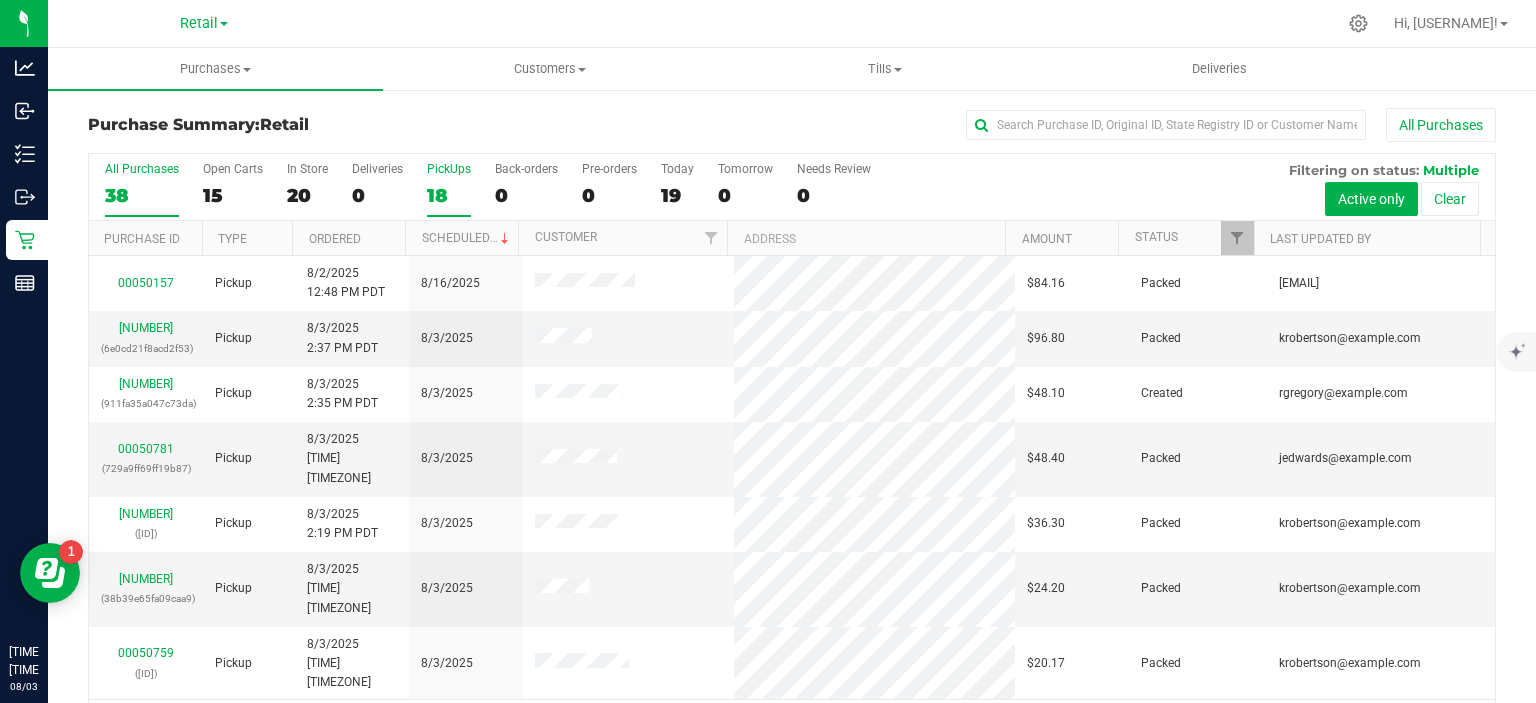 click on "PickUps
18" at bounding box center (0, 0) 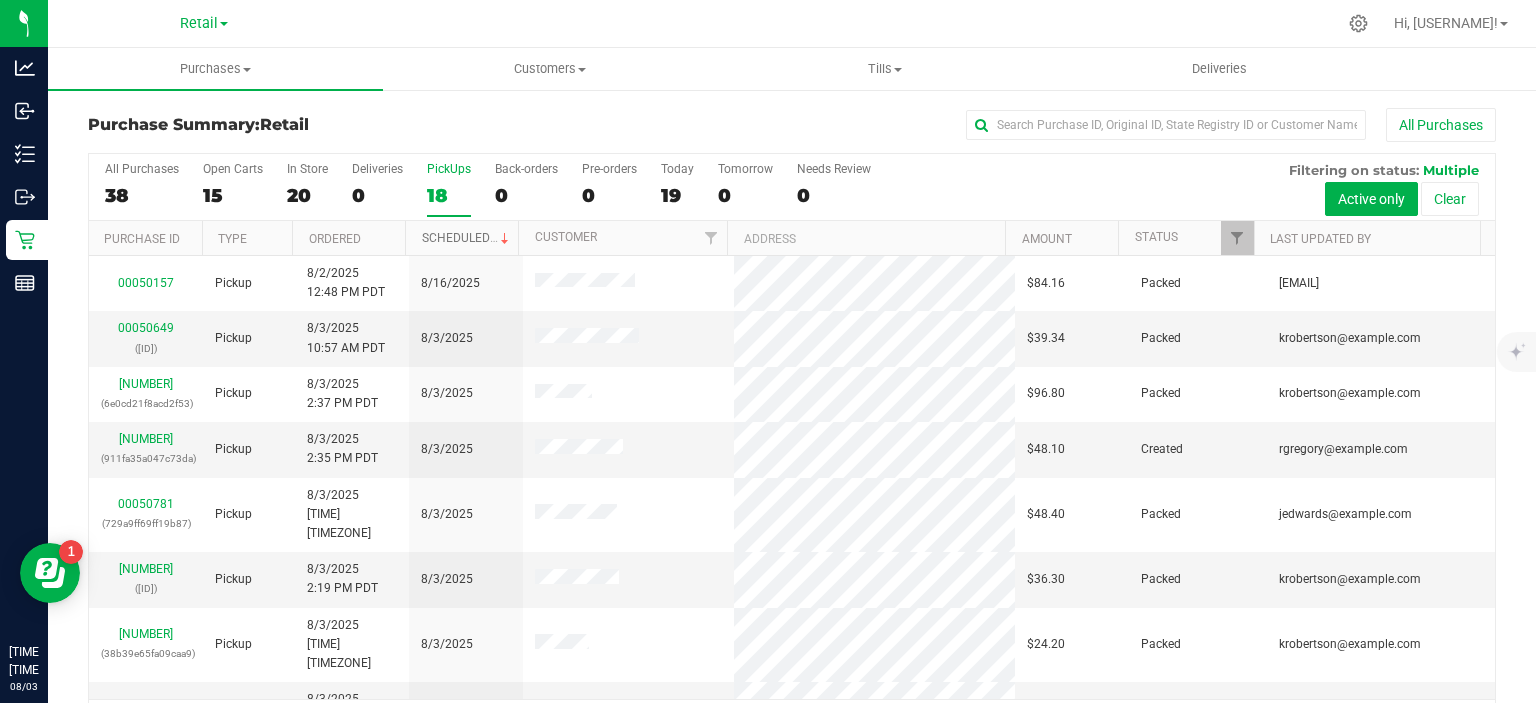 click on "Scheduled" at bounding box center (467, 238) 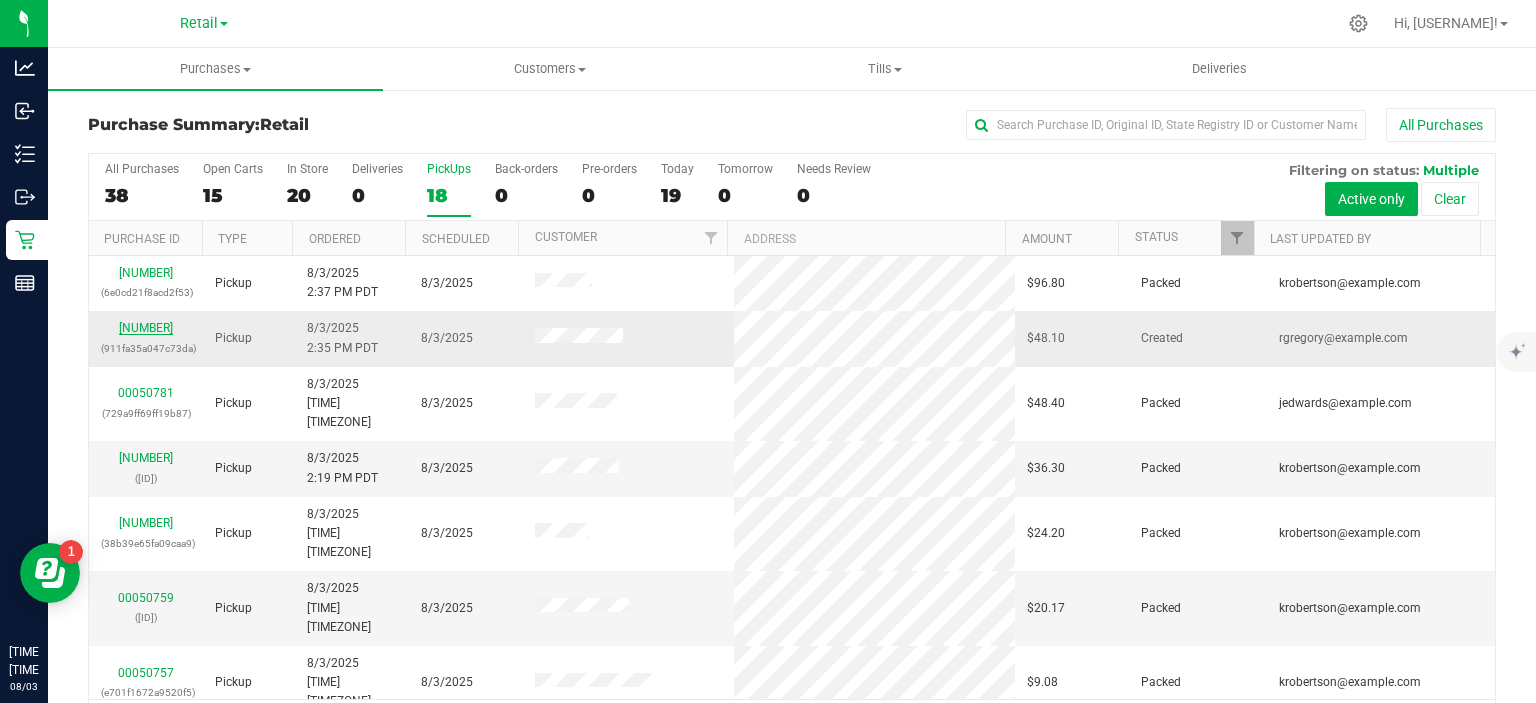 click on "[NUMBER]" at bounding box center (146, 328) 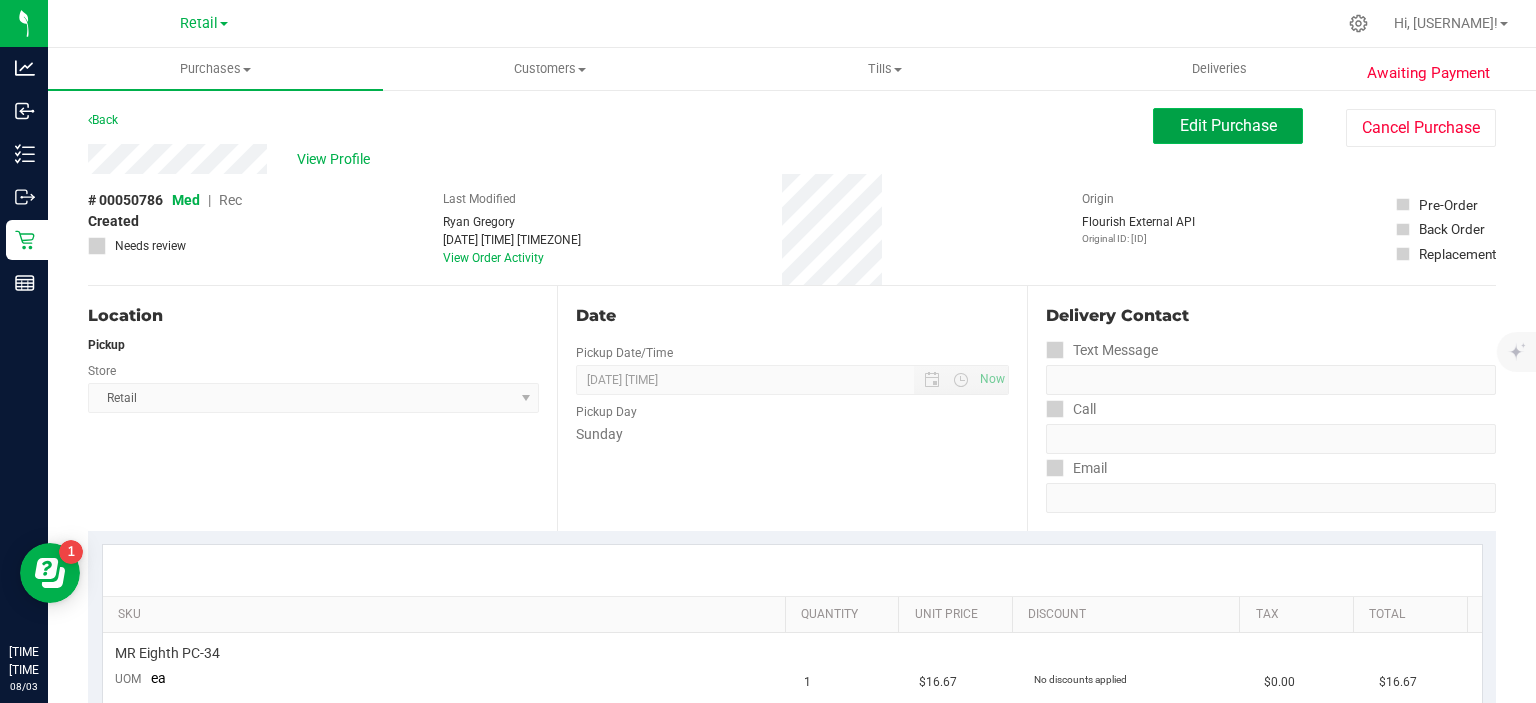 click on "Edit Purchase" at bounding box center [1228, 125] 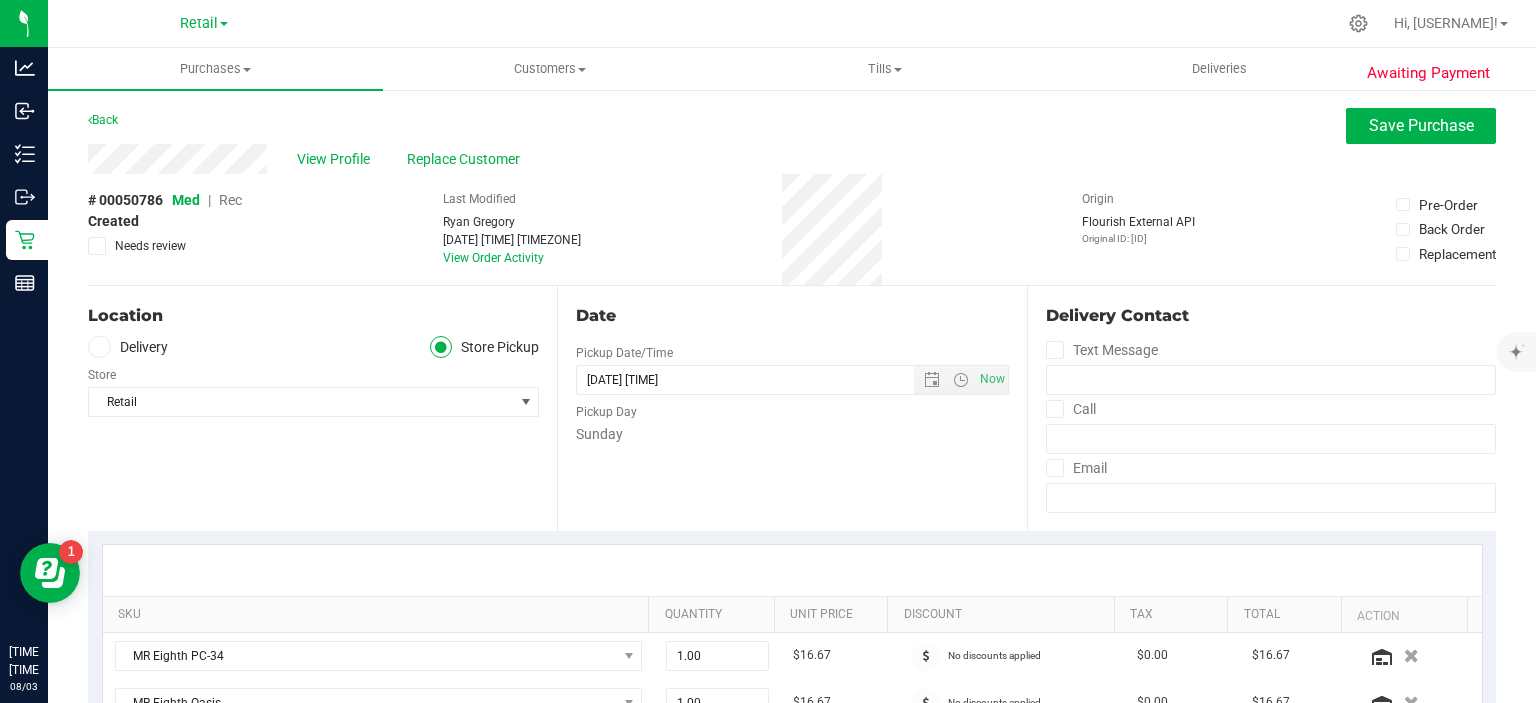 click on "Rec" at bounding box center [230, 200] 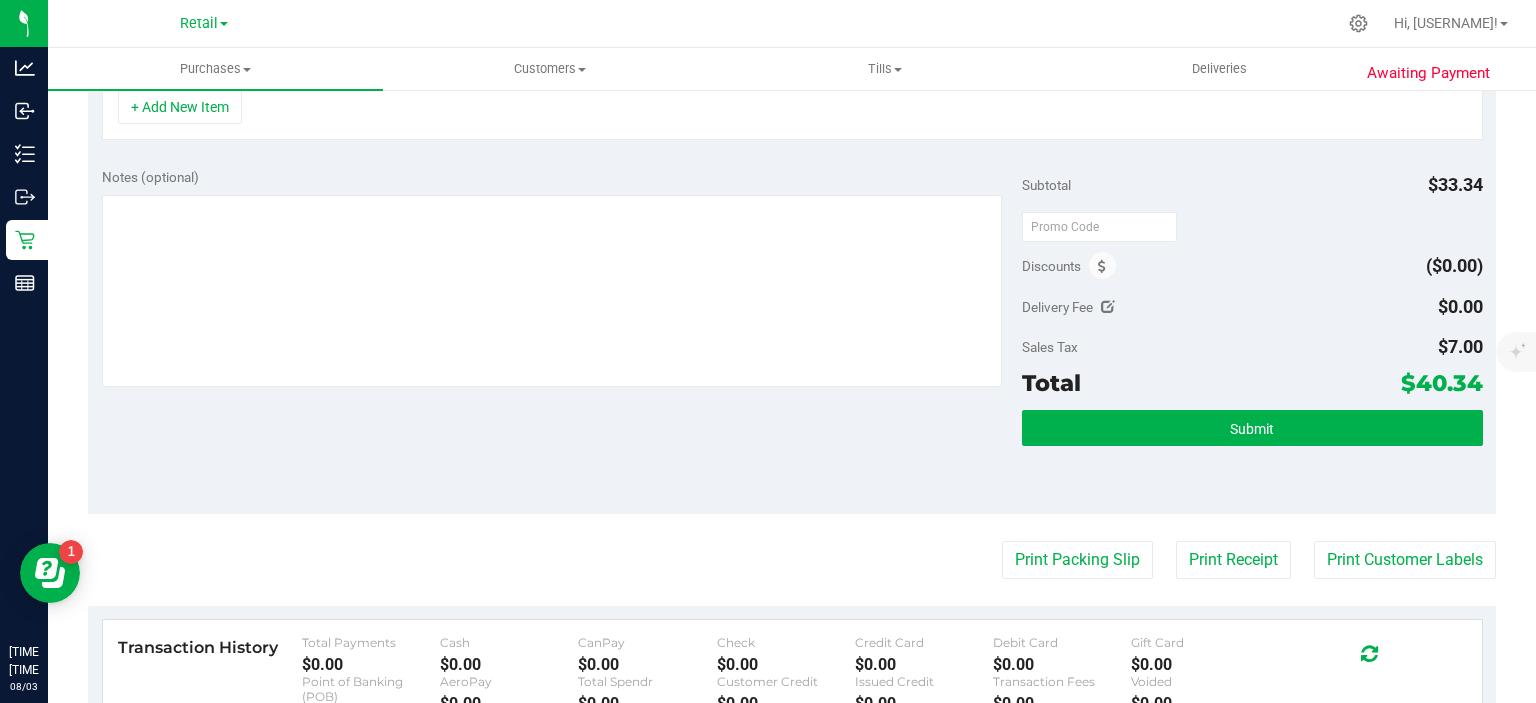 scroll, scrollTop: 648, scrollLeft: 0, axis: vertical 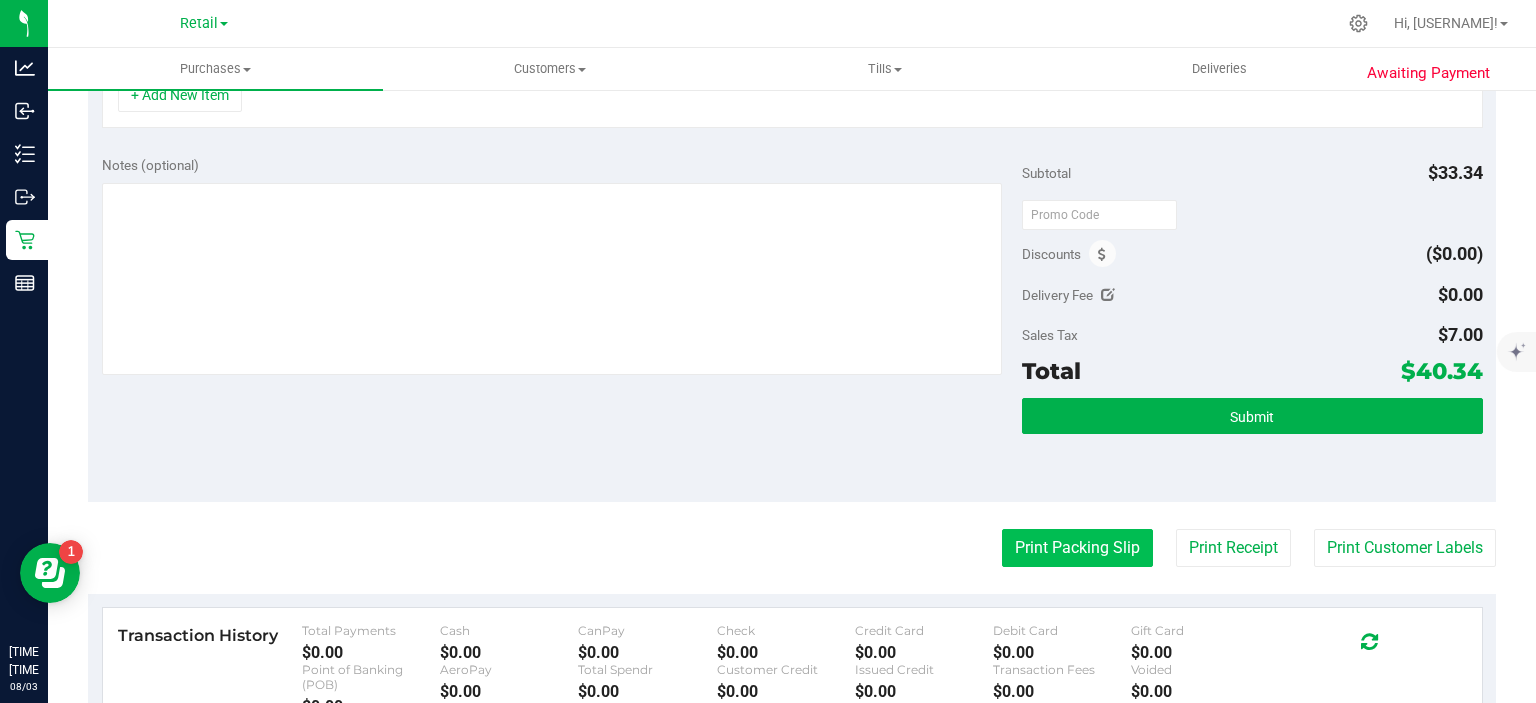 click on "Print Packing Slip" at bounding box center [1077, 548] 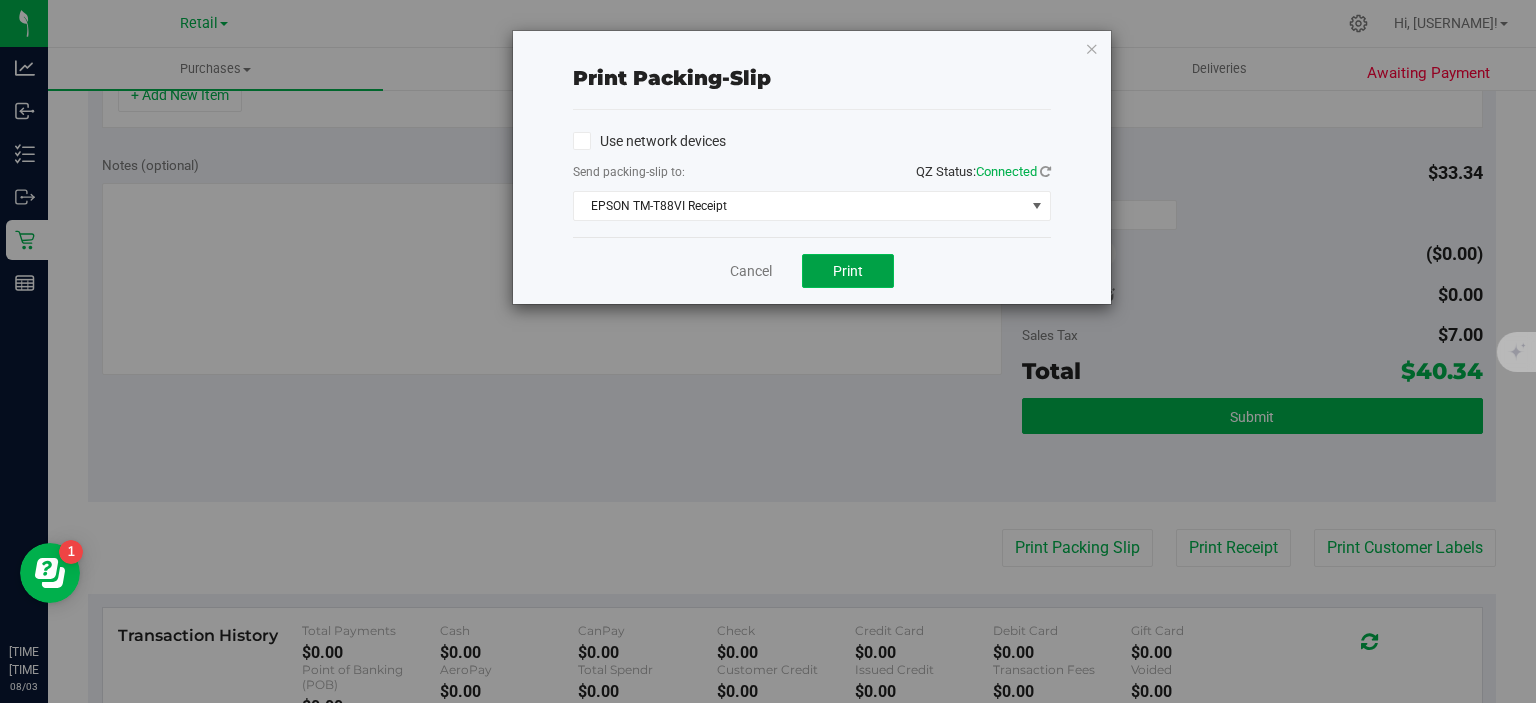 click on "Print" at bounding box center [848, 271] 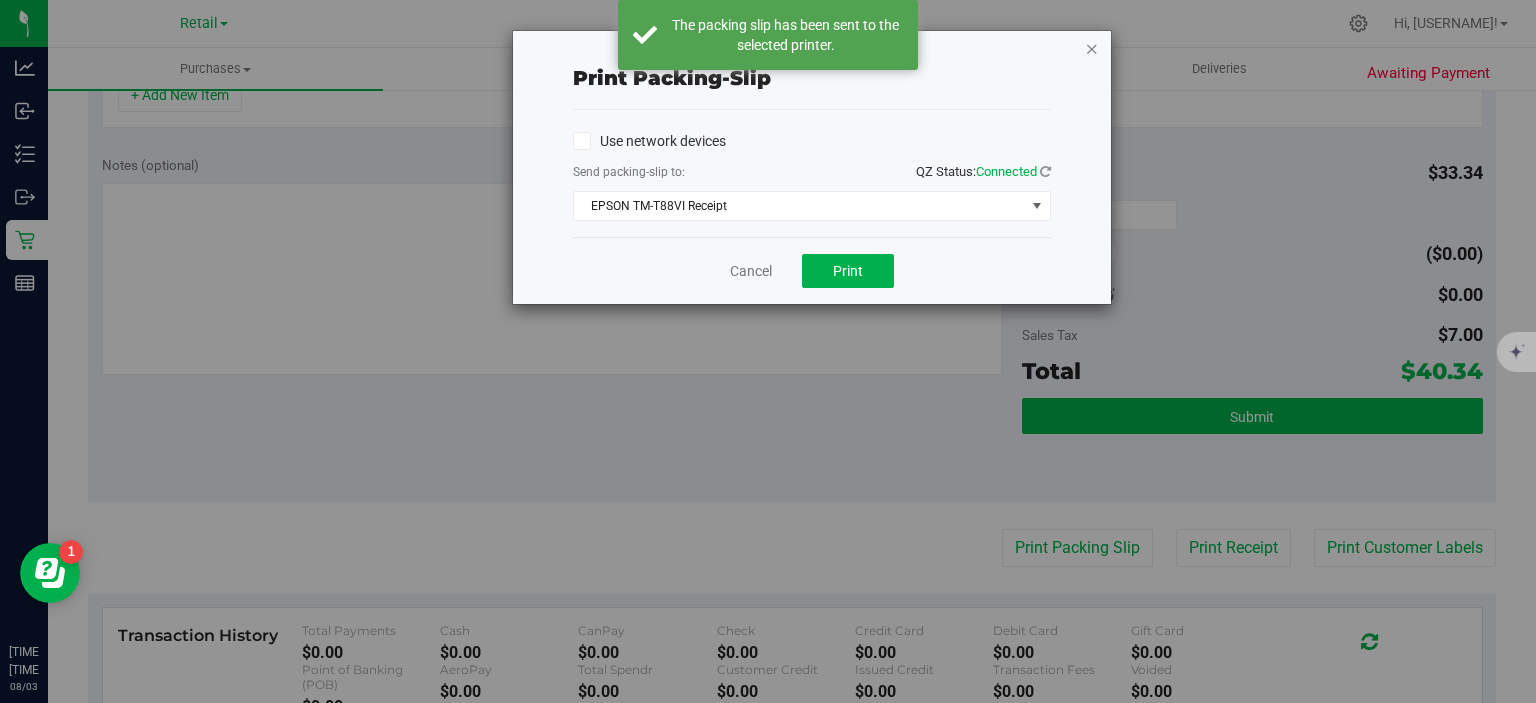 click at bounding box center [1092, 48] 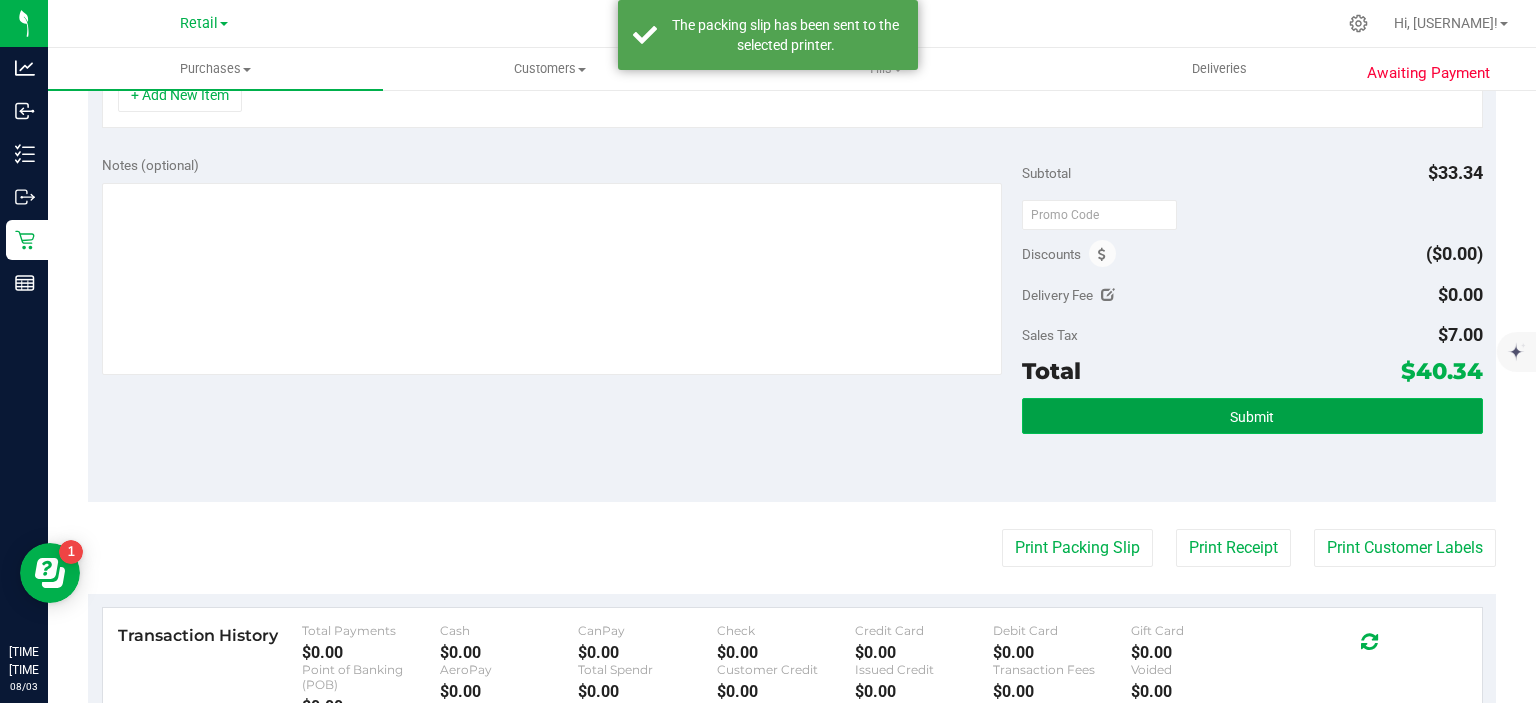 click on "Submit" at bounding box center (1252, 416) 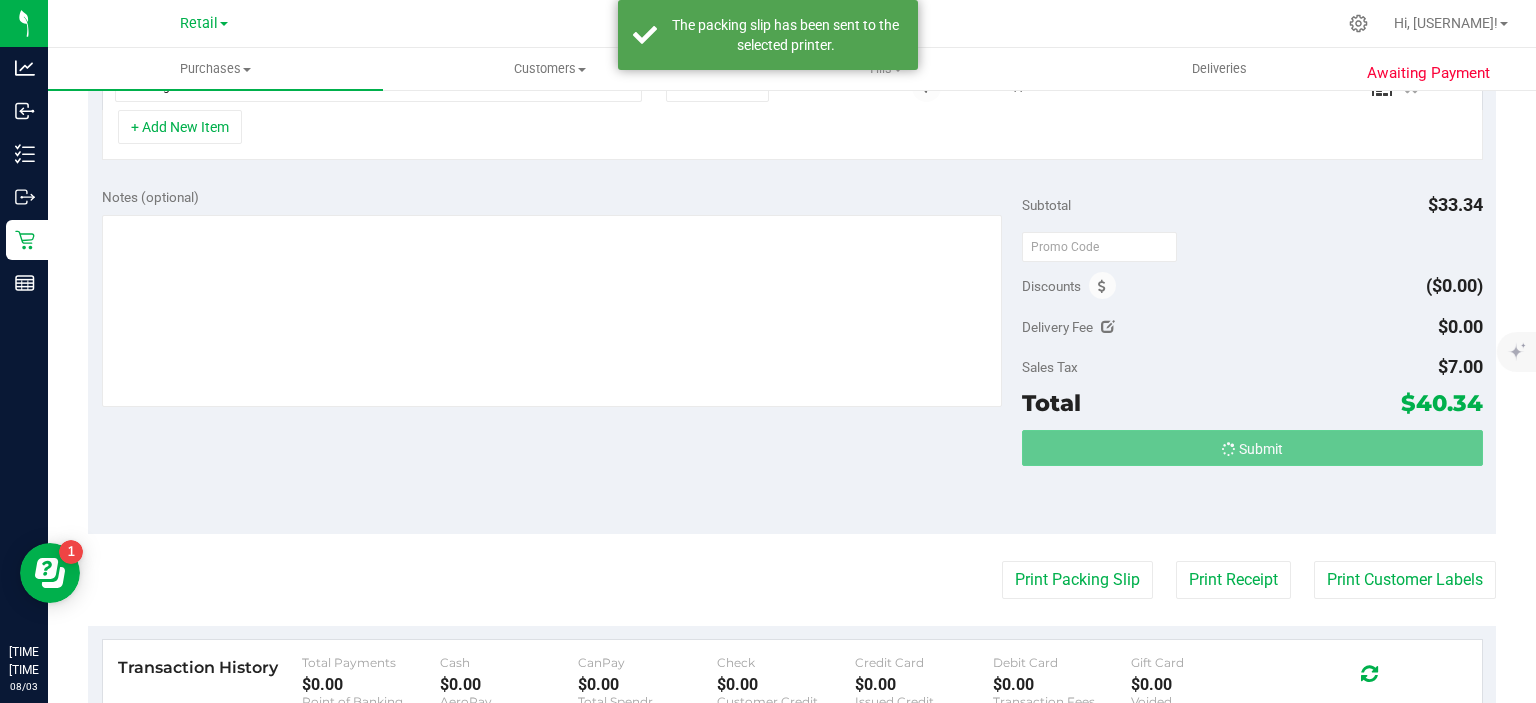 scroll, scrollTop: 585, scrollLeft: 0, axis: vertical 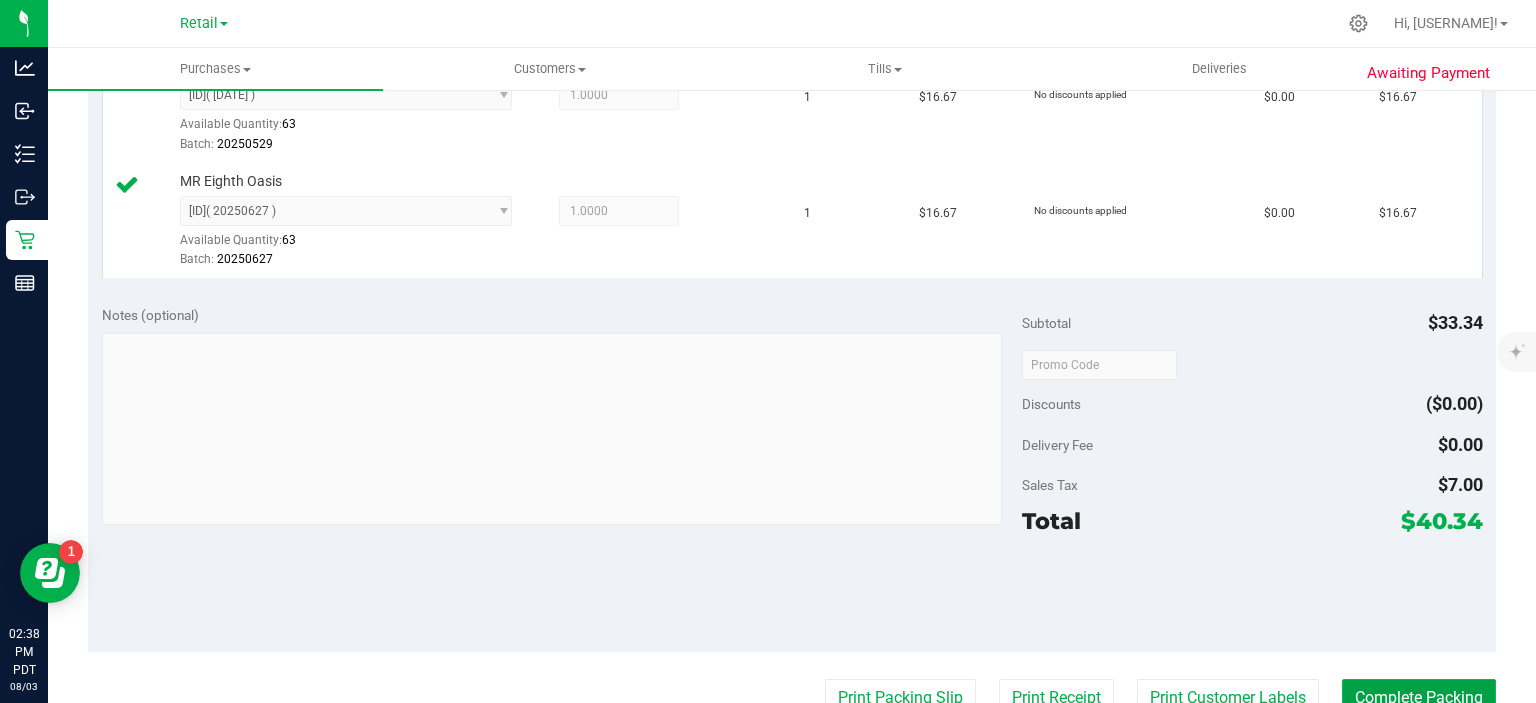 click on "Complete Packing" at bounding box center [1419, 698] 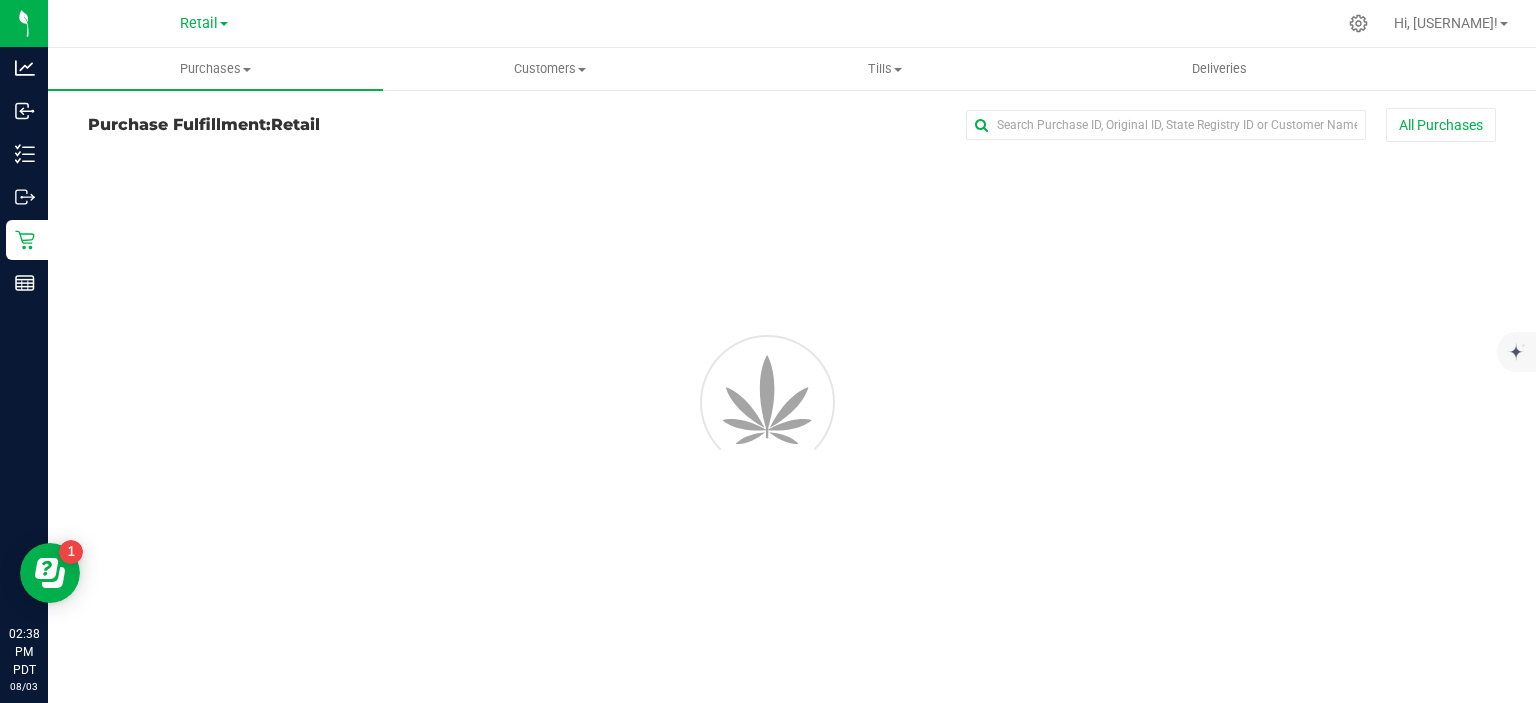 scroll, scrollTop: 0, scrollLeft: 0, axis: both 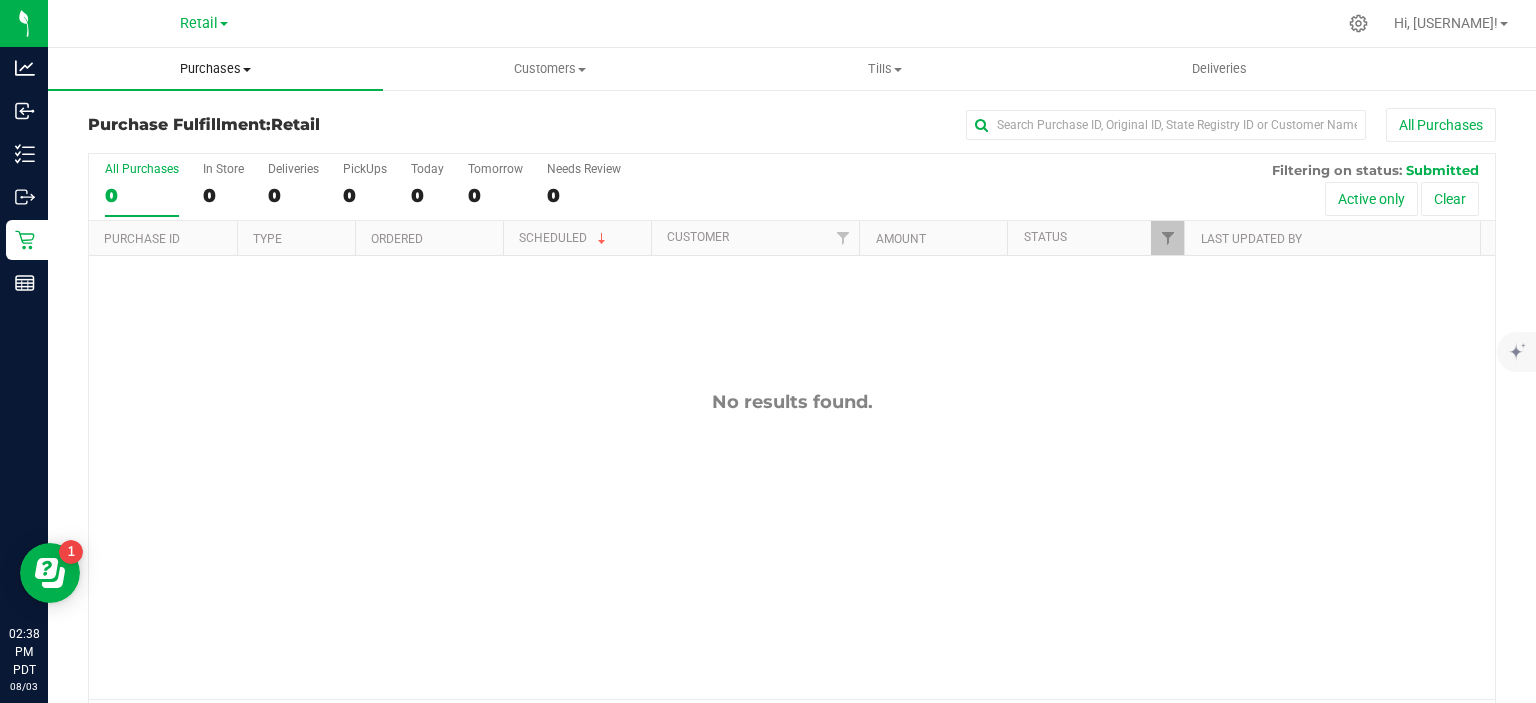 click on "Purchases" at bounding box center (215, 69) 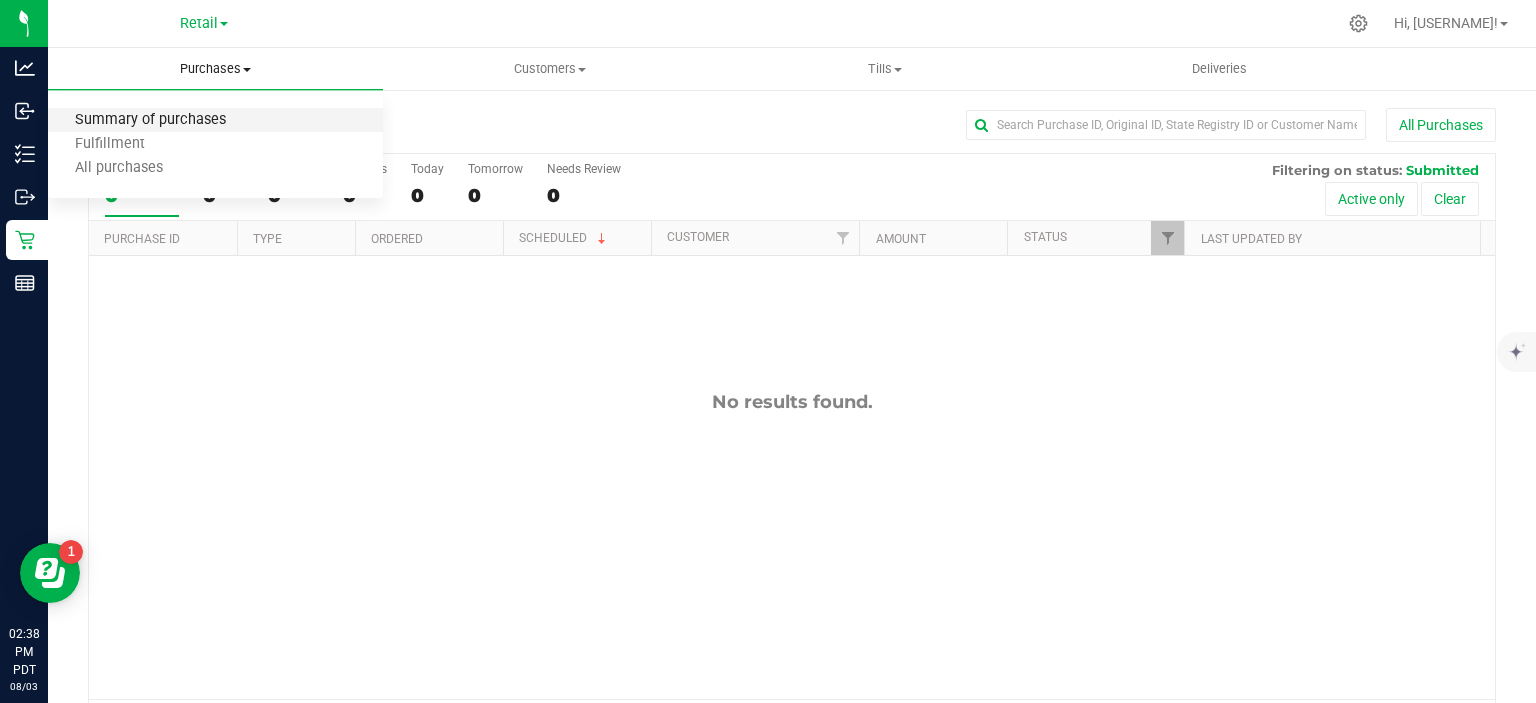 click on "Summary of purchases" at bounding box center (150, 120) 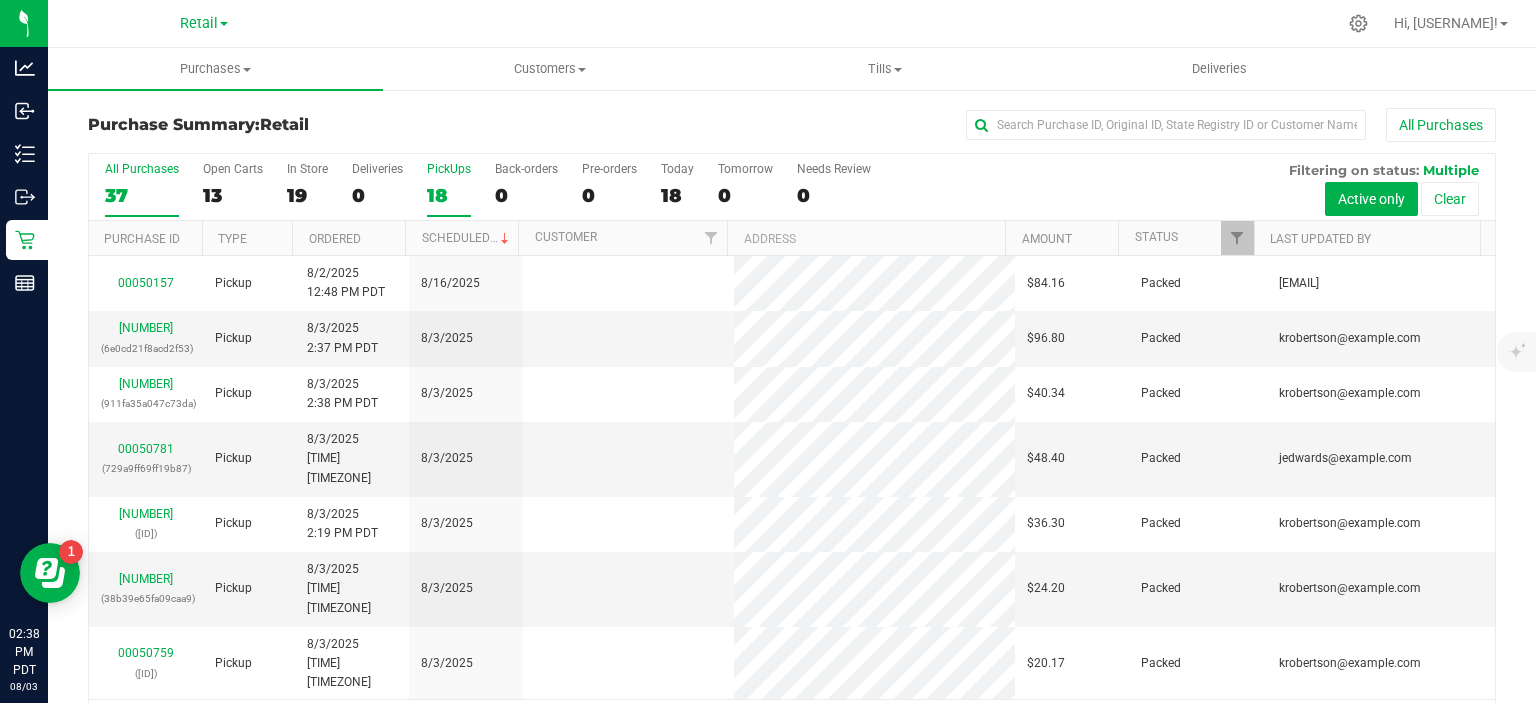 click on "18" at bounding box center (449, 195) 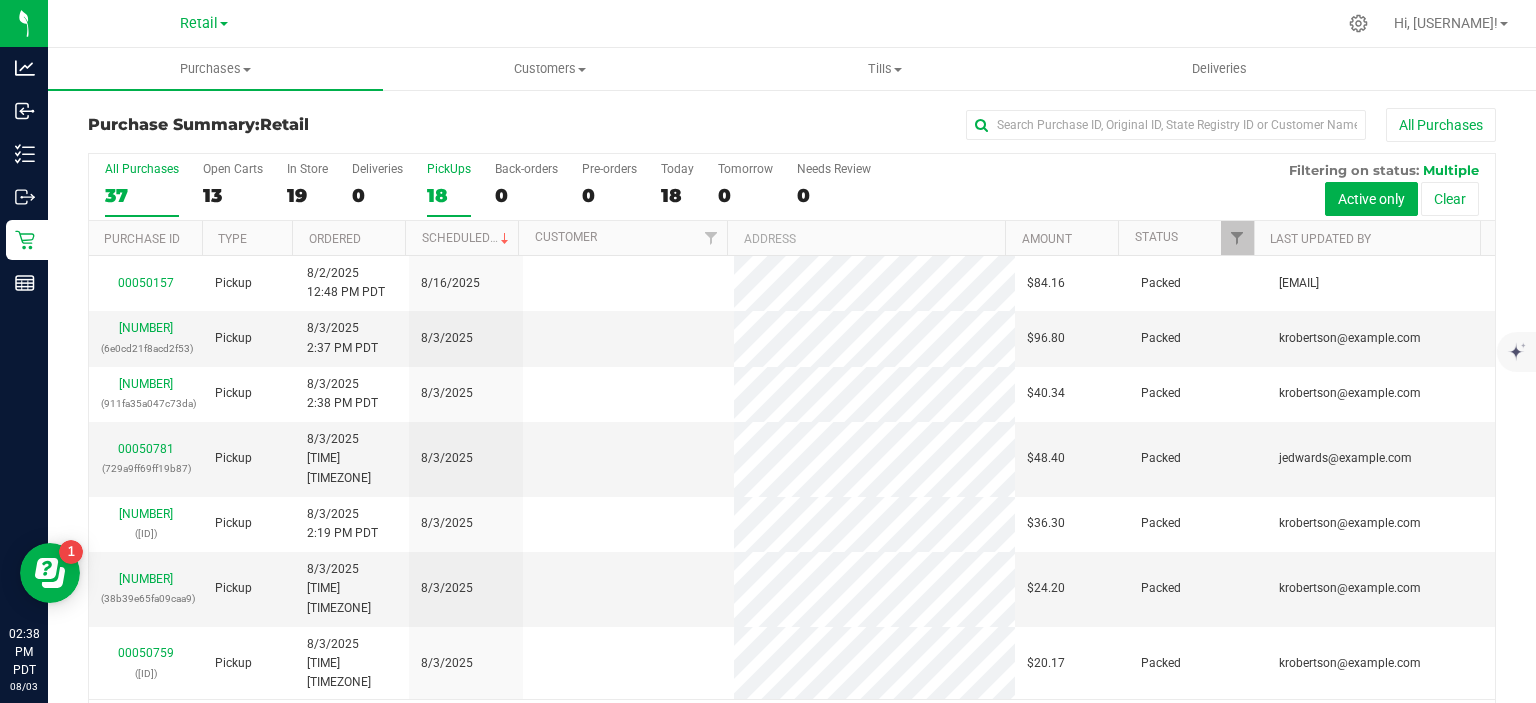 click on "PickUps
18" at bounding box center (0, 0) 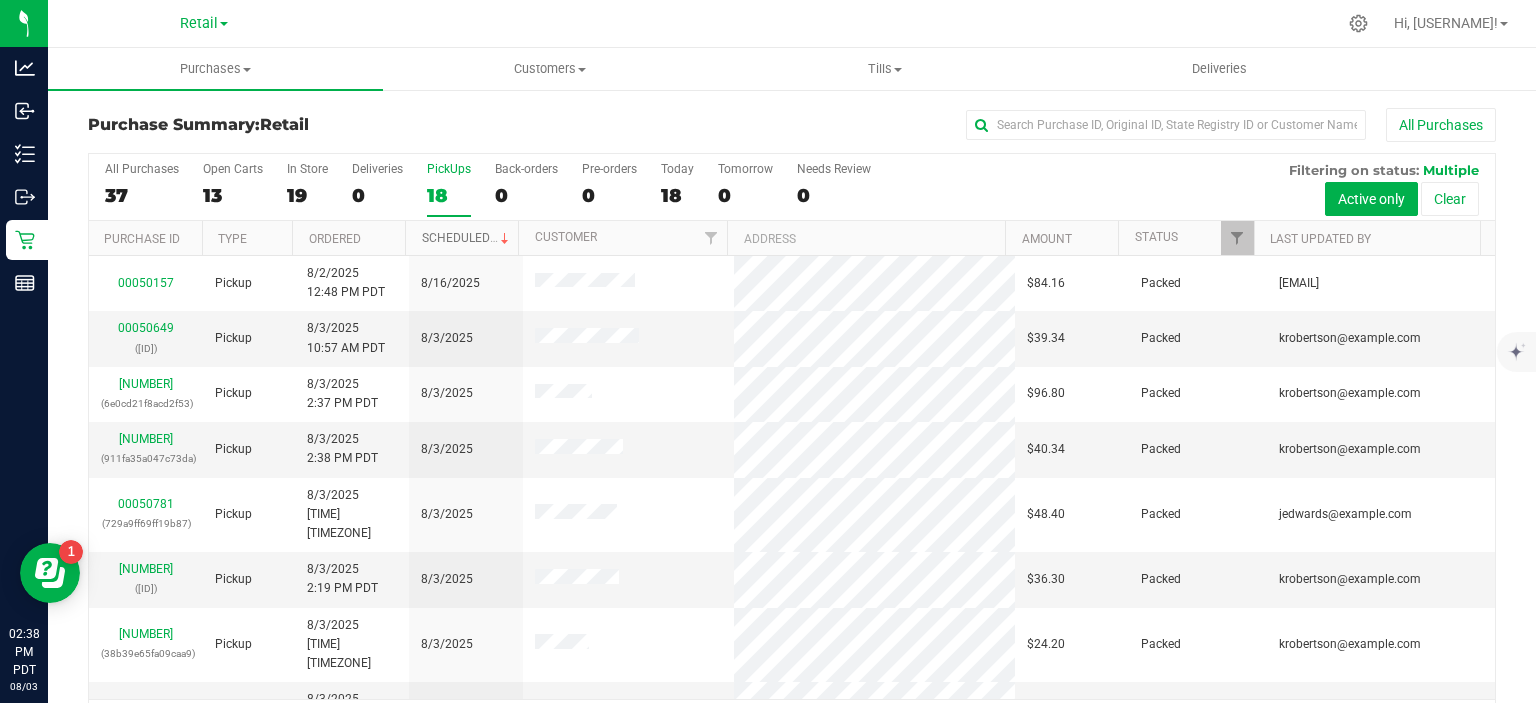 click on "Scheduled" at bounding box center (467, 238) 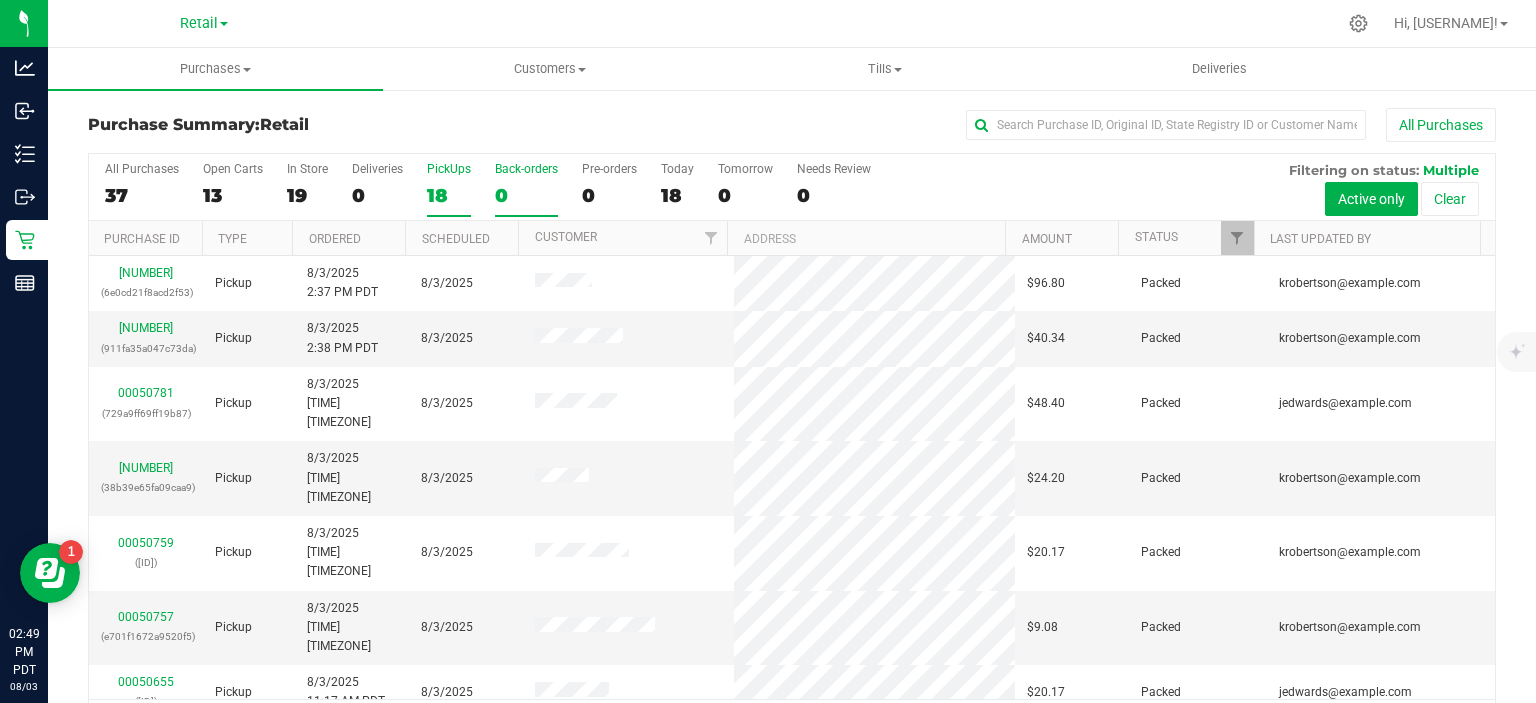 click on "Back-orders" at bounding box center [526, 169] 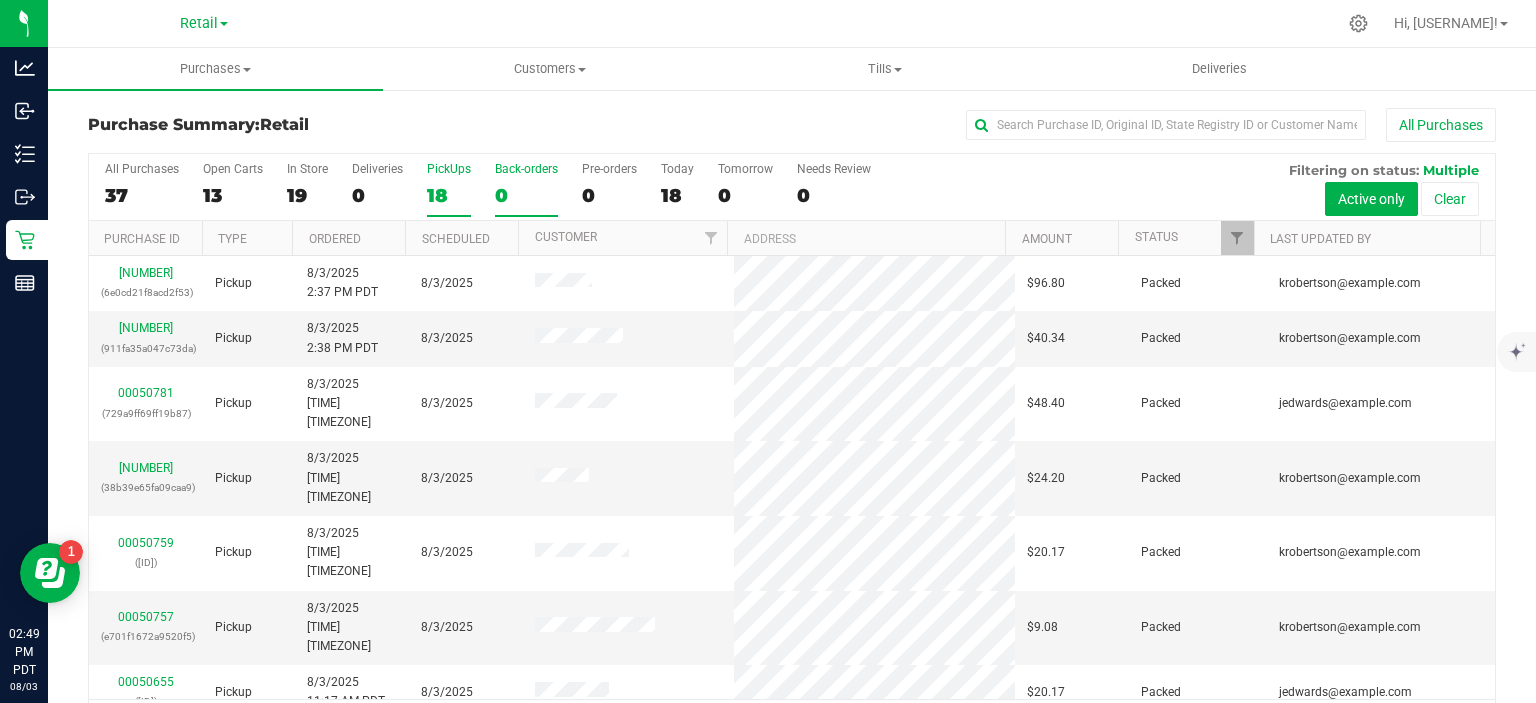 click on "Back-orders
0" at bounding box center (0, 0) 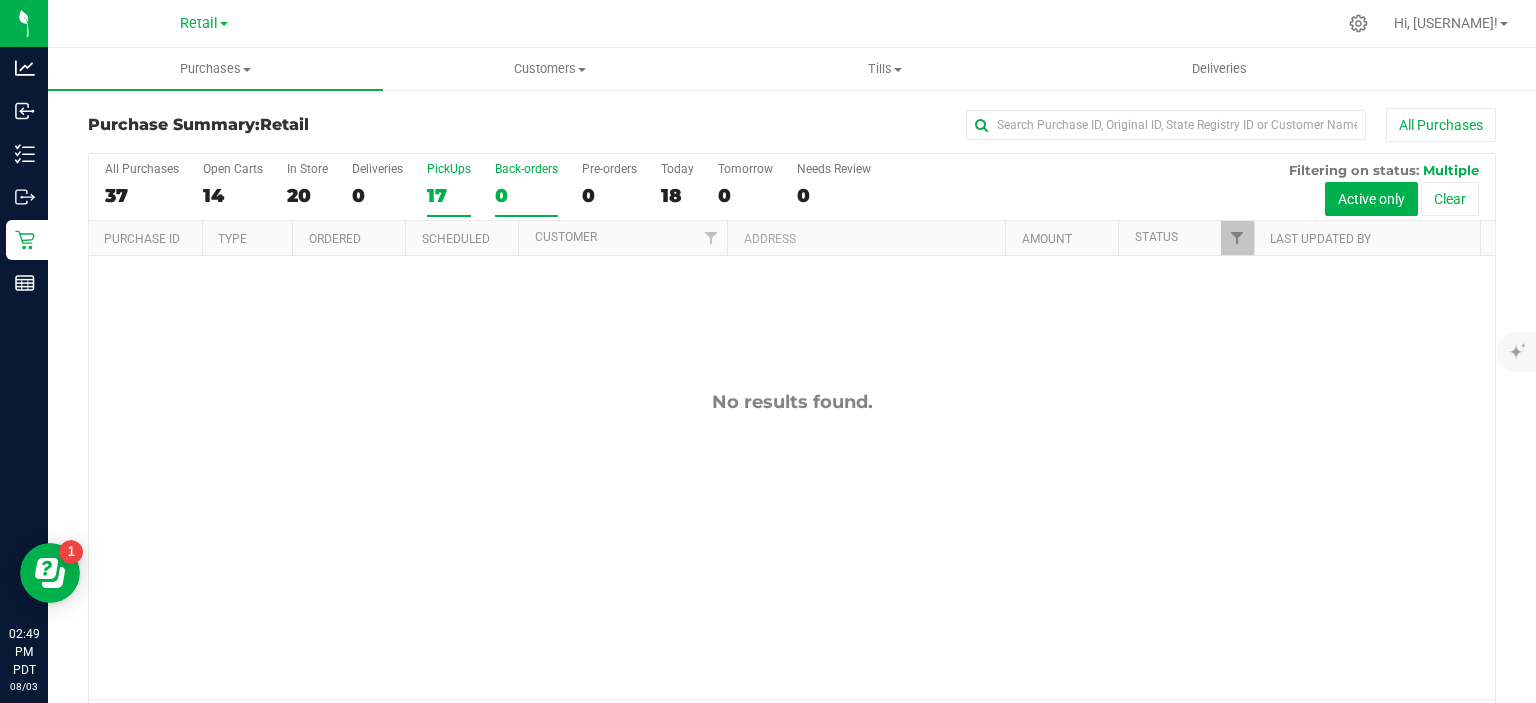 click on "17" at bounding box center (449, 195) 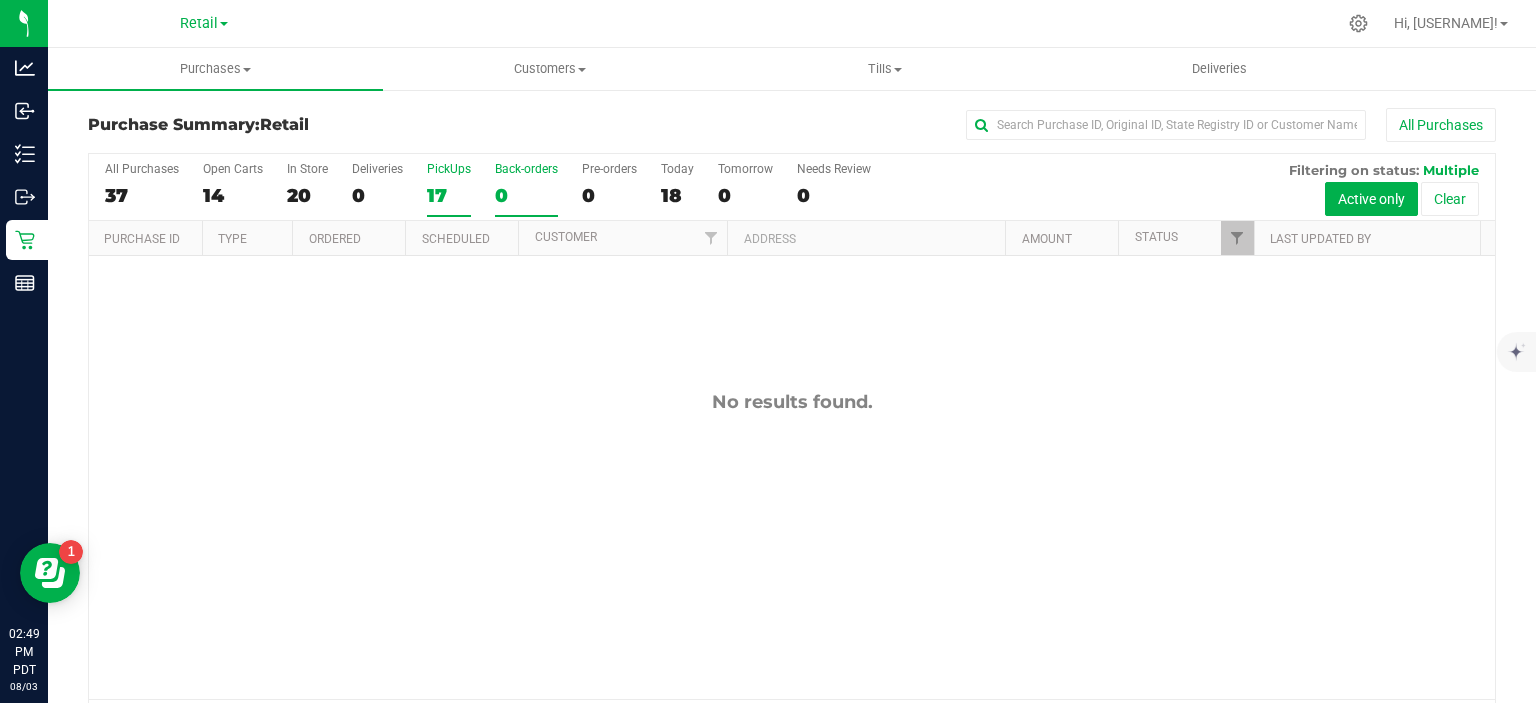 click on "PickUps
17" at bounding box center (0, 0) 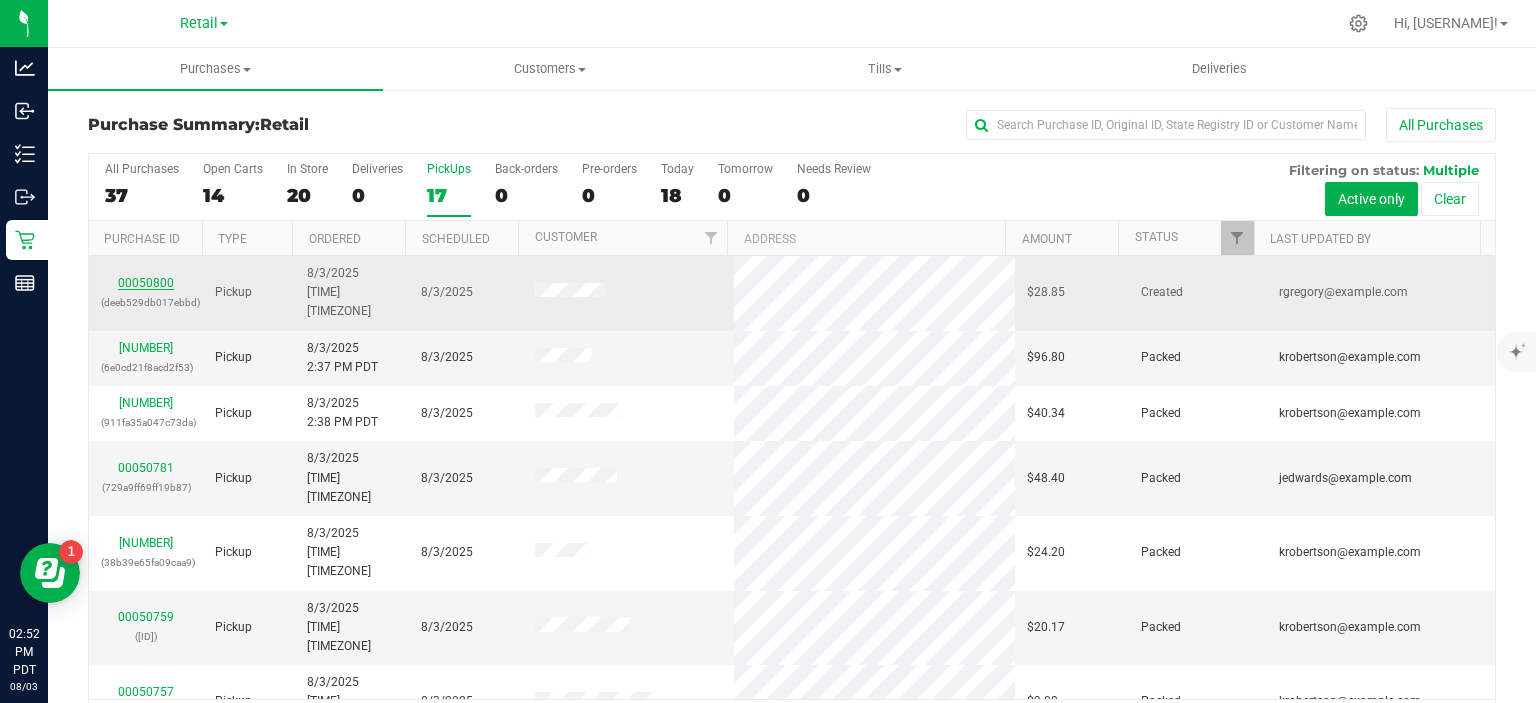 click on "00050800" at bounding box center (146, 283) 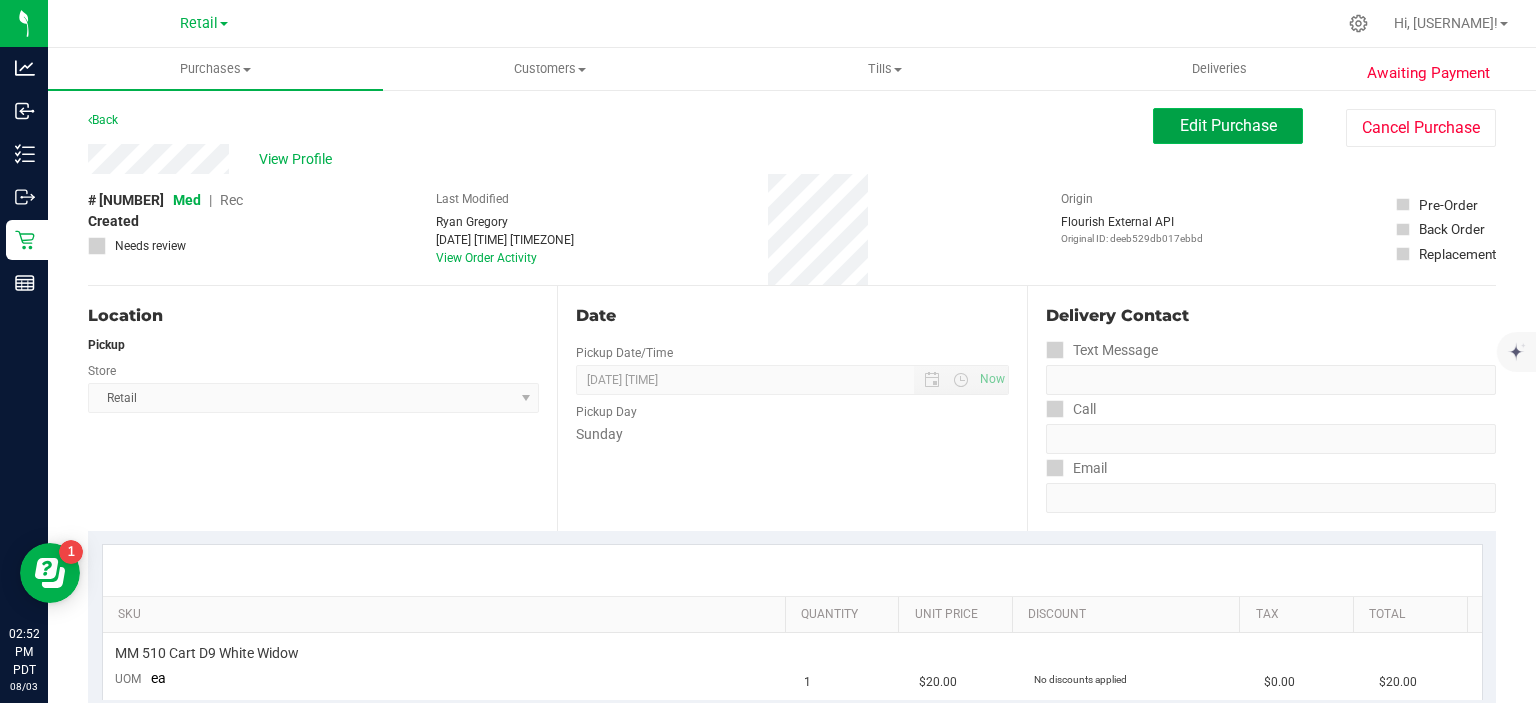 click on "Edit Purchase" at bounding box center (1228, 125) 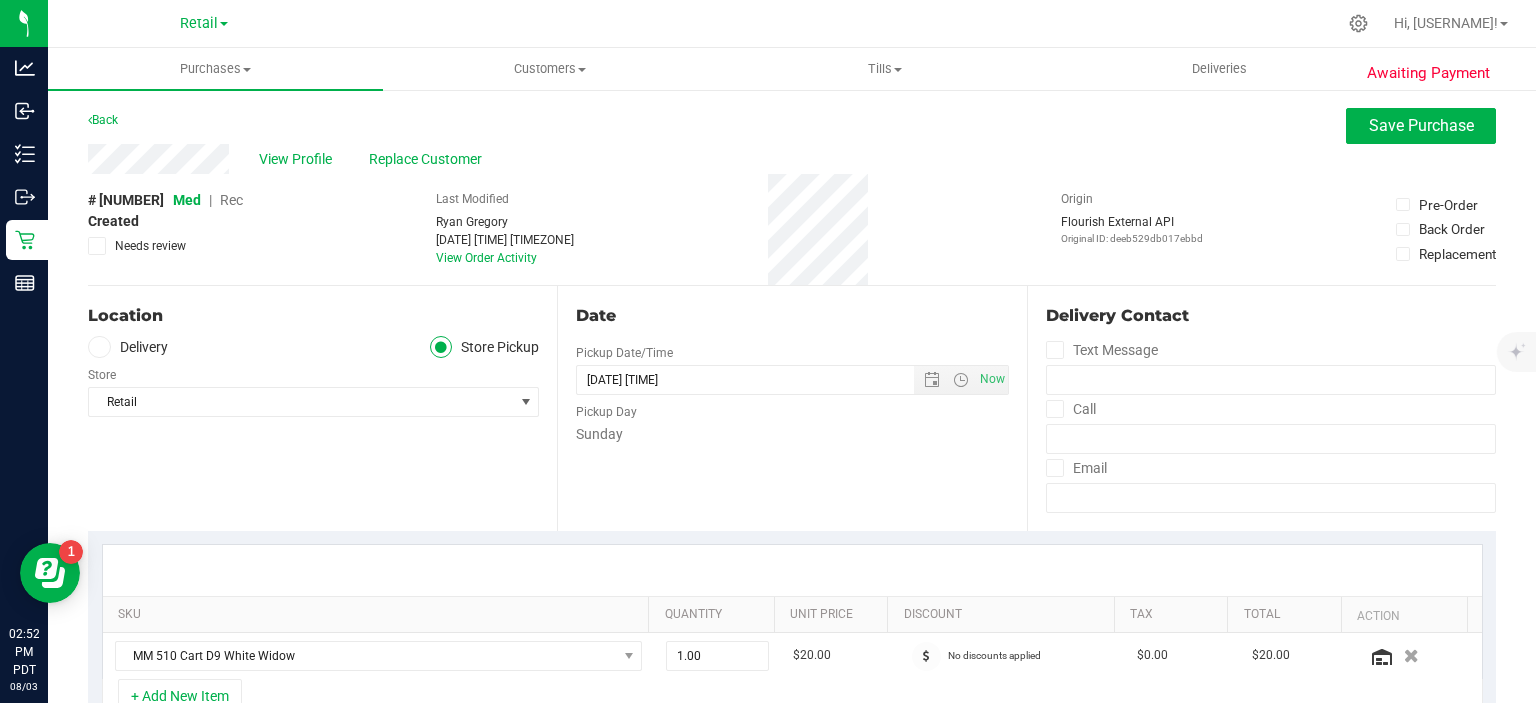 click on "Rec" at bounding box center (231, 200) 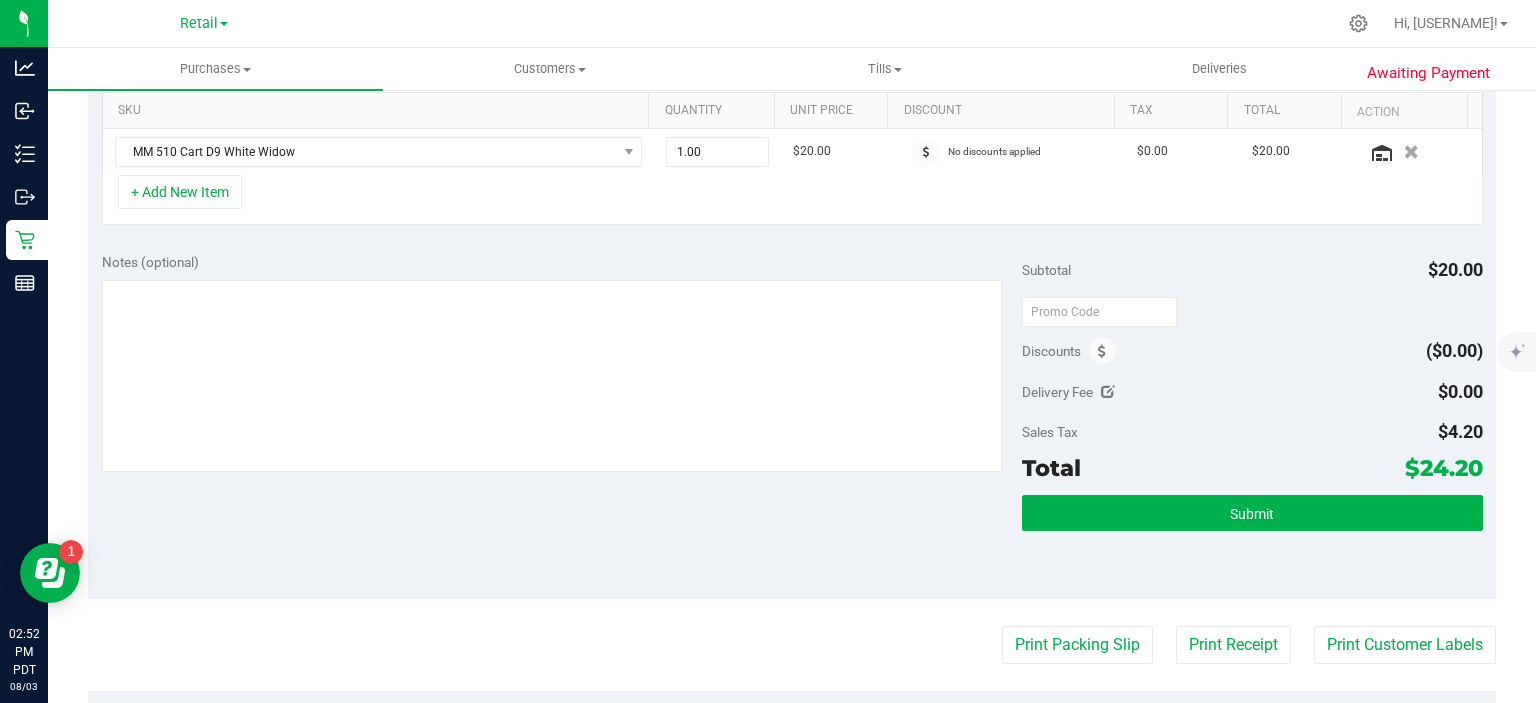 scroll, scrollTop: 505, scrollLeft: 0, axis: vertical 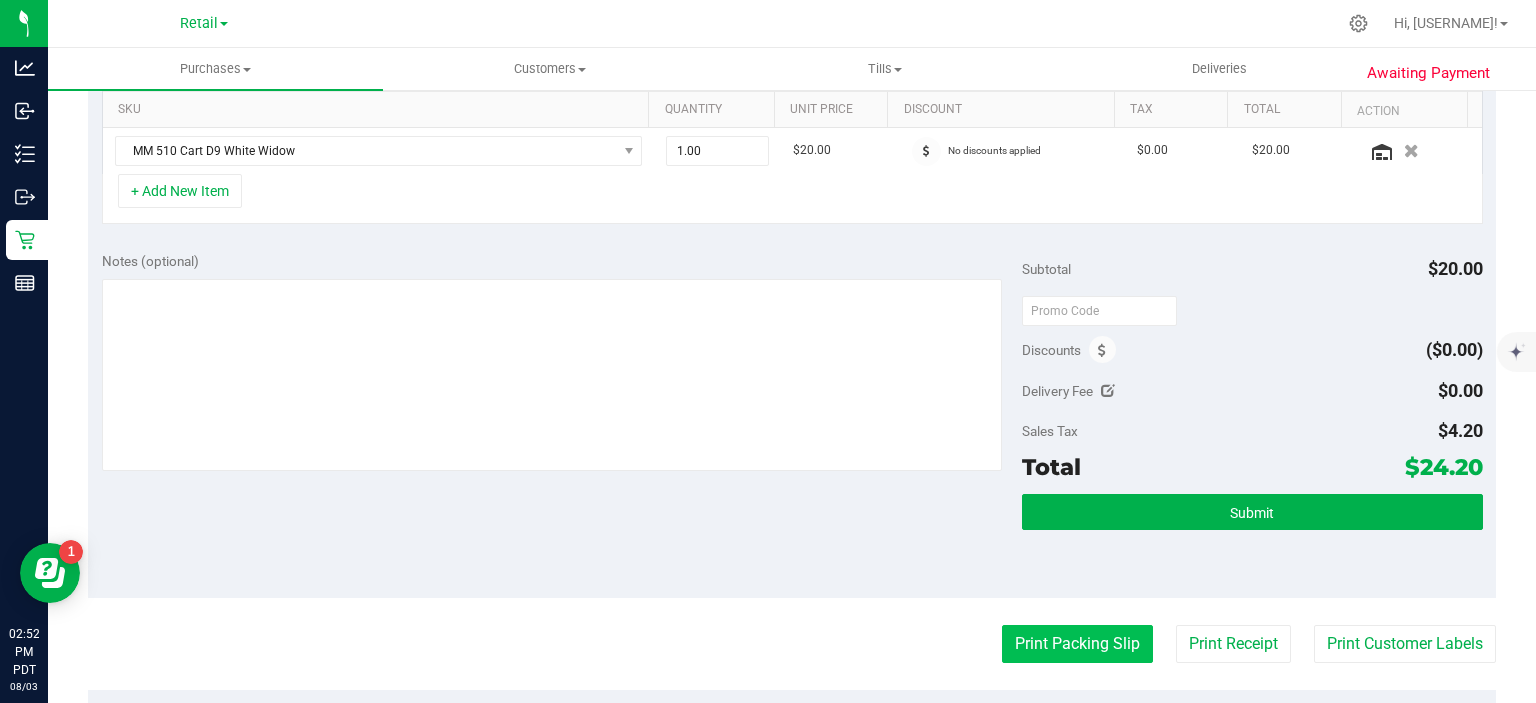 click on "Print Packing Slip" at bounding box center (1077, 644) 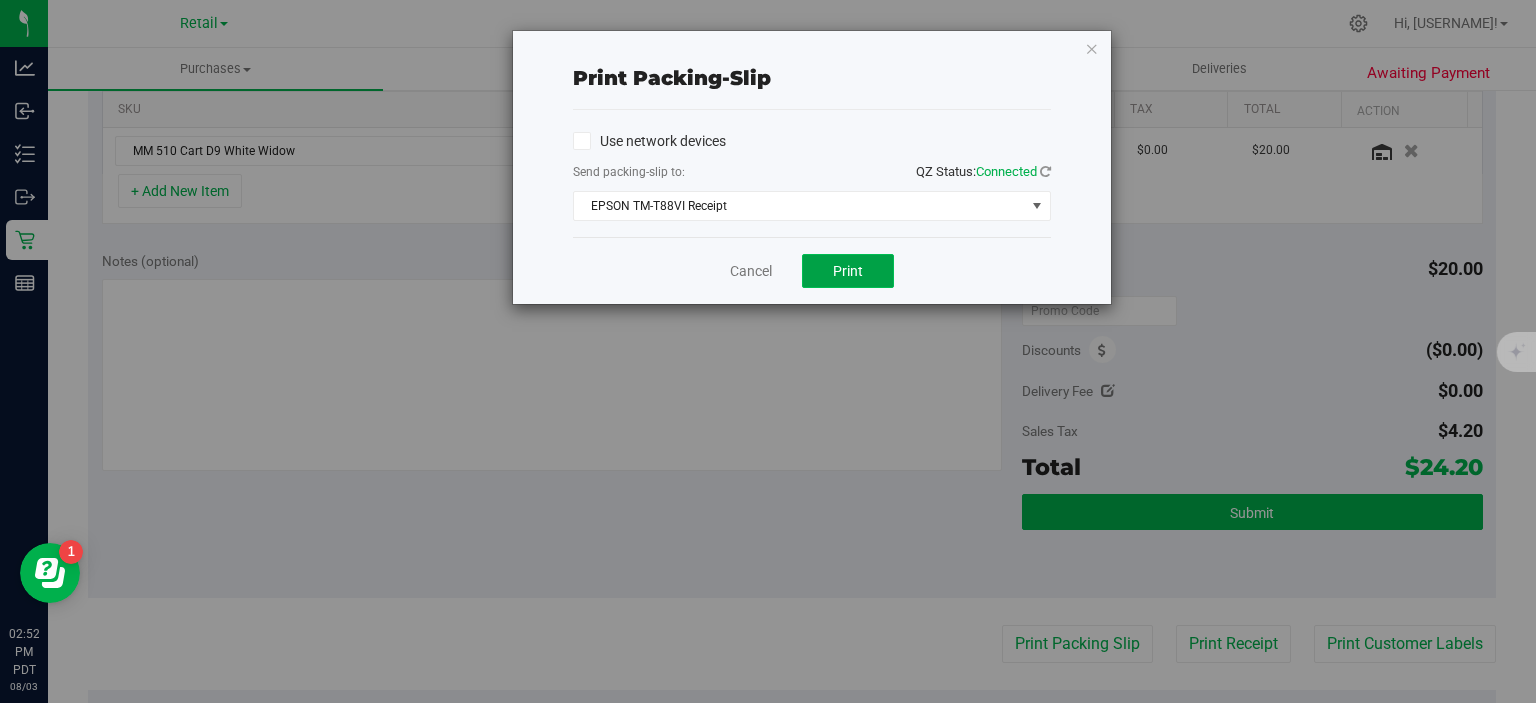 click on "Print" at bounding box center (848, 271) 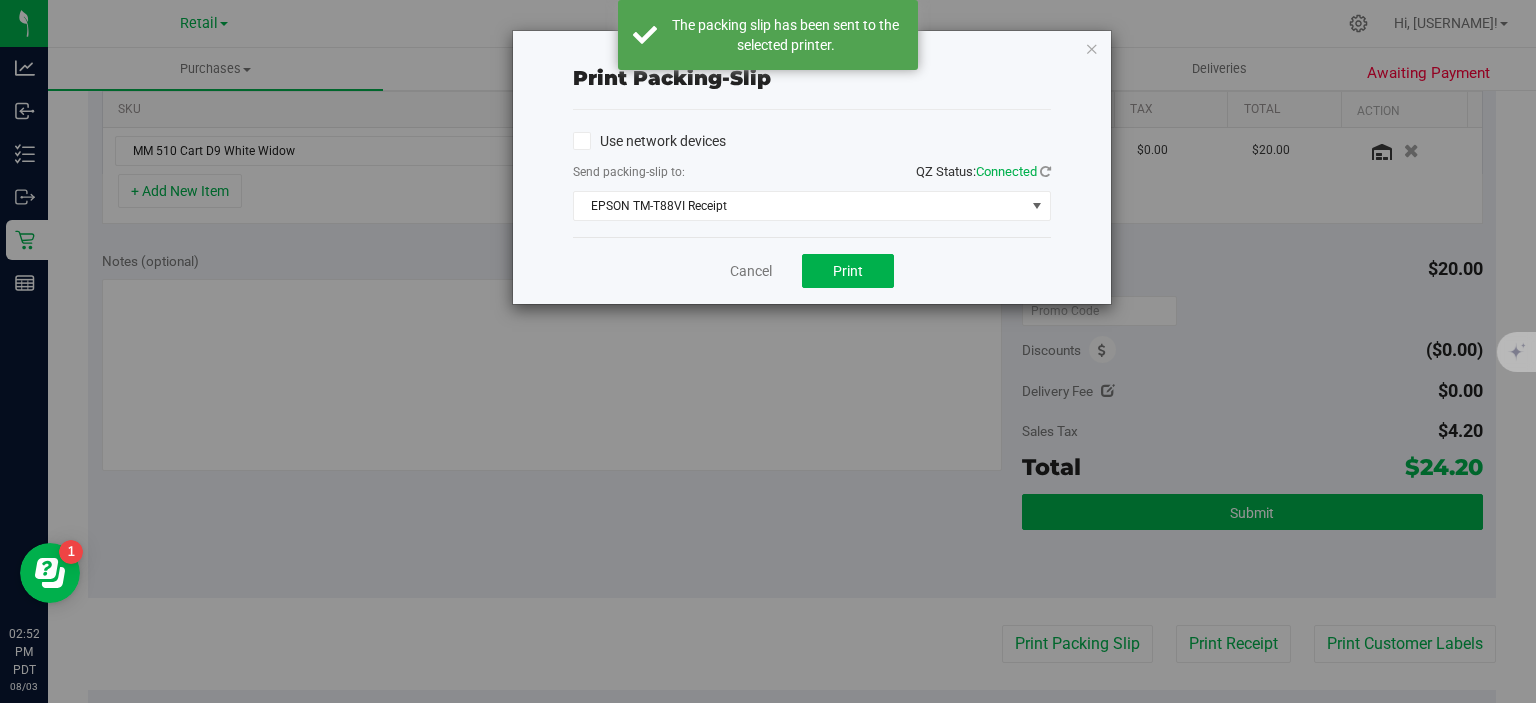 click on "Print packing-slip
Use network devices
Send packing-slip to:
QZ Status:   Connected
EPSON TM-T88VI Receipt Choose printer EPSON TM-T88VI Receipt Fax Foxit PhantomPDF Printer HPAF46F9.localdomain (HP OfficeJet Pro 8020 series) HPEEFB42.localdomain (HP OfficeJet Pro 8020 series) HPI73DED3 (HP OfficeJet Pro 8130e series) Microsoft Print to PDF Microsoft XPS Document Writer
Cancel
Print" at bounding box center [775, 351] 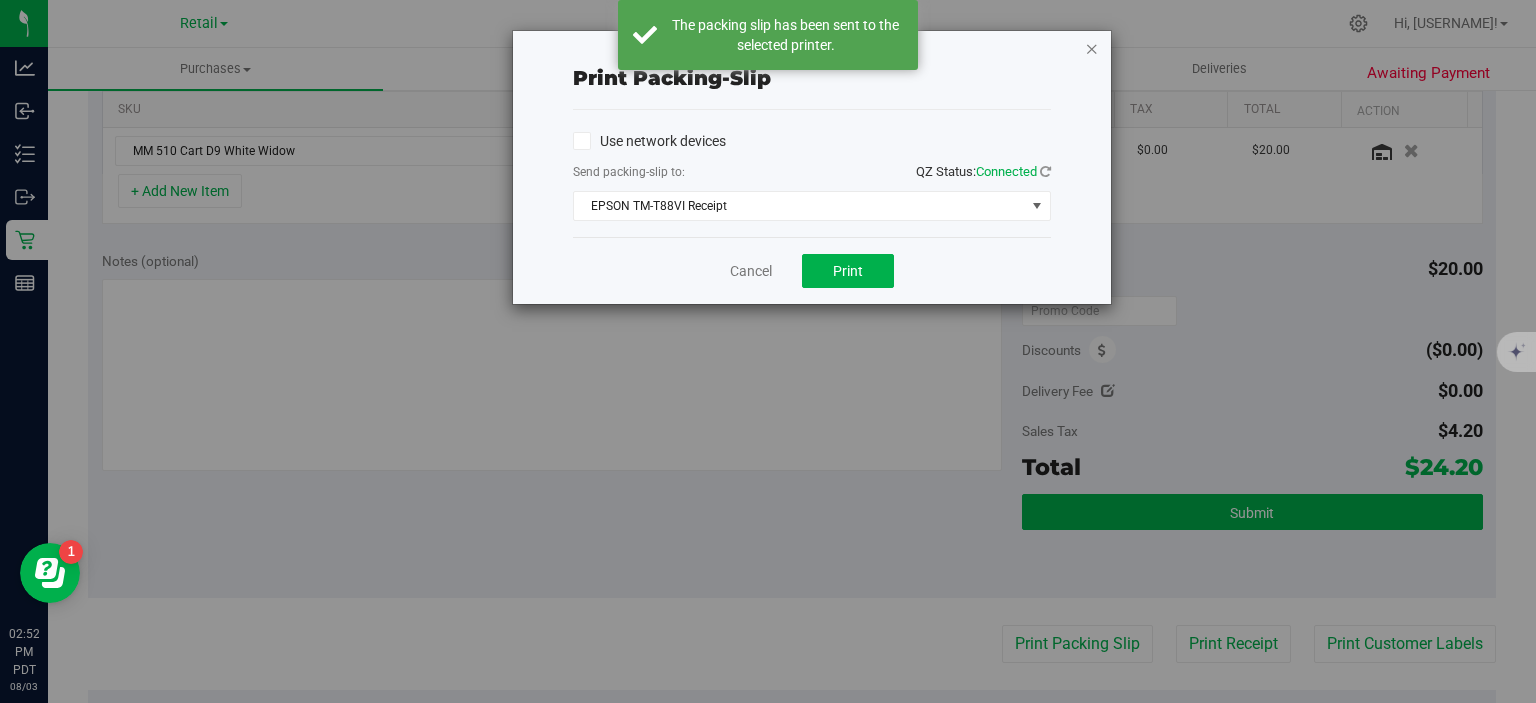 click at bounding box center (1092, 48) 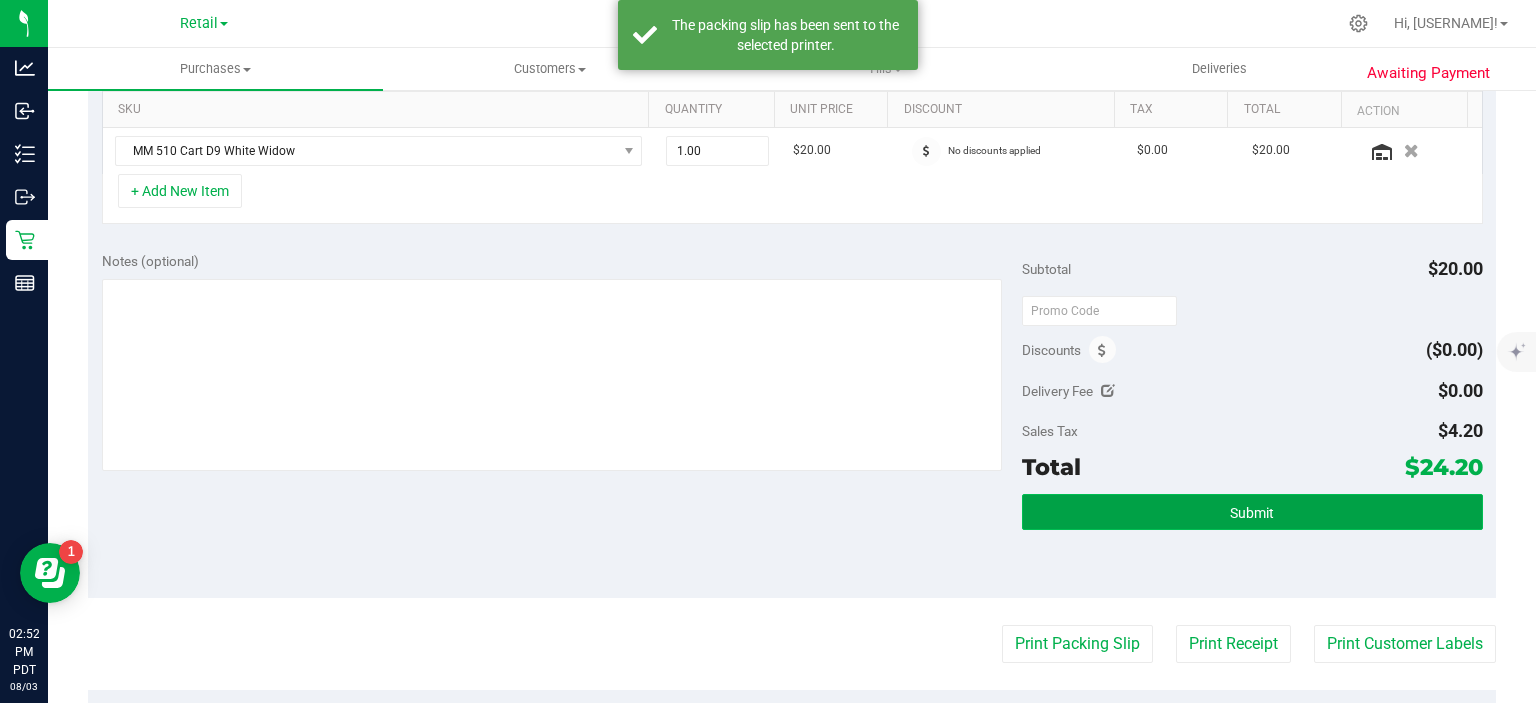 click on "Submit" at bounding box center (1252, 513) 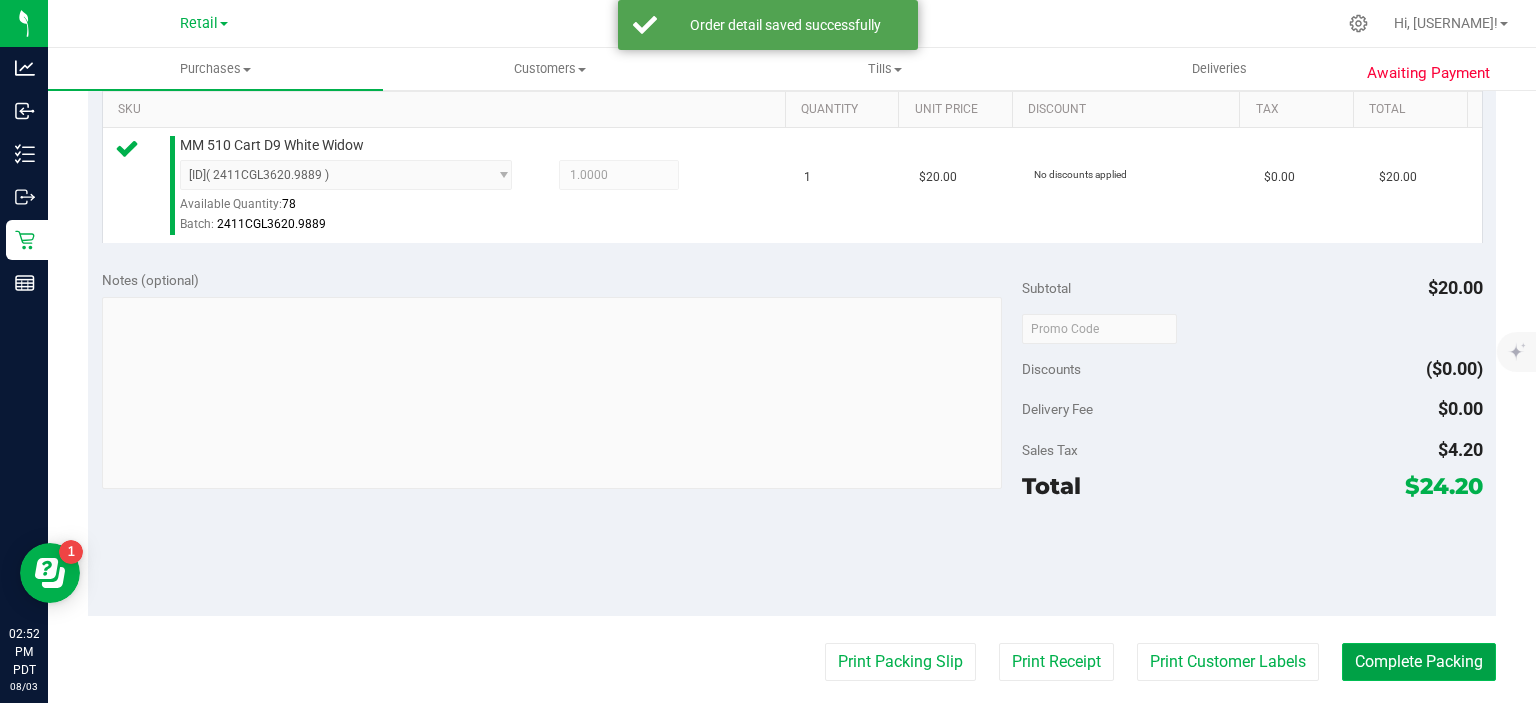 click on "Complete Packing" at bounding box center [1419, 662] 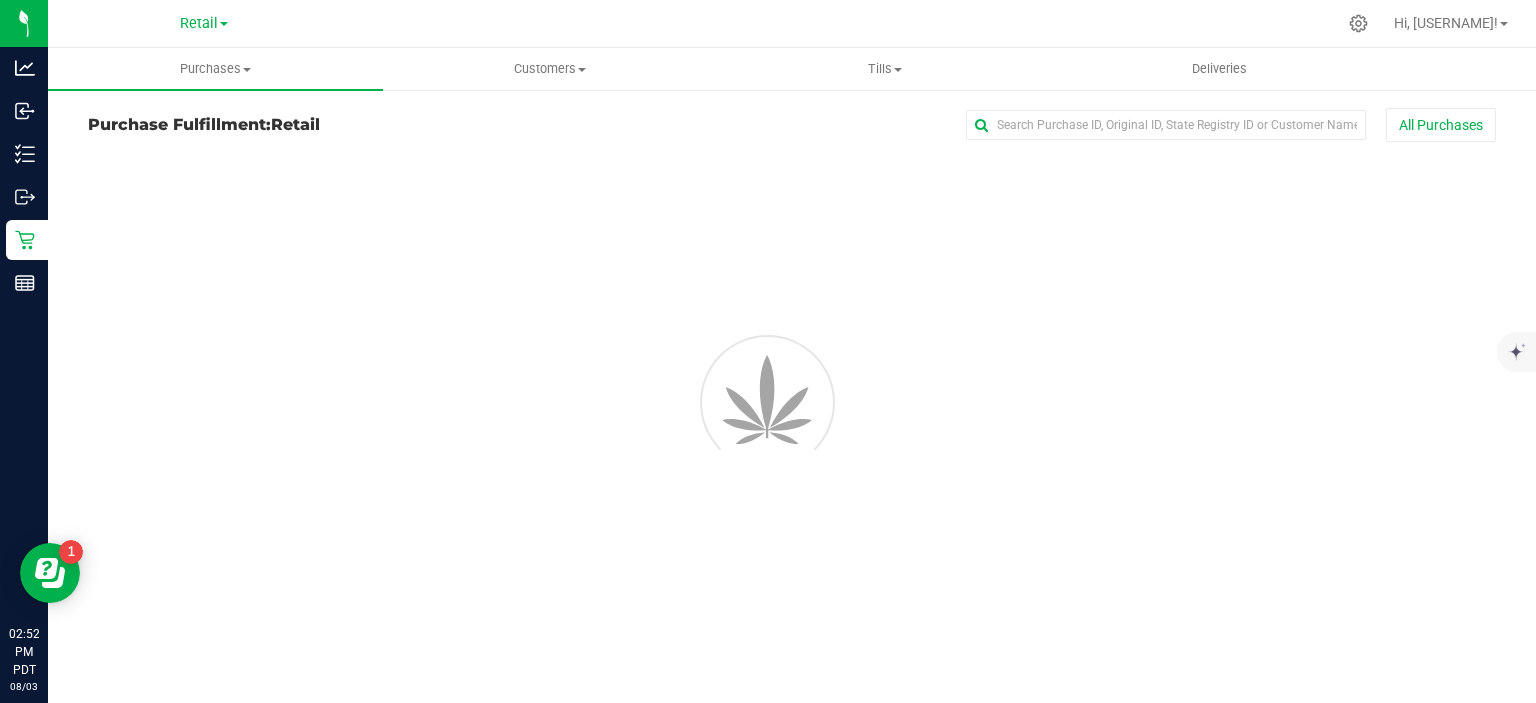 scroll, scrollTop: 0, scrollLeft: 0, axis: both 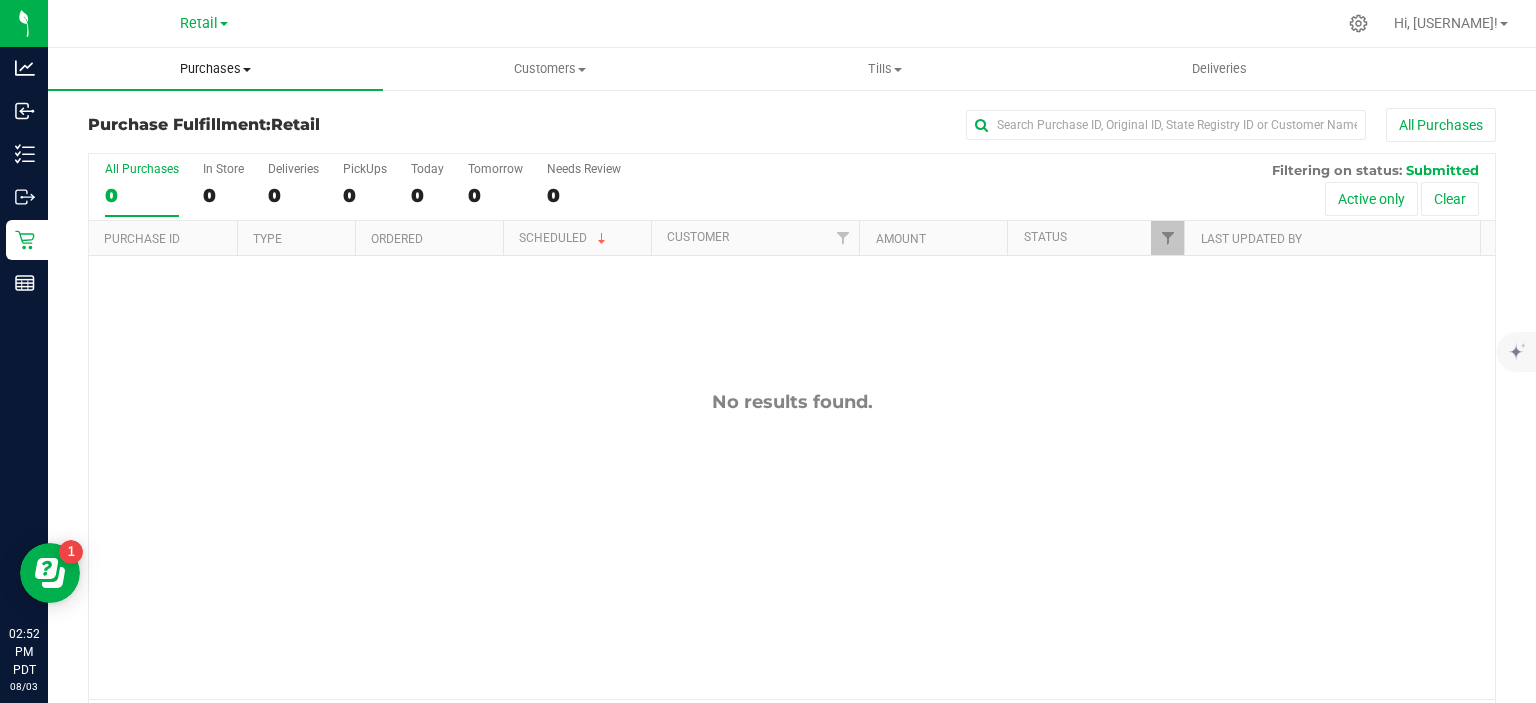 click on "Purchases
Summary of purchases
Fulfillment
All purchases" at bounding box center (215, 69) 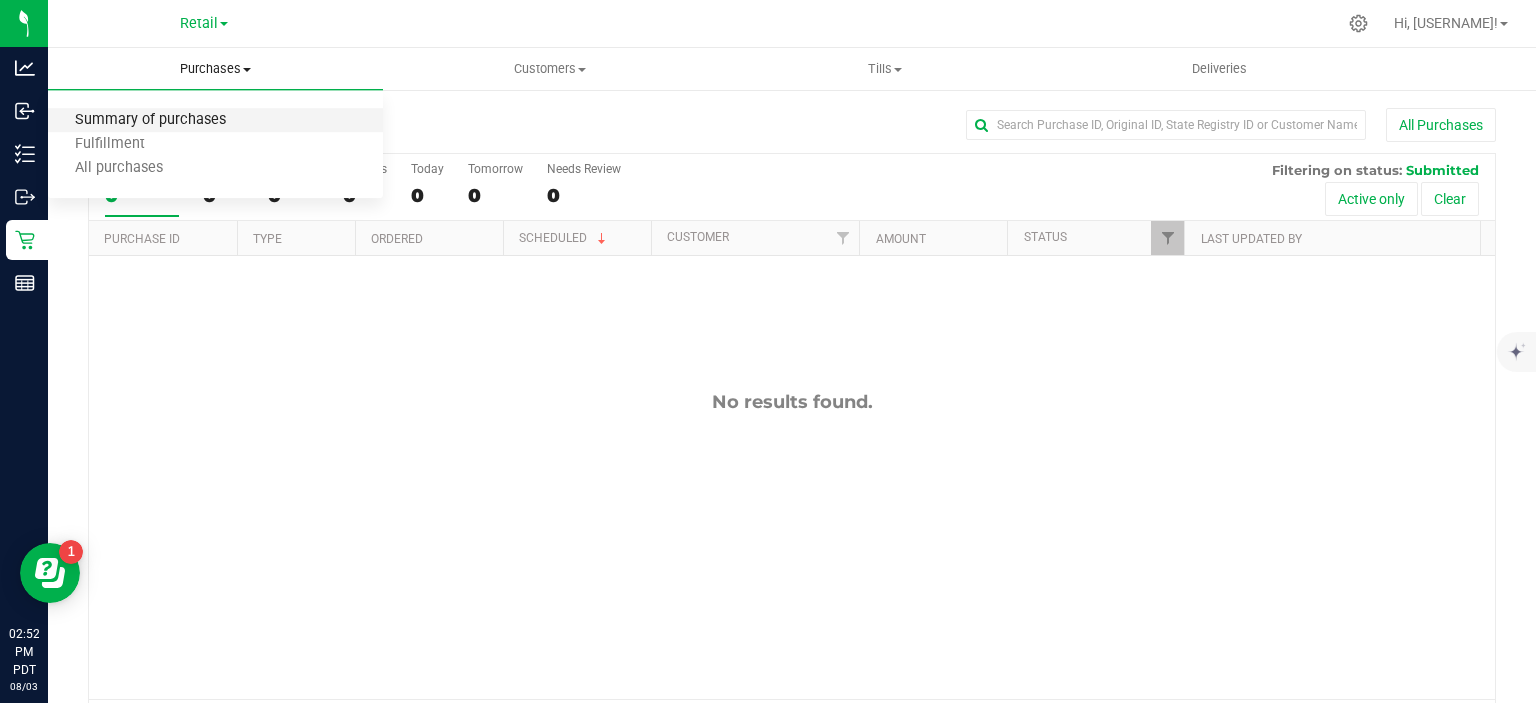 click on "Summary of purchases" at bounding box center (150, 120) 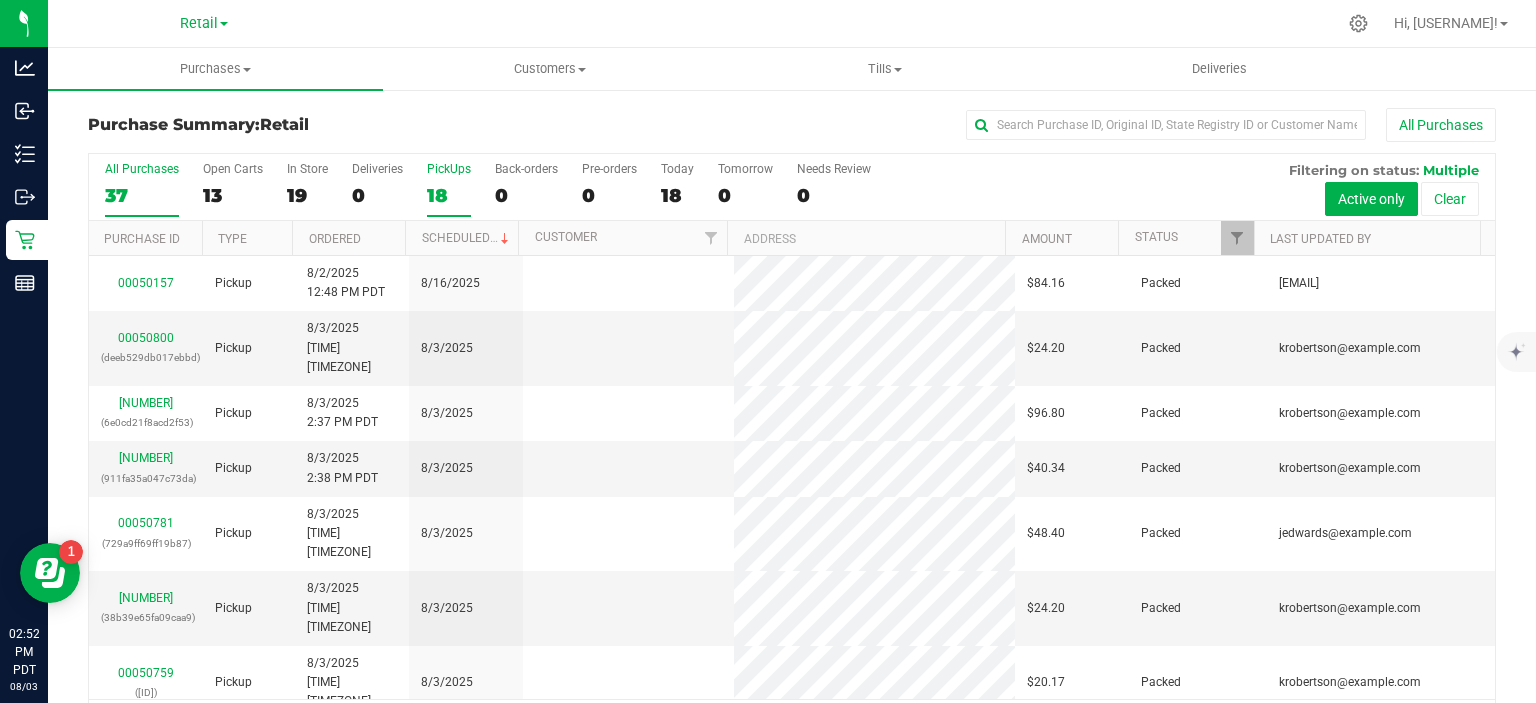 click on "18" at bounding box center (449, 195) 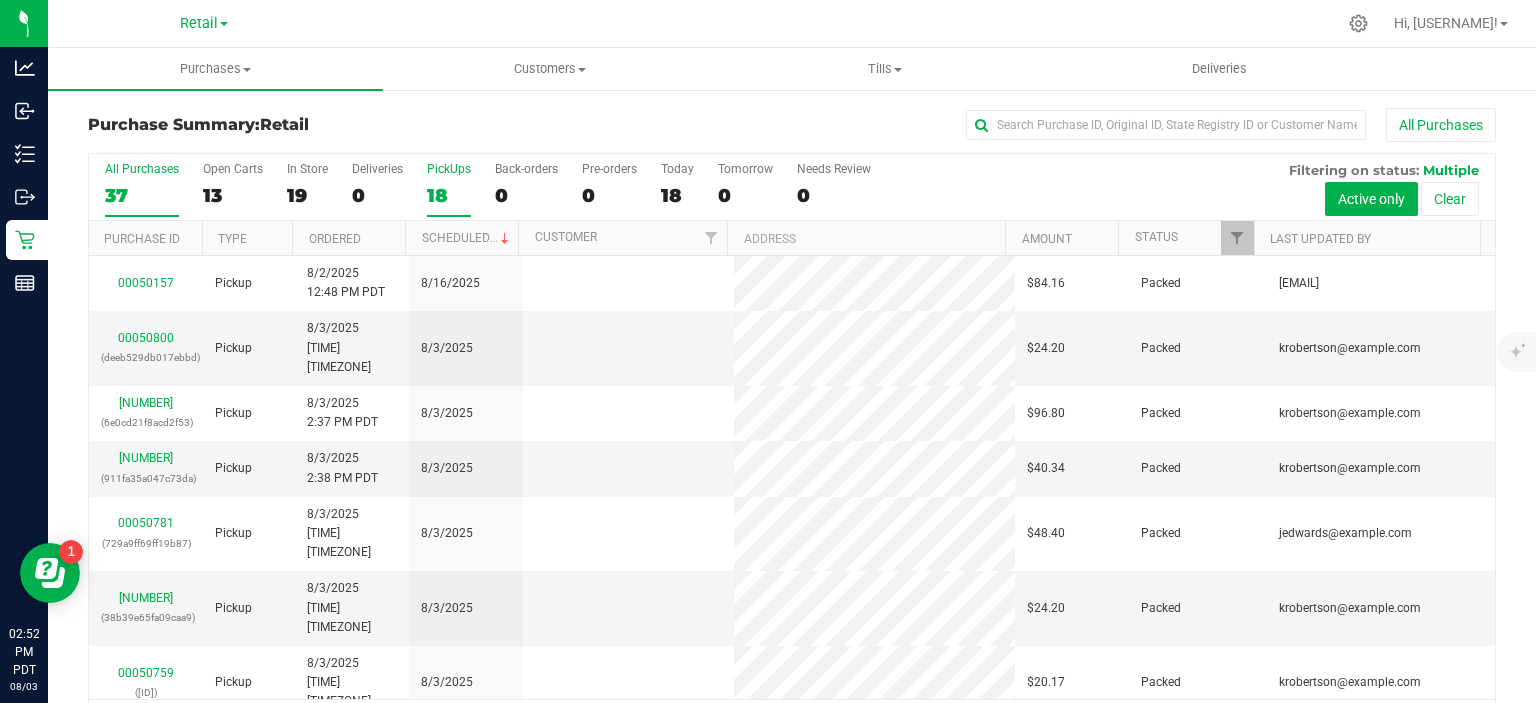 click on "PickUps
18" at bounding box center (0, 0) 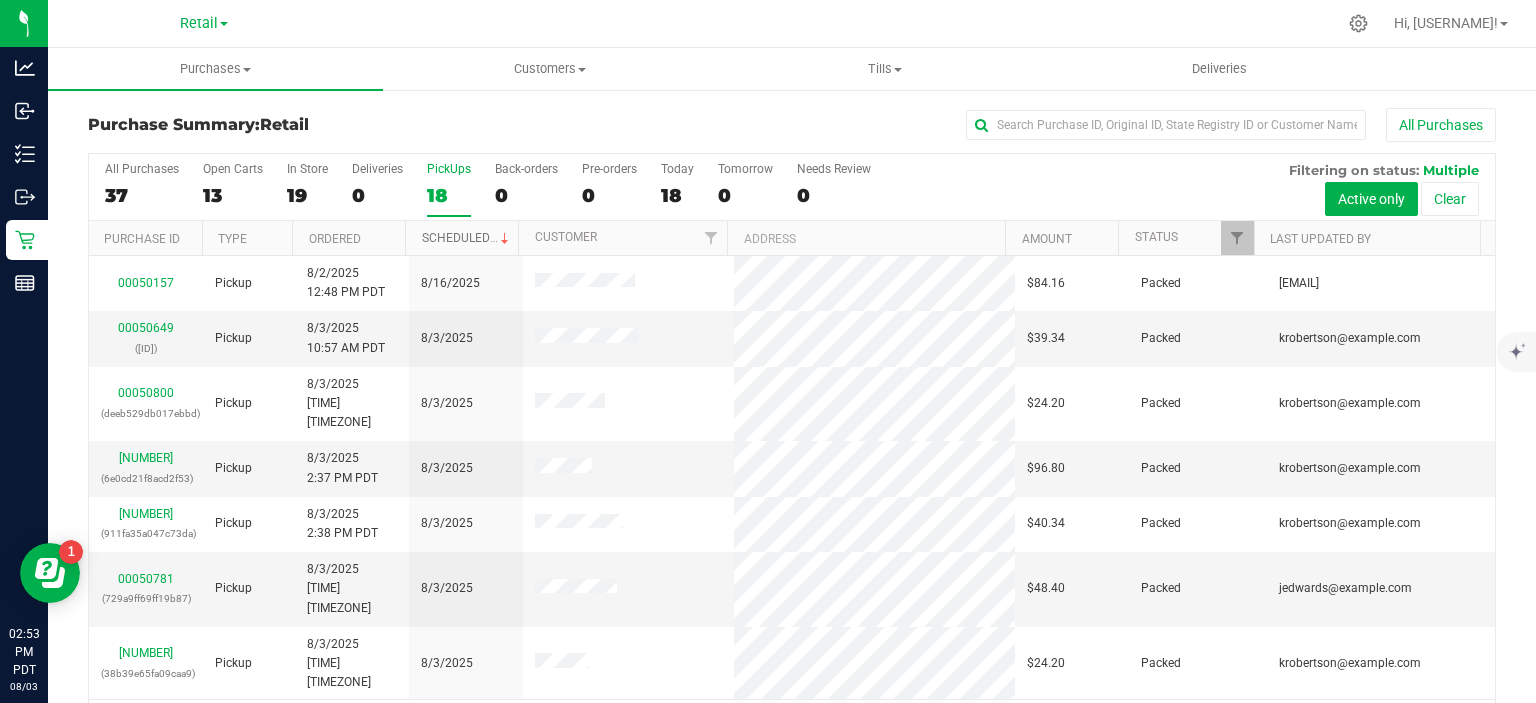 click on "Scheduled" at bounding box center [467, 238] 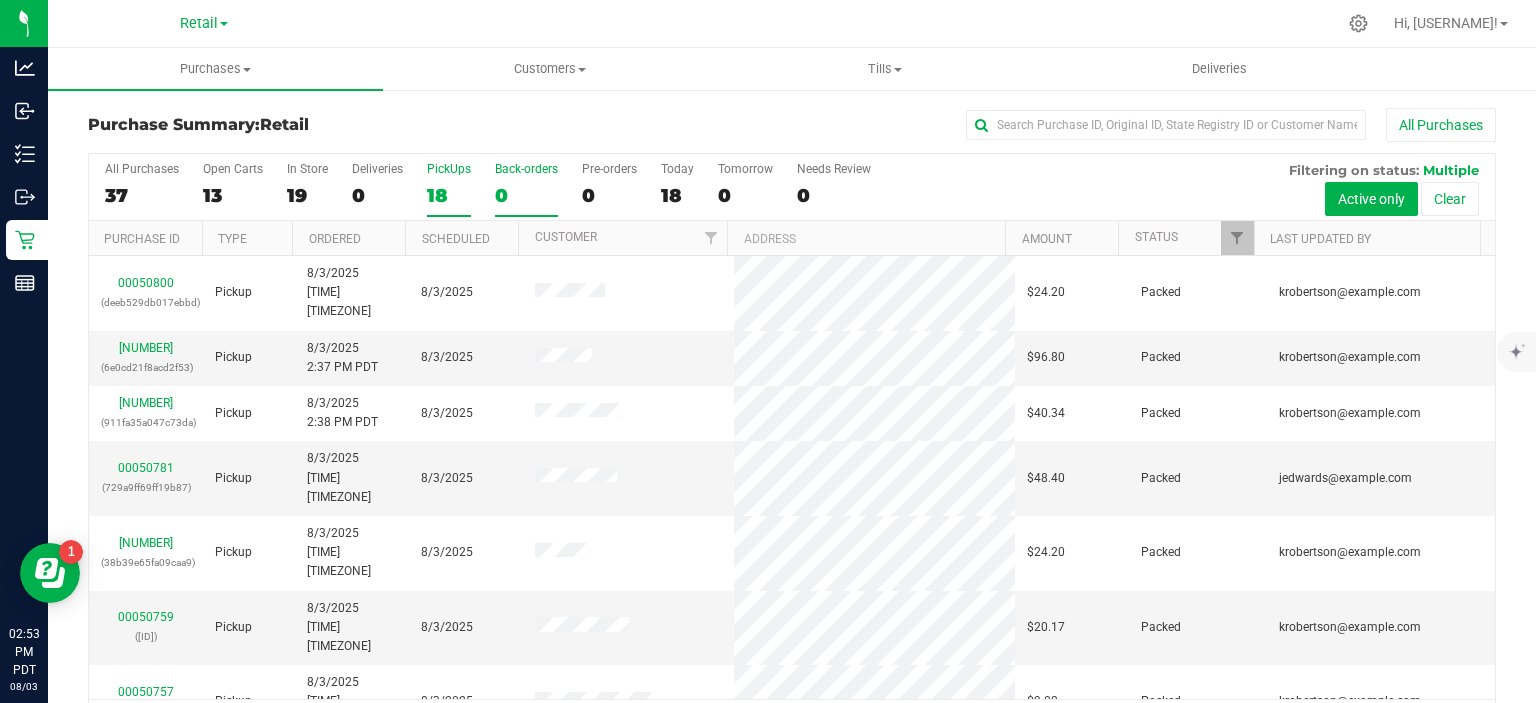 click on "0" at bounding box center [526, 195] 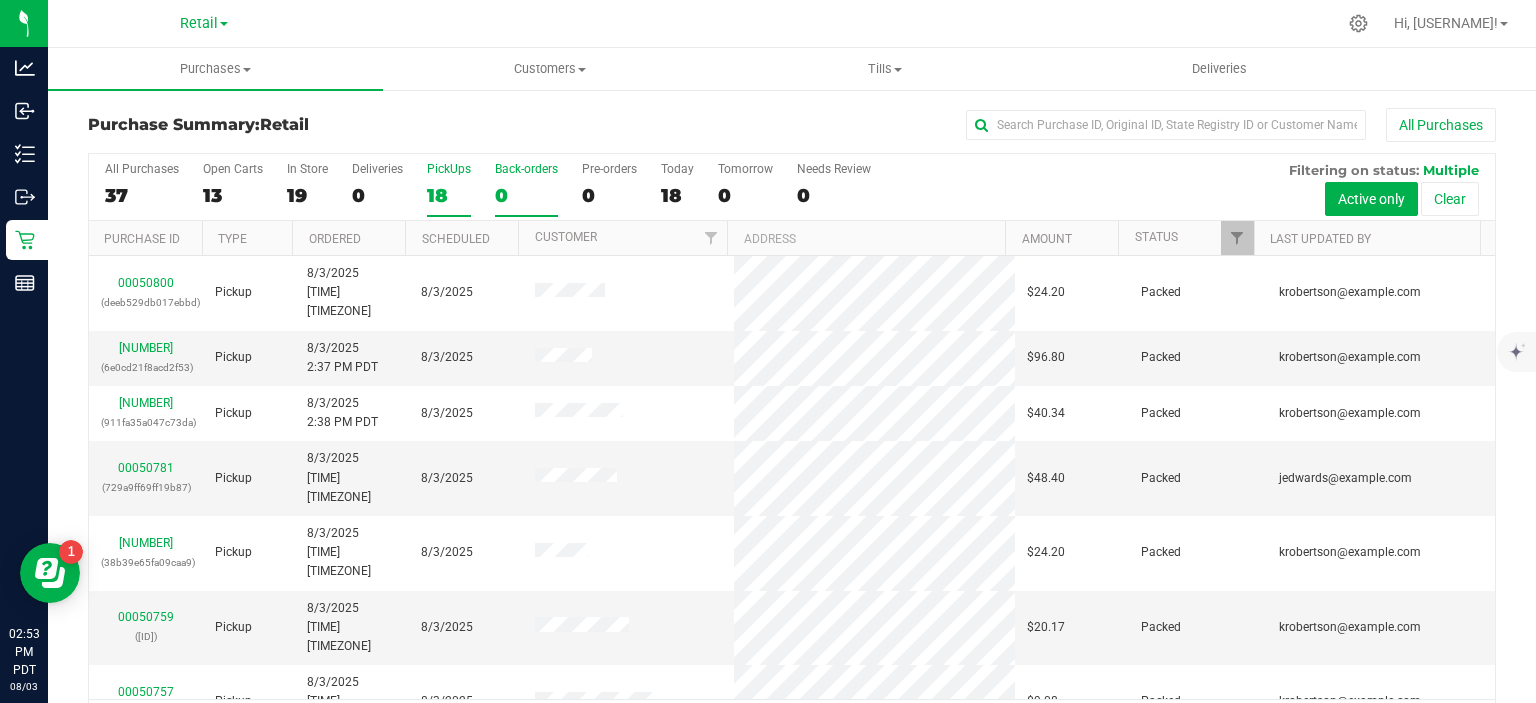 click on "Back-orders
0" at bounding box center [0, 0] 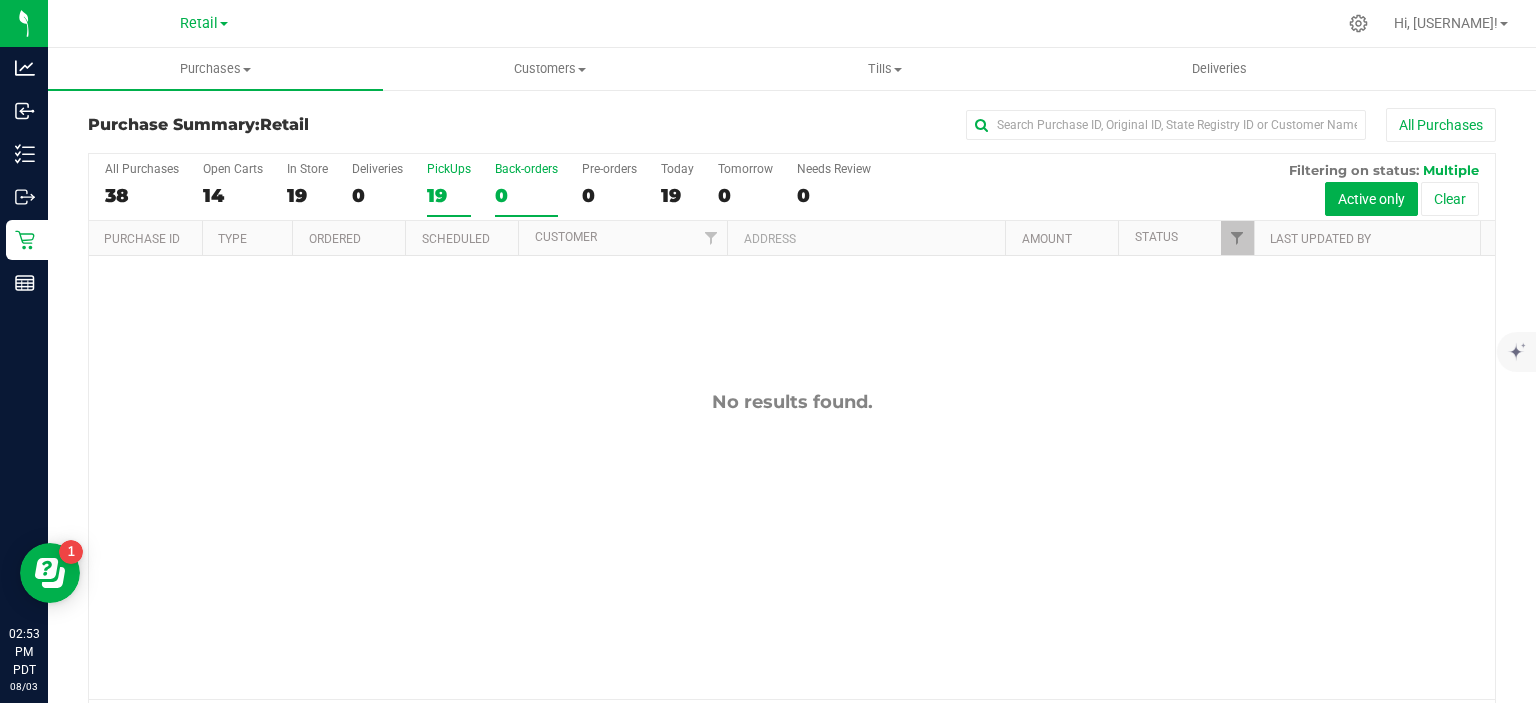 click on "PickUps" at bounding box center (449, 169) 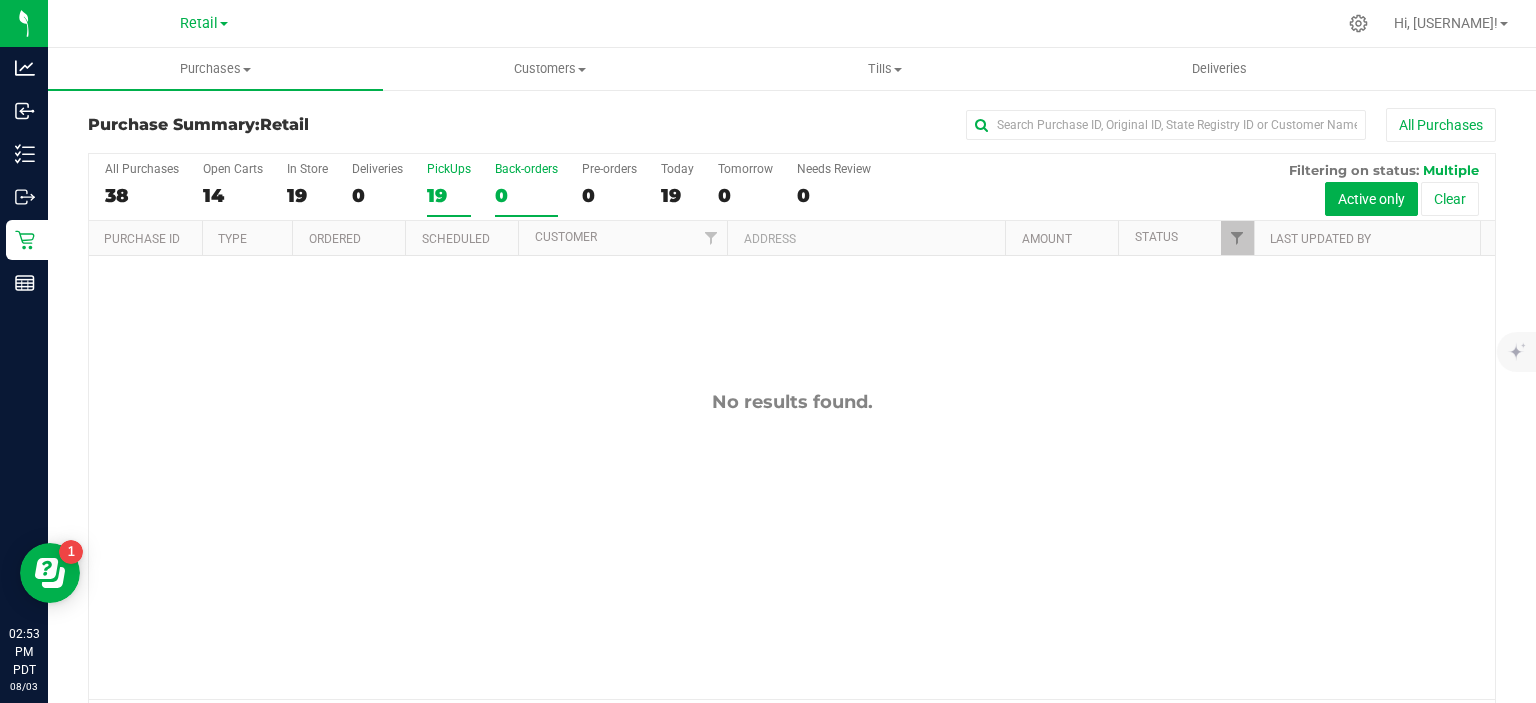 click on "PickUps
[NUMBER]" at bounding box center (0, 0) 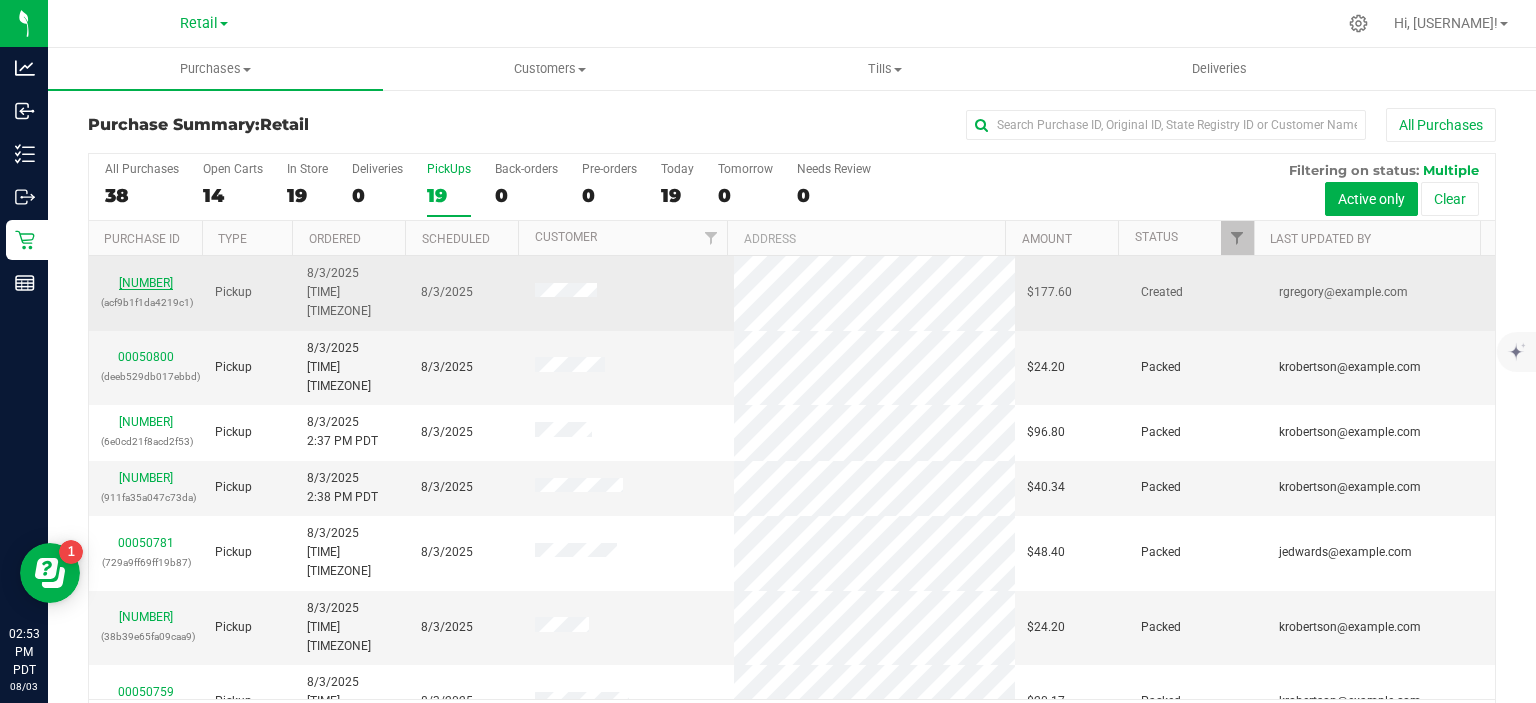 click on "[NUMBER]" at bounding box center (146, 283) 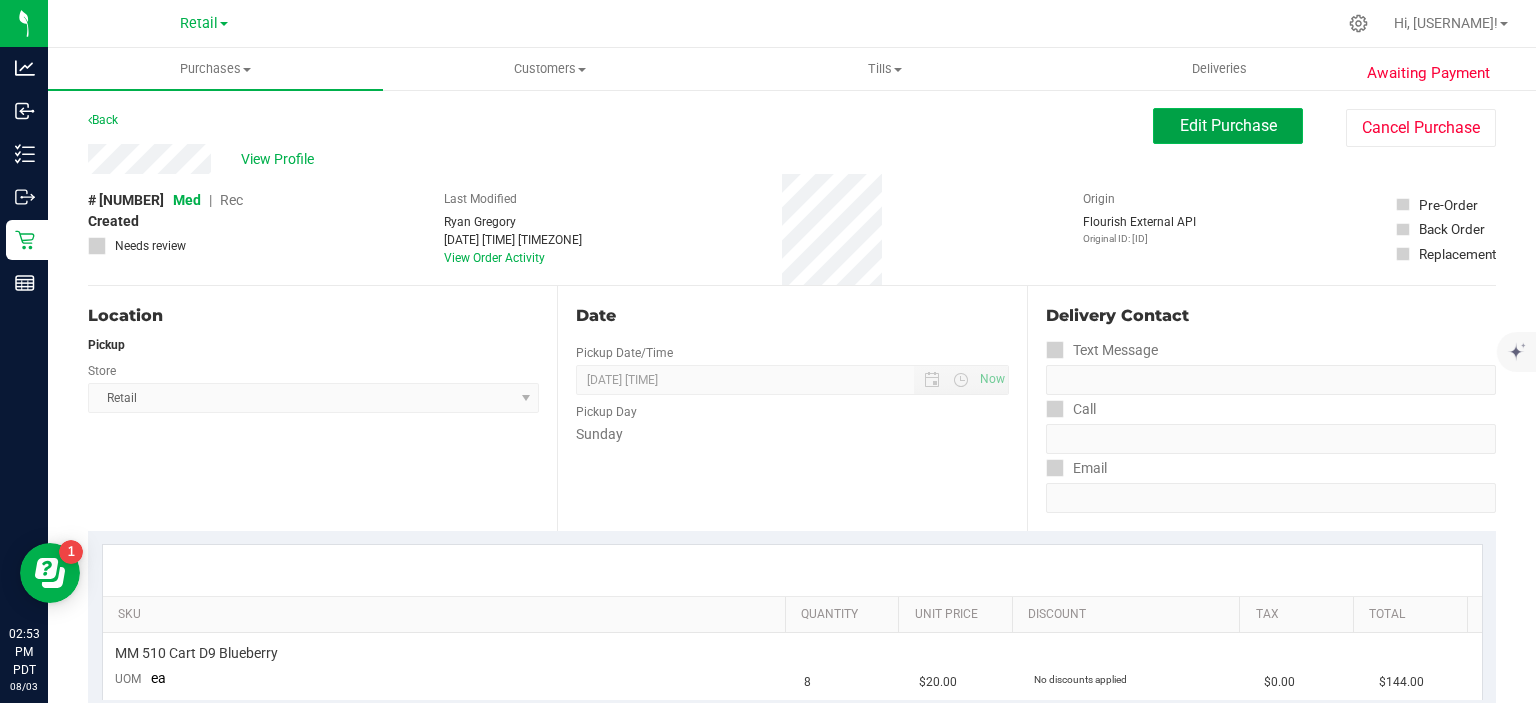 click on "Edit Purchase" at bounding box center [1228, 125] 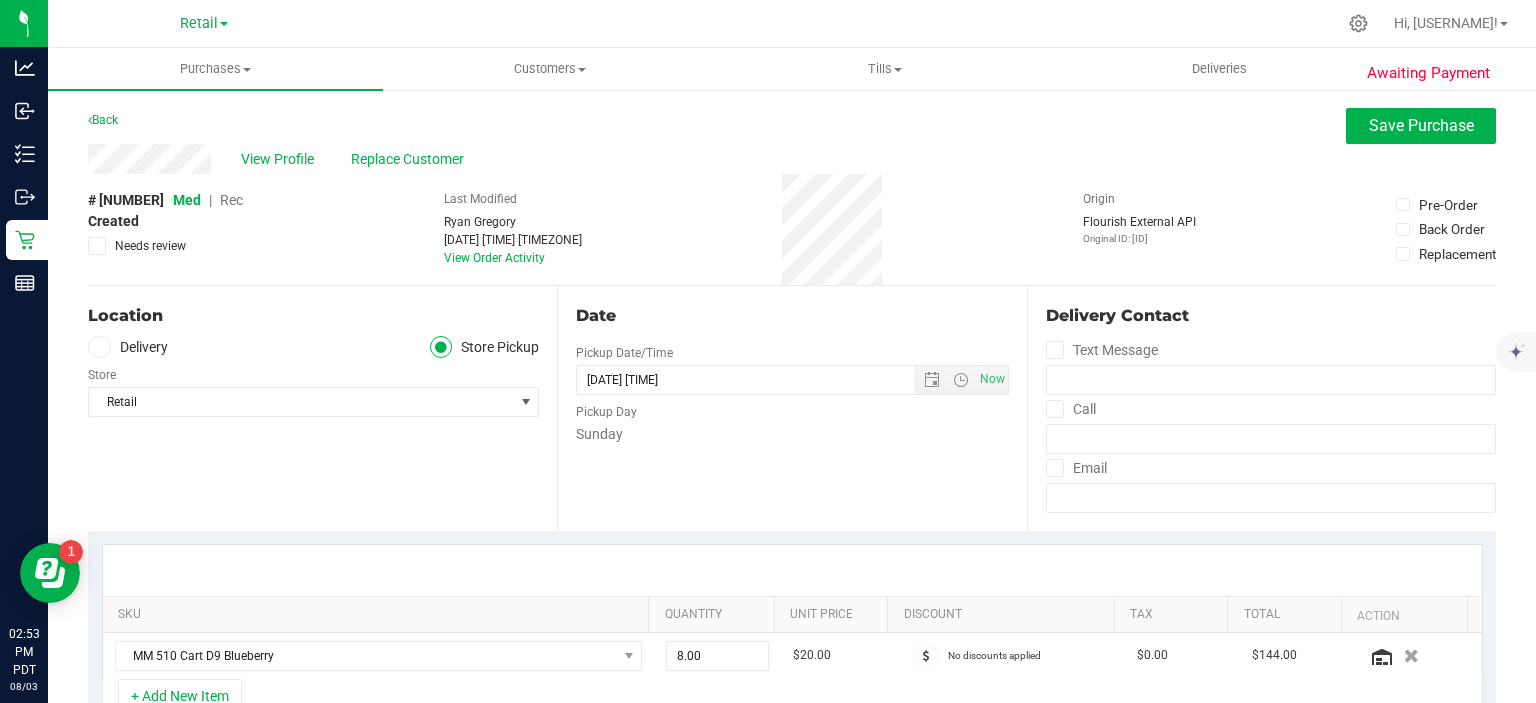 click on "Rec" at bounding box center (231, 200) 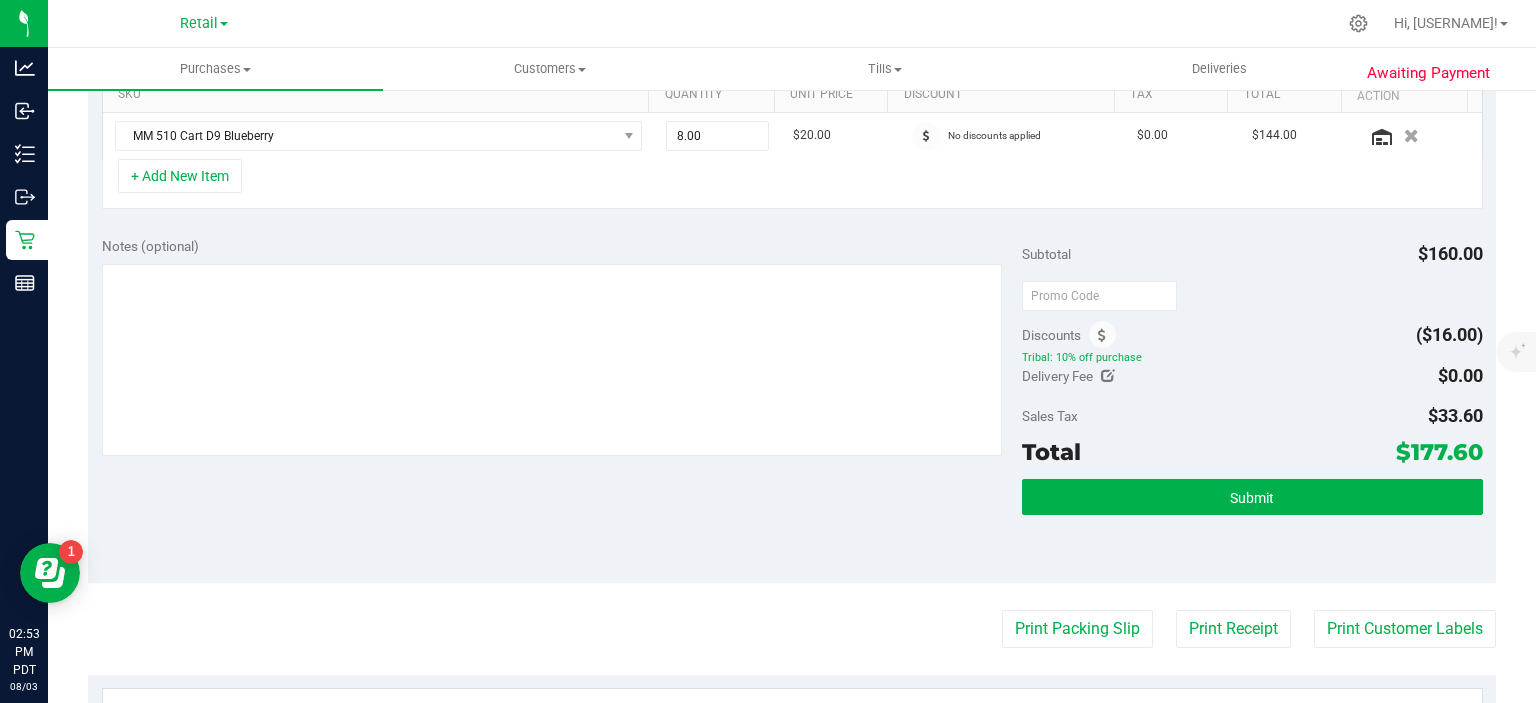 scroll, scrollTop: 563, scrollLeft: 0, axis: vertical 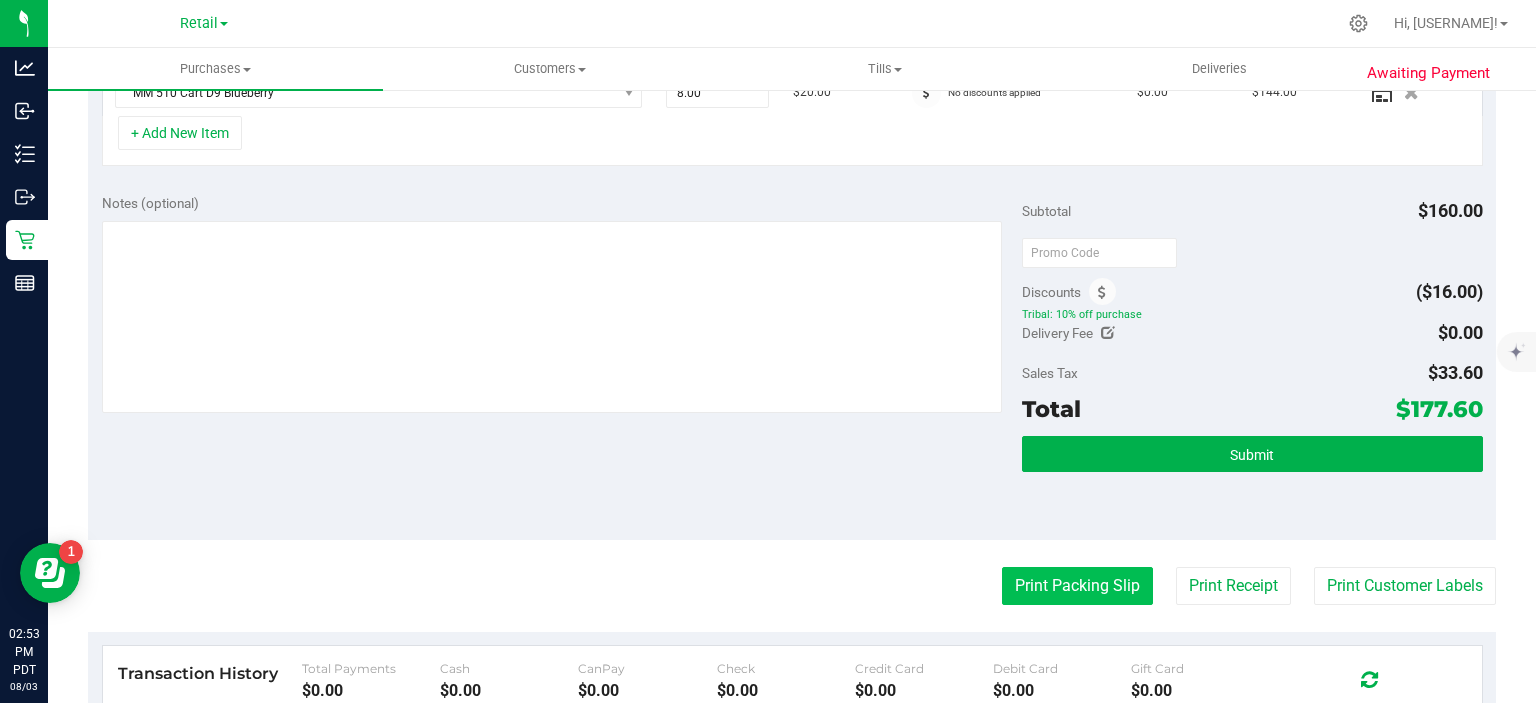 click on "Print Packing Slip" at bounding box center (1077, 586) 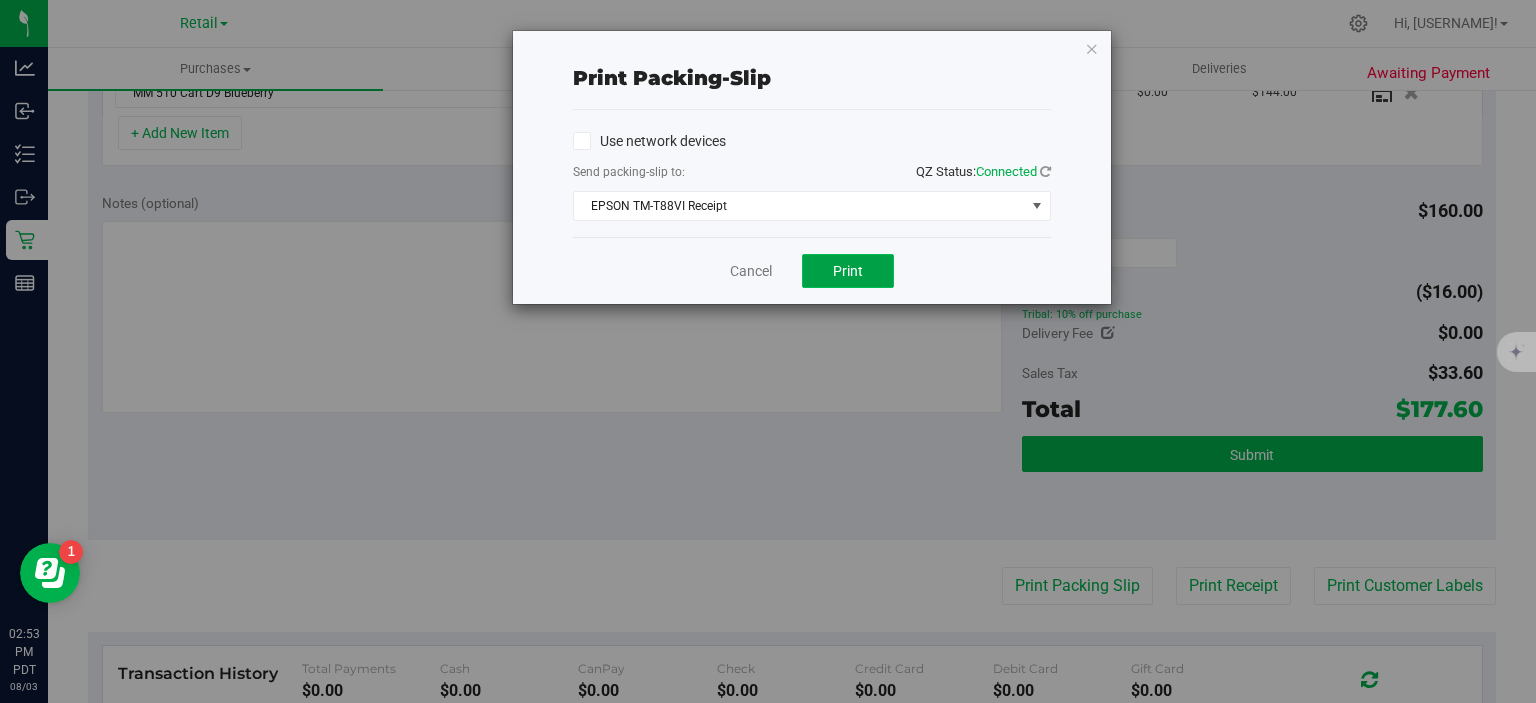 click on "Print" at bounding box center [848, 271] 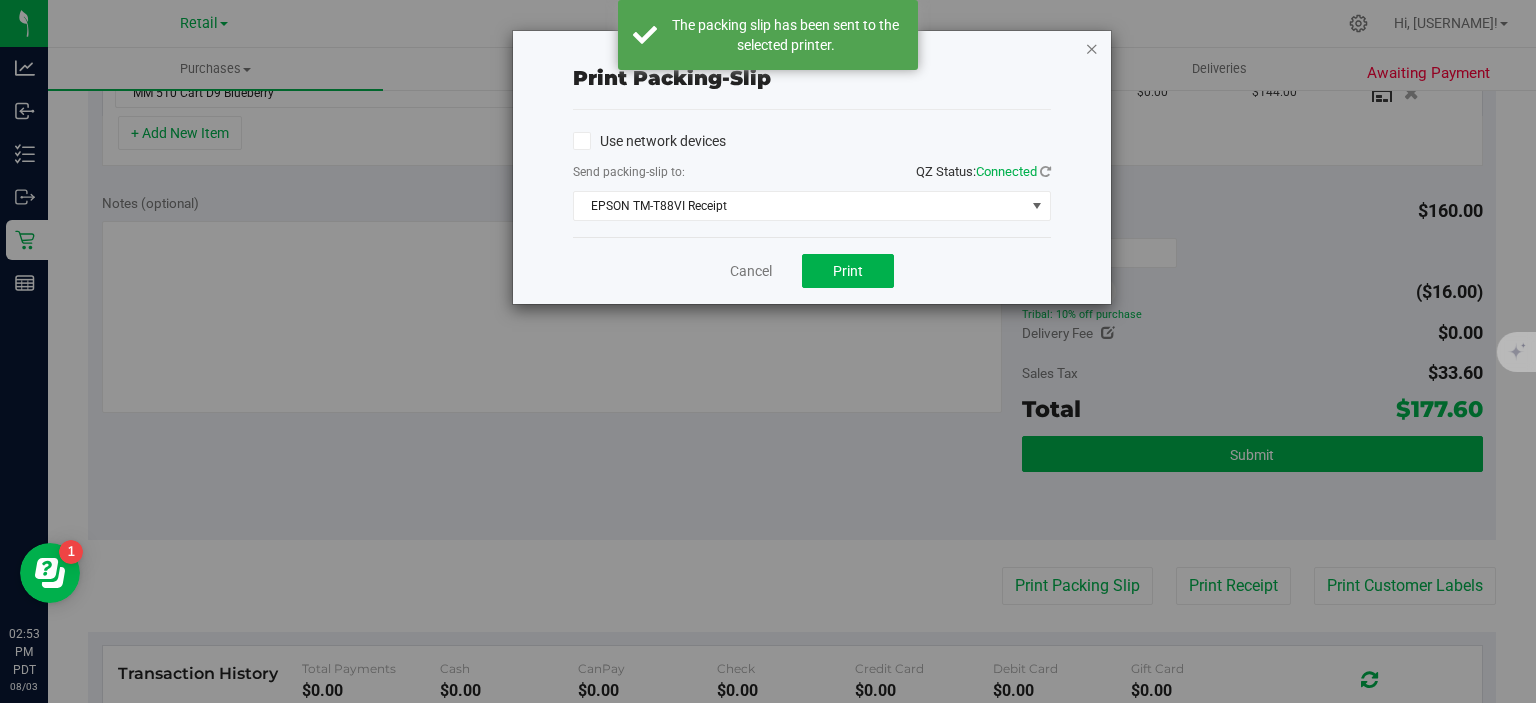 click at bounding box center [1092, 48] 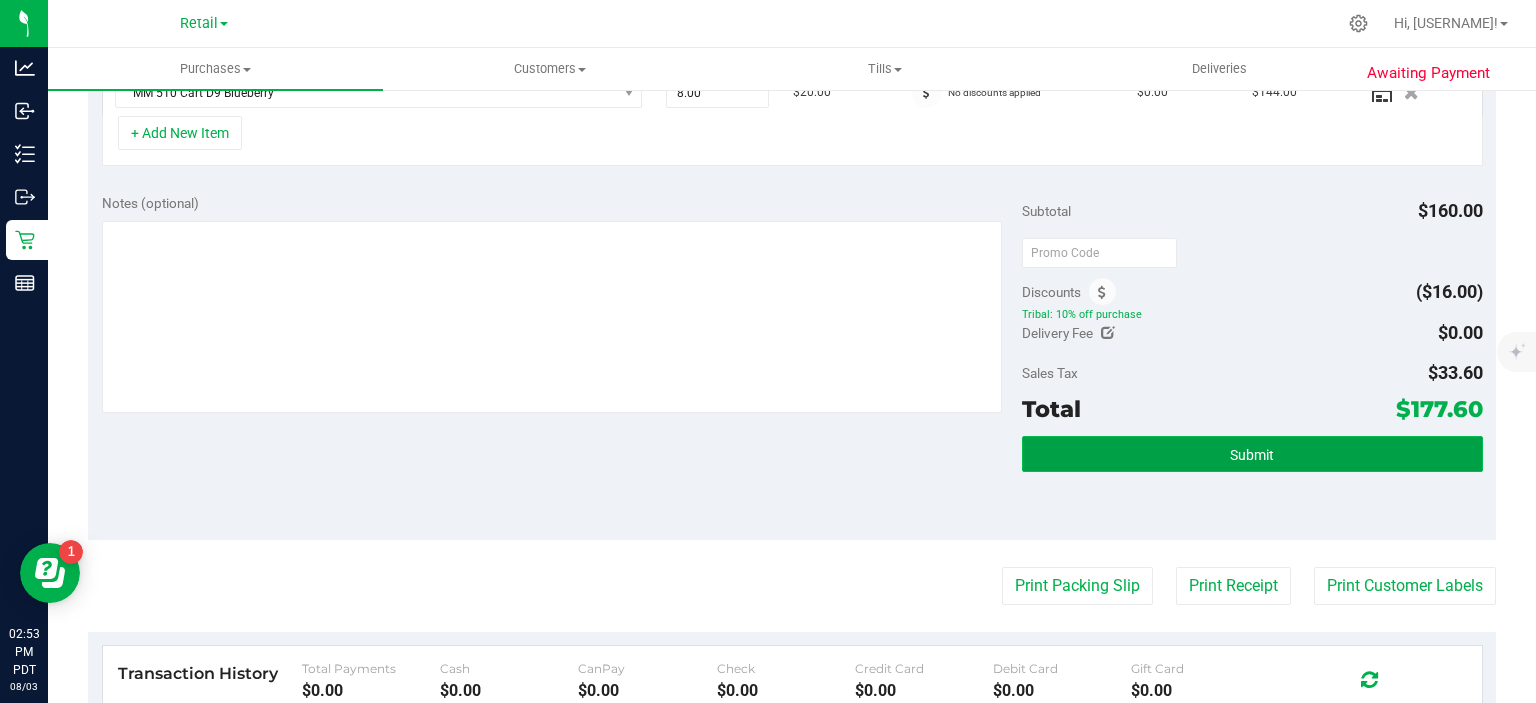 click on "Submit" at bounding box center [1252, 454] 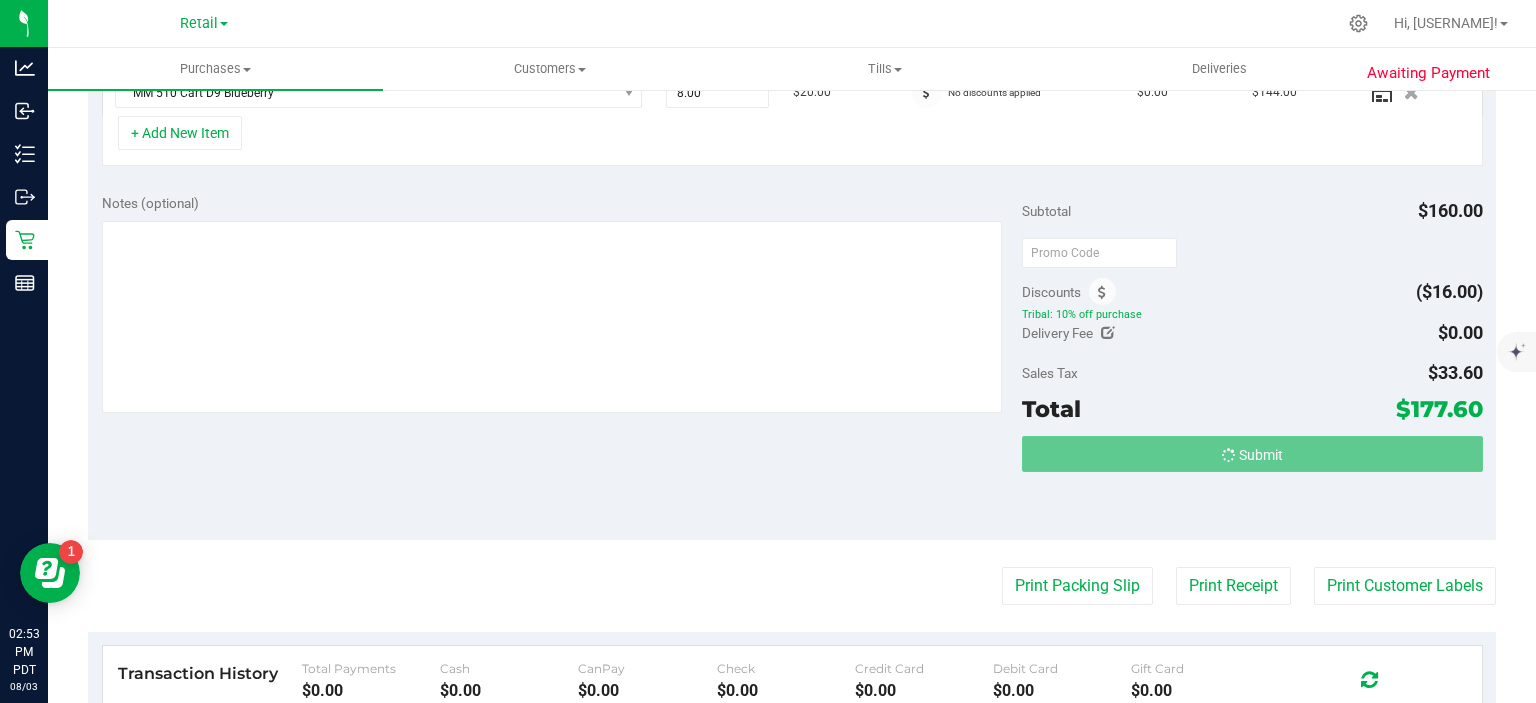 scroll, scrollTop: 566, scrollLeft: 0, axis: vertical 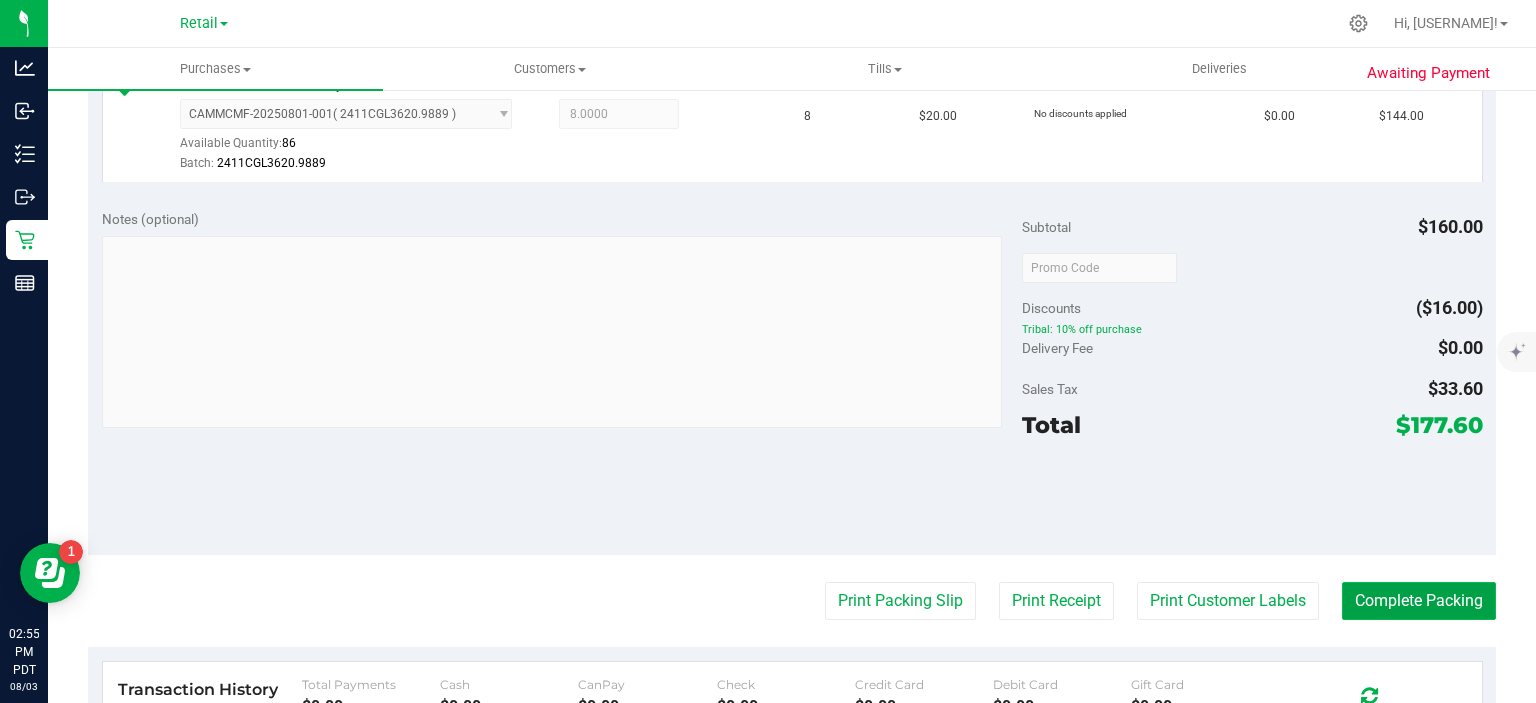 click on "Complete Packing" at bounding box center [1419, 601] 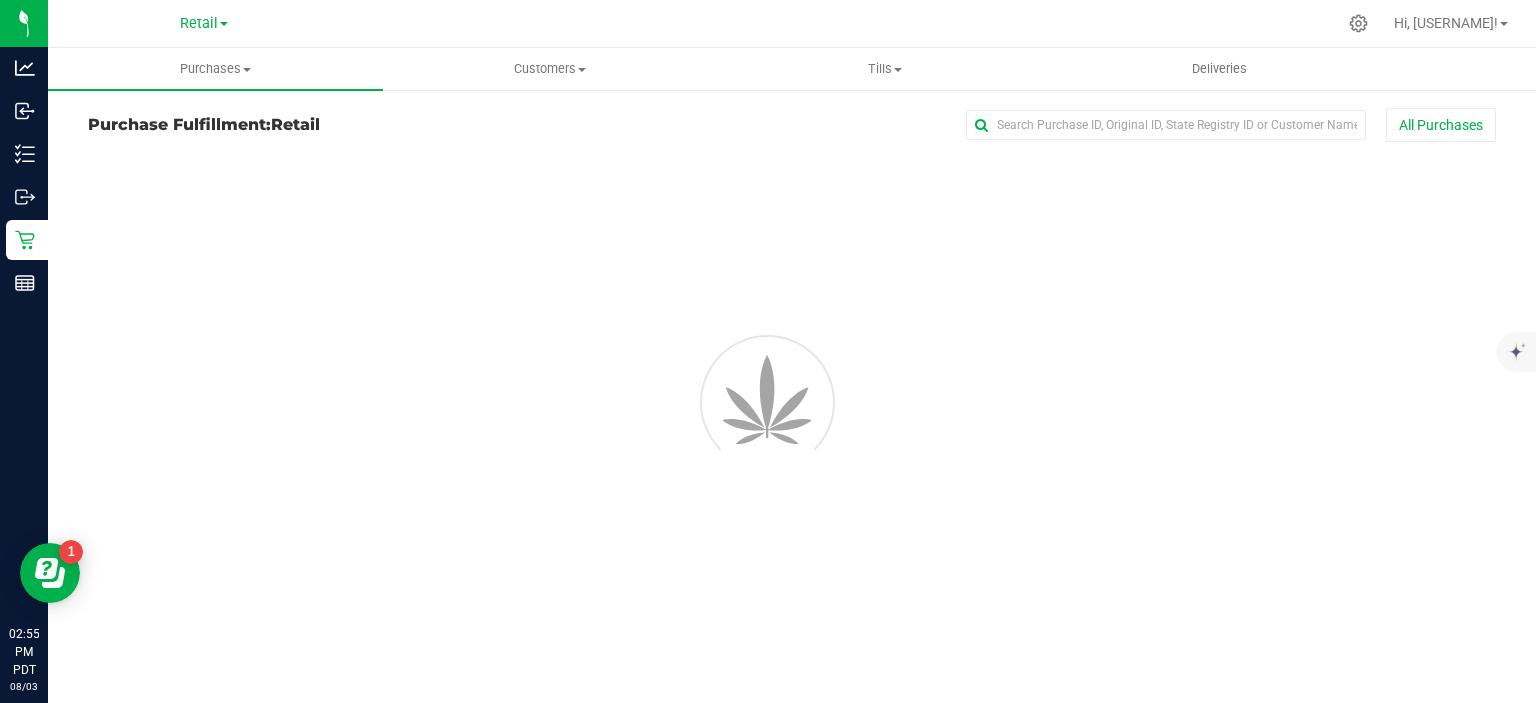 scroll, scrollTop: 0, scrollLeft: 0, axis: both 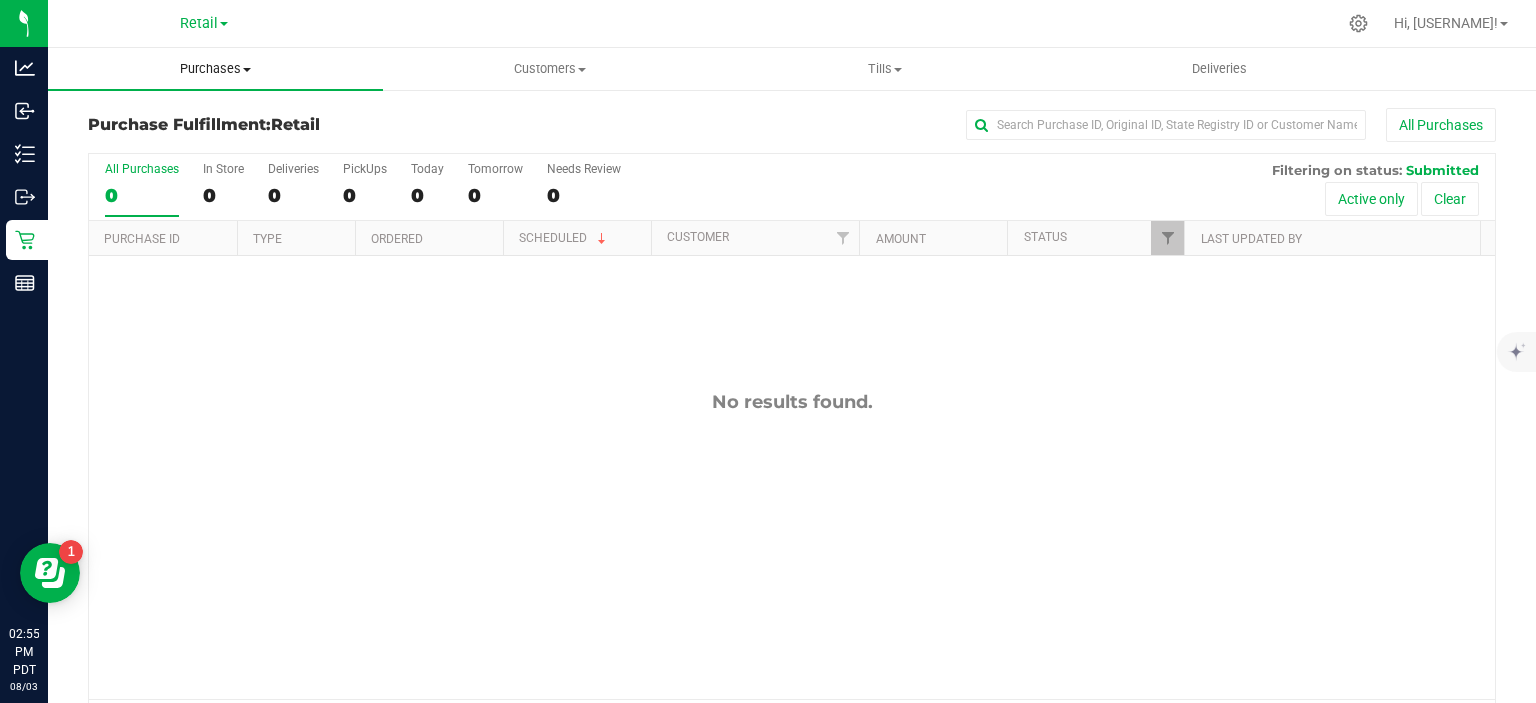 click on "Purchases" at bounding box center [215, 69] 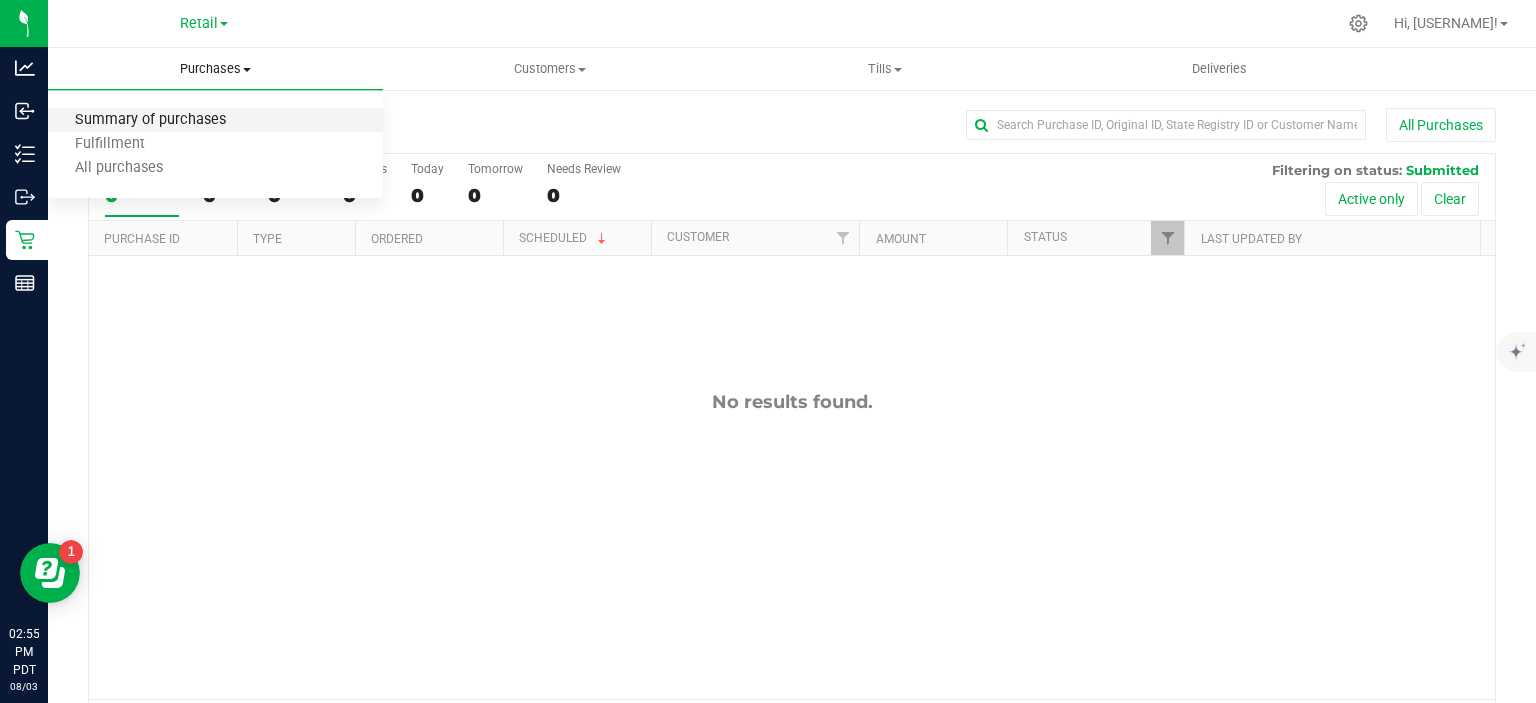 click on "Summary of purchases" at bounding box center [150, 120] 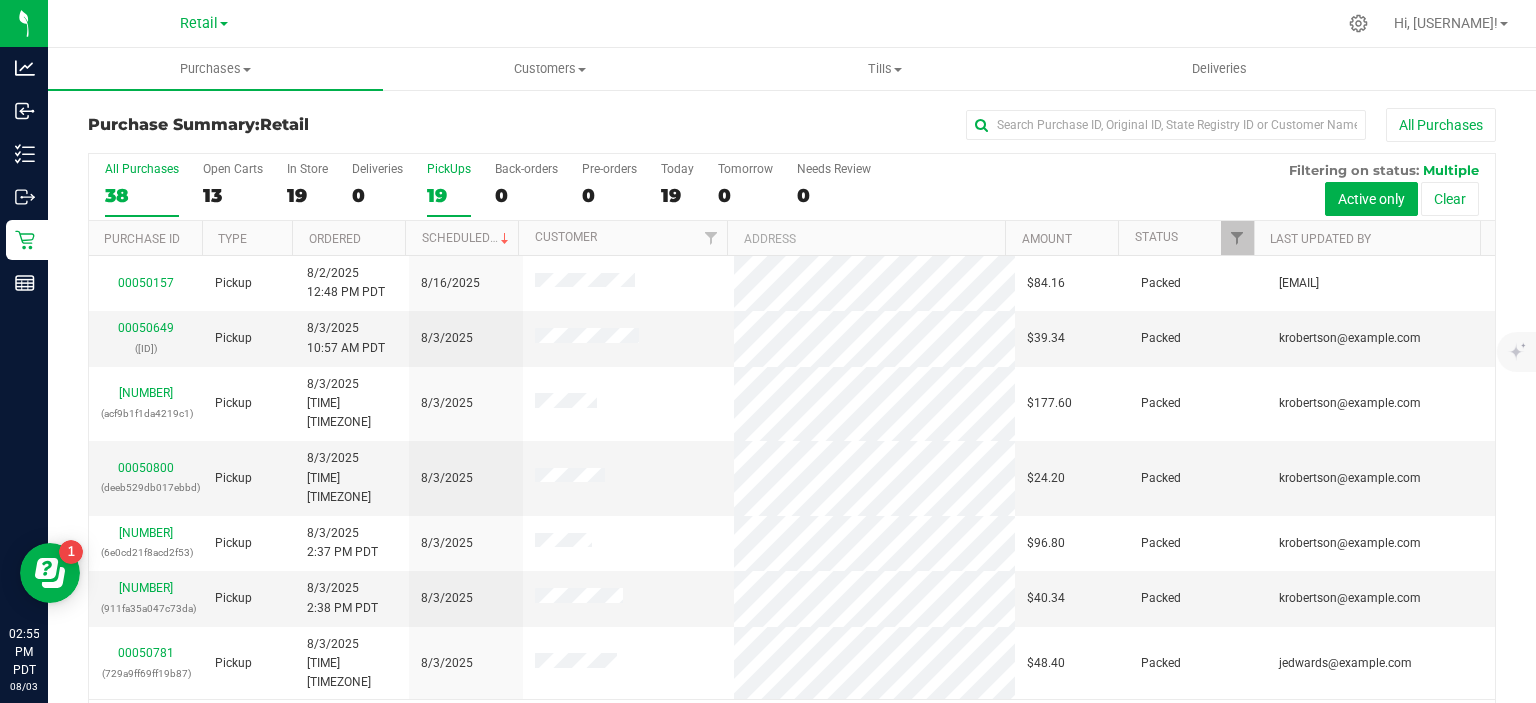 click on "19" at bounding box center [449, 195] 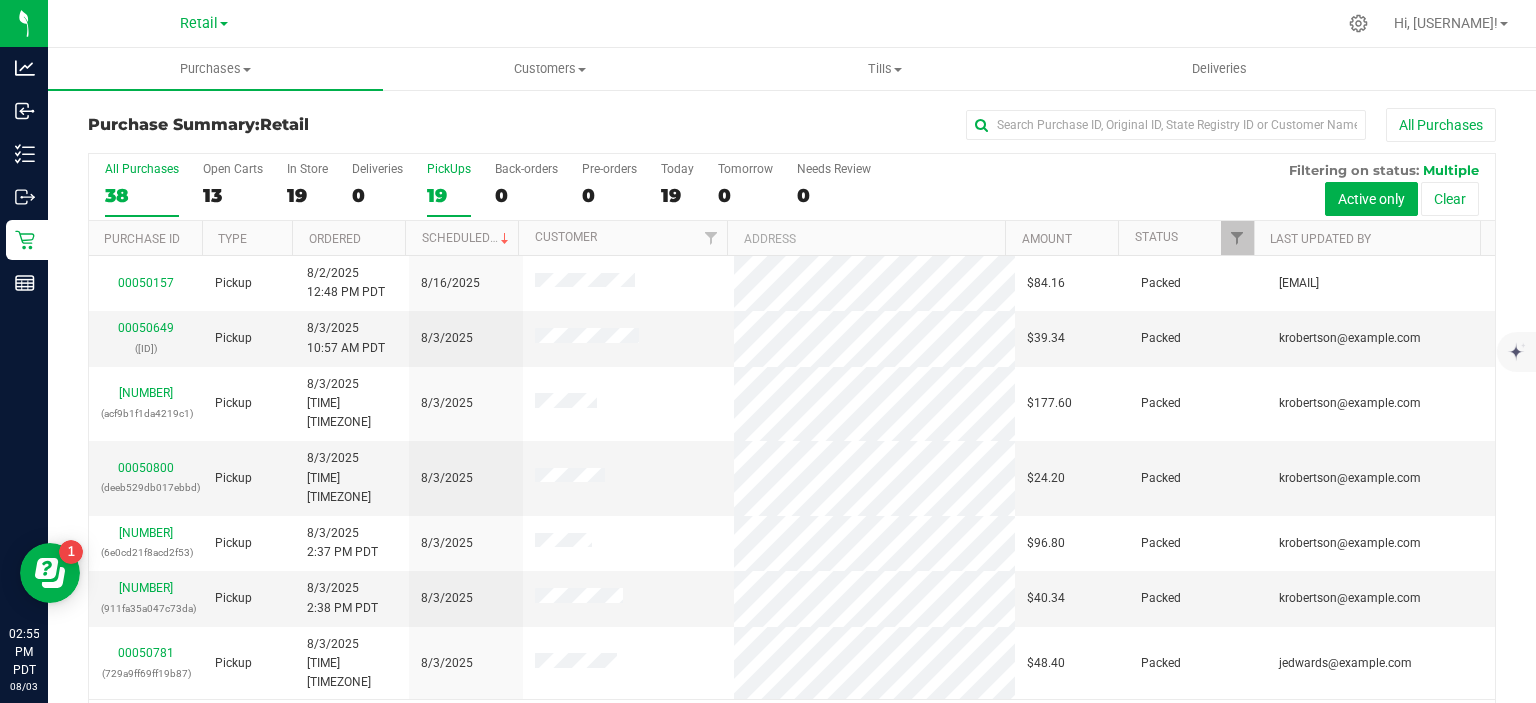 click on "PickUps
[NUMBER]" at bounding box center (0, 0) 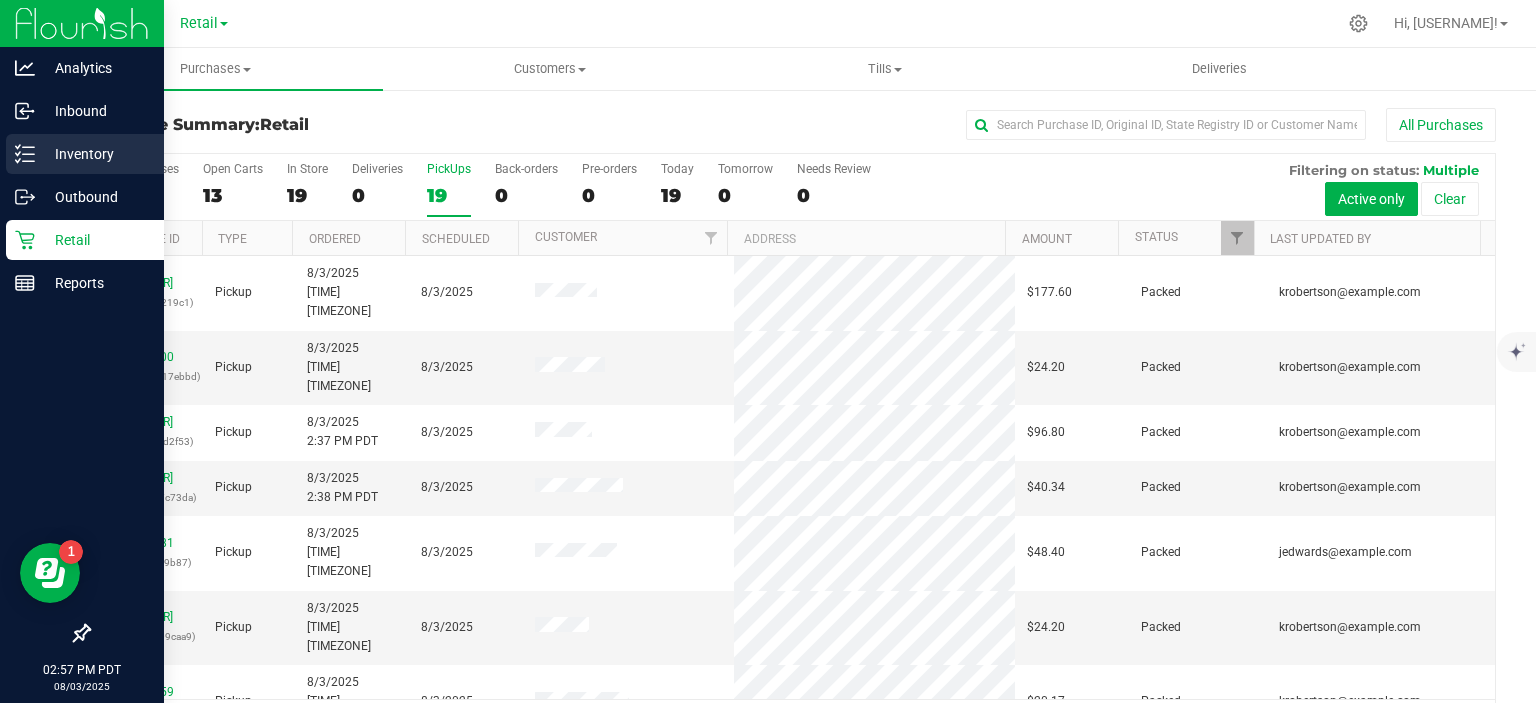 click 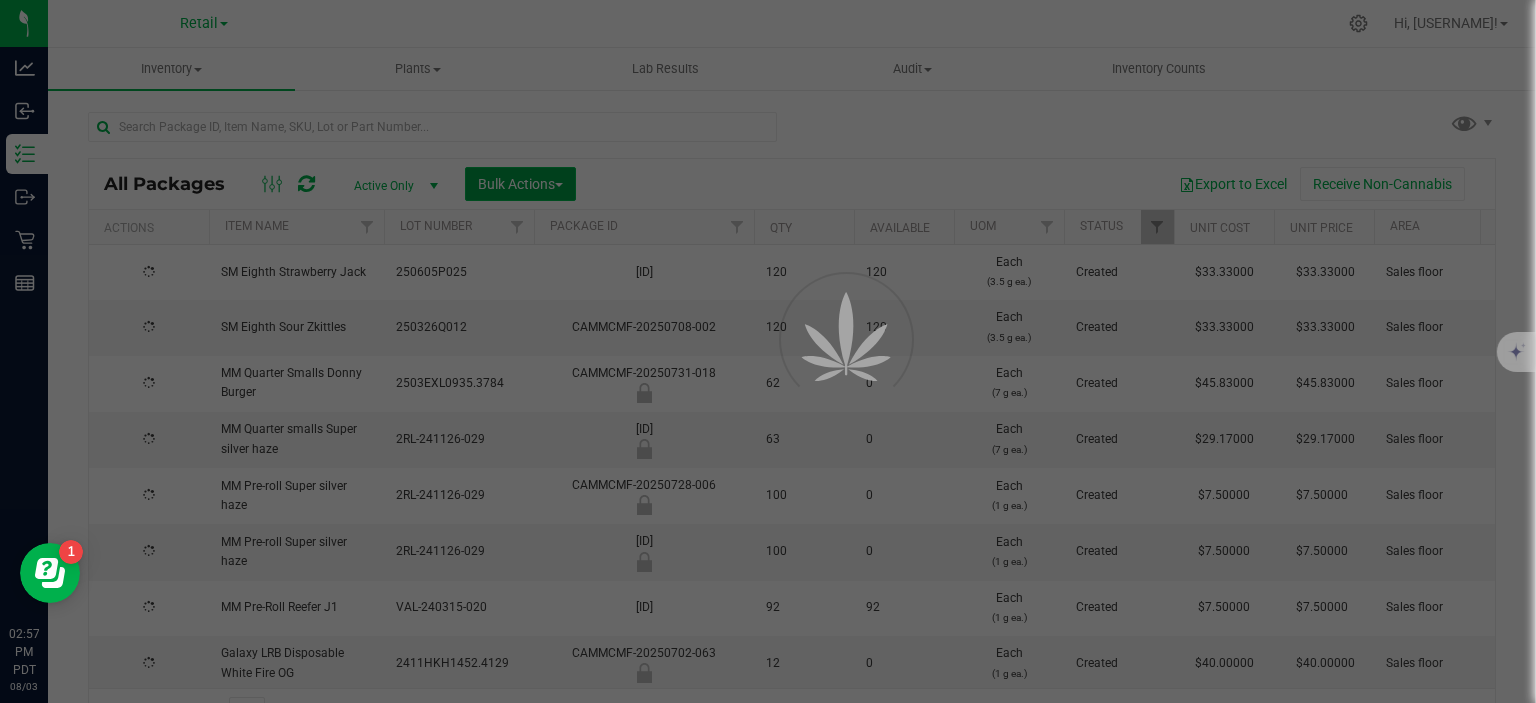click at bounding box center [559, 185] 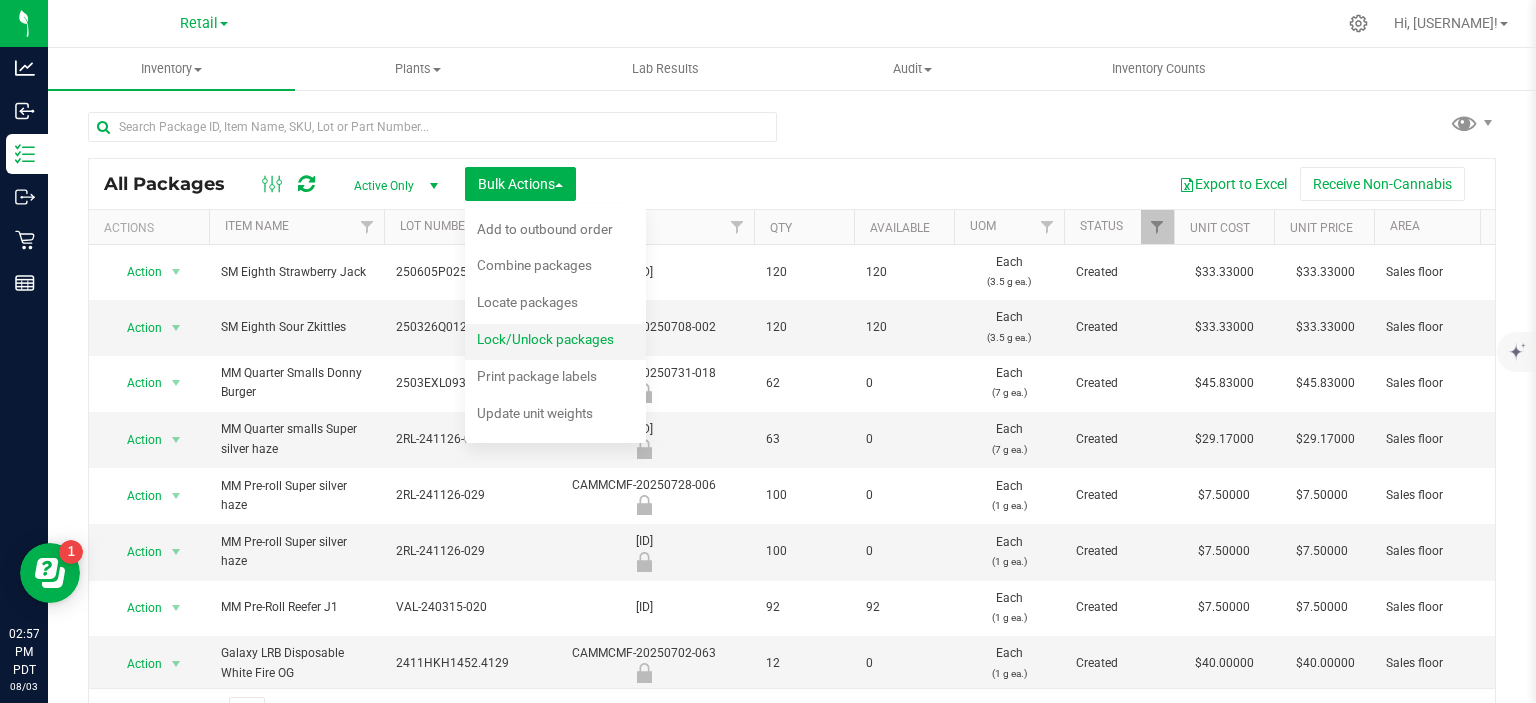 click on "Lock/Unlock packages" at bounding box center [545, 339] 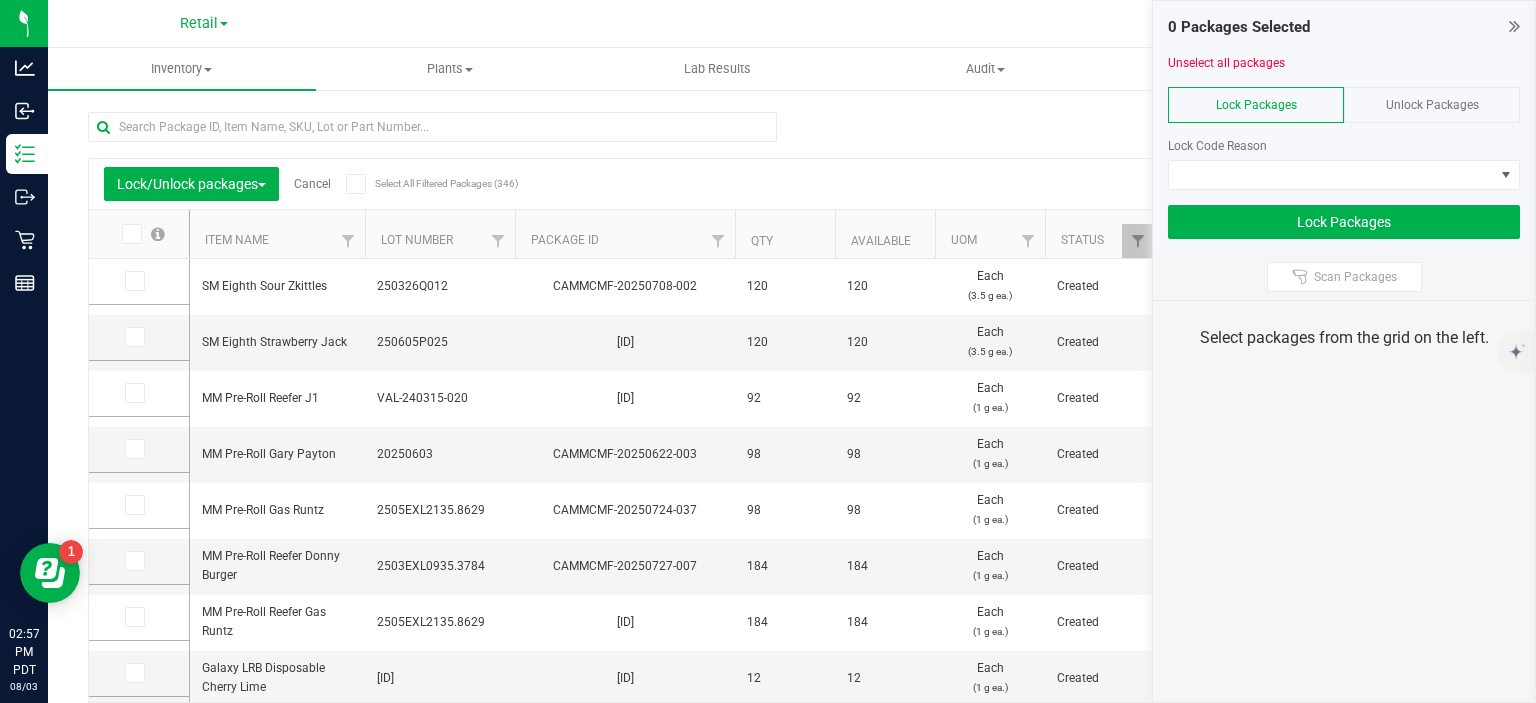 click on "Unlock Packages" at bounding box center [1432, 105] 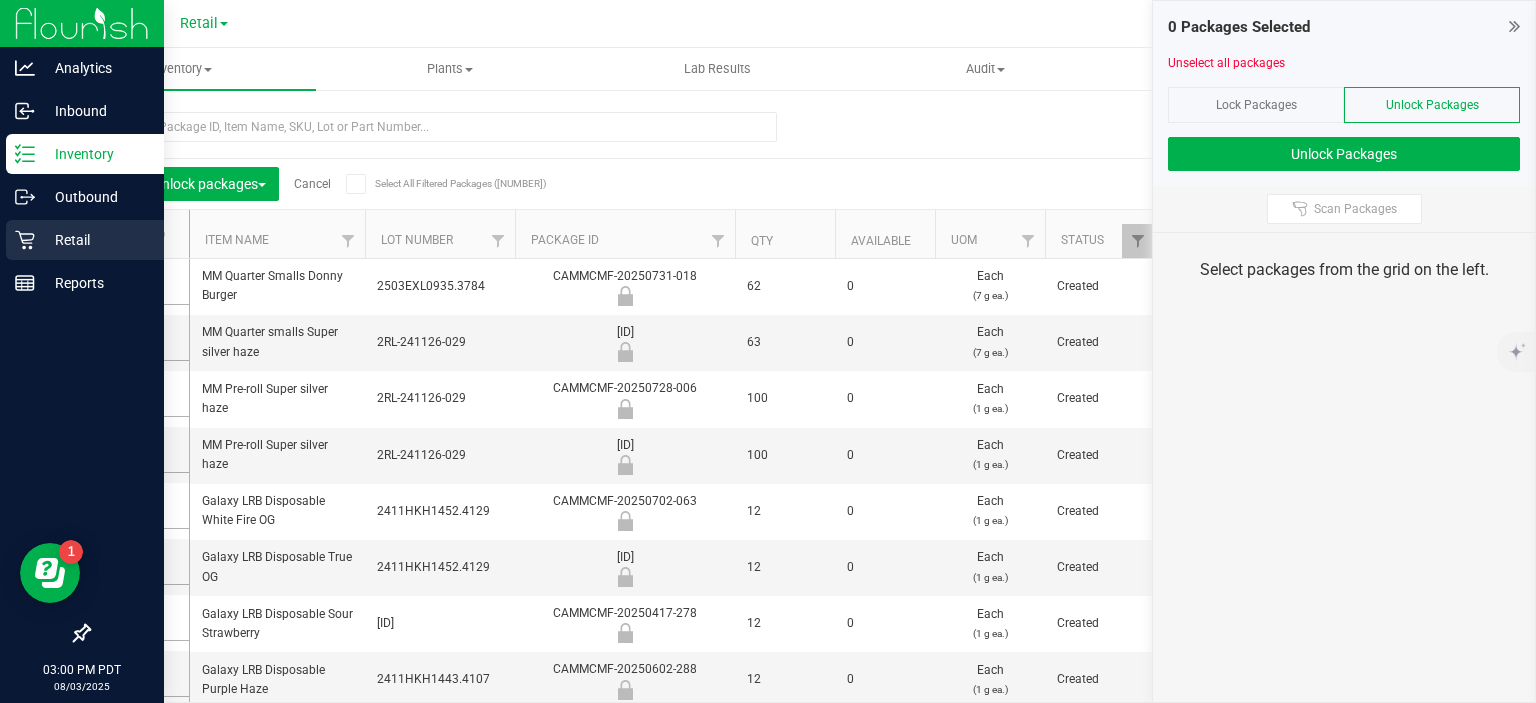 click 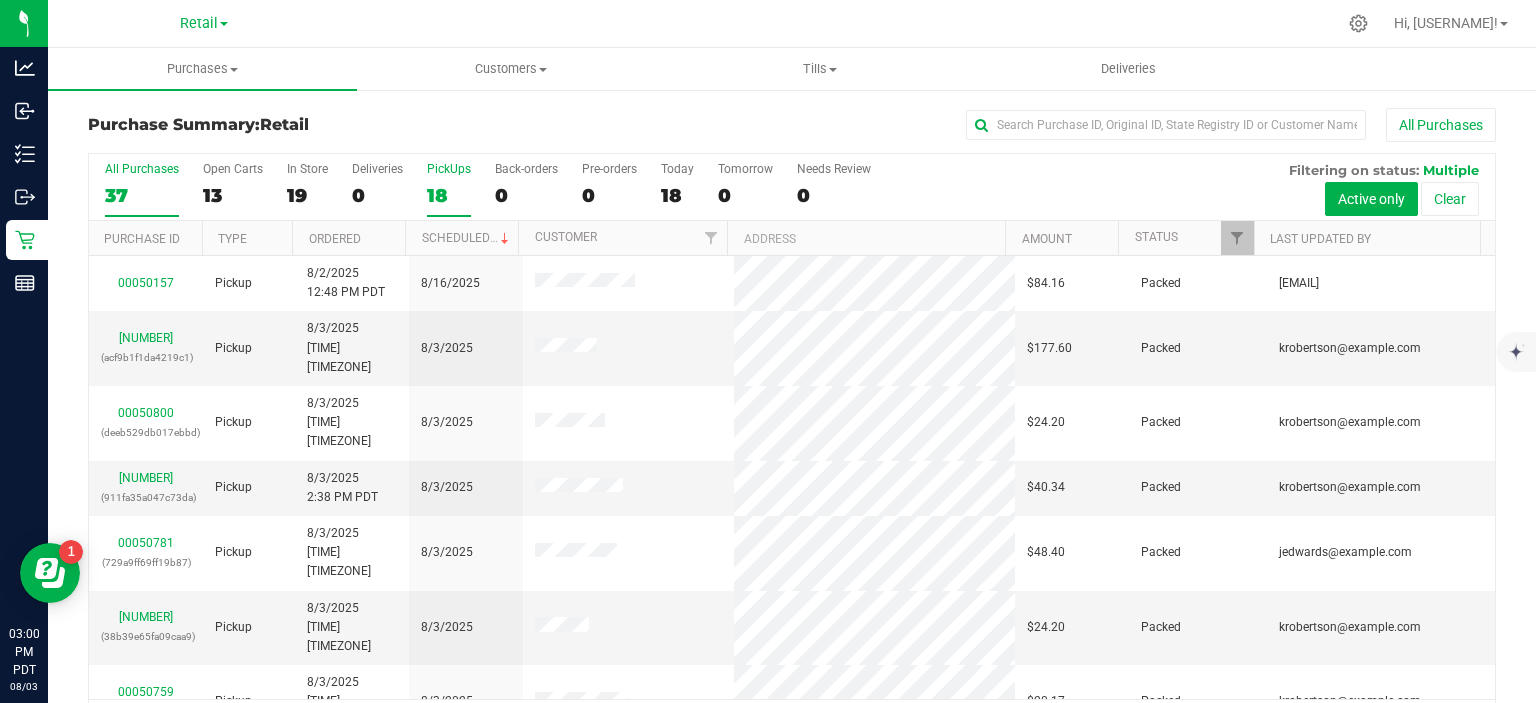 click on "18" at bounding box center (449, 195) 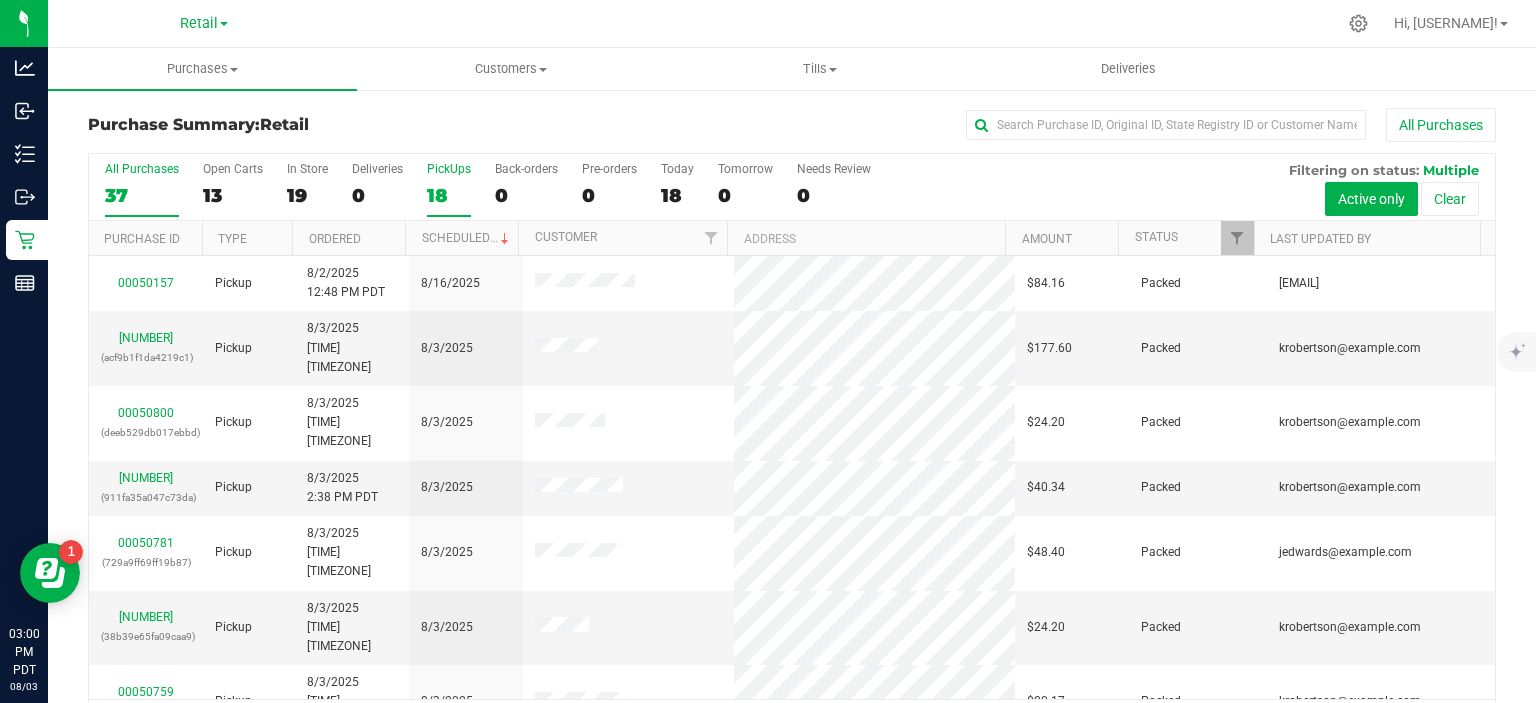 click on "PickUps
18" at bounding box center [0, 0] 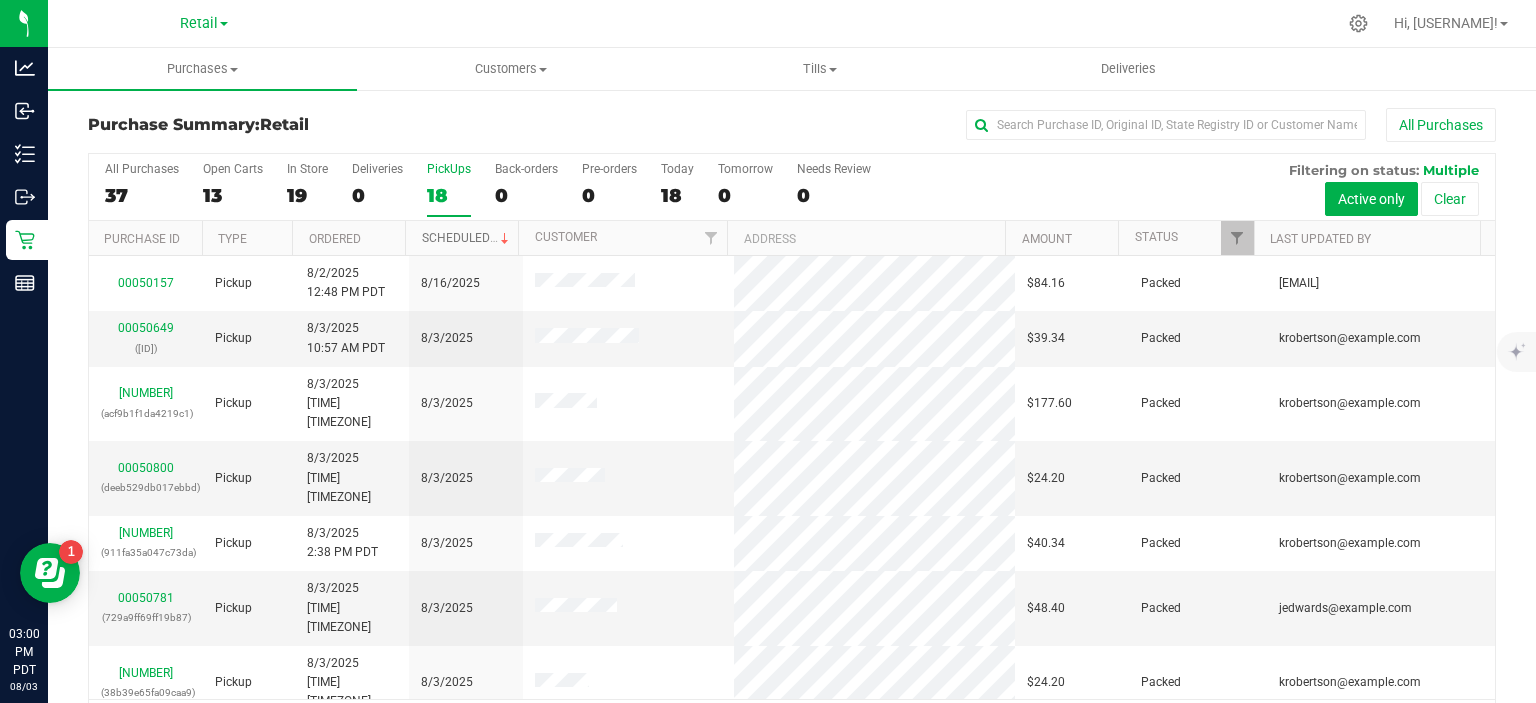 click on "Scheduled" at bounding box center [467, 238] 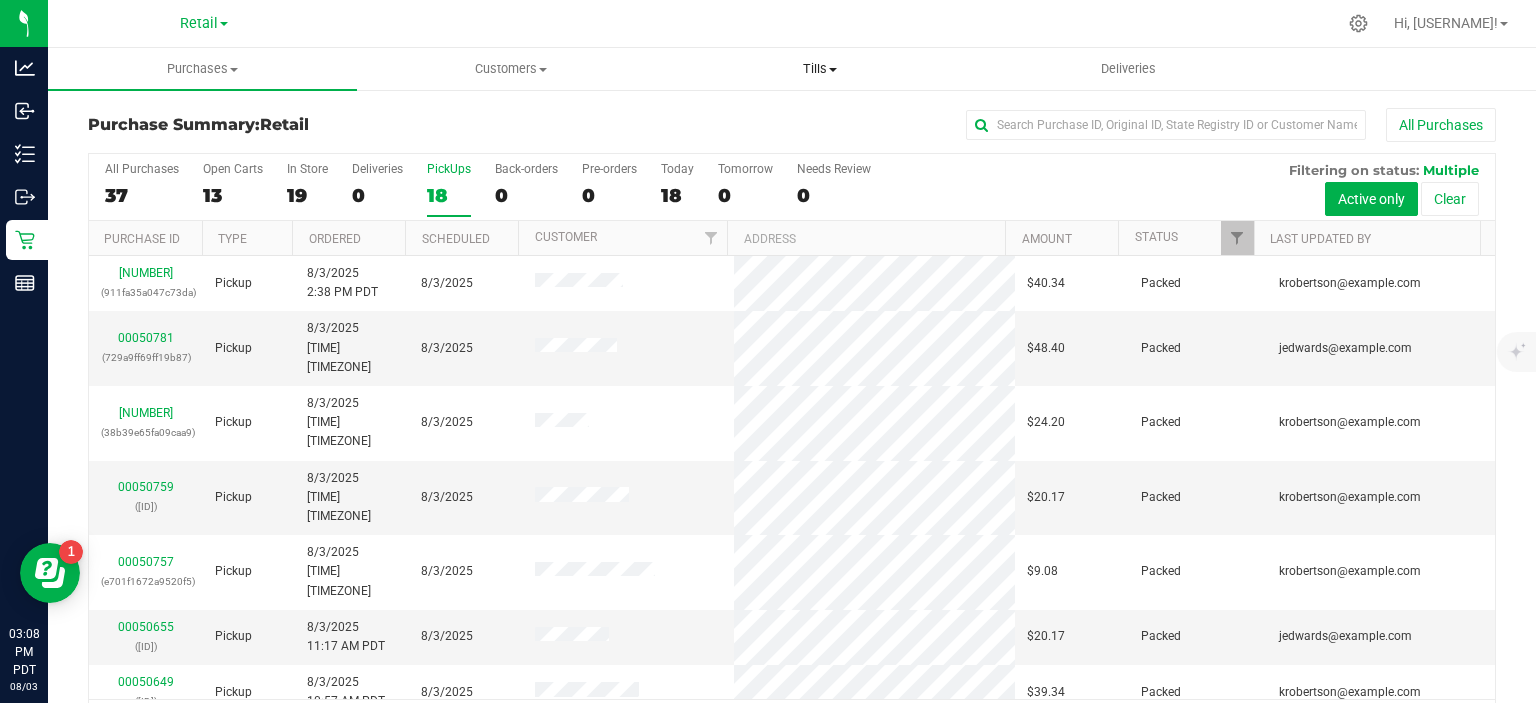 click on "Tills" at bounding box center [819, 69] 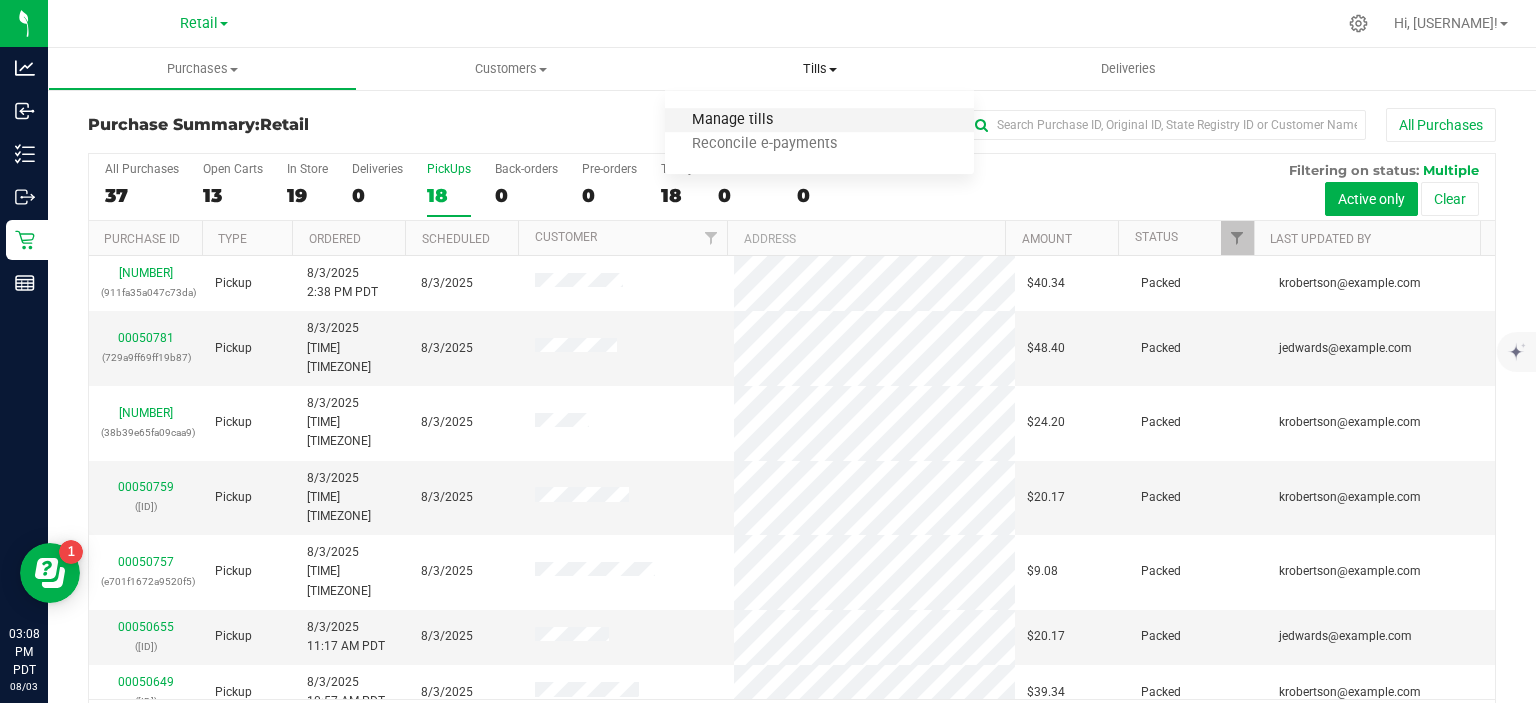 click on "Manage tills" at bounding box center (732, 120) 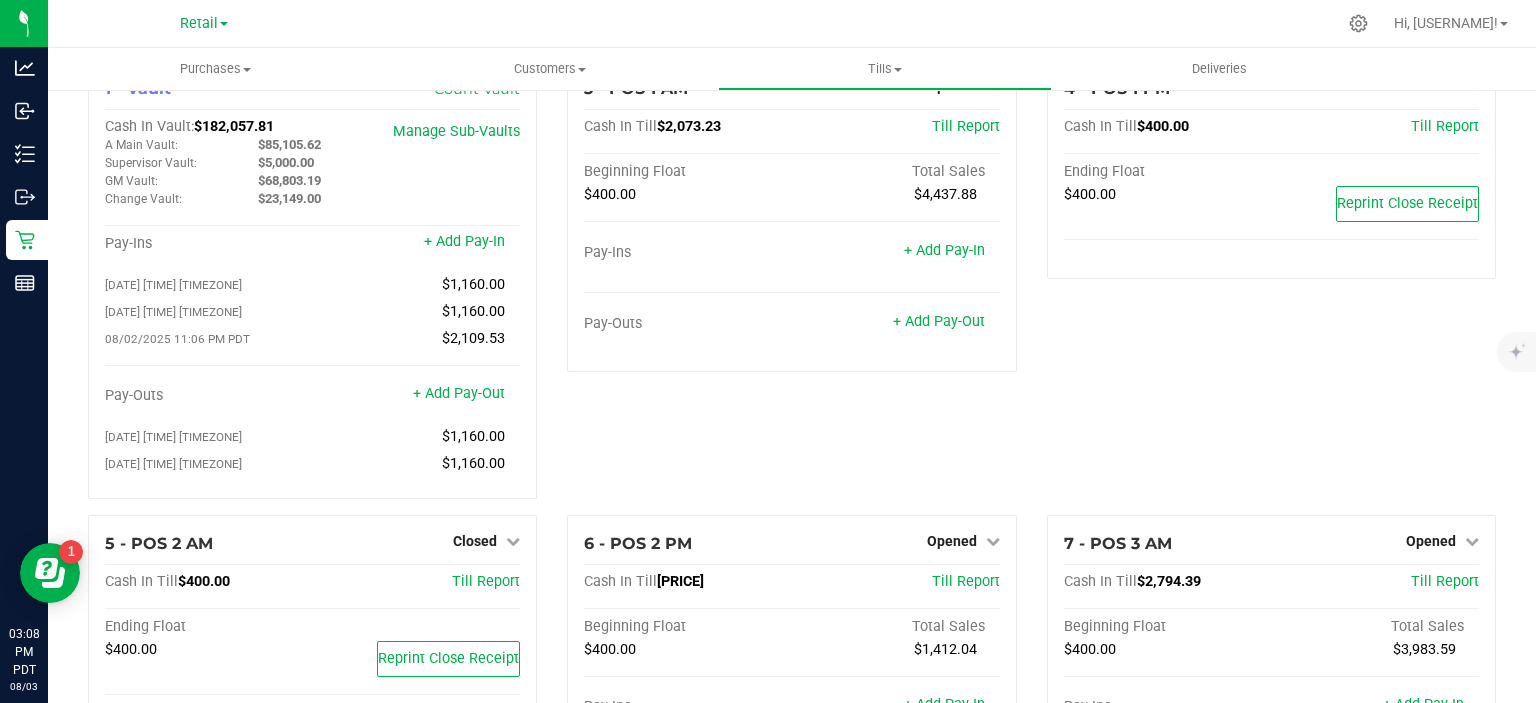 scroll, scrollTop: 0, scrollLeft: 0, axis: both 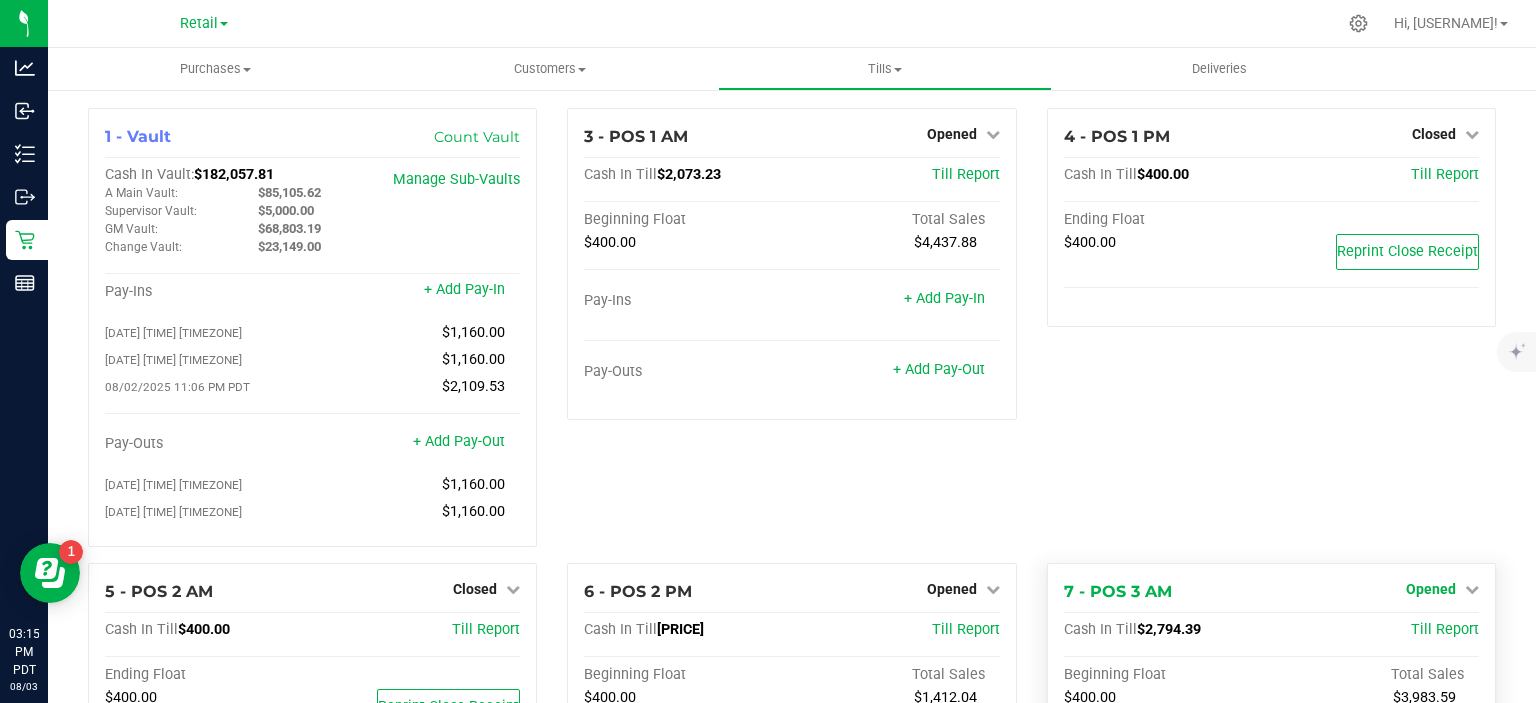 click at bounding box center (1472, 589) 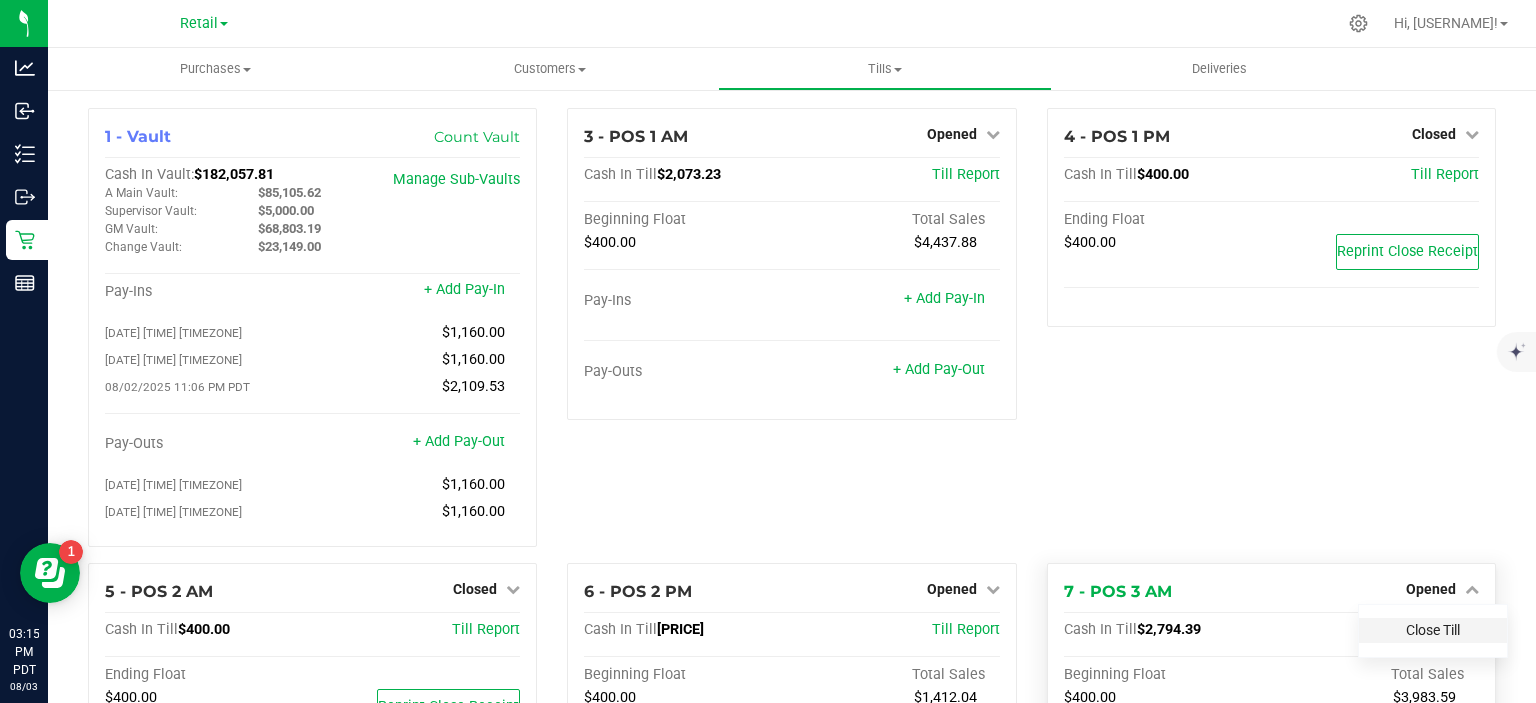 click on "Close Till" at bounding box center [1433, 630] 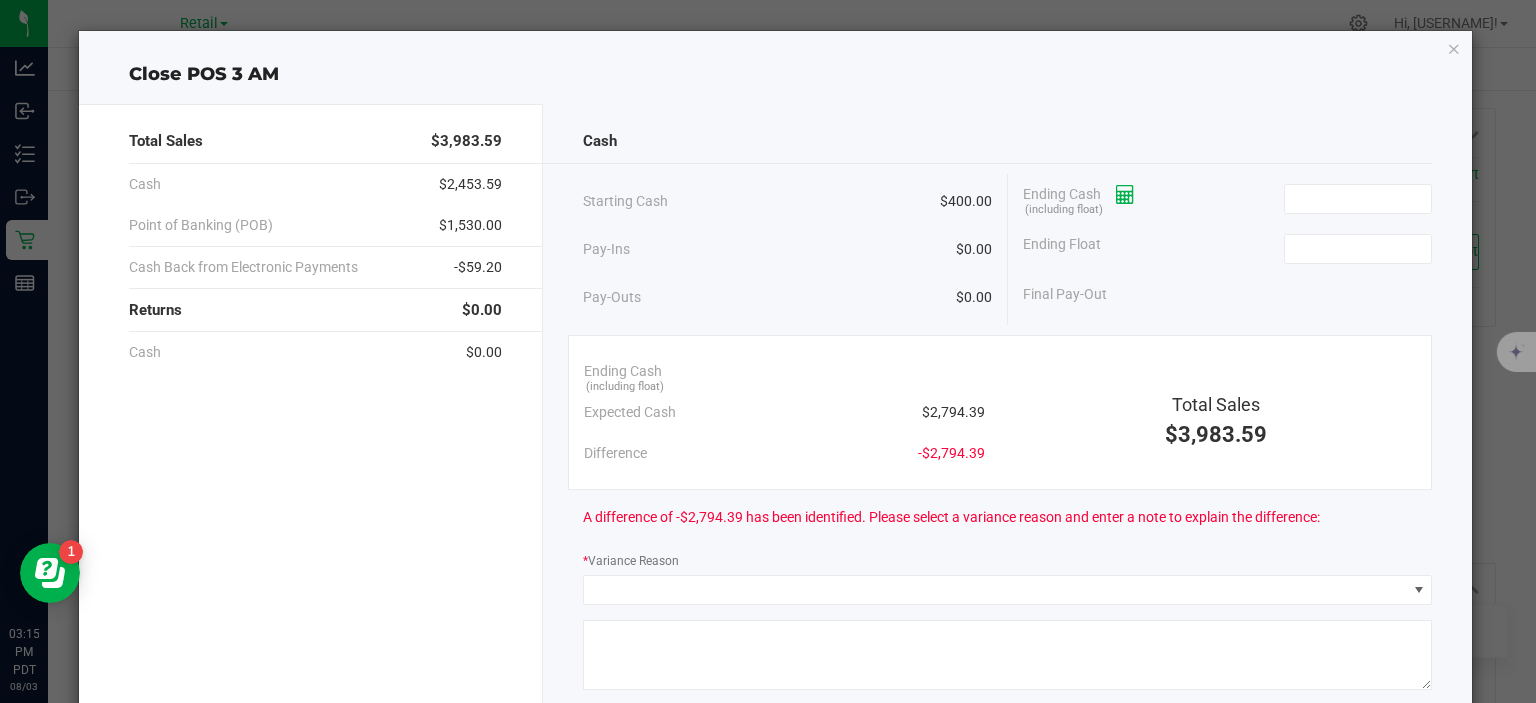 click 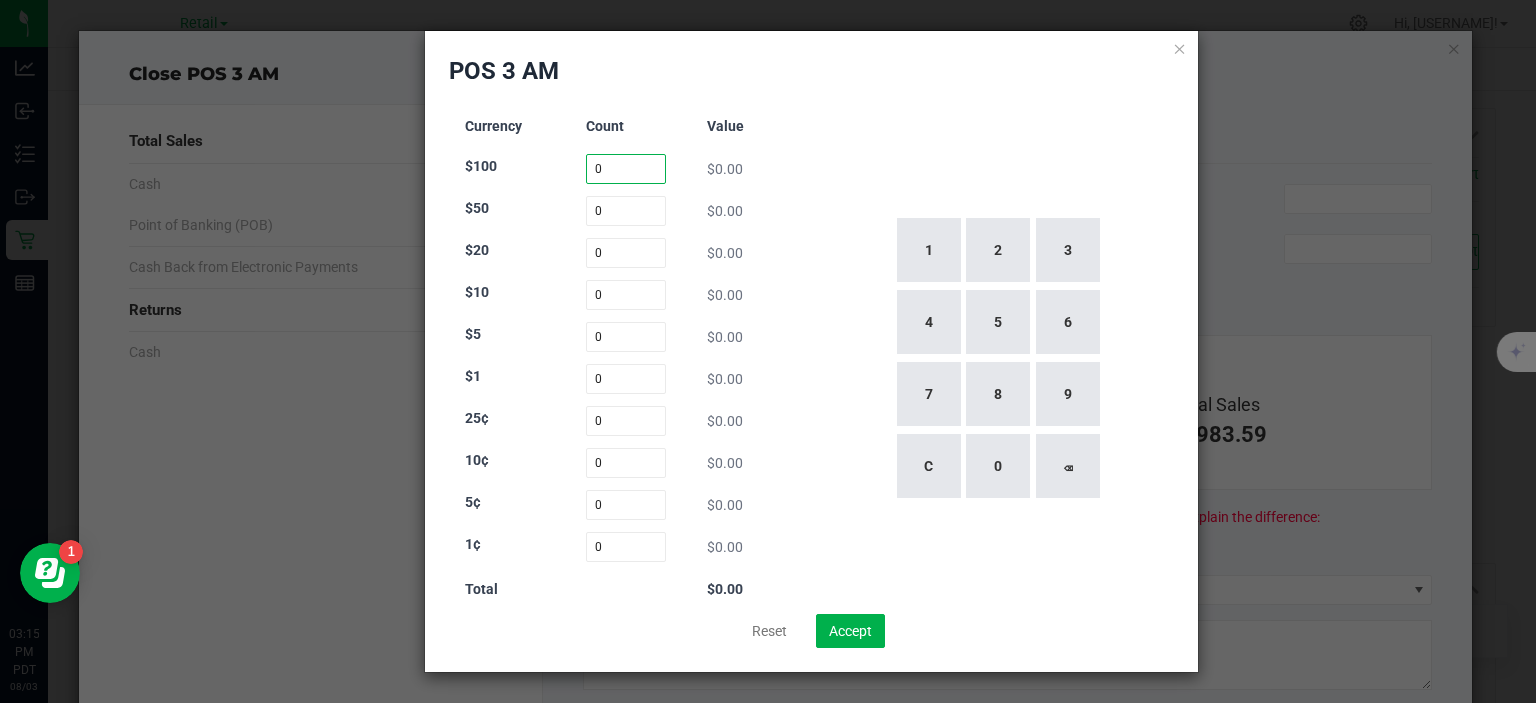 click on "0" at bounding box center [626, 169] 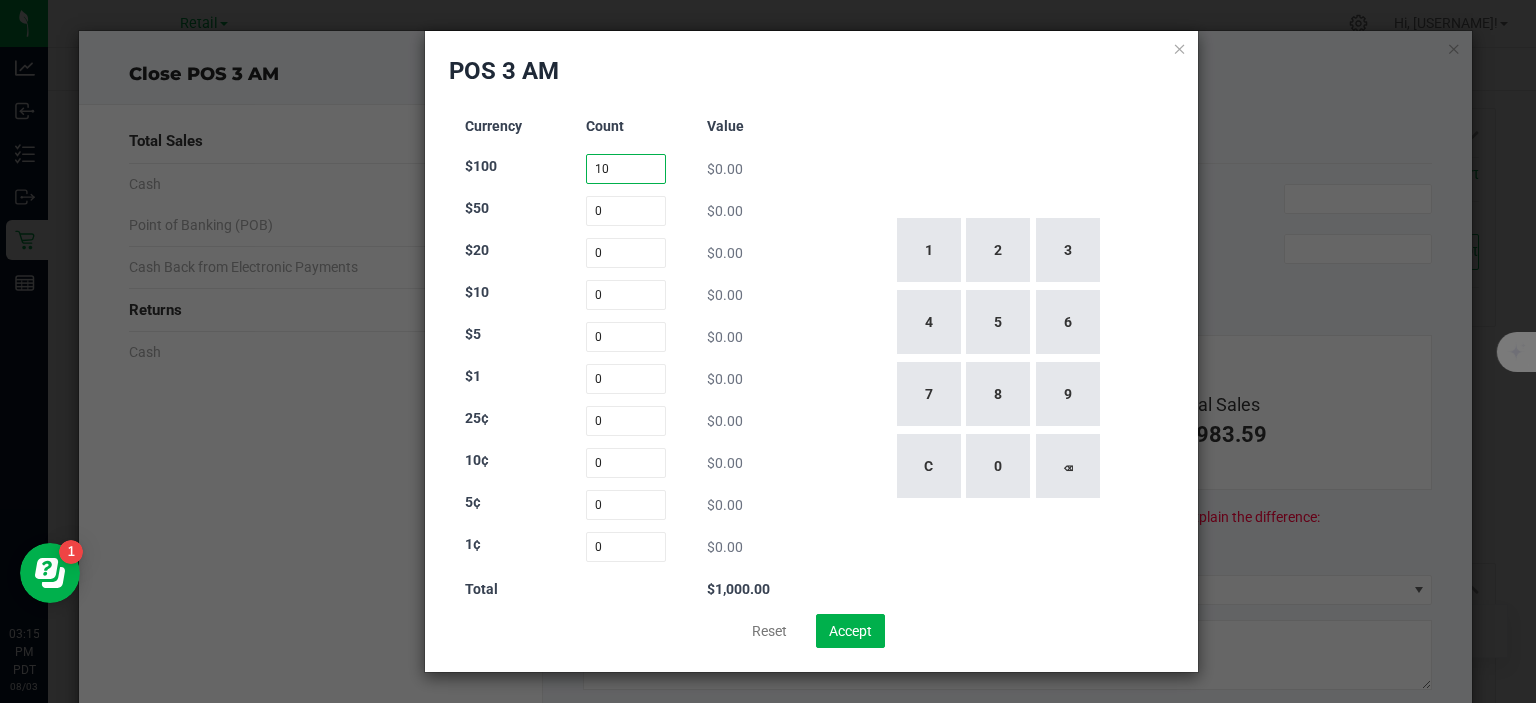 type on "10" 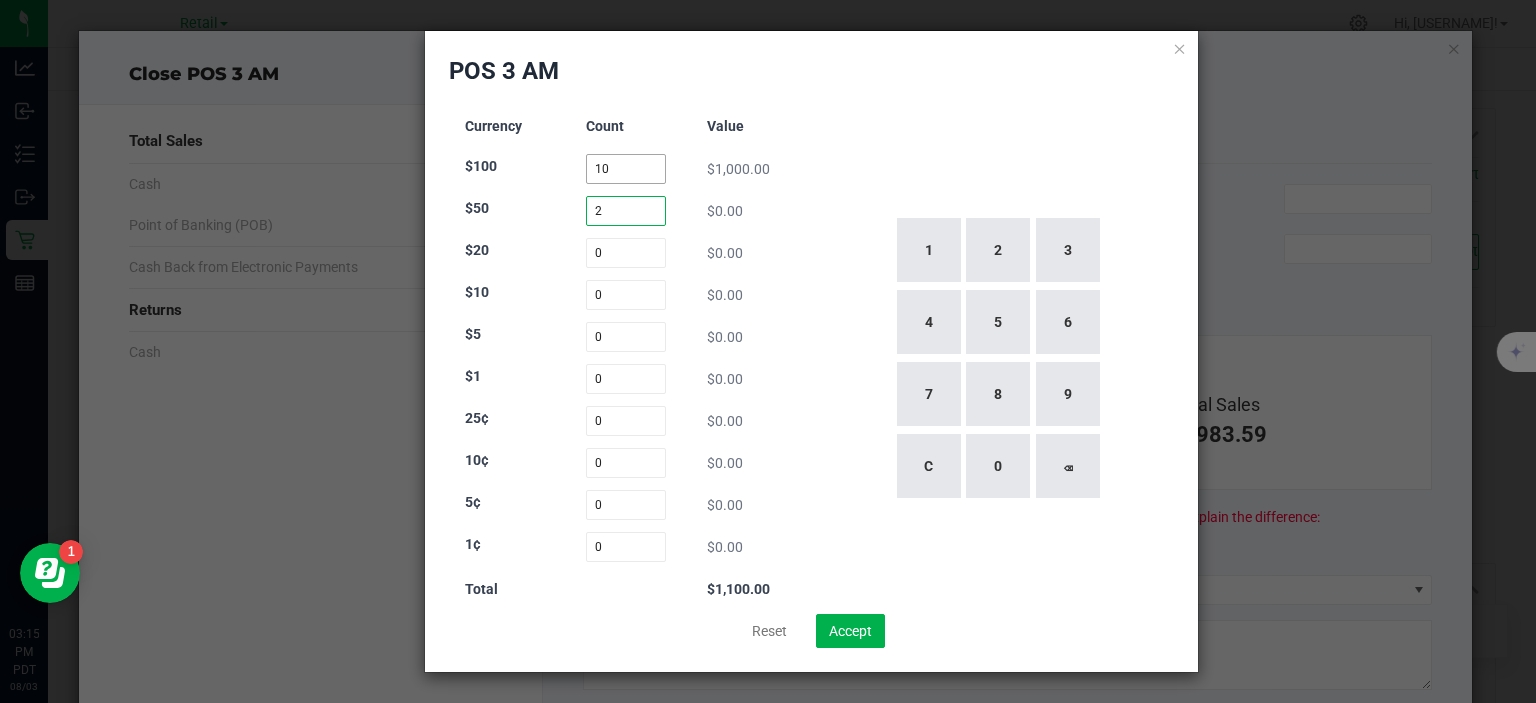 type on "2" 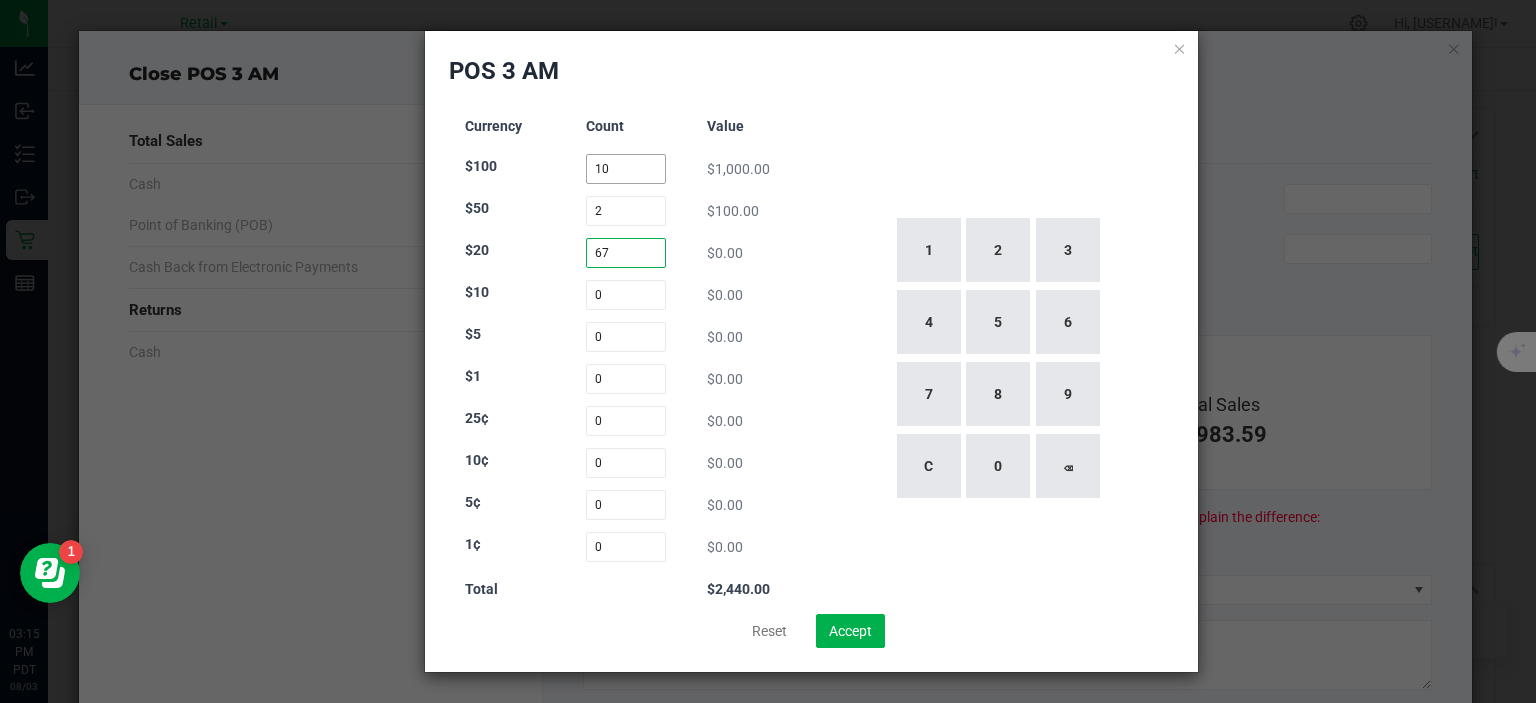 type on "67" 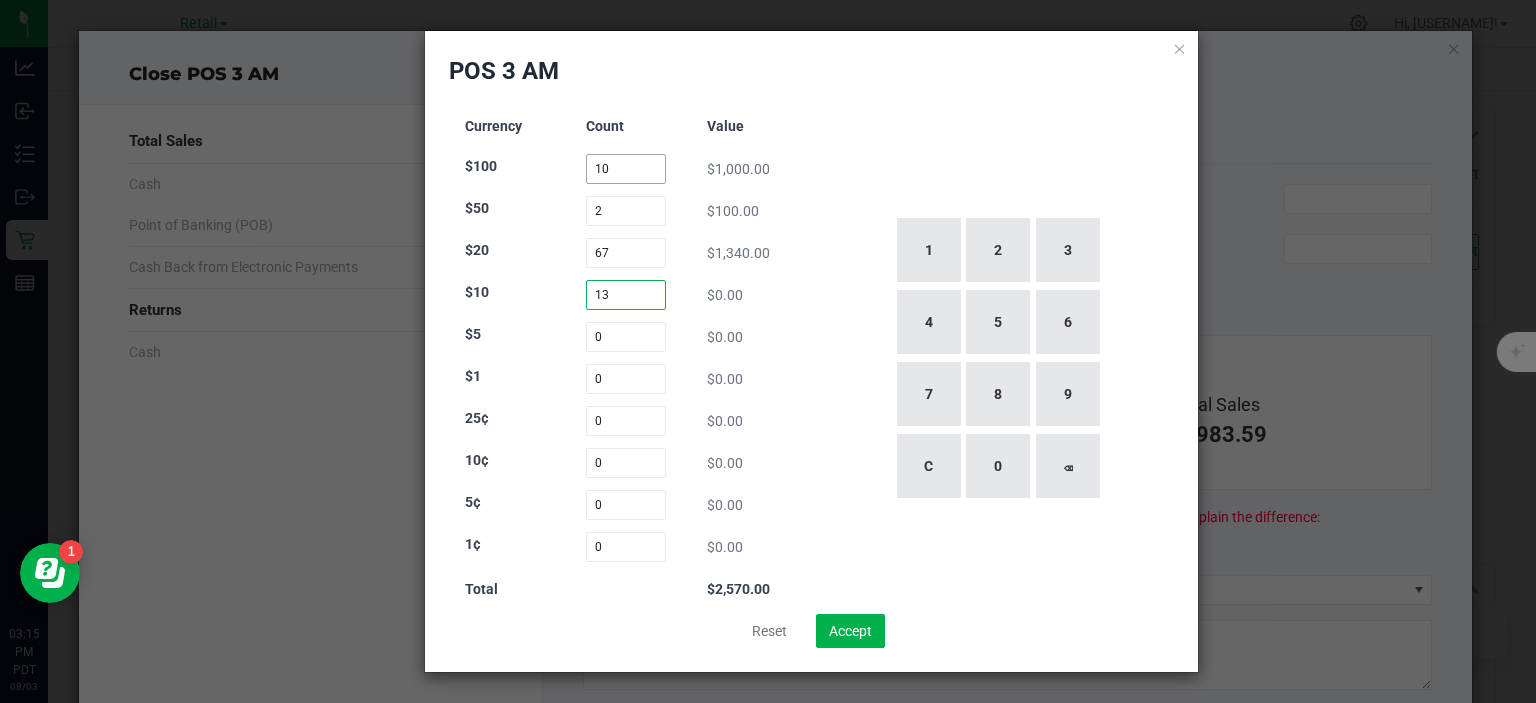 type on "13" 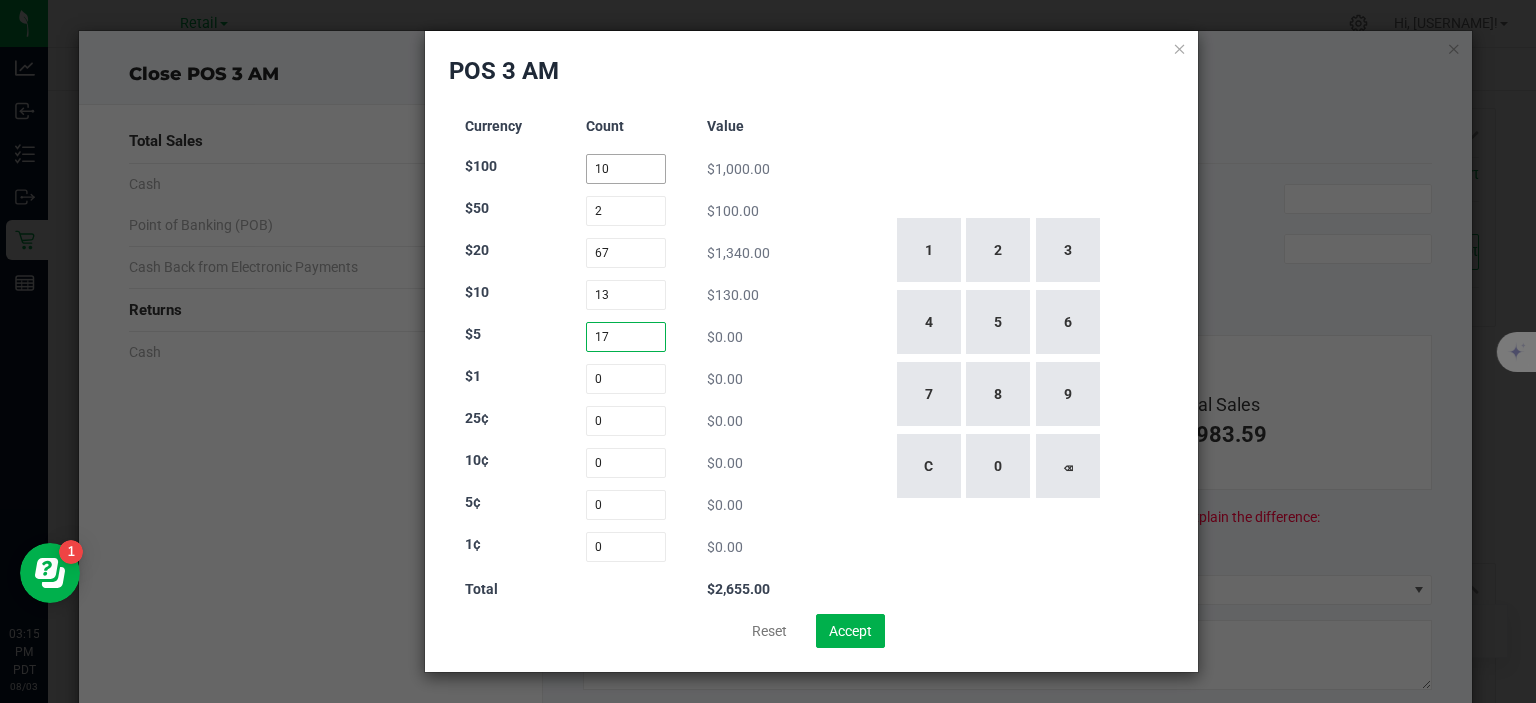 type on "17" 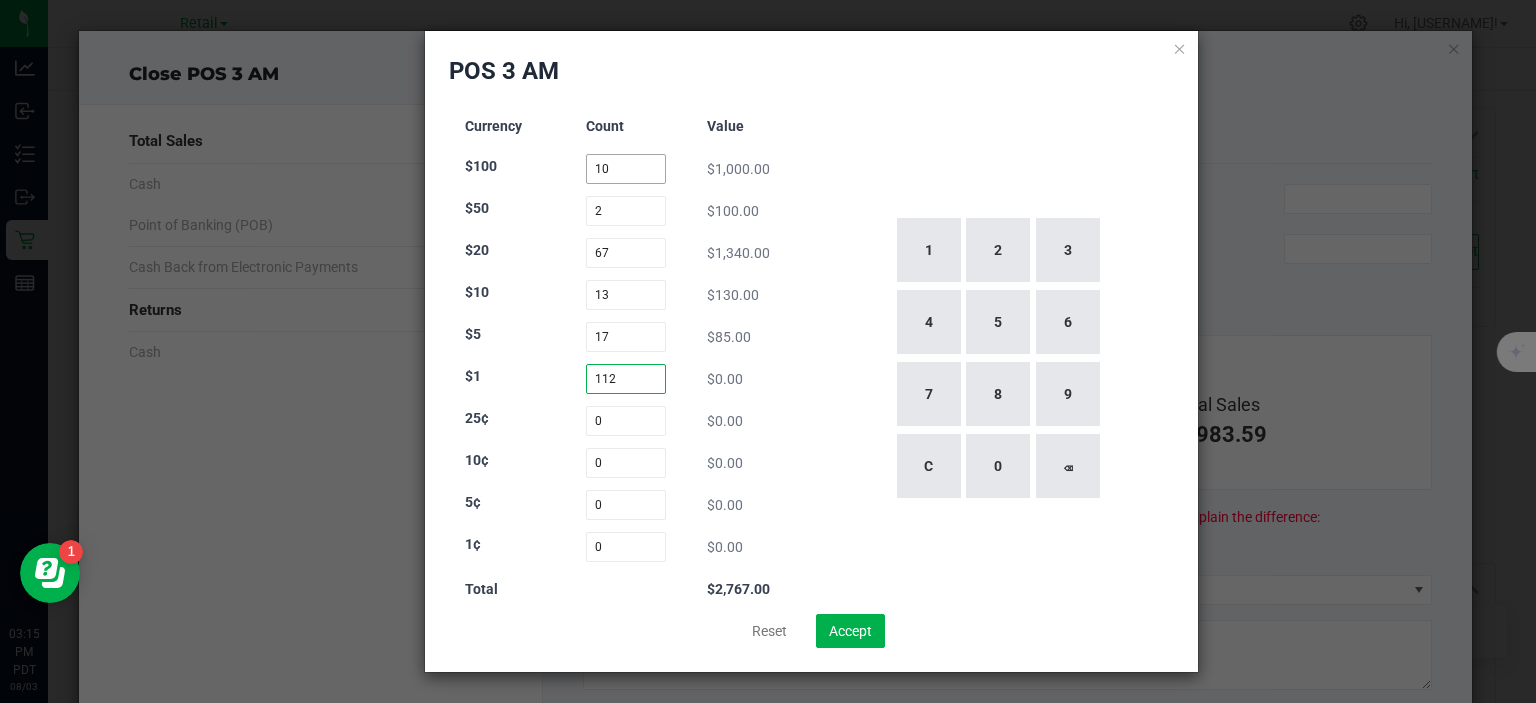 type on "112" 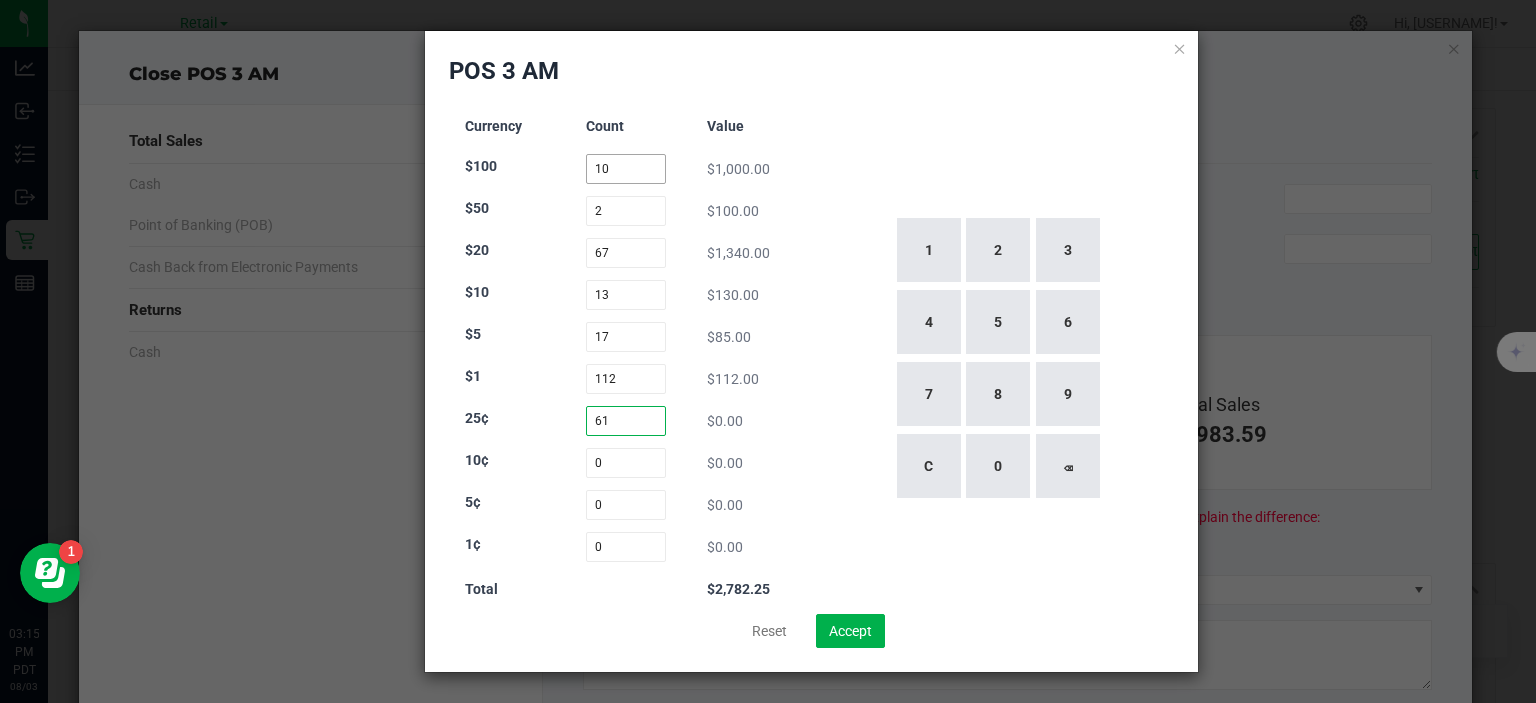 type on "61" 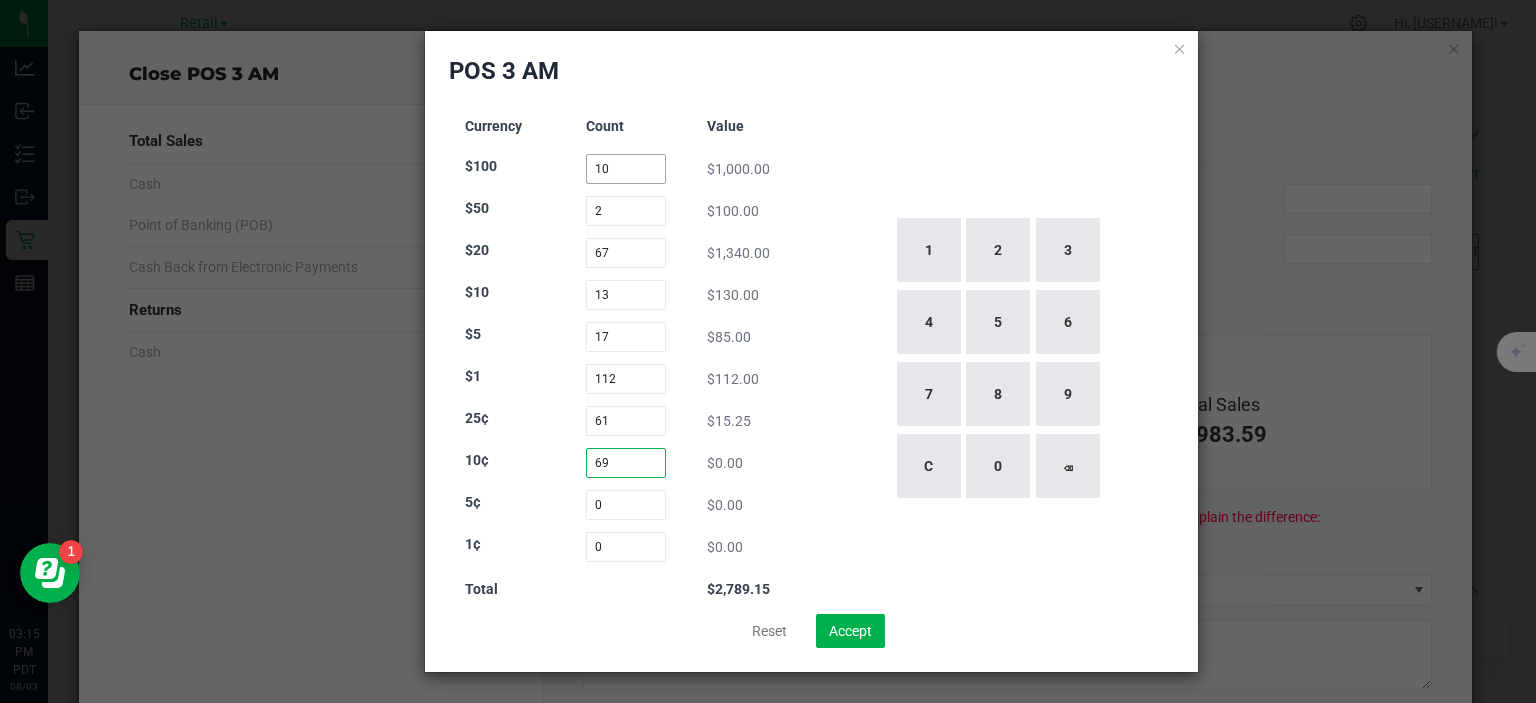 type on "69" 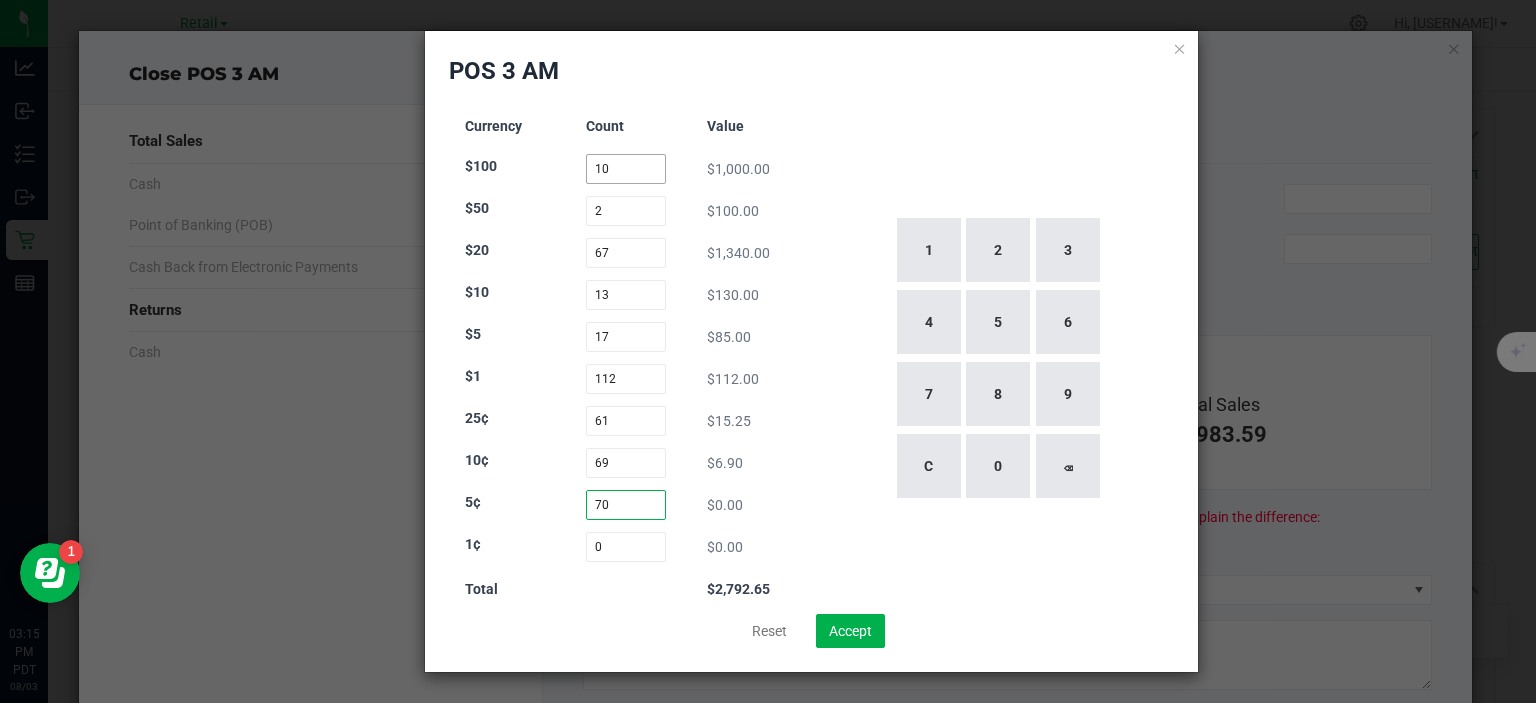 type on "70" 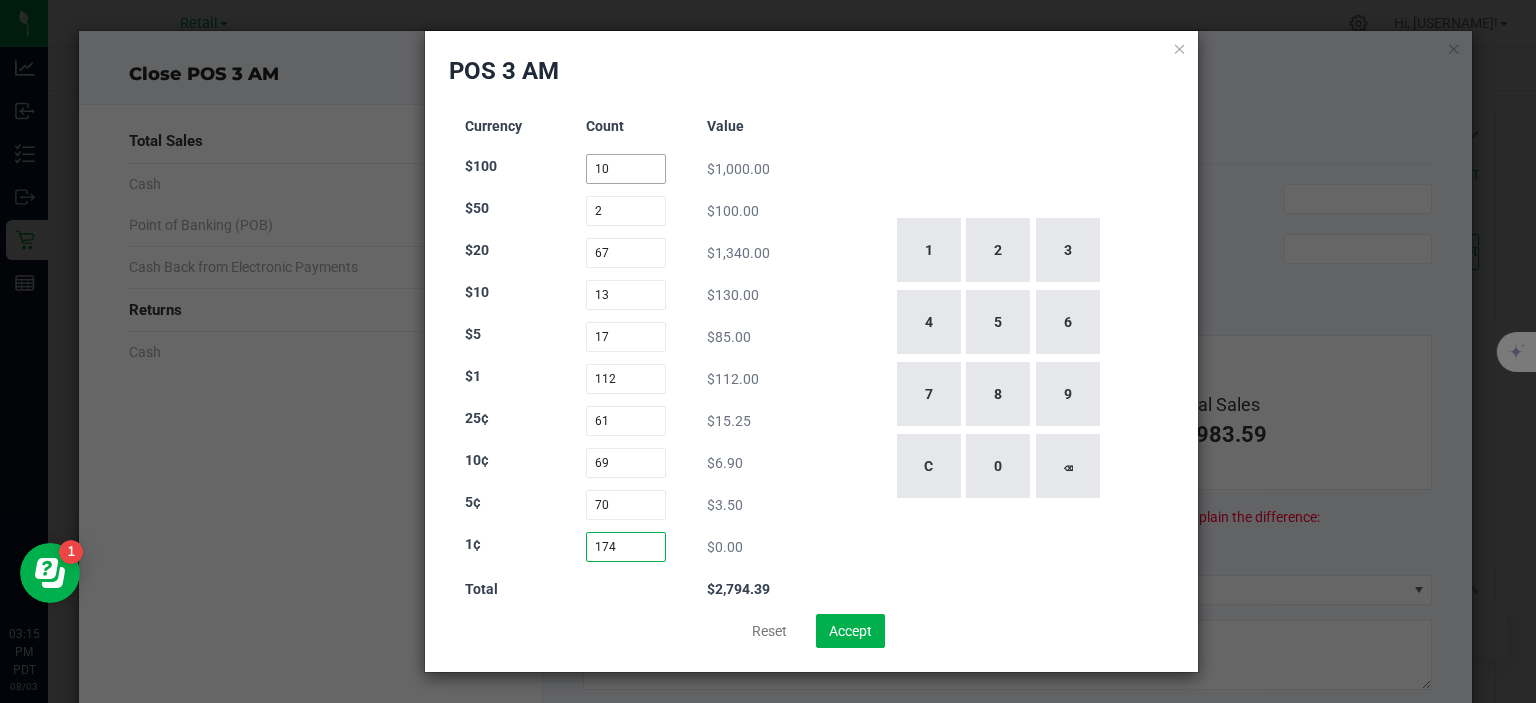 type on "174" 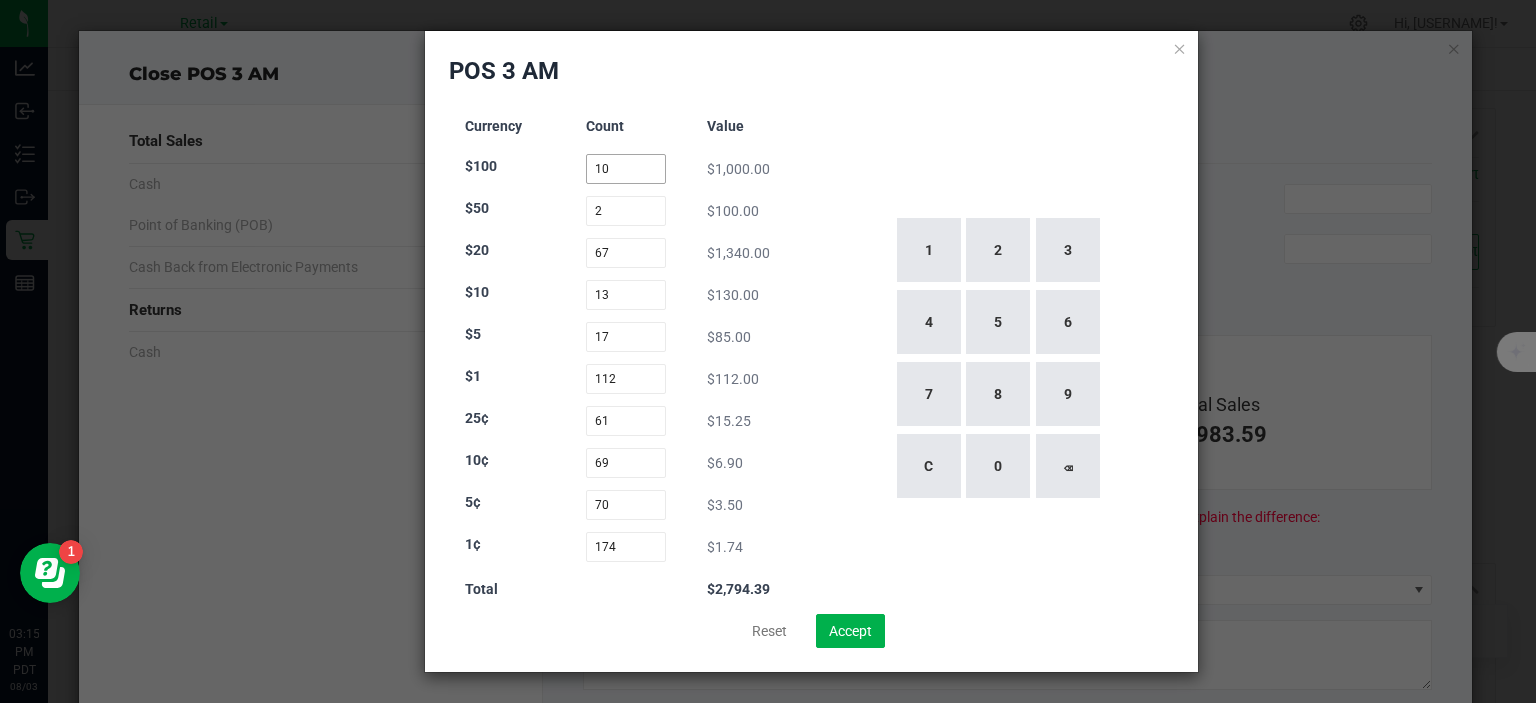 type 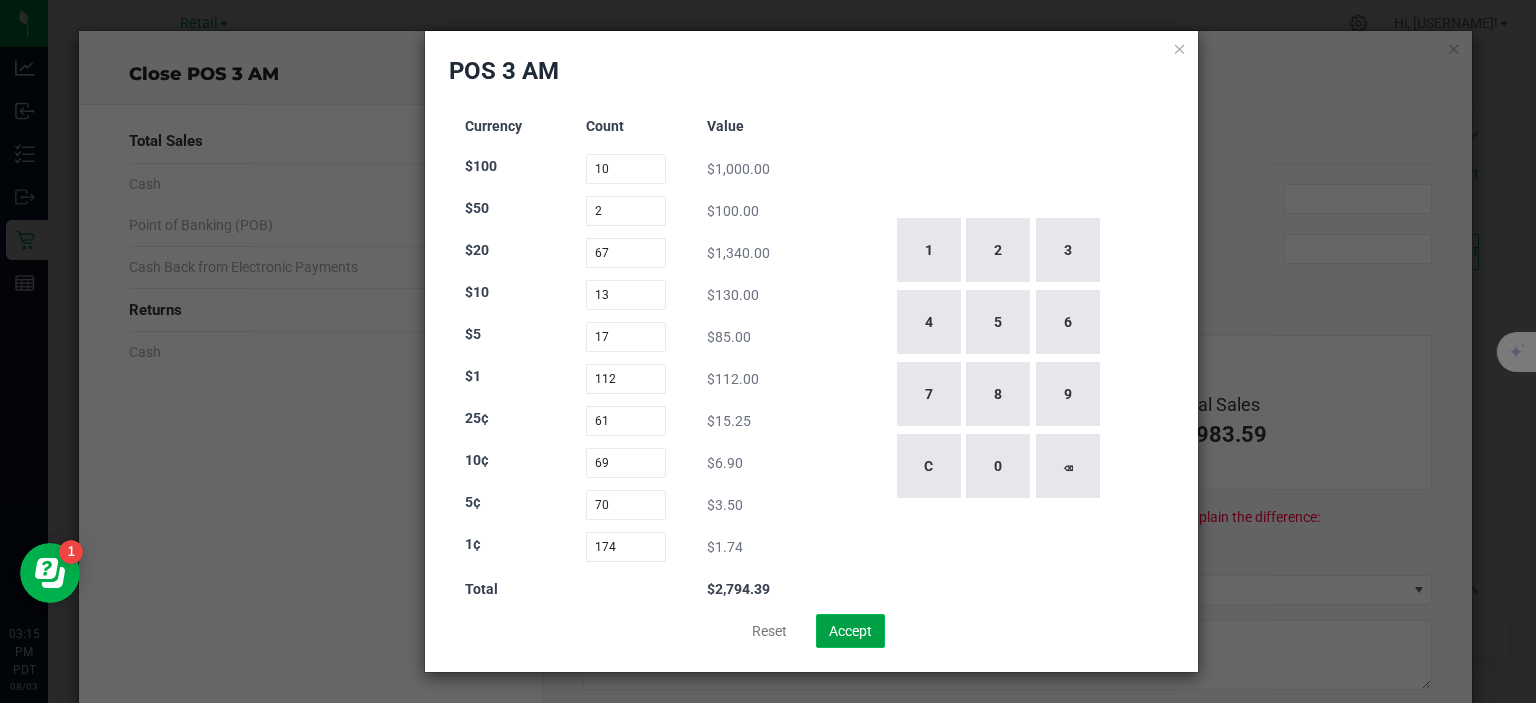 click on "Accept" 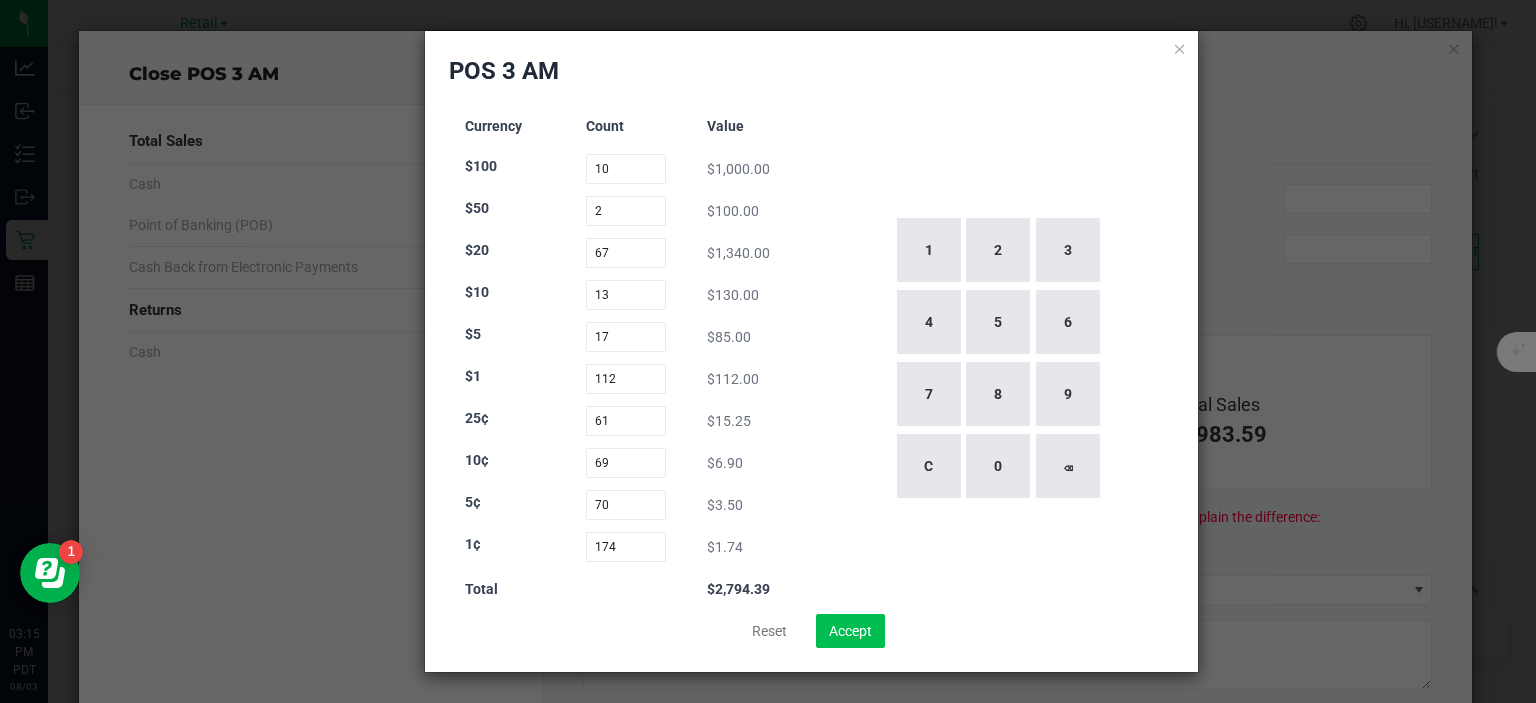 type on "$2,794.39" 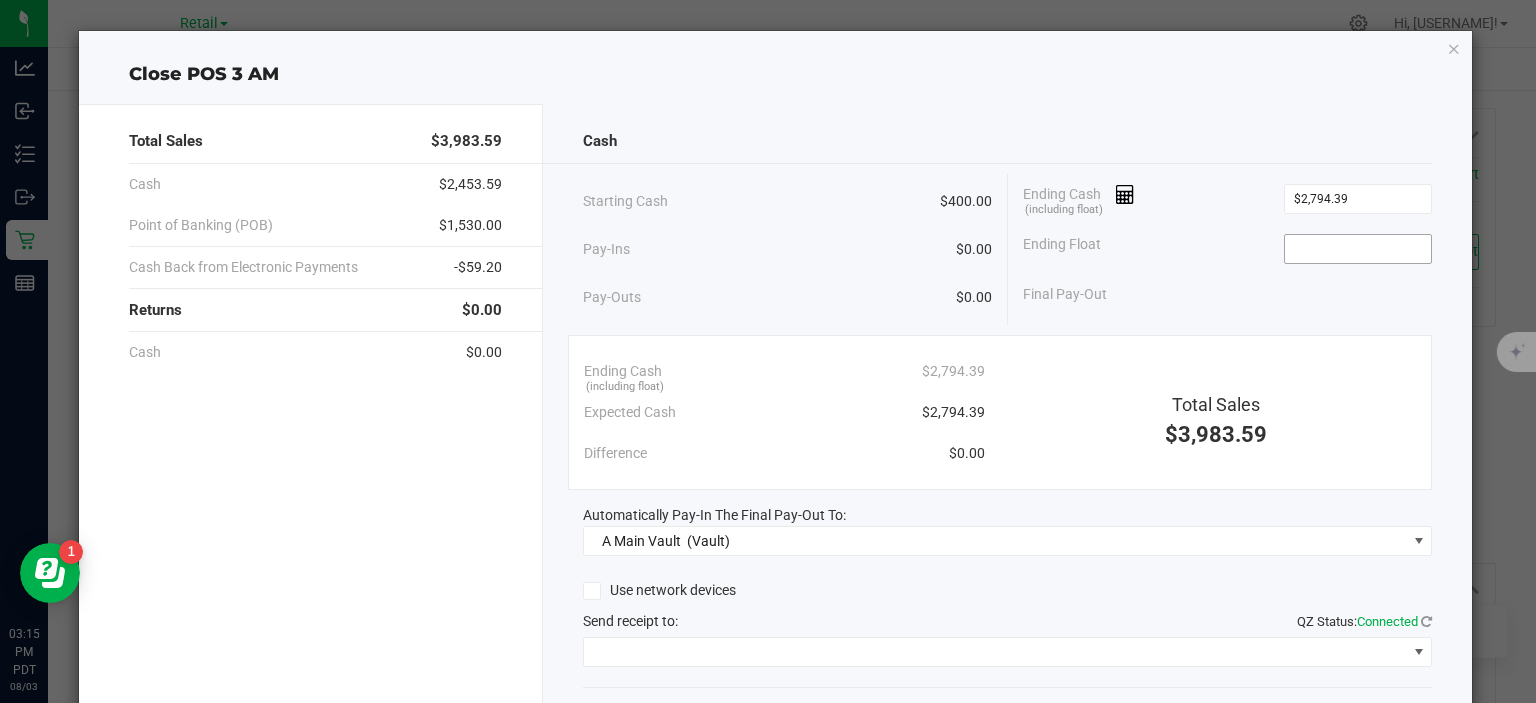 click at bounding box center [1358, 249] 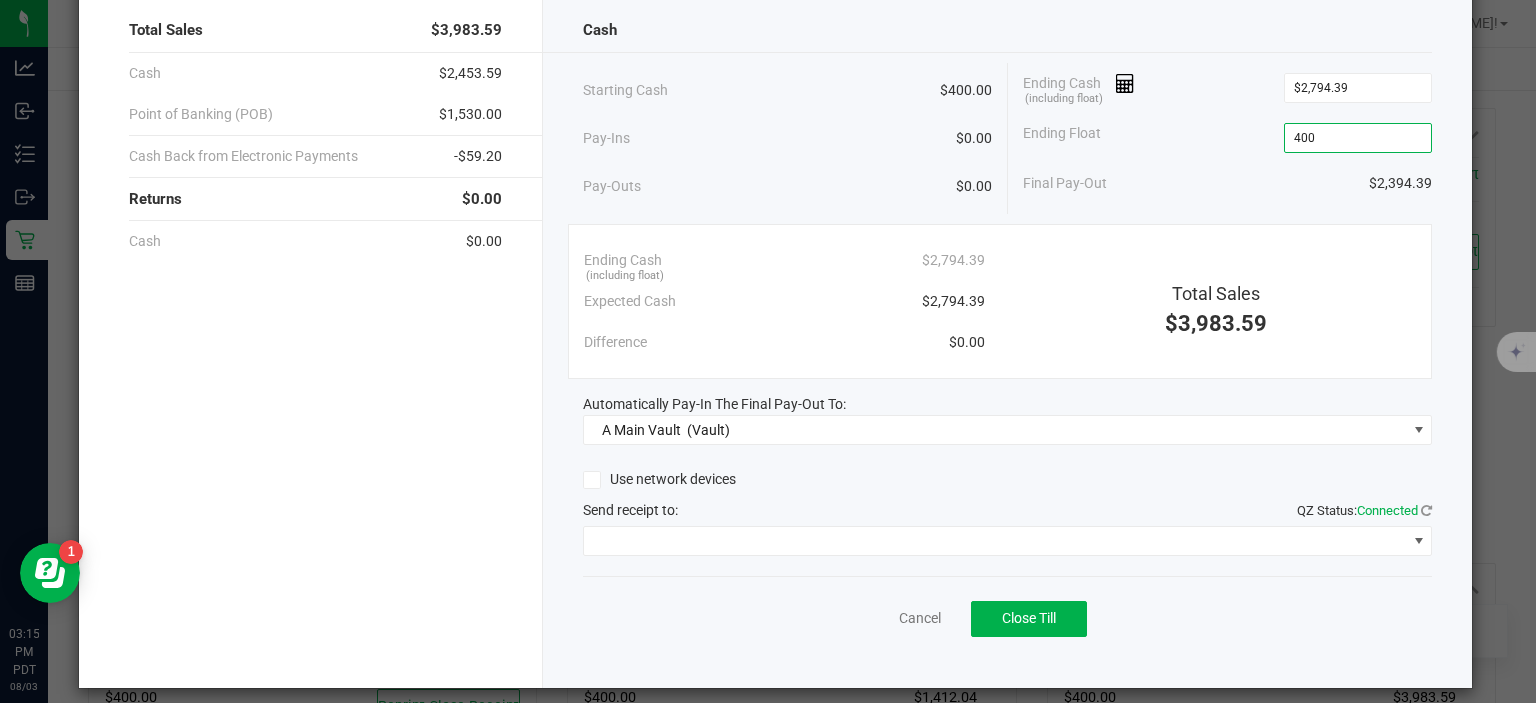 scroll, scrollTop: 116, scrollLeft: 0, axis: vertical 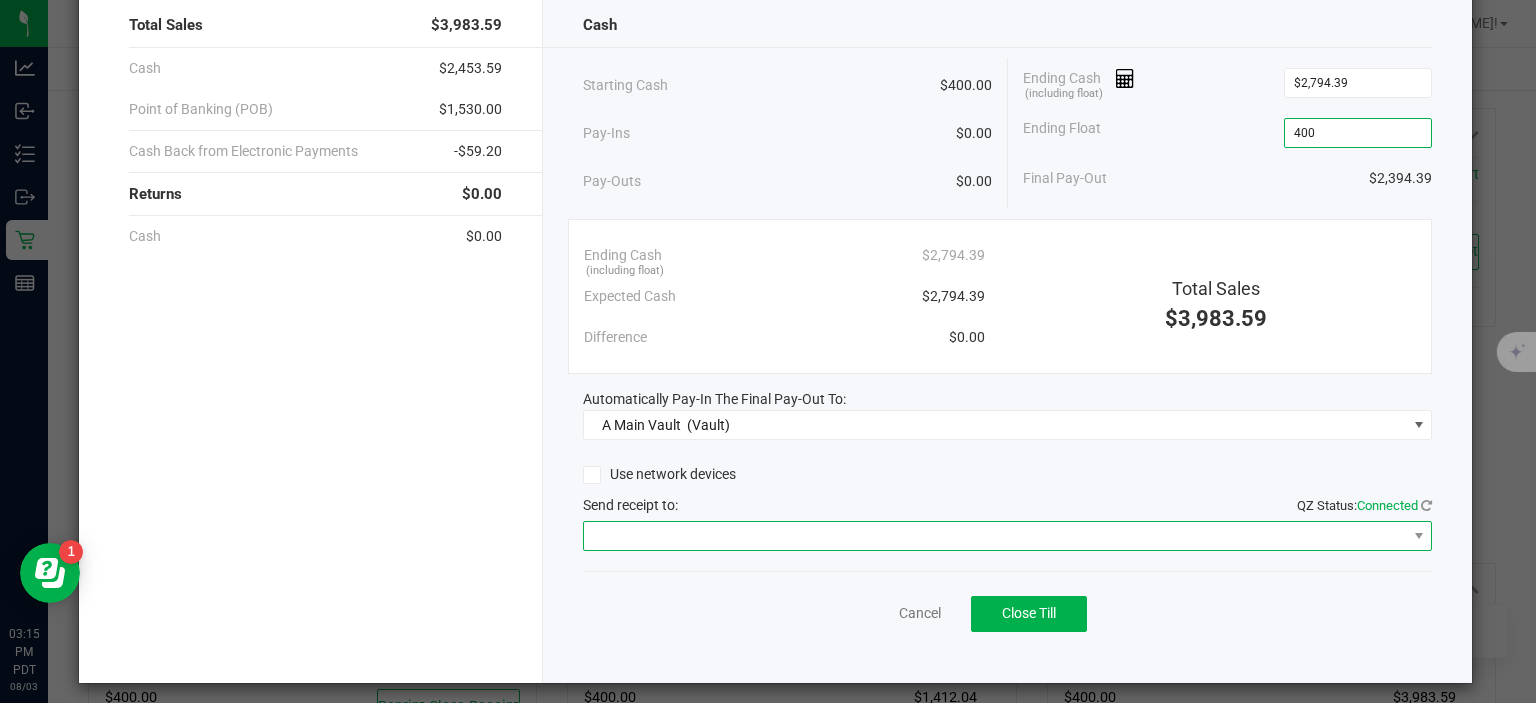 click at bounding box center (995, 536) 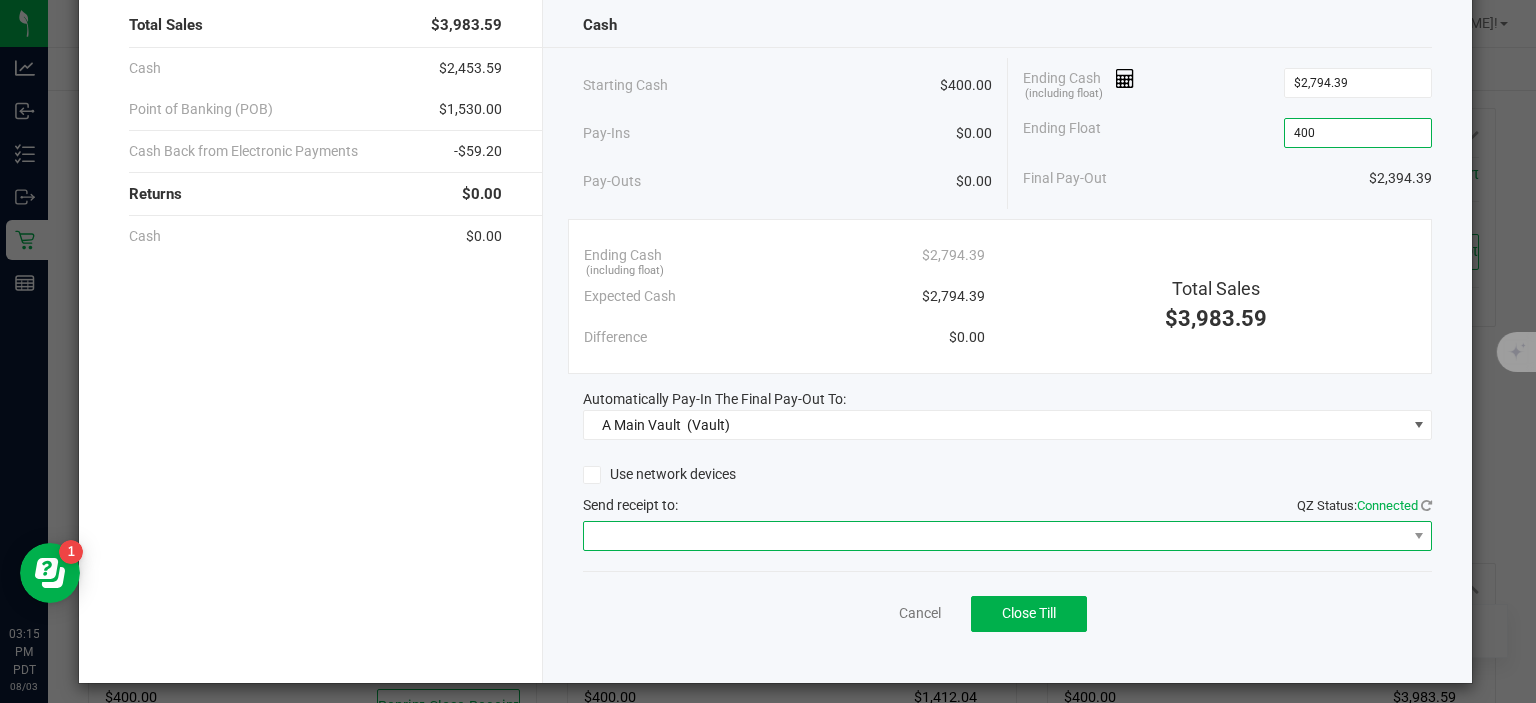 type on "$400.00" 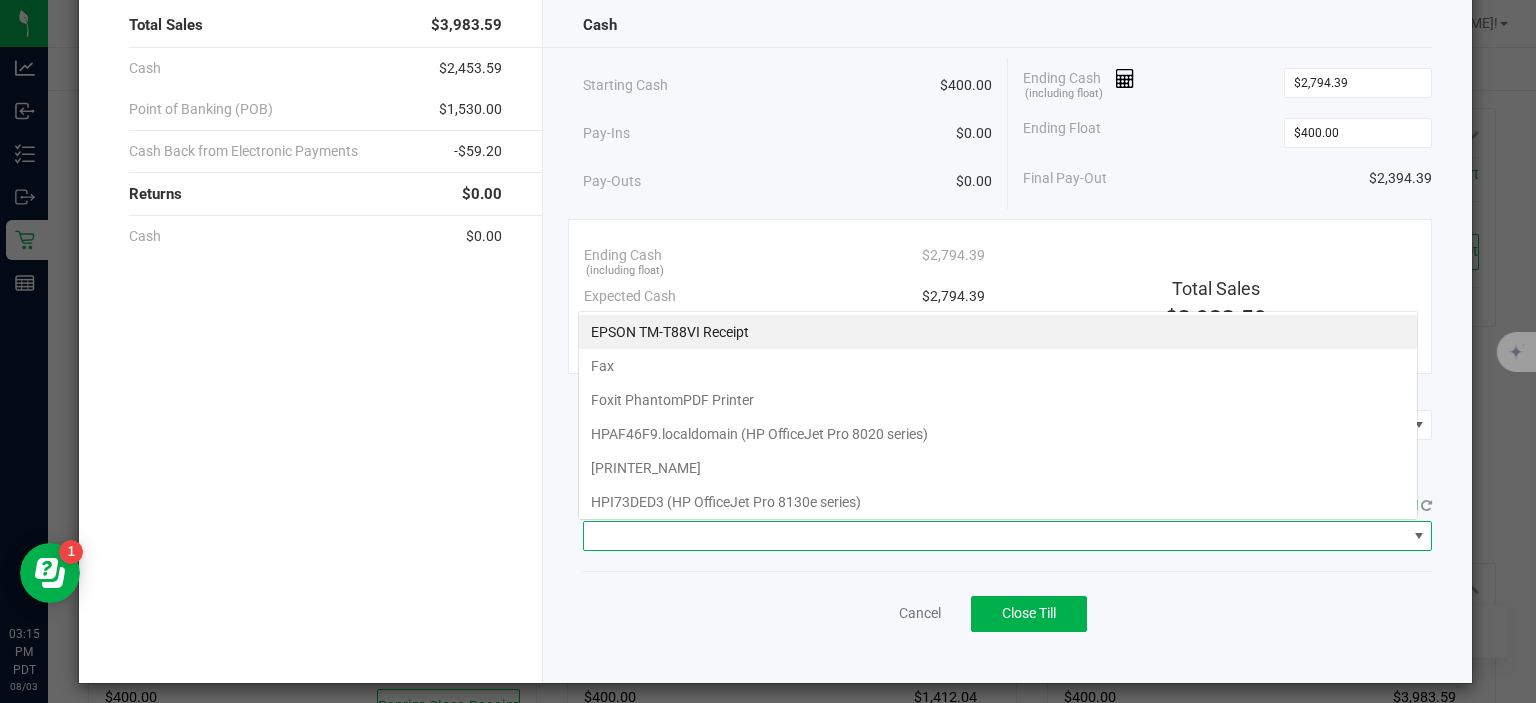 scroll, scrollTop: 99970, scrollLeft: 99159, axis: both 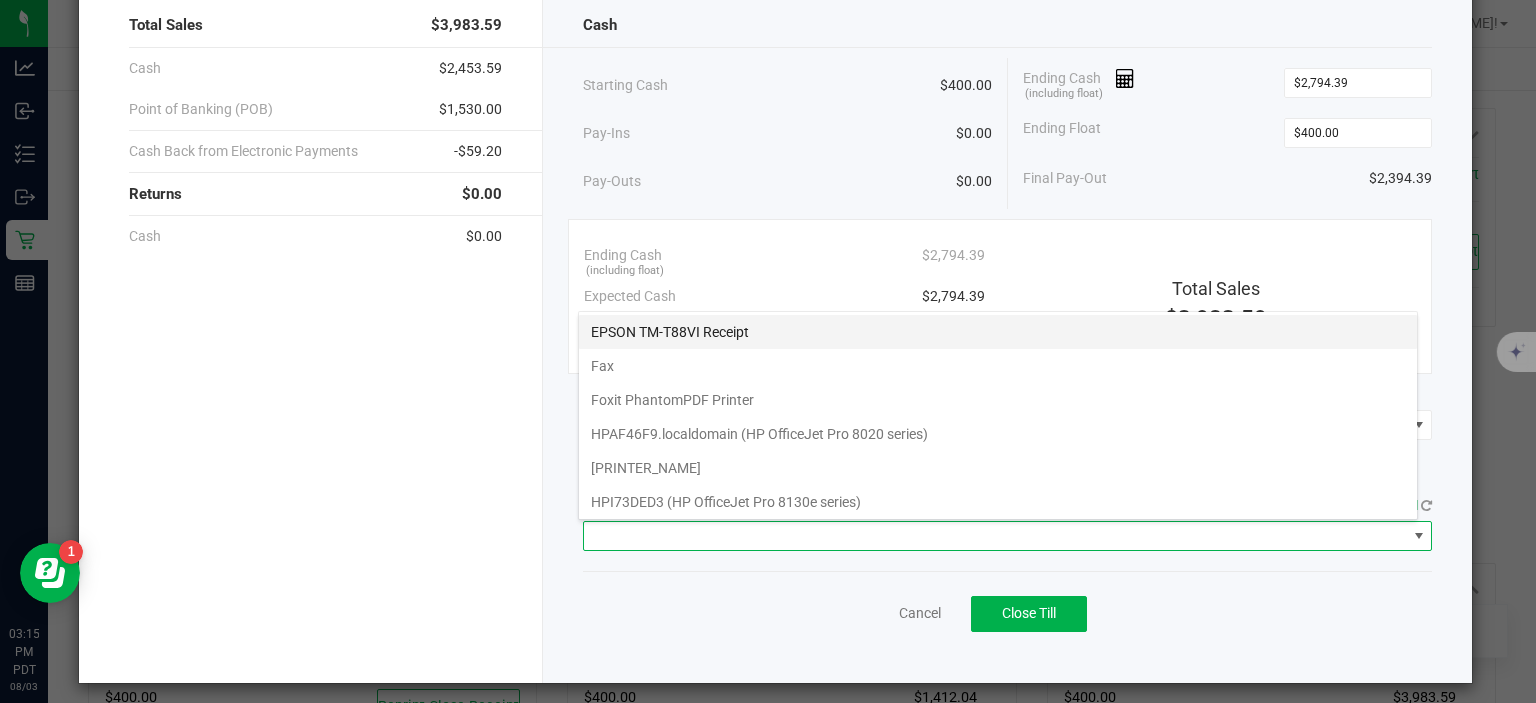 click on "EPSON TM-T88VI Receipt" at bounding box center [998, 332] 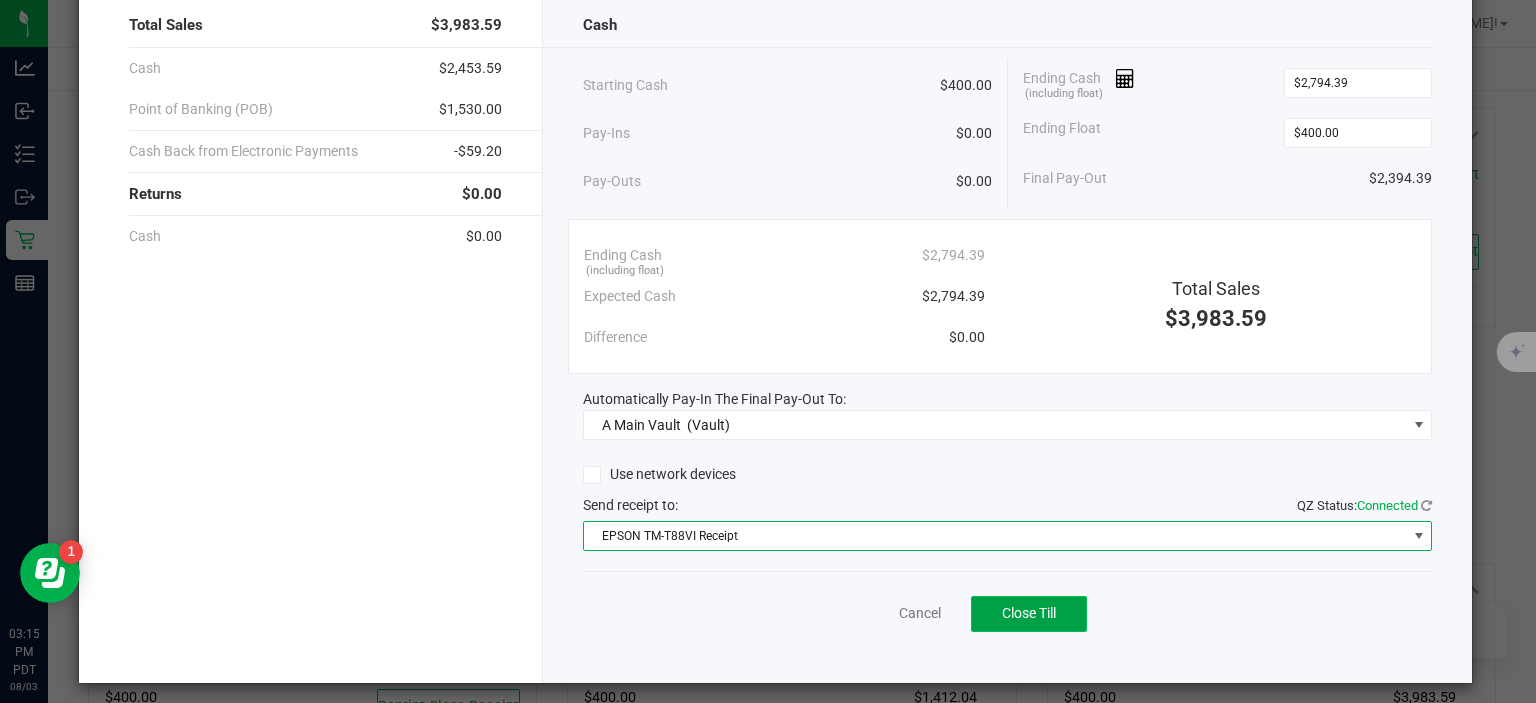 click on "Close Till" 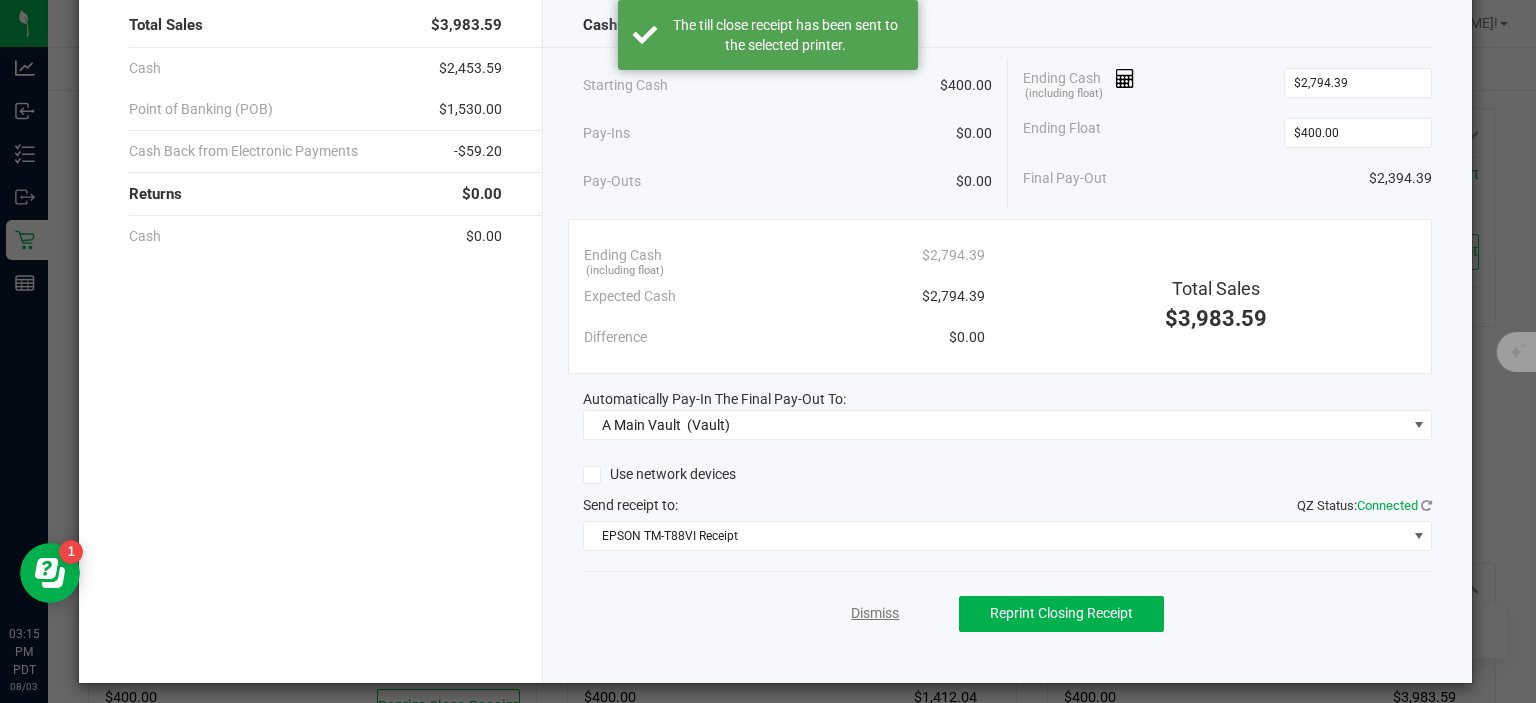 click on "Dismiss" 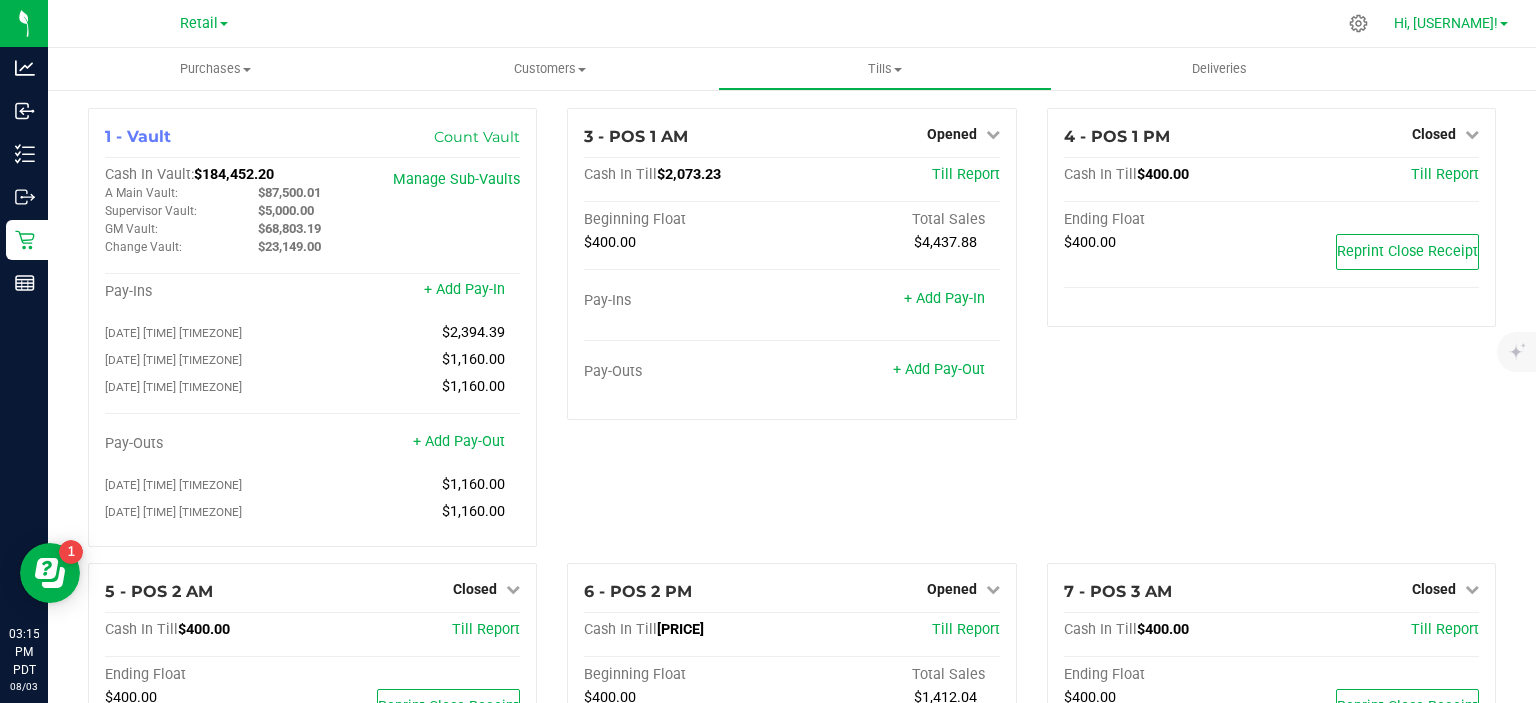 click at bounding box center [1504, 24] 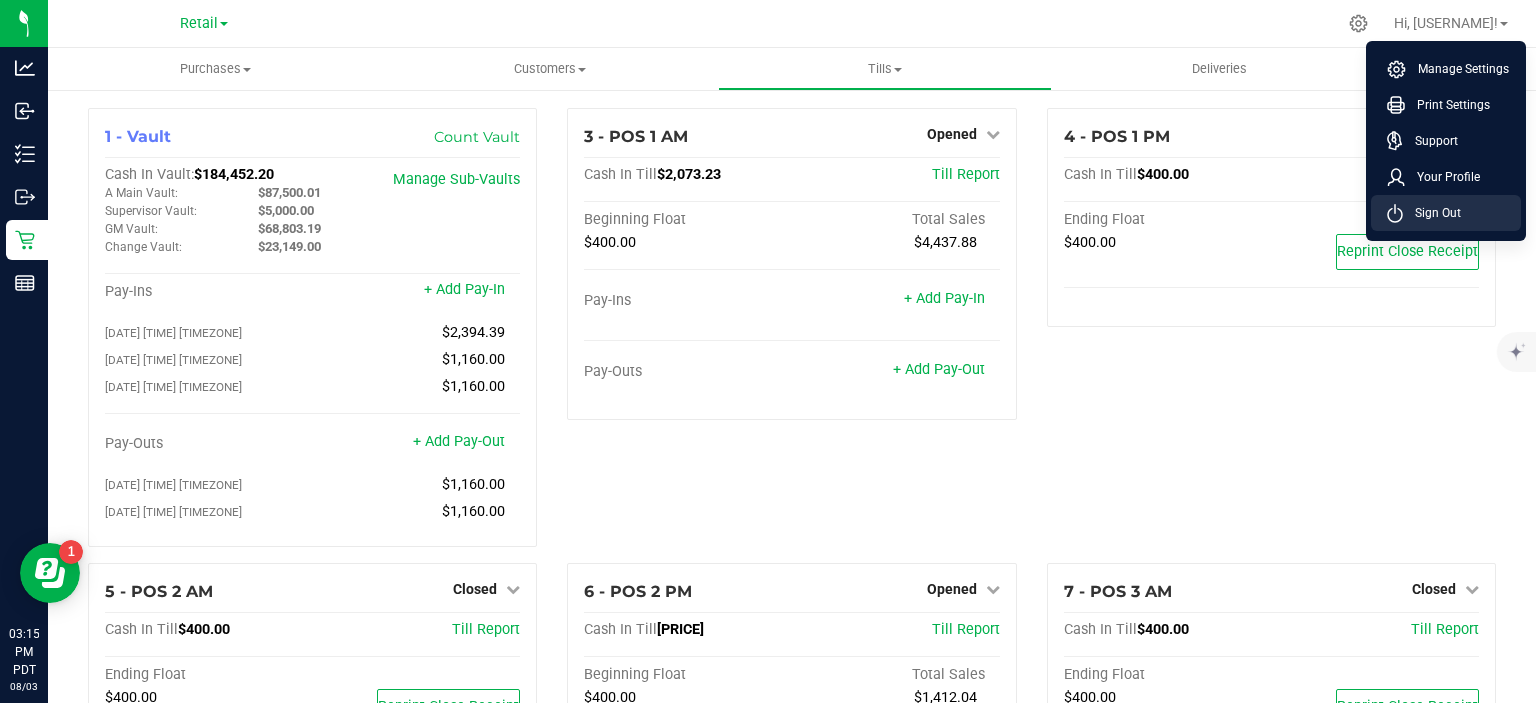 click on "Sign Out" at bounding box center (1446, 213) 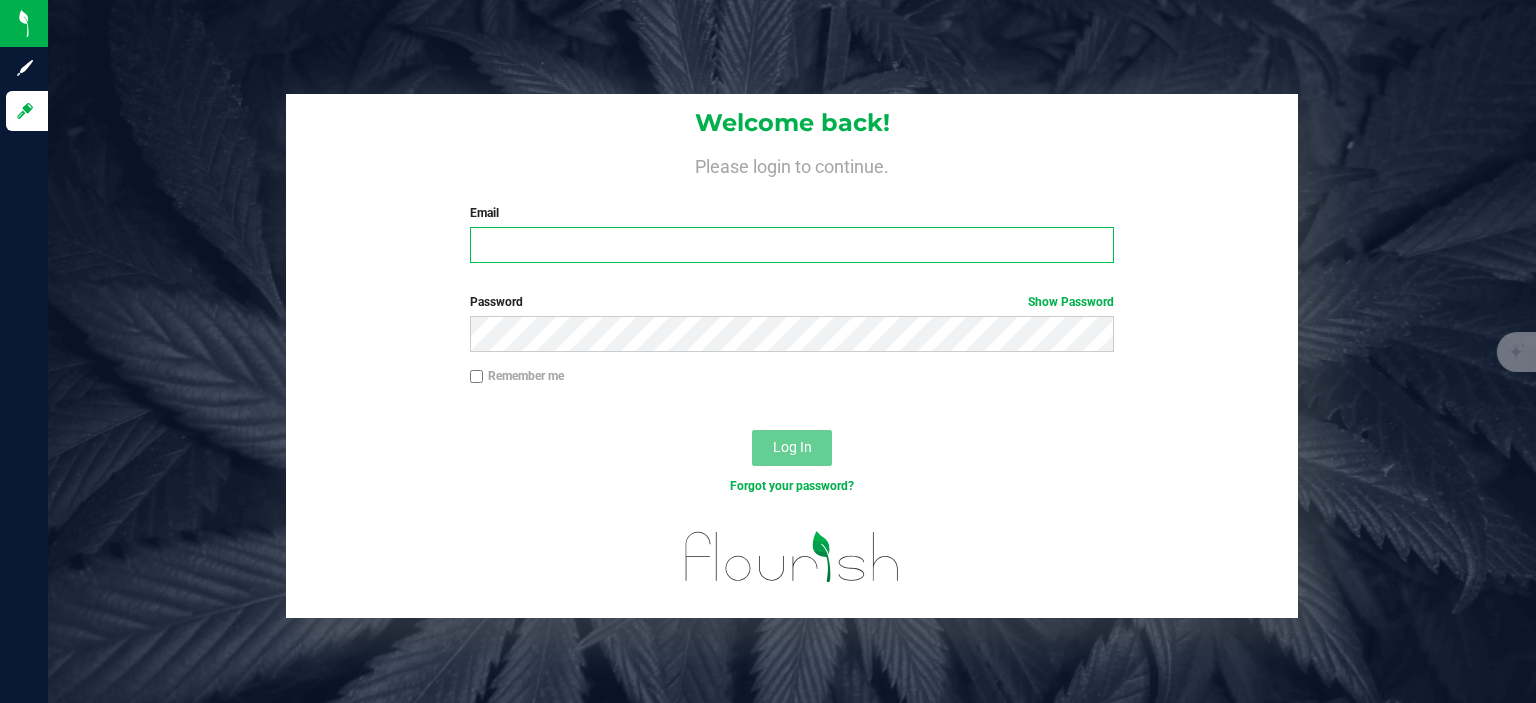 click on "Email" at bounding box center [792, 245] 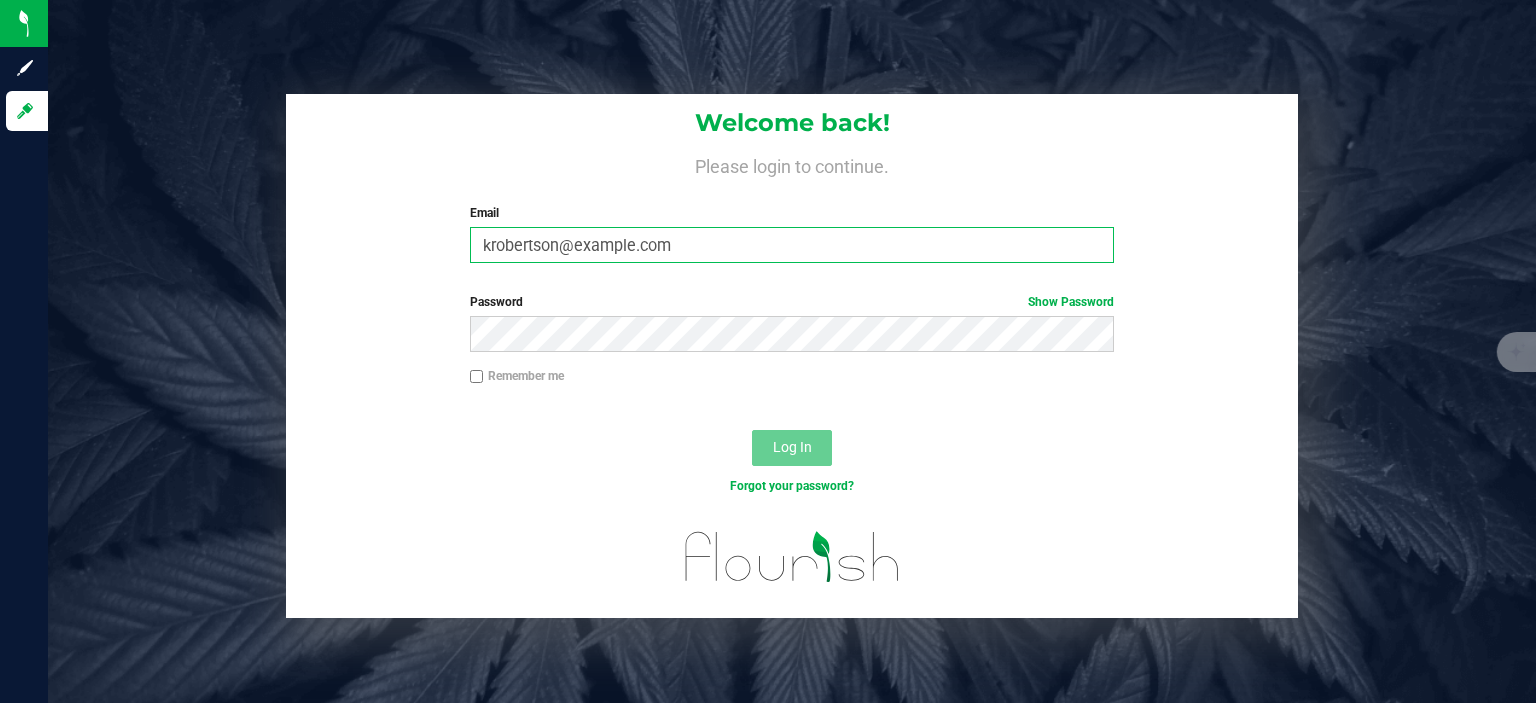 type on "krobertson@example.com" 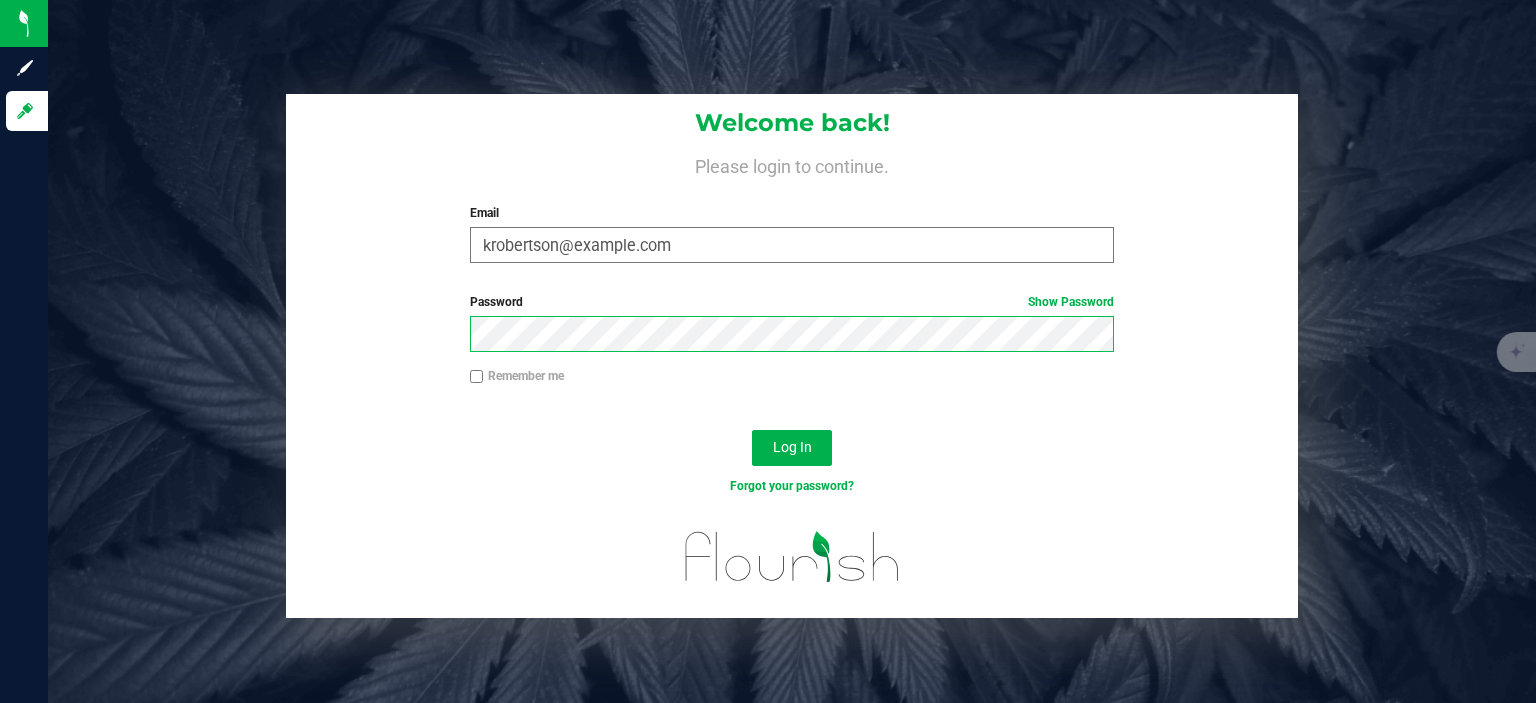 click on "Log In" at bounding box center [792, 448] 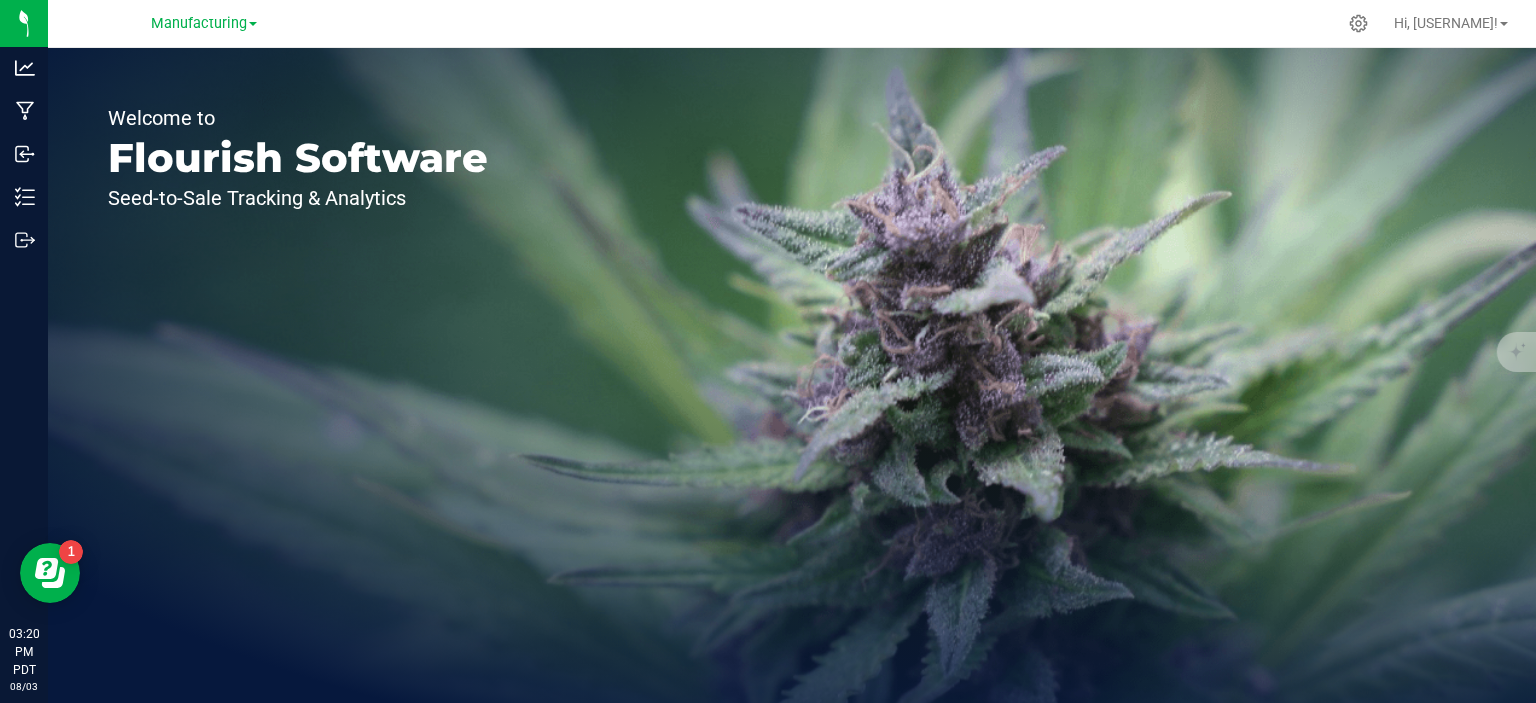 scroll, scrollTop: 0, scrollLeft: 0, axis: both 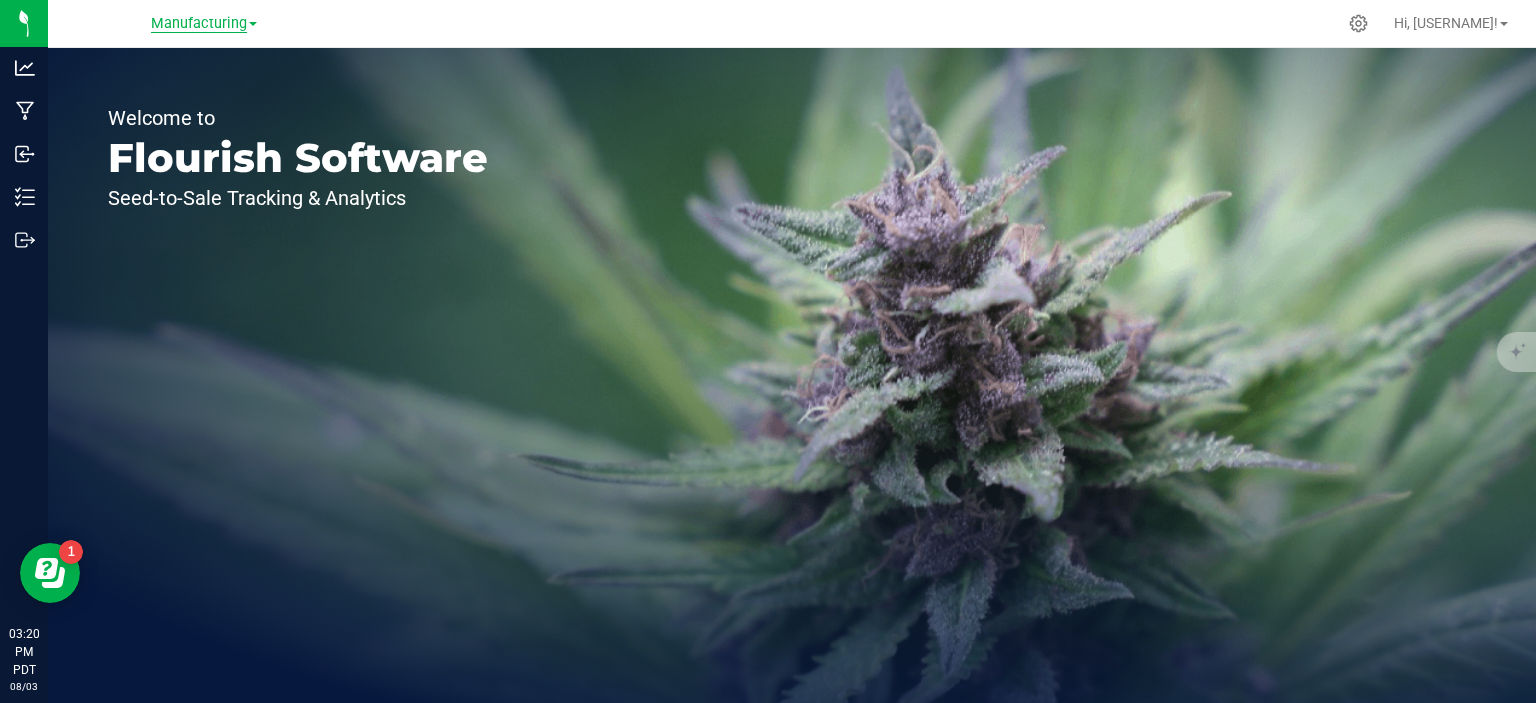 click on "Manufacturing" at bounding box center [199, 24] 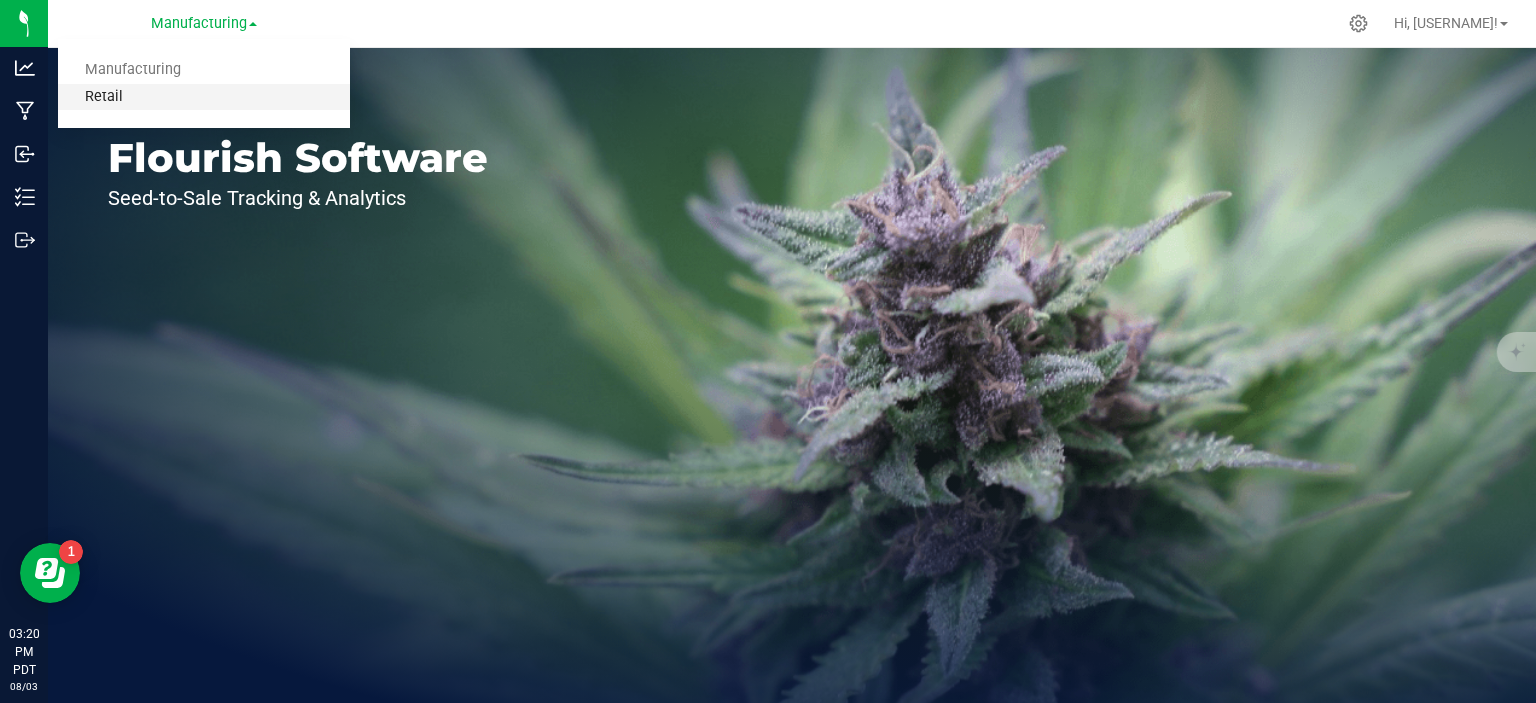 click on "Retail" at bounding box center [204, 97] 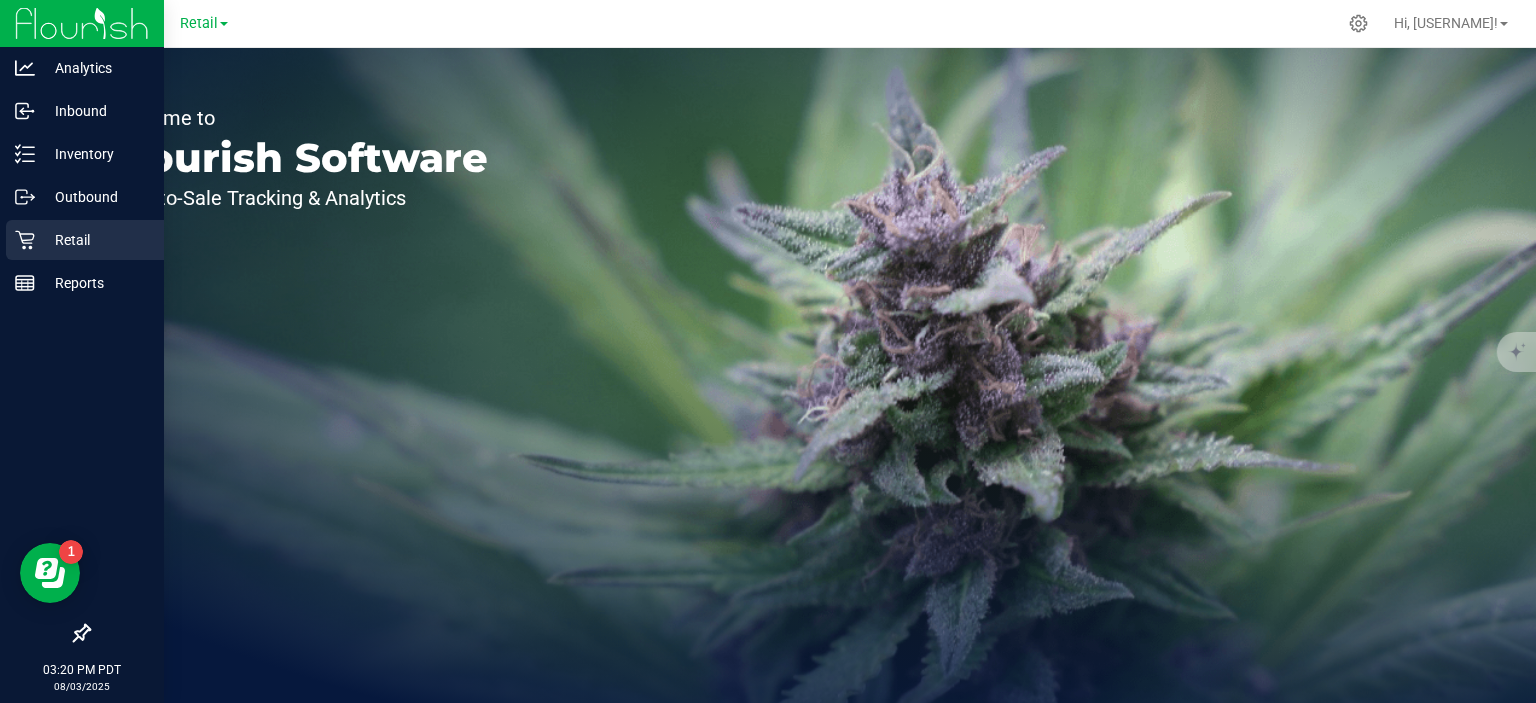 click 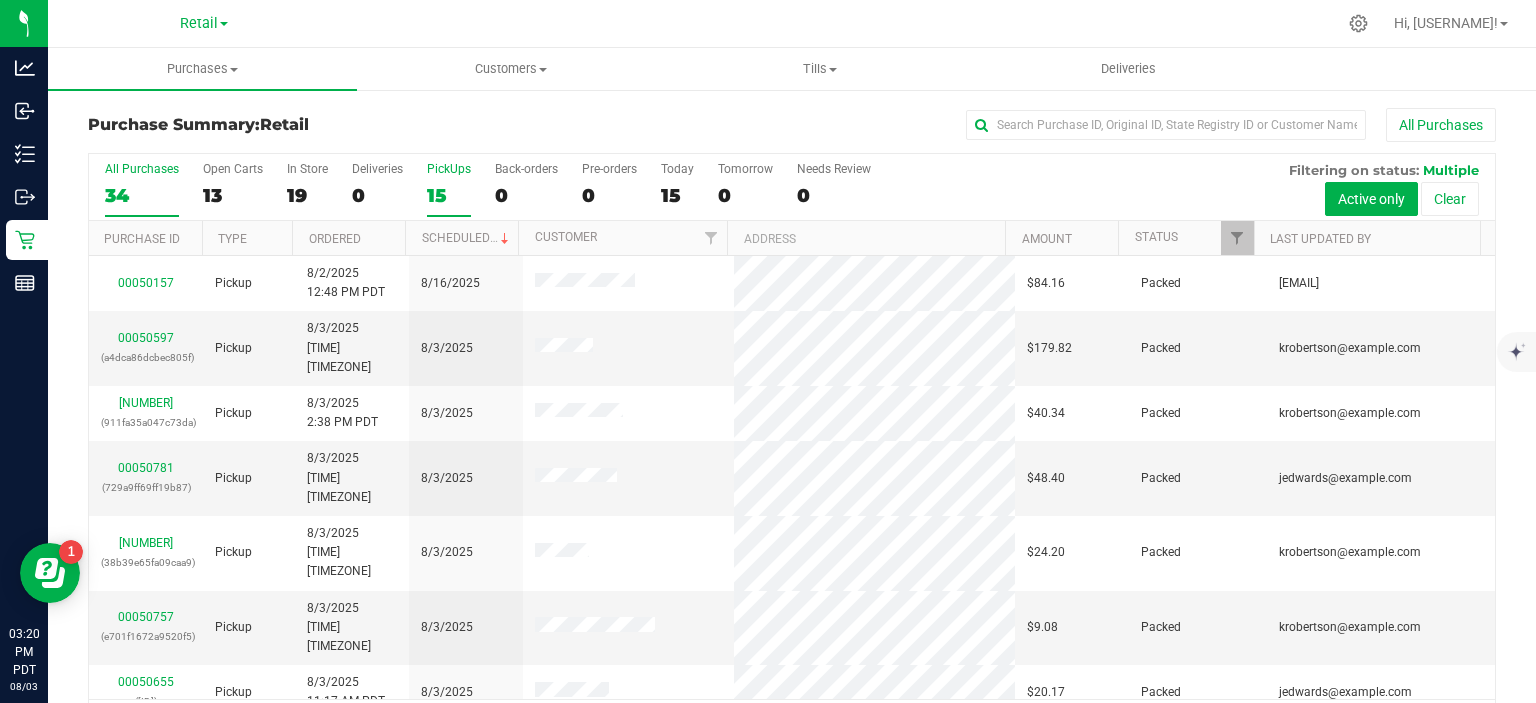 click on "15" at bounding box center [449, 195] 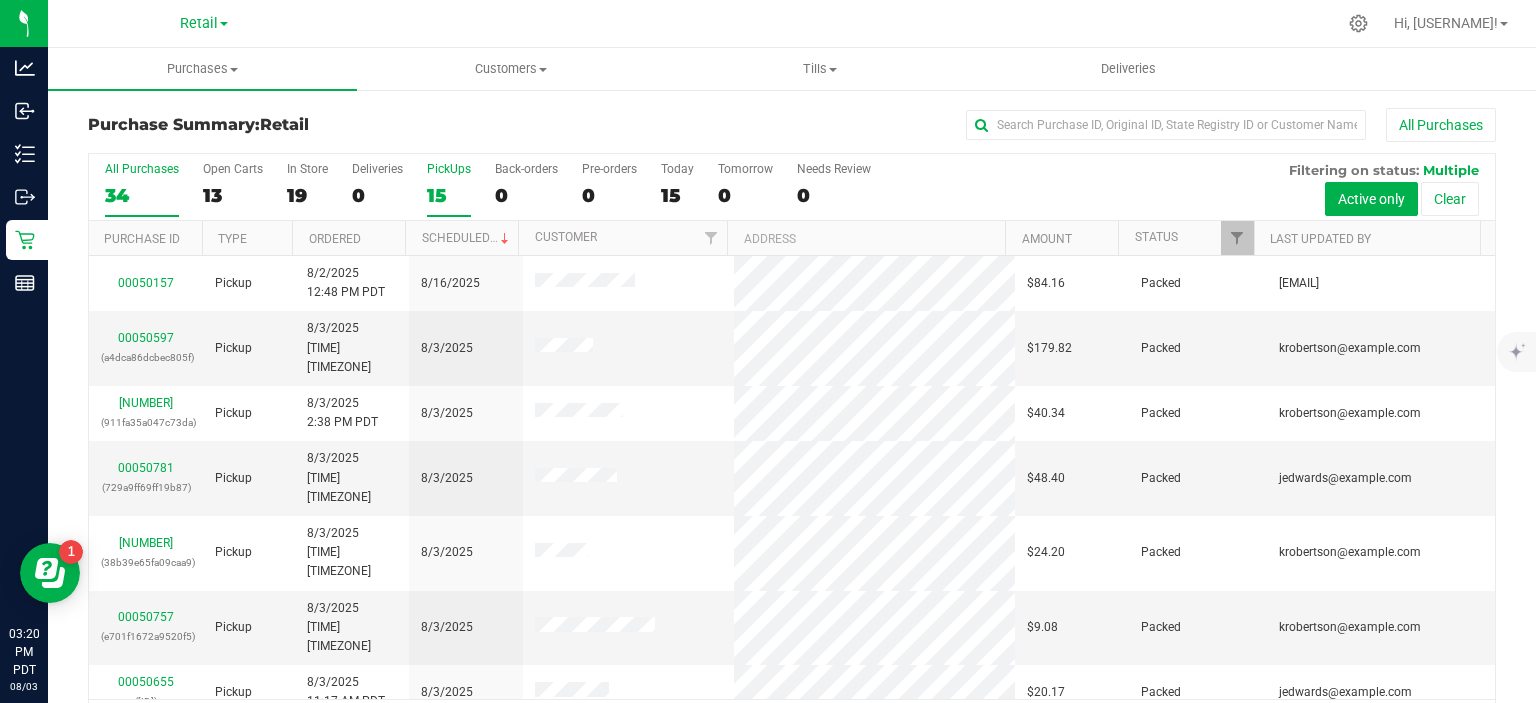 click on "PickUps
15" at bounding box center (0, 0) 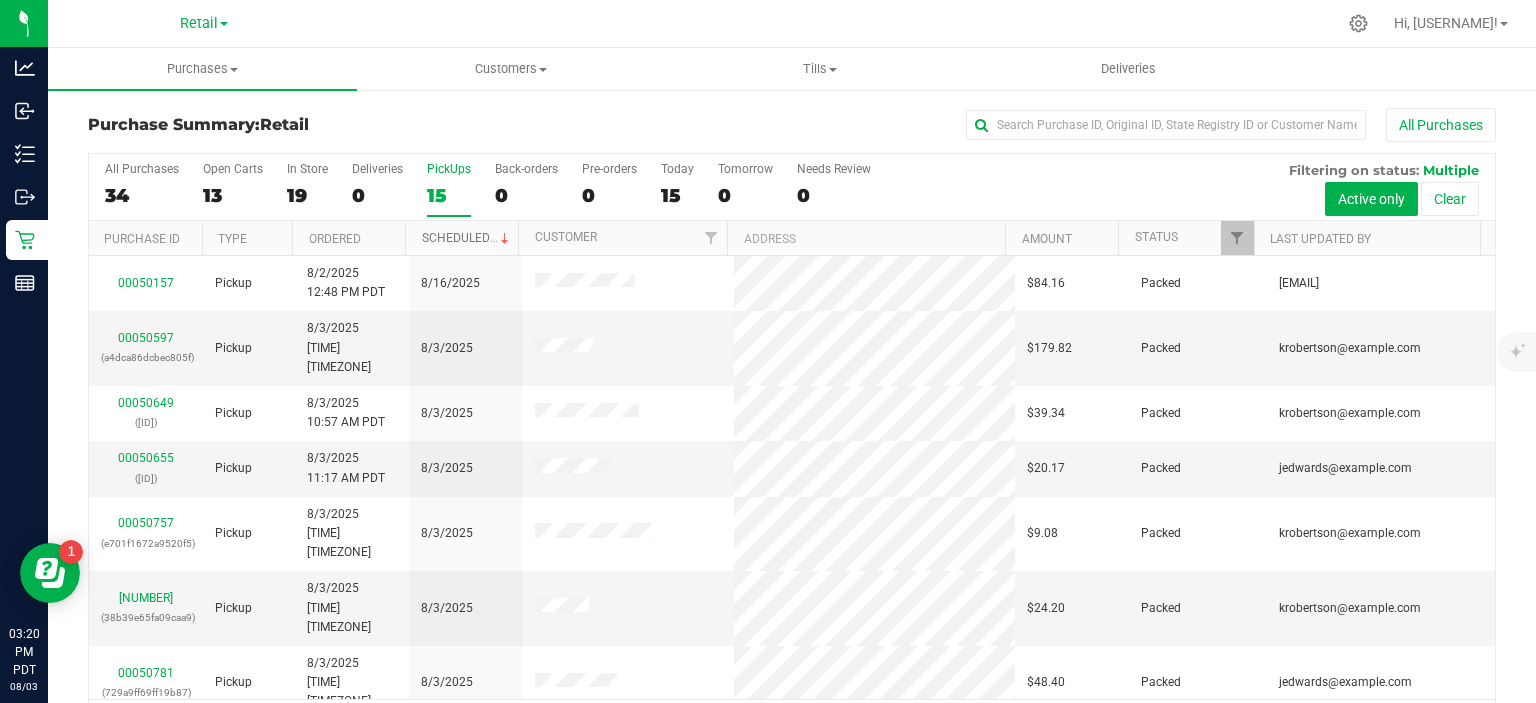 click on "Scheduled" at bounding box center [467, 238] 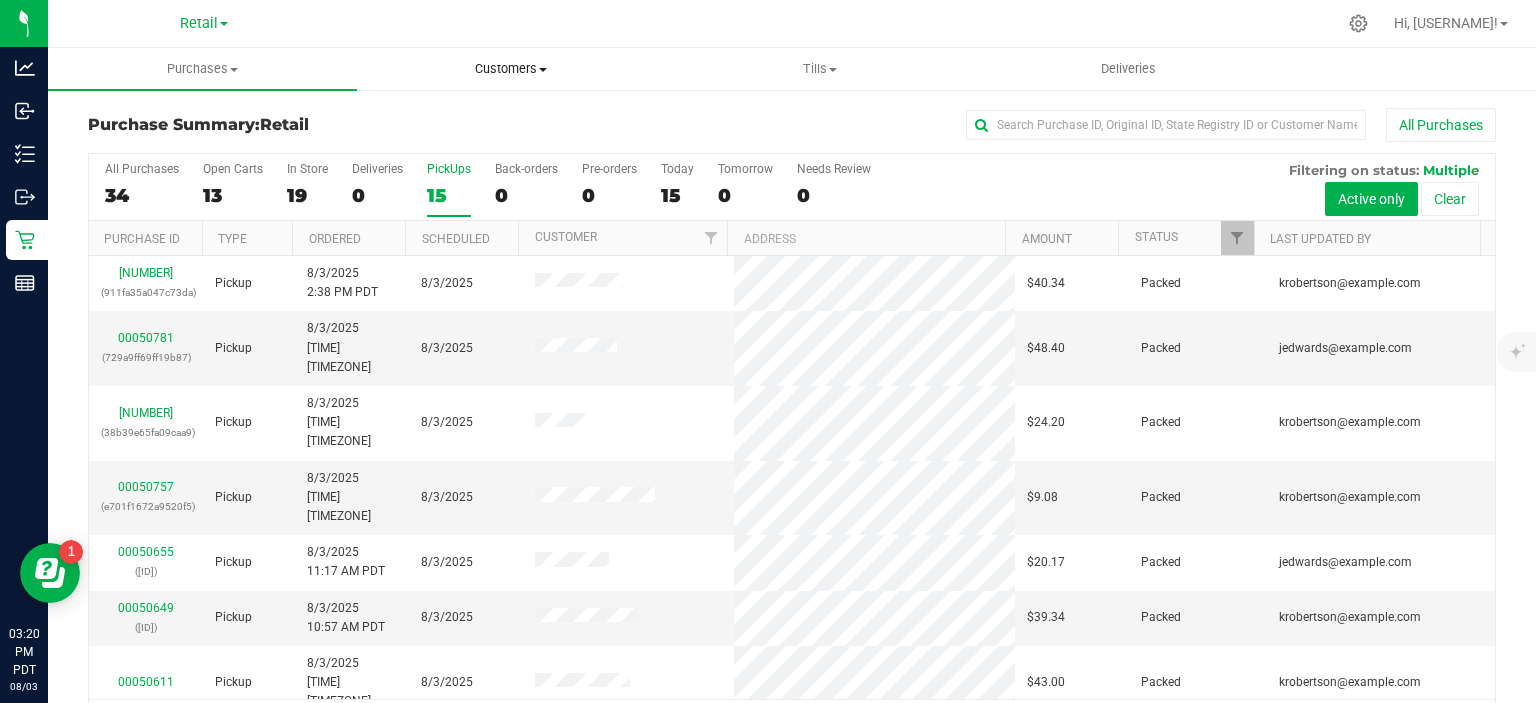 click on "Customers
All customers
Add a new customer" at bounding box center (511, 69) 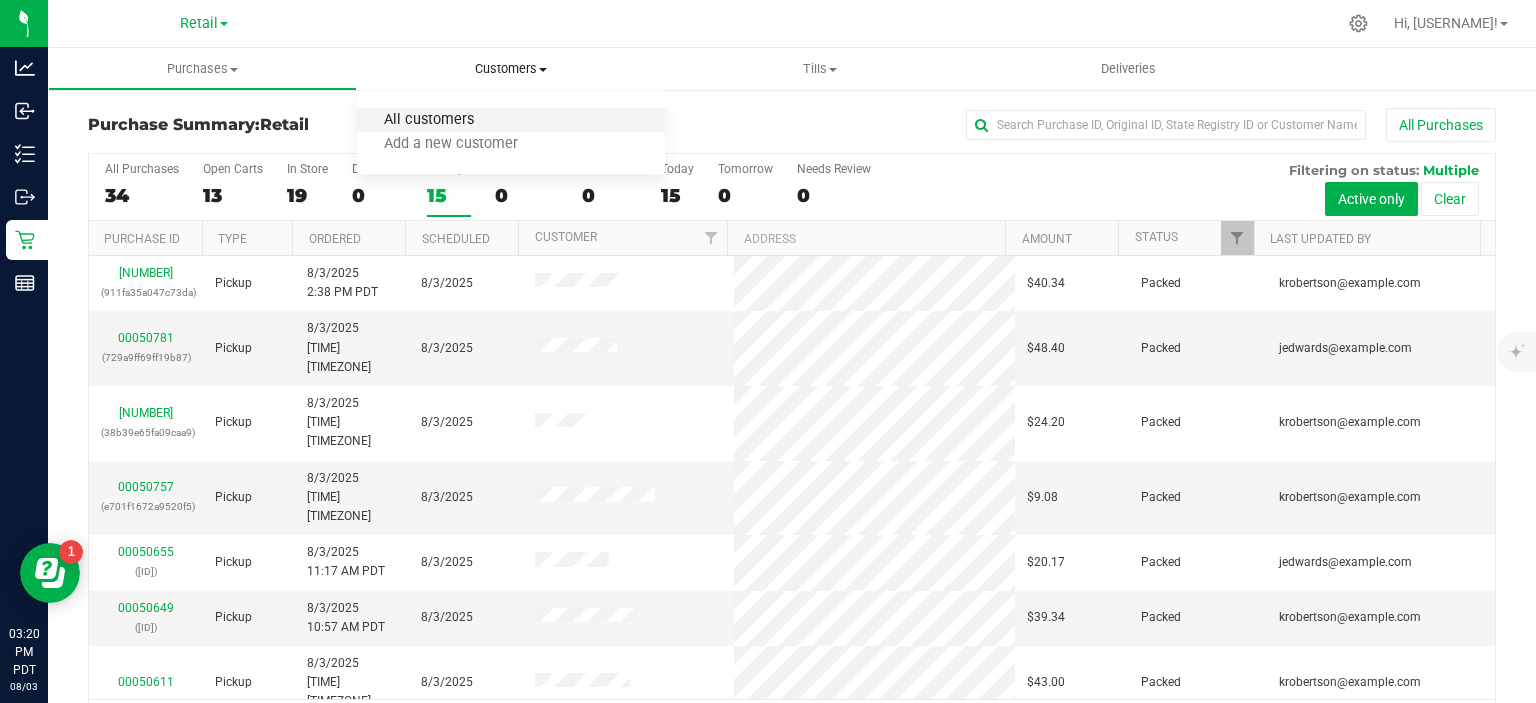 click on "All customers" at bounding box center (429, 120) 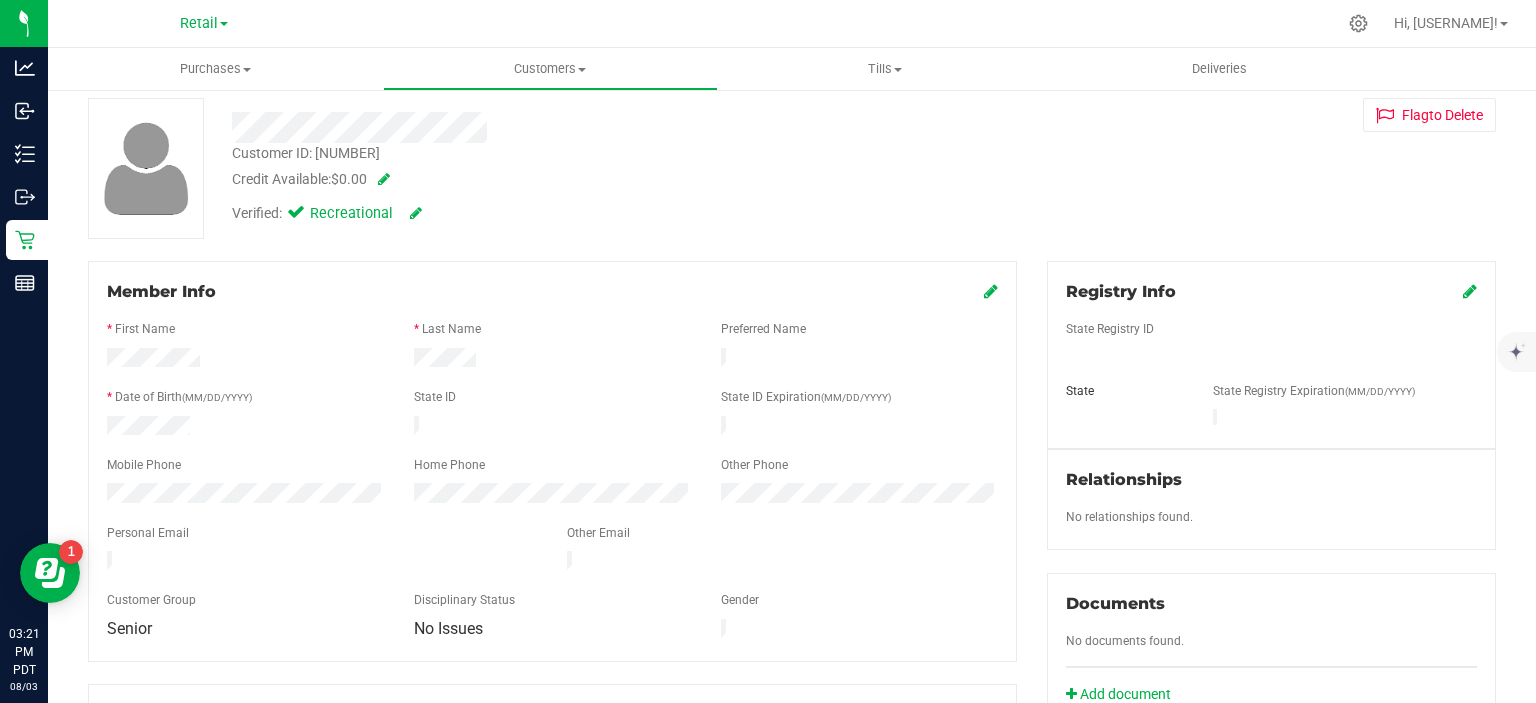 scroll, scrollTop: 0, scrollLeft: 0, axis: both 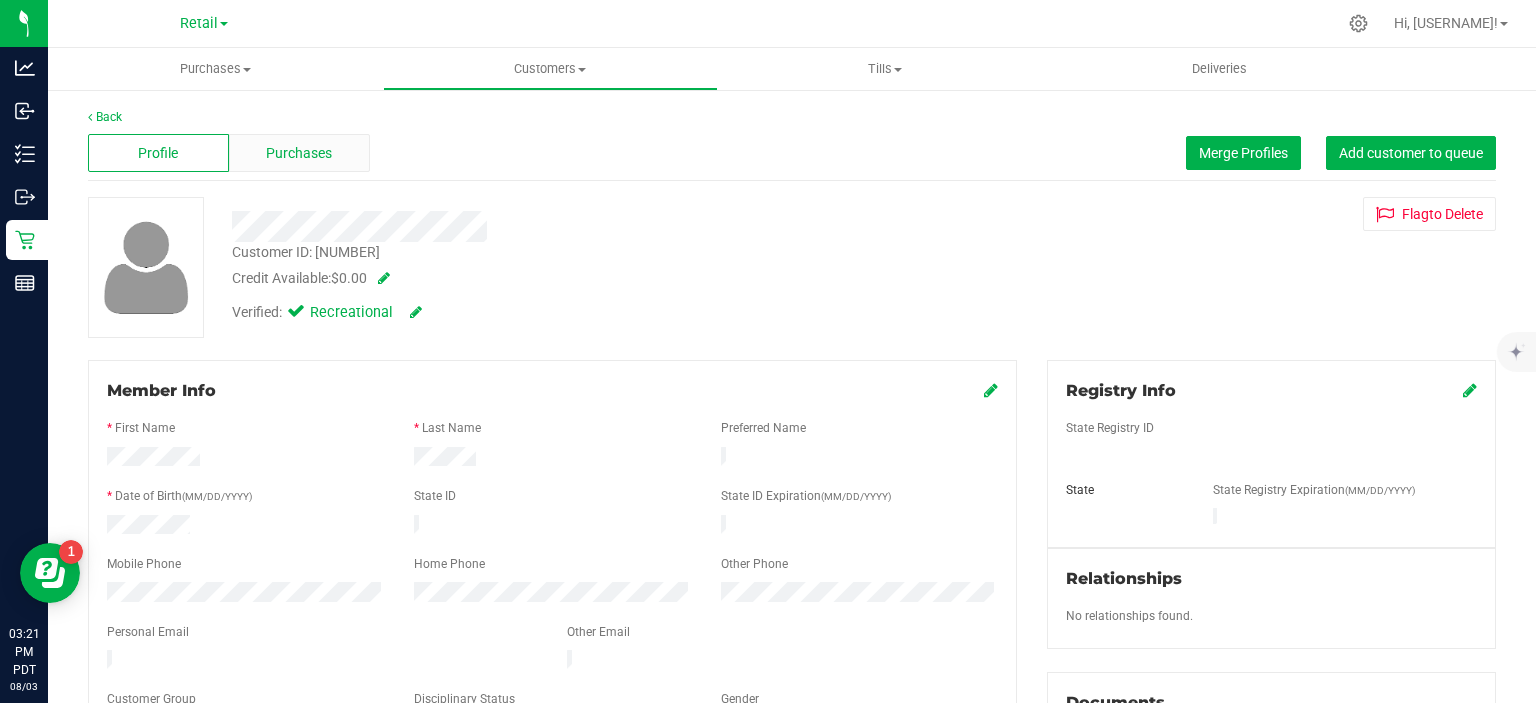 click on "Purchases" at bounding box center (299, 153) 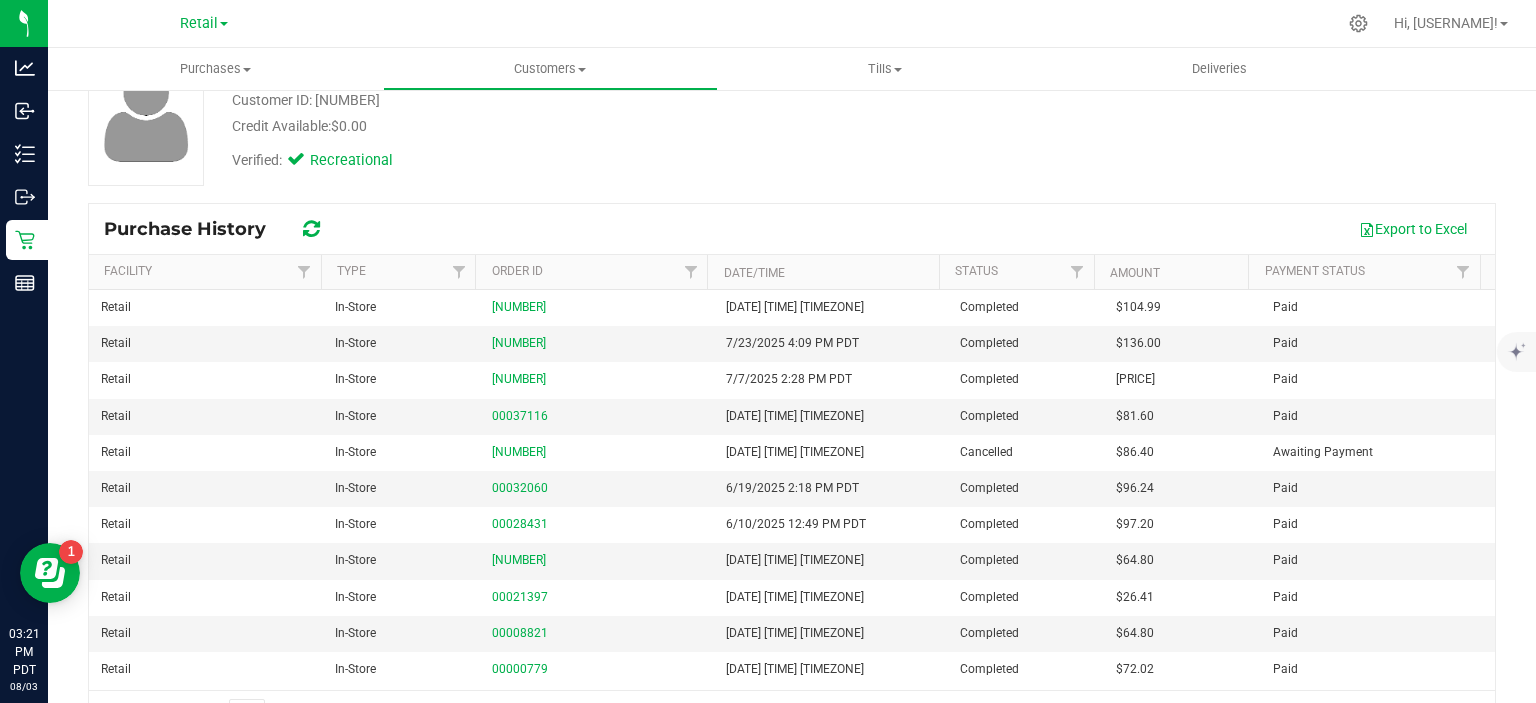 scroll, scrollTop: 206, scrollLeft: 0, axis: vertical 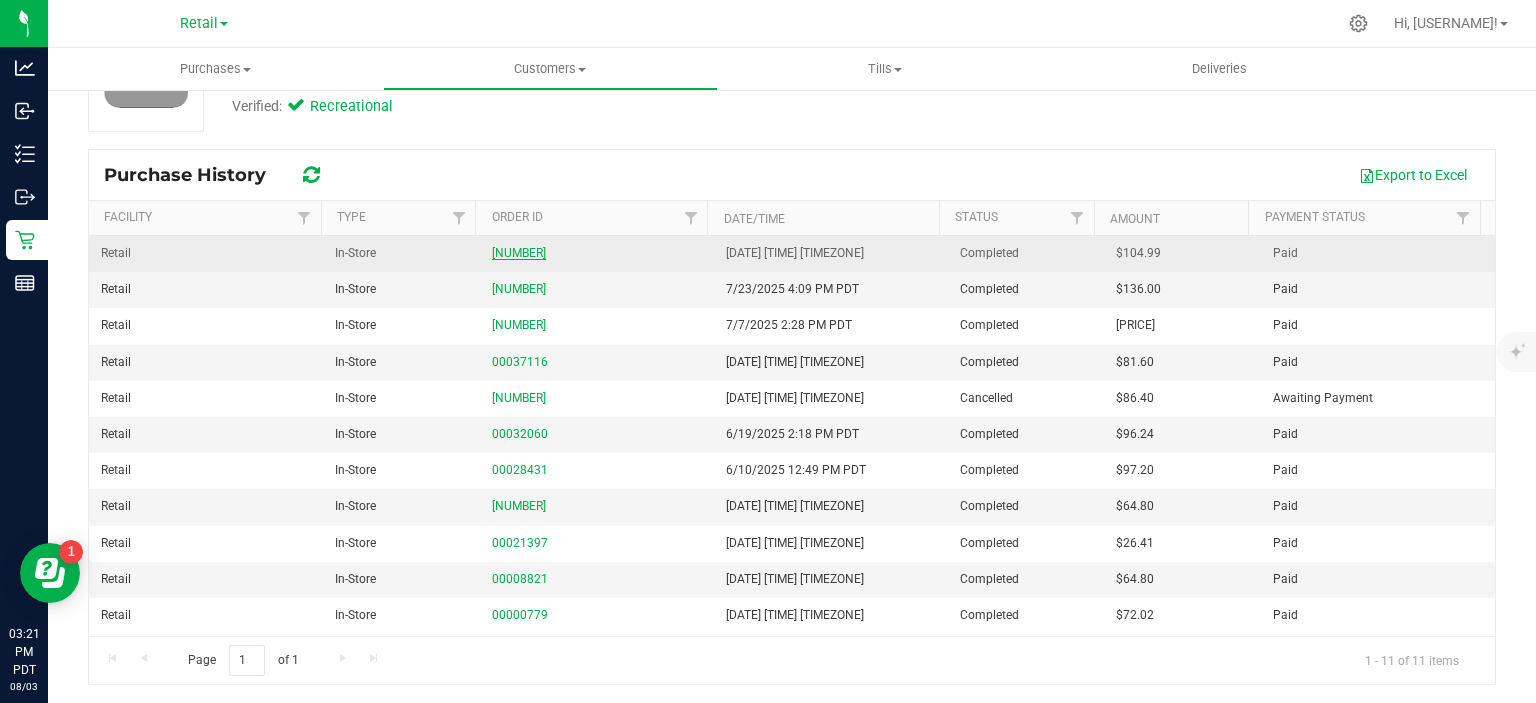 click on "[NUMBER]" at bounding box center (519, 253) 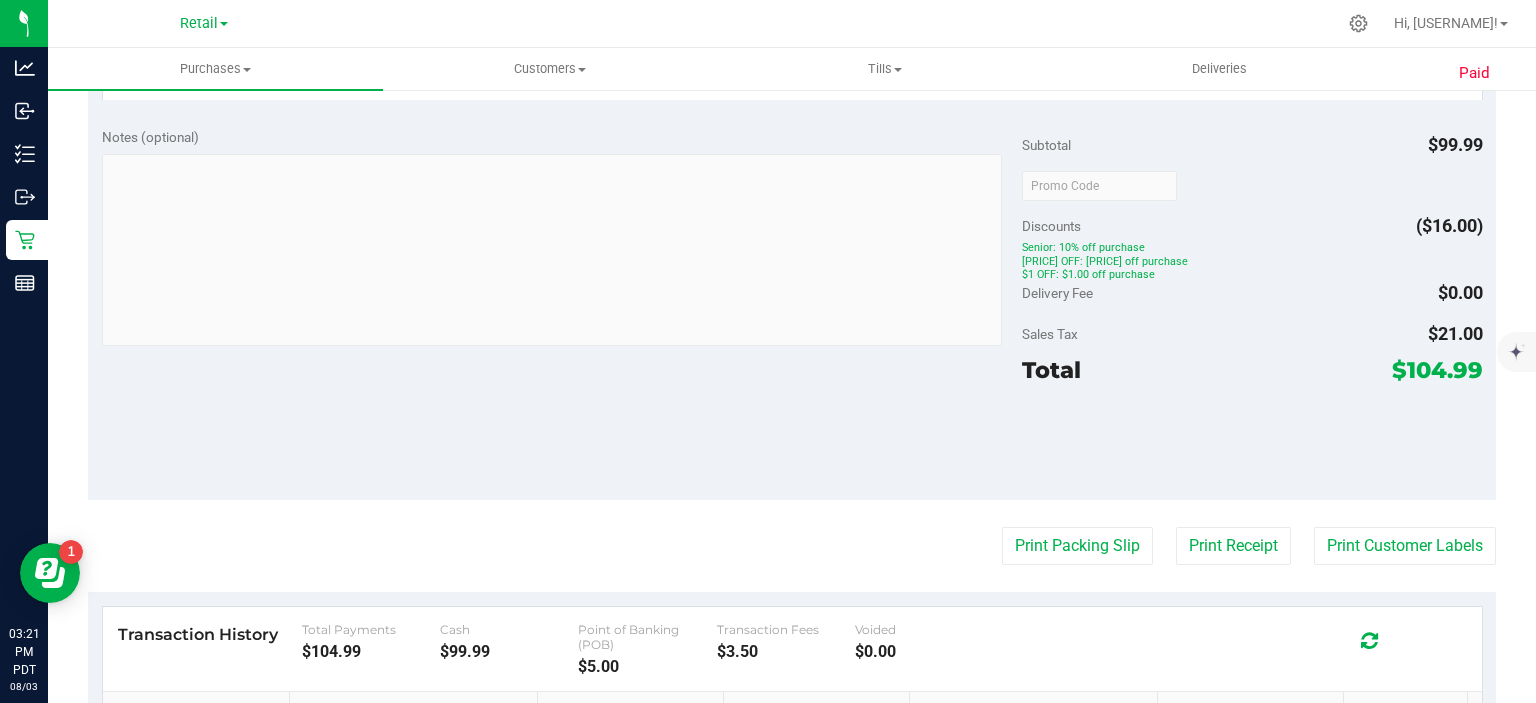 scroll, scrollTop: 1130, scrollLeft: 0, axis: vertical 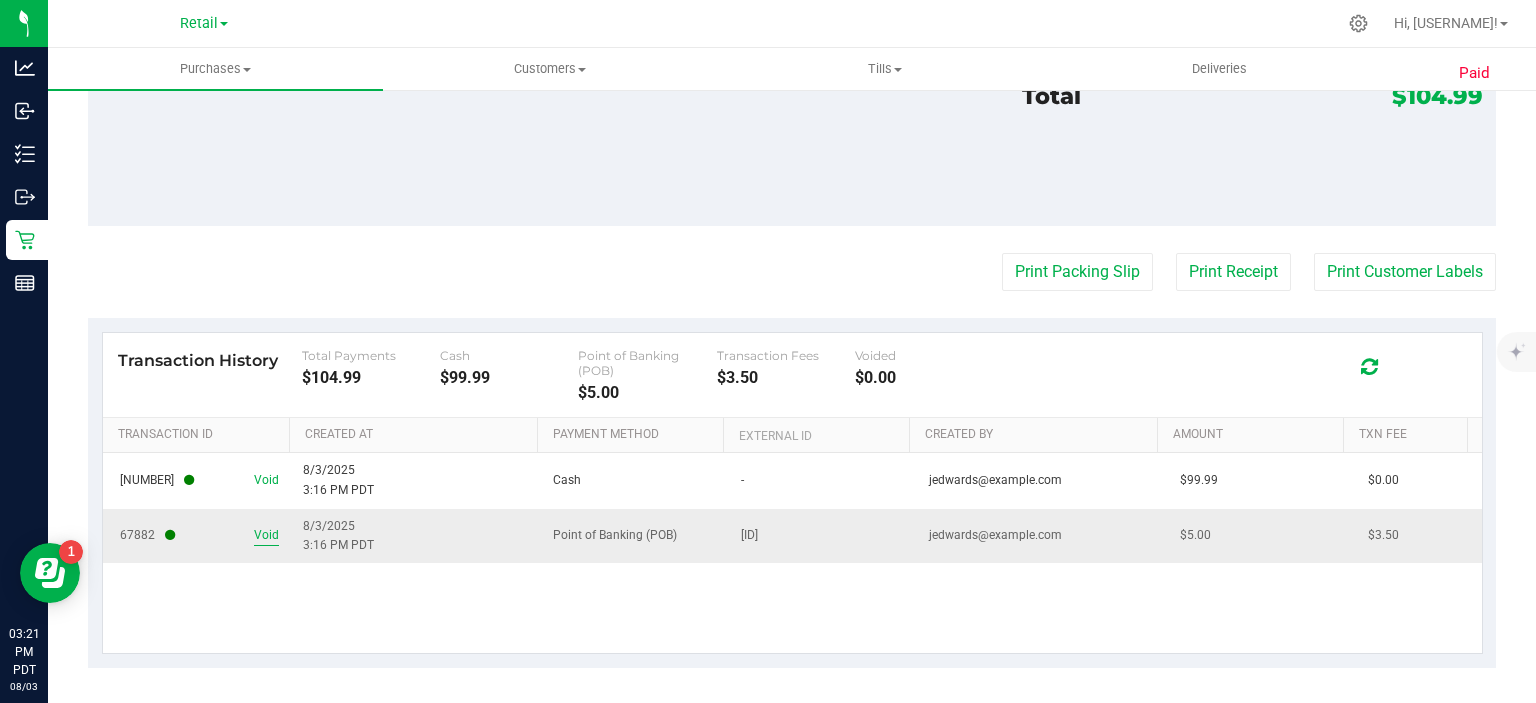 click on "Void" at bounding box center [266, 535] 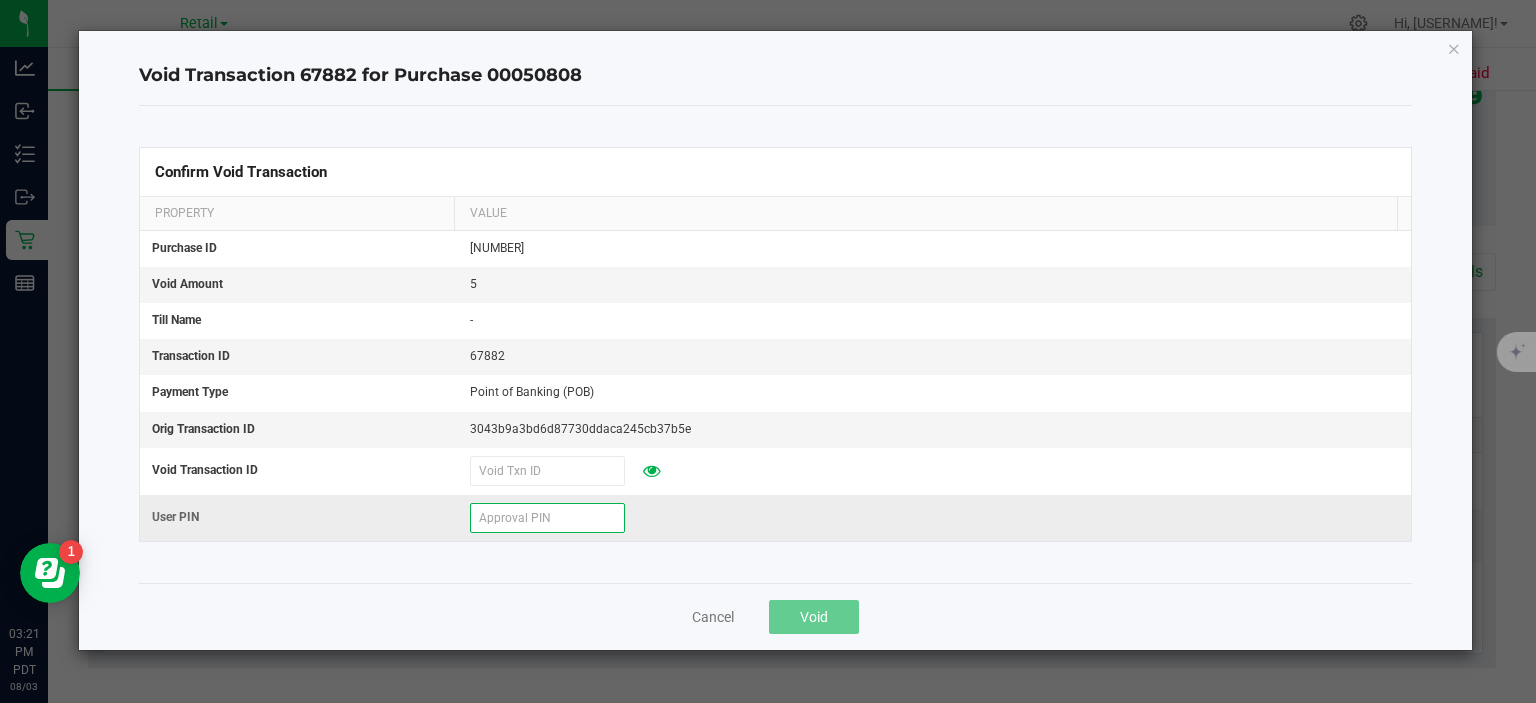 click at bounding box center (547, 518) 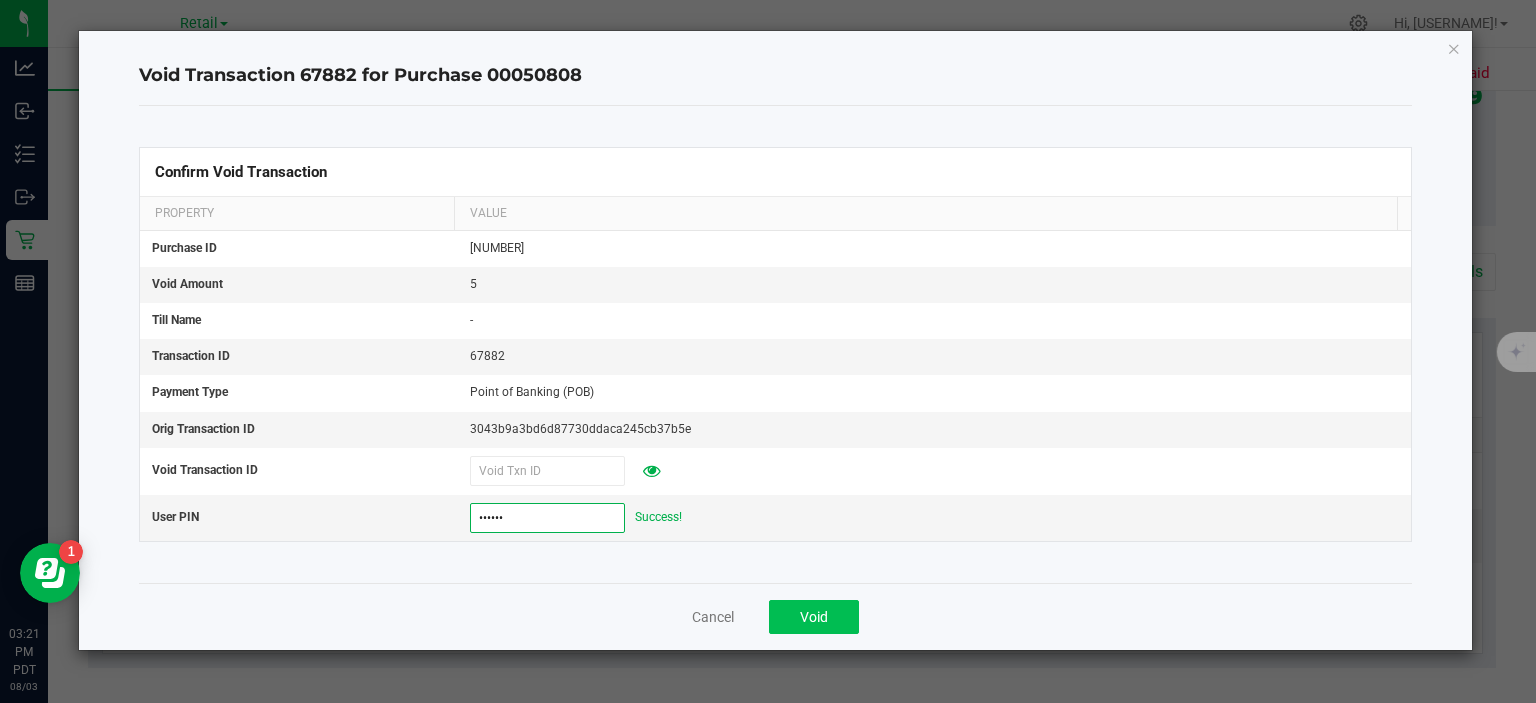 type on "913348" 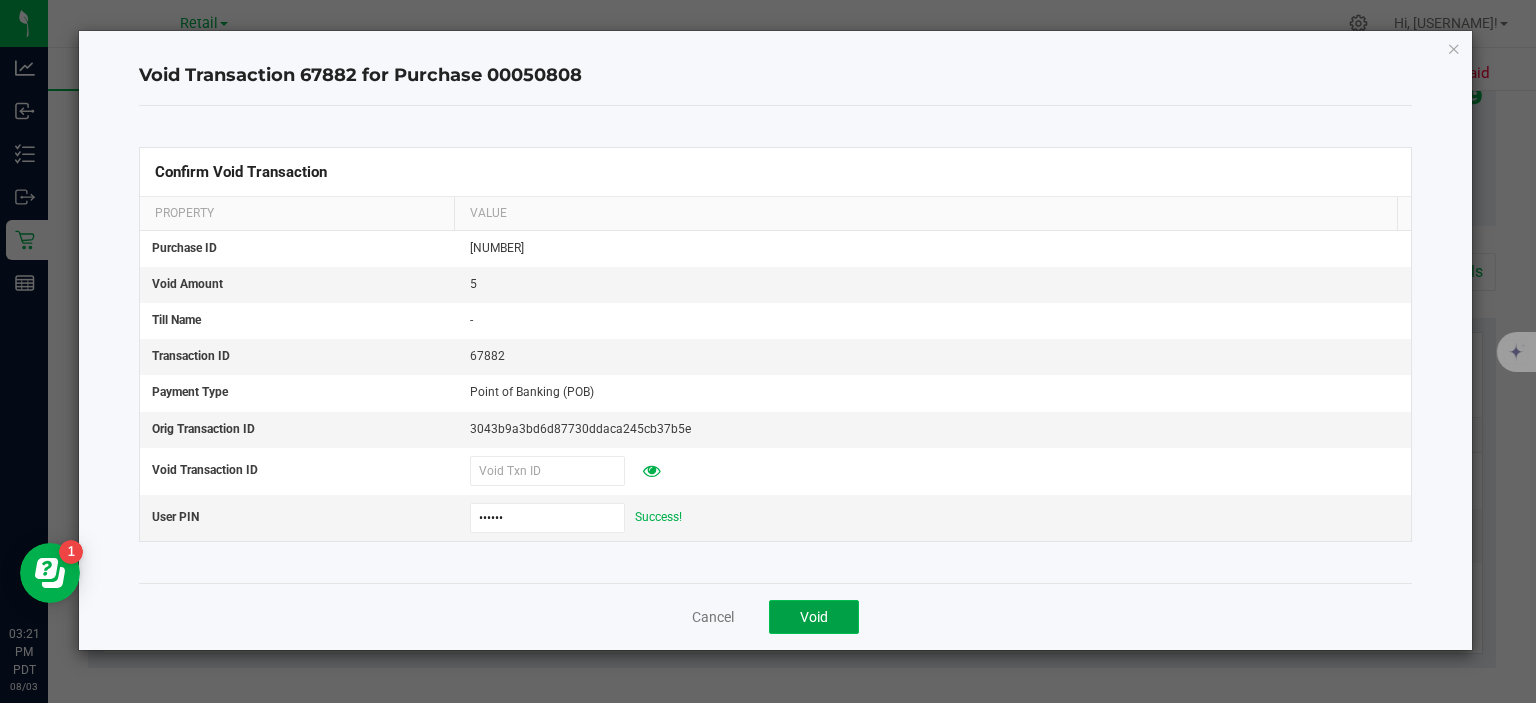 click on "Void" 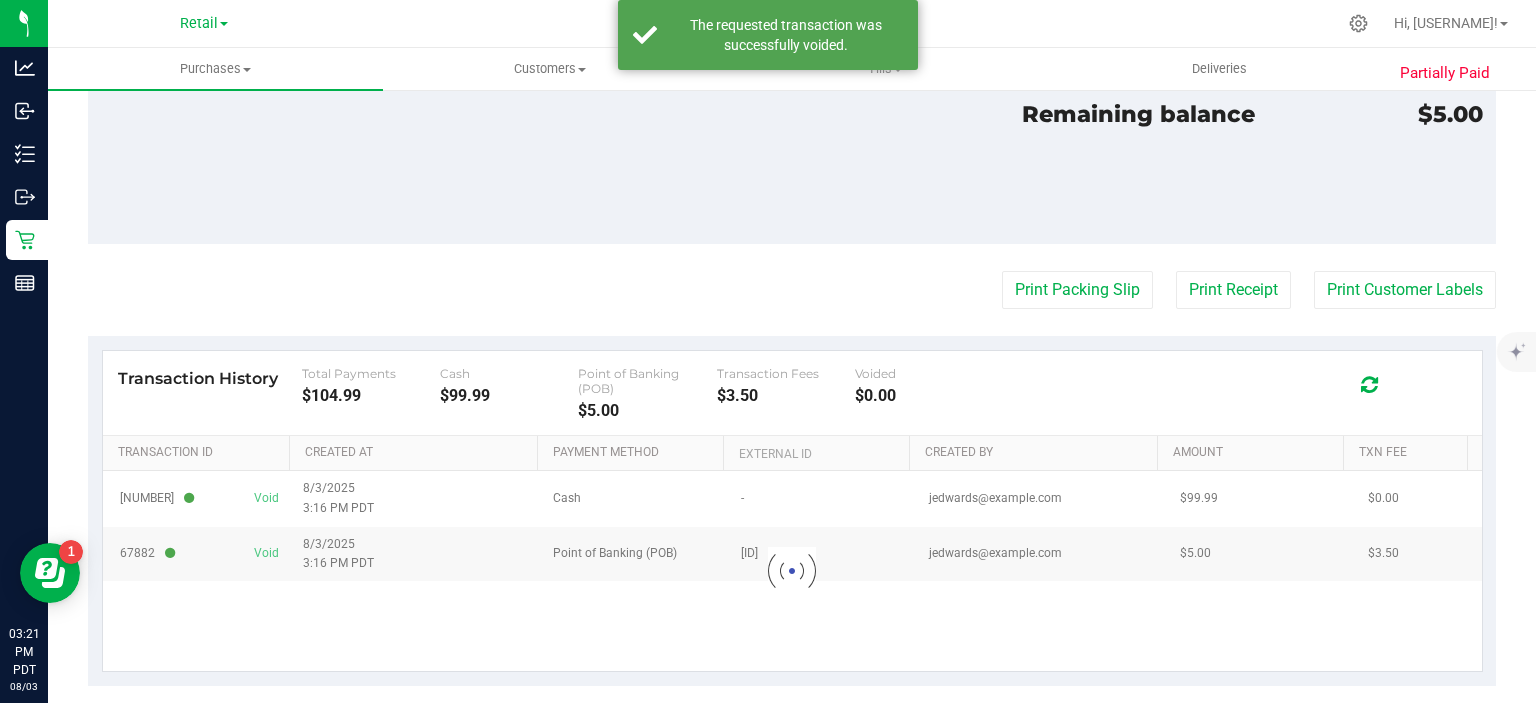 scroll, scrollTop: 1112, scrollLeft: 0, axis: vertical 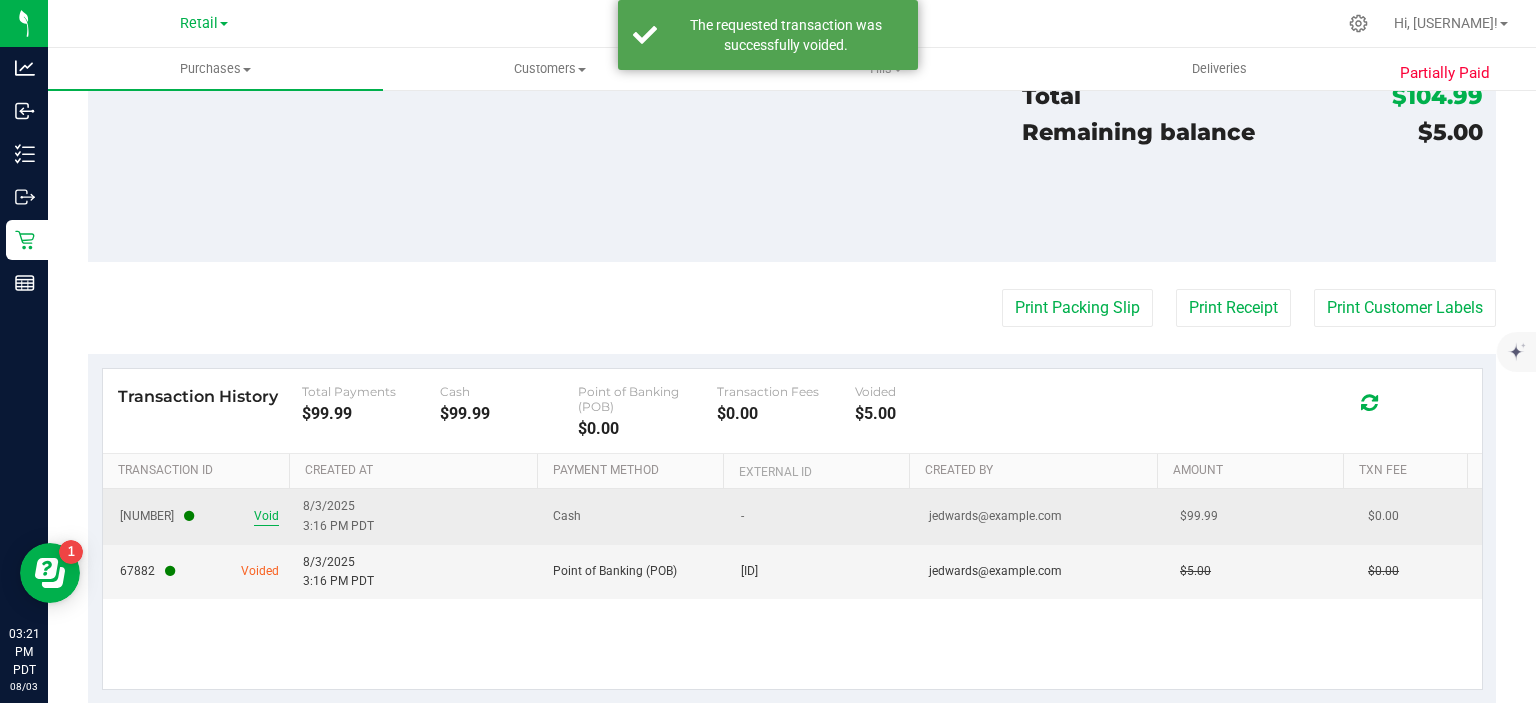 click on "Void" at bounding box center [266, 516] 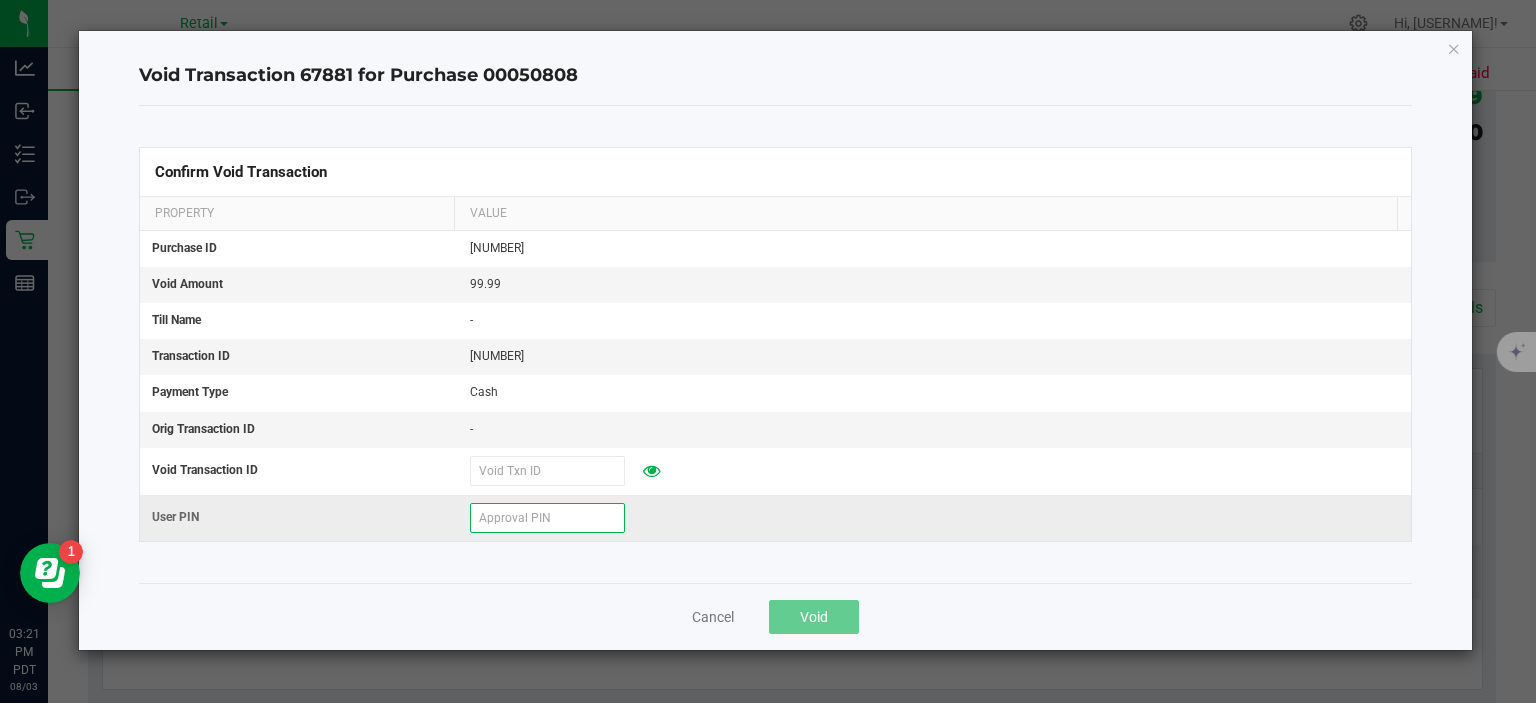 click at bounding box center [547, 518] 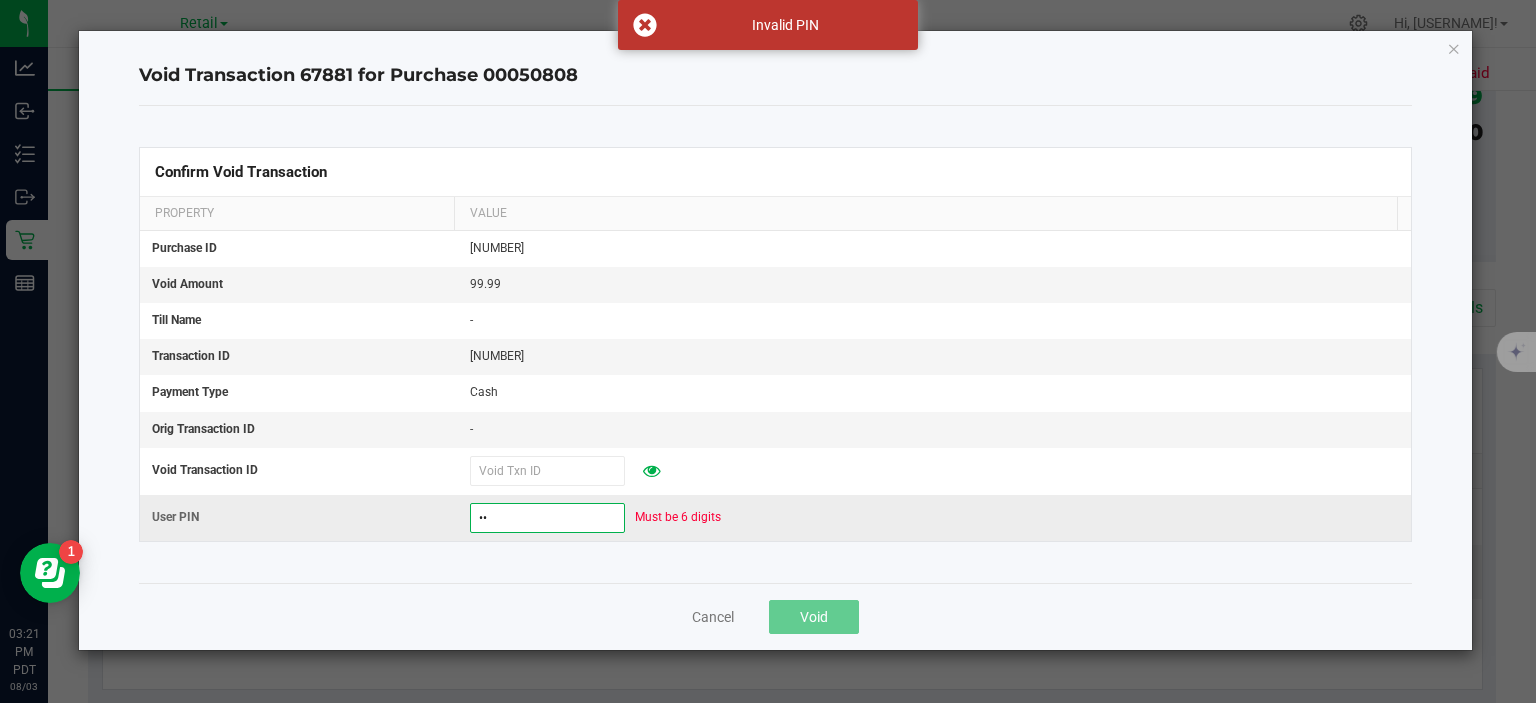 type on "9" 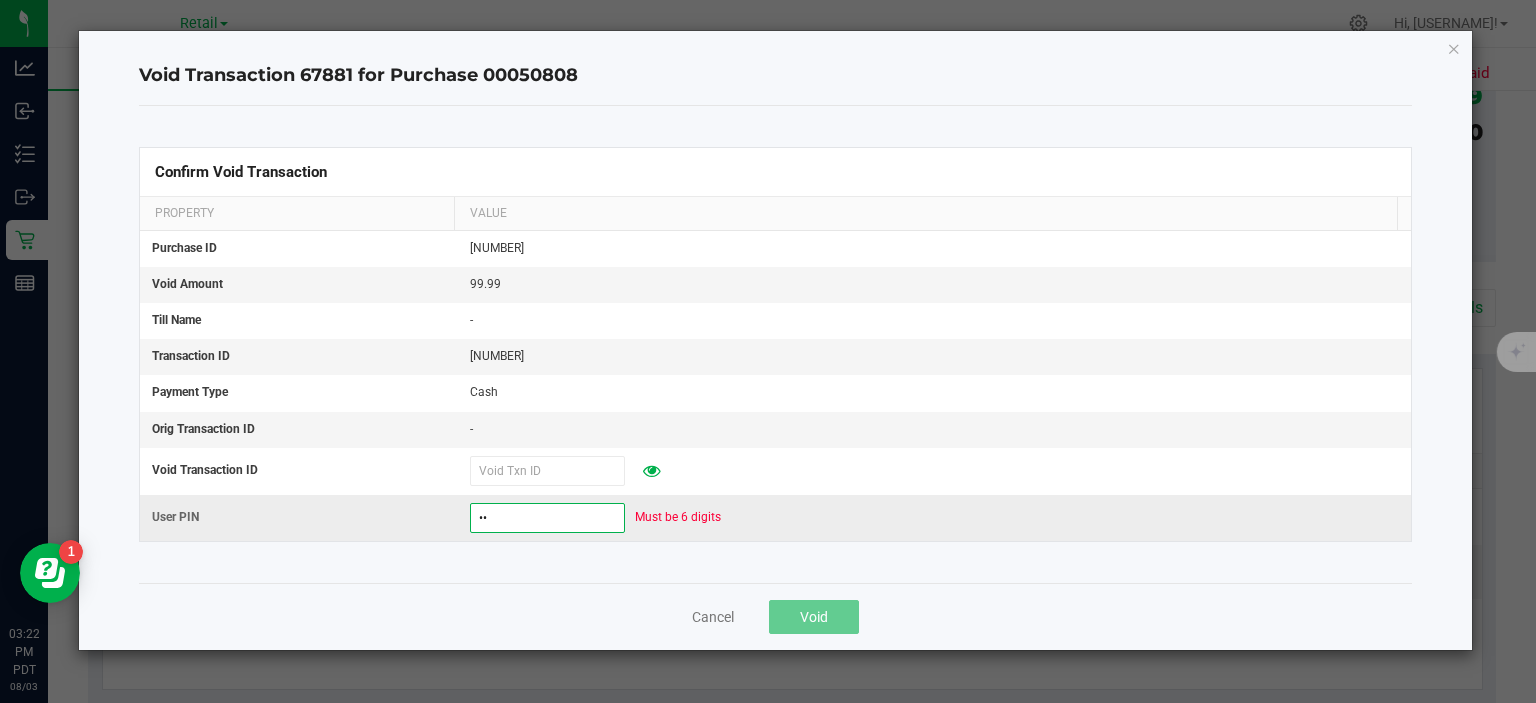 type on "9" 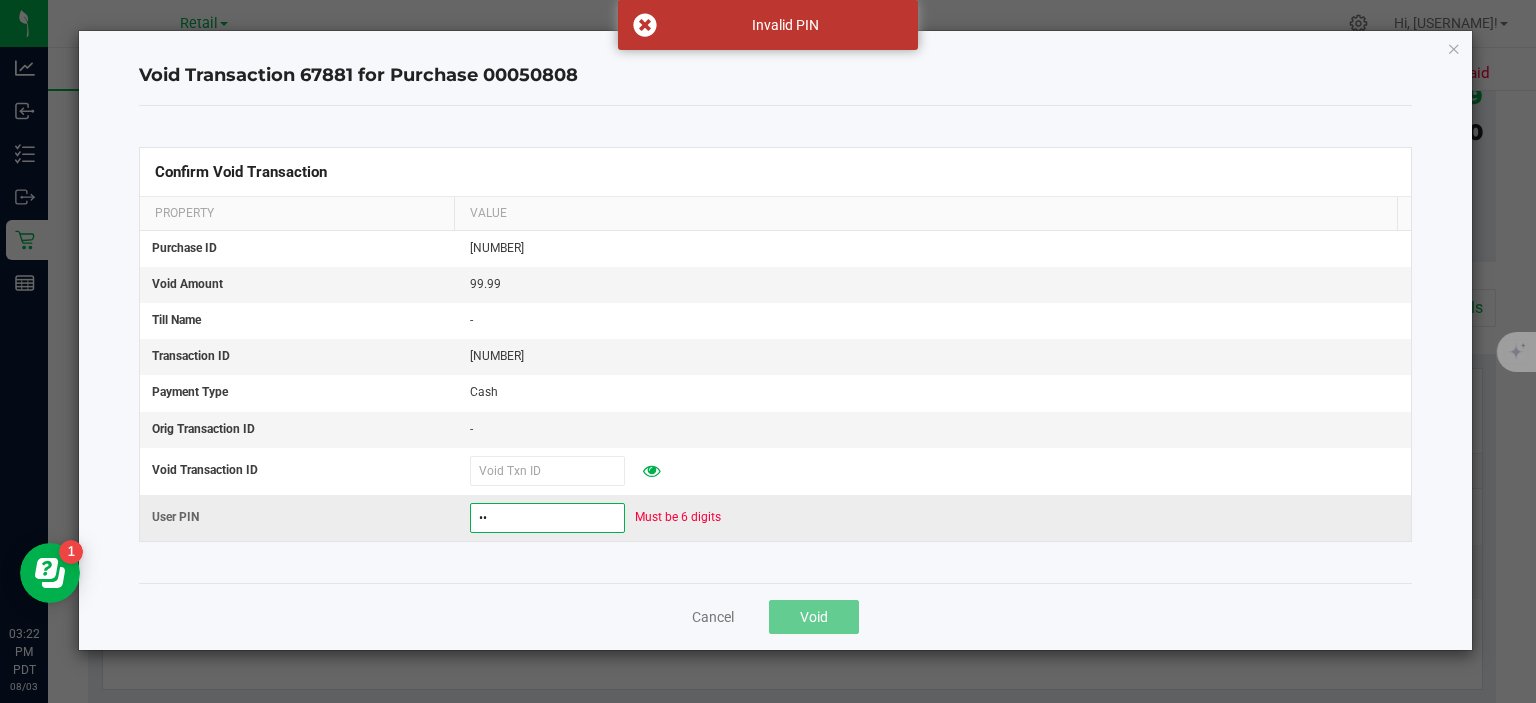type on "3" 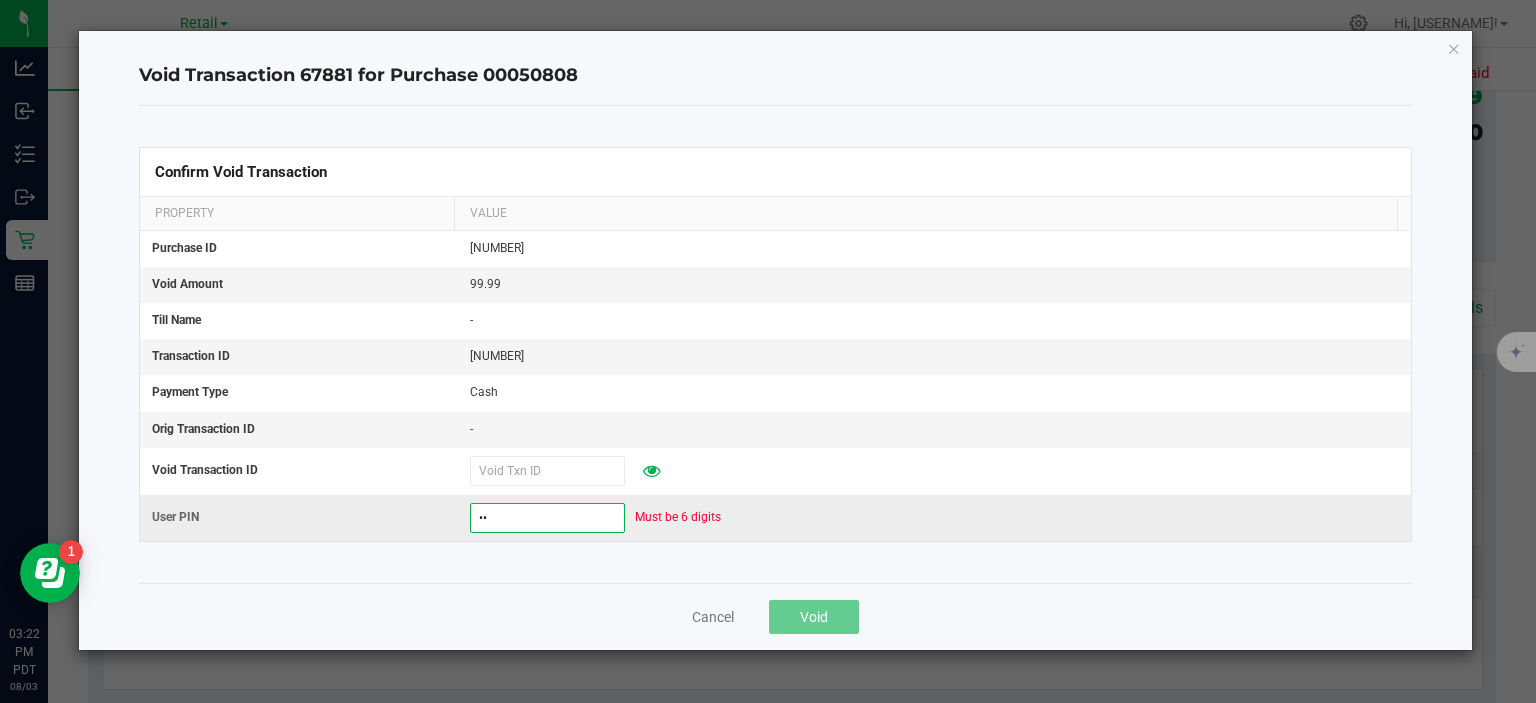 type on "3" 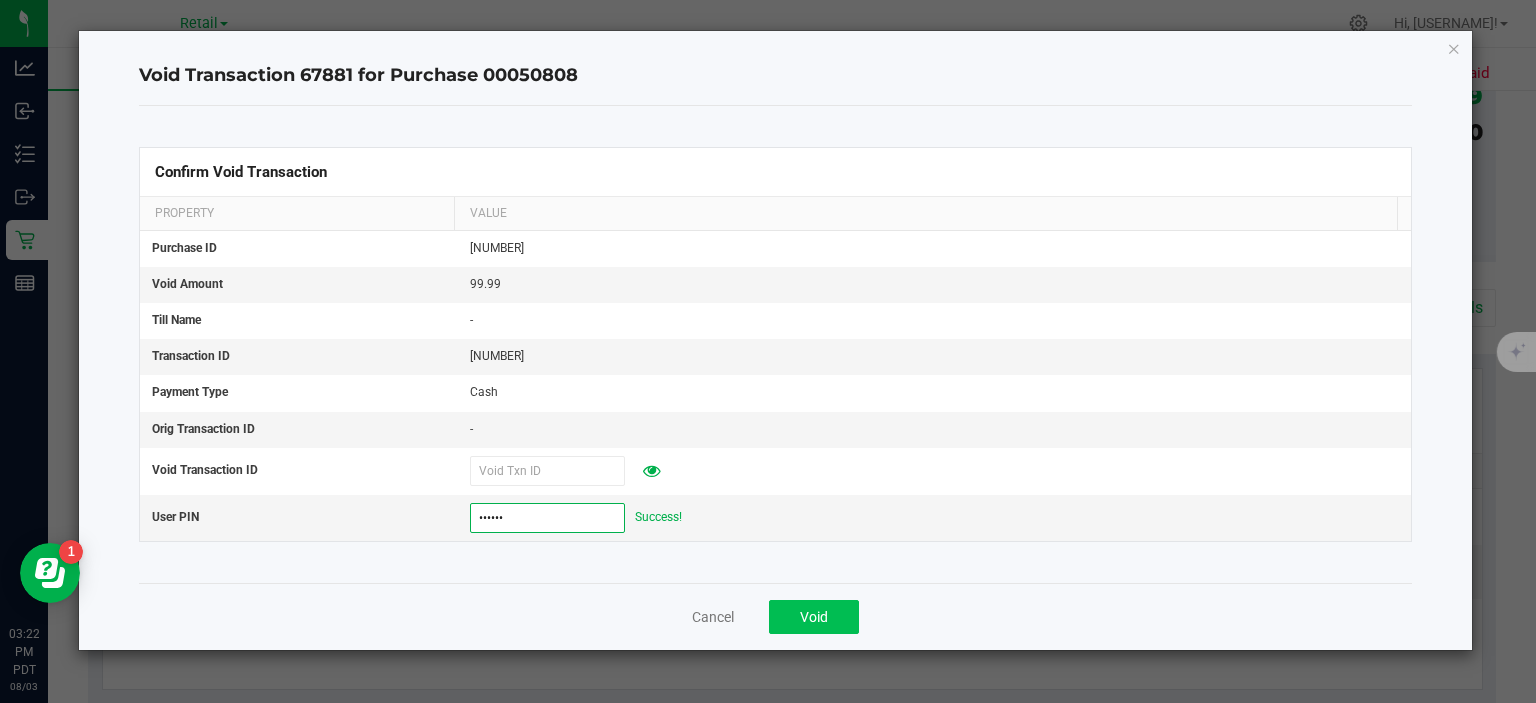 type on "913348" 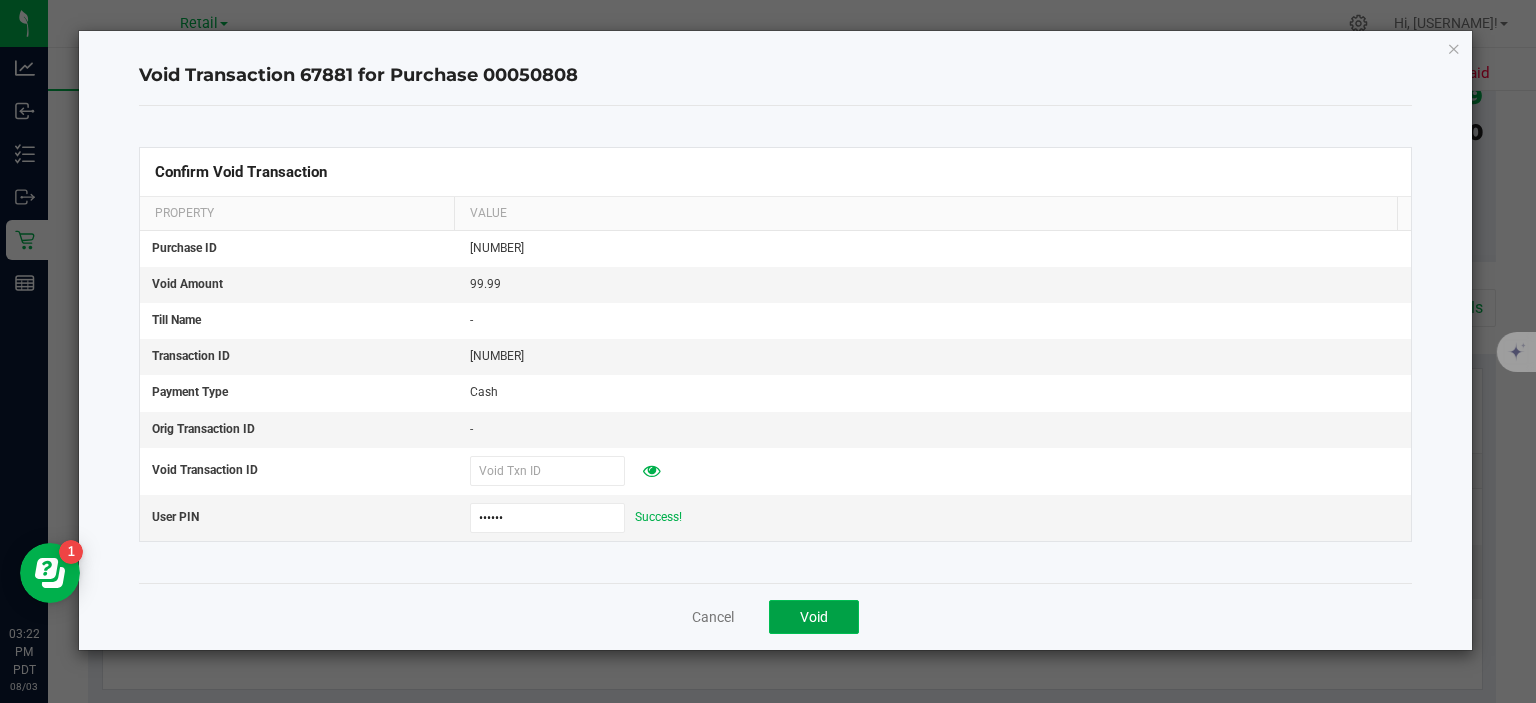 click on "Void" 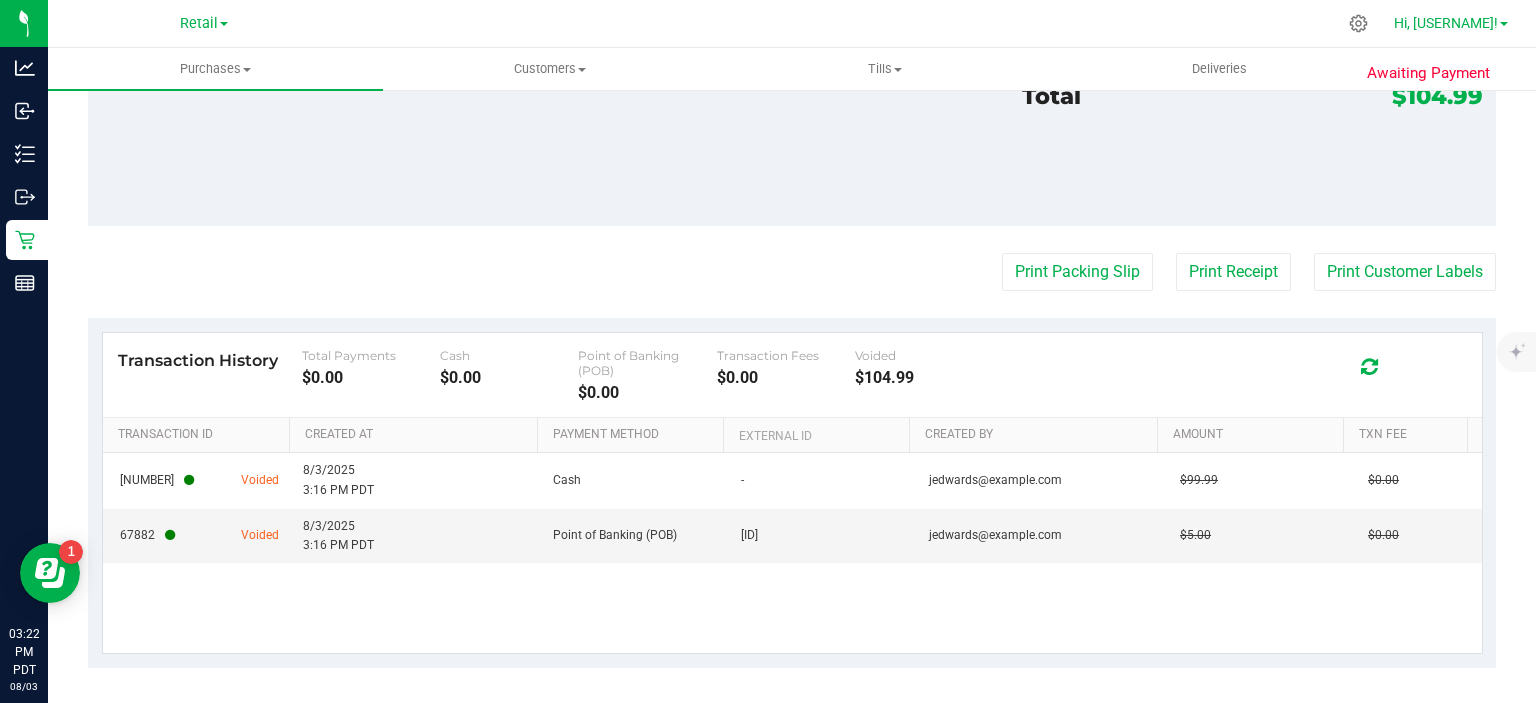 click at bounding box center (1504, 24) 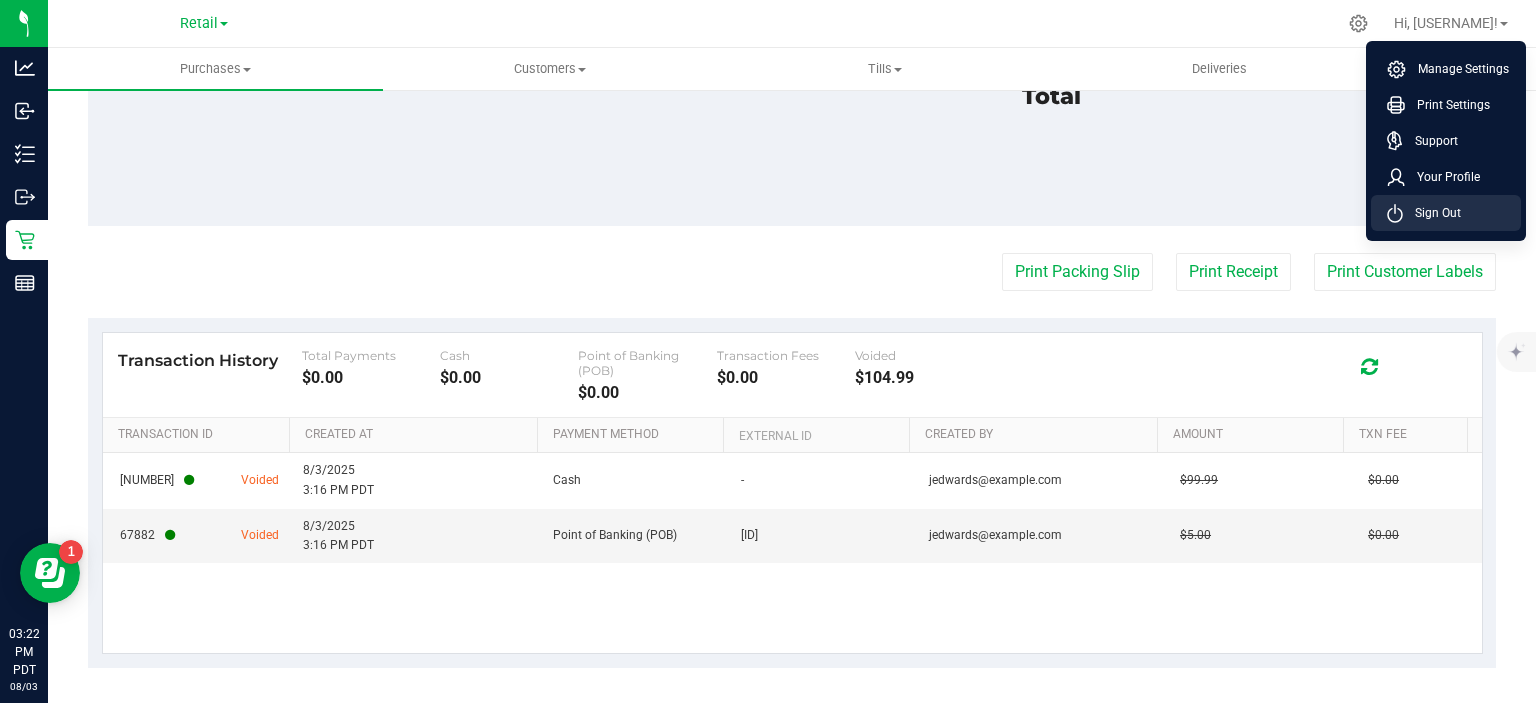 click on "Sign Out" at bounding box center [1432, 213] 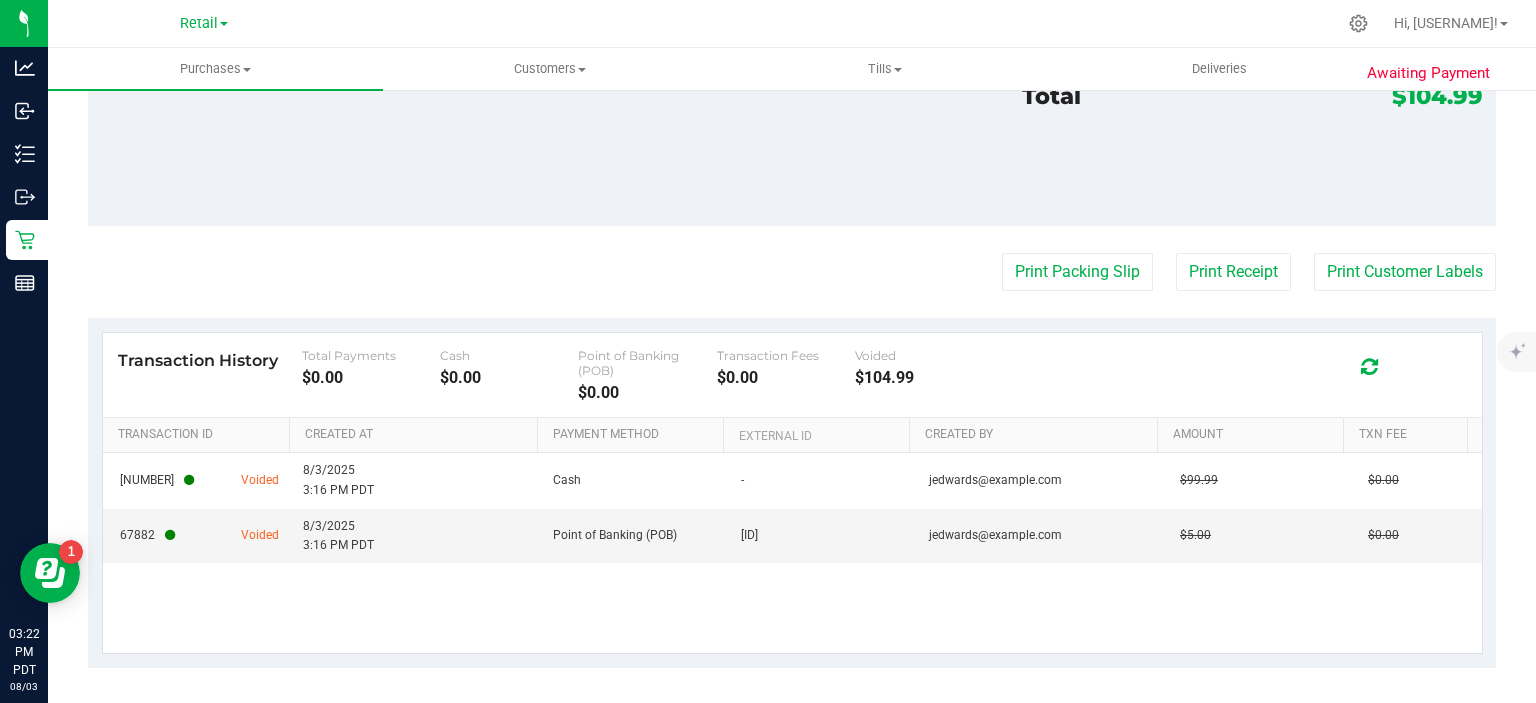 scroll, scrollTop: 0, scrollLeft: 0, axis: both 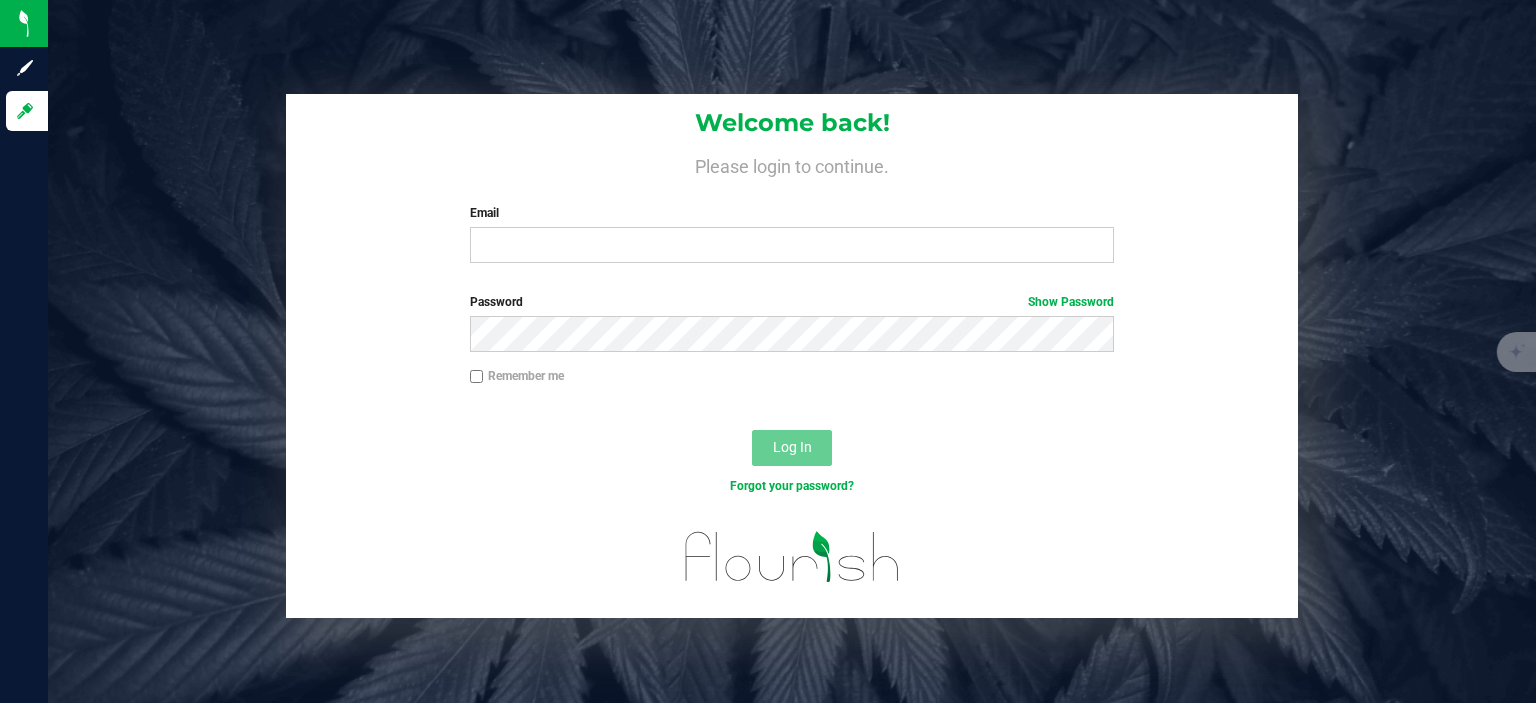 click on "Password
Show Password" at bounding box center [792, 302] 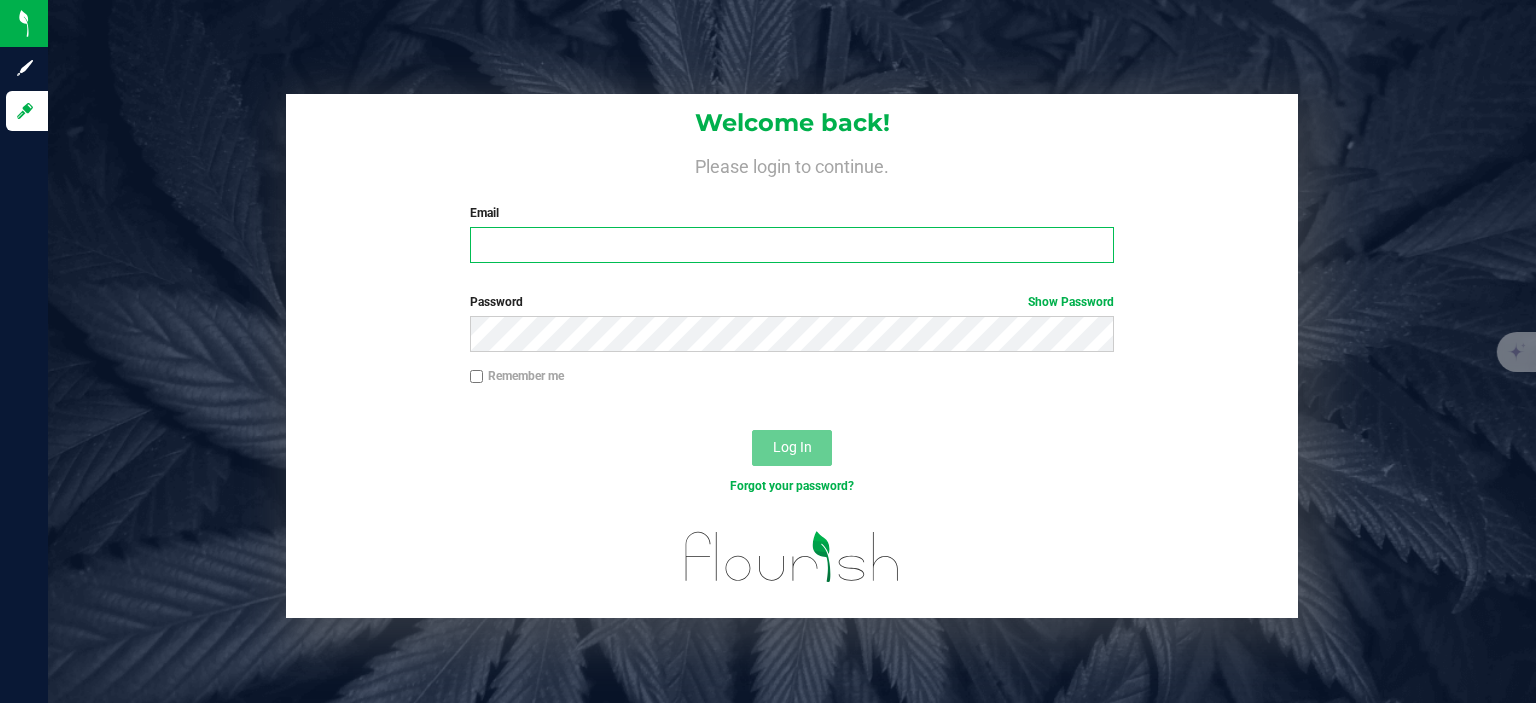 click on "Email" at bounding box center (792, 245) 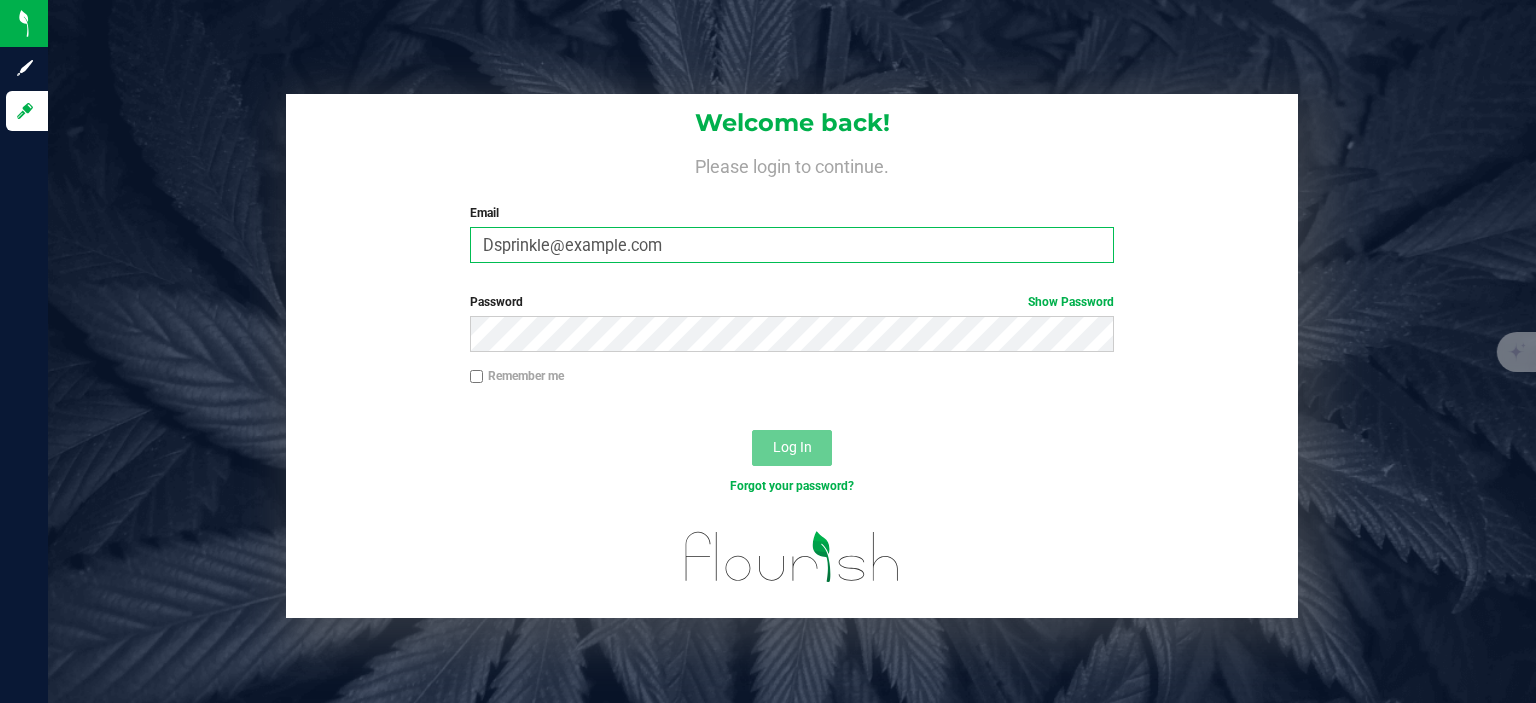 type on "Dsprinkle@example.com" 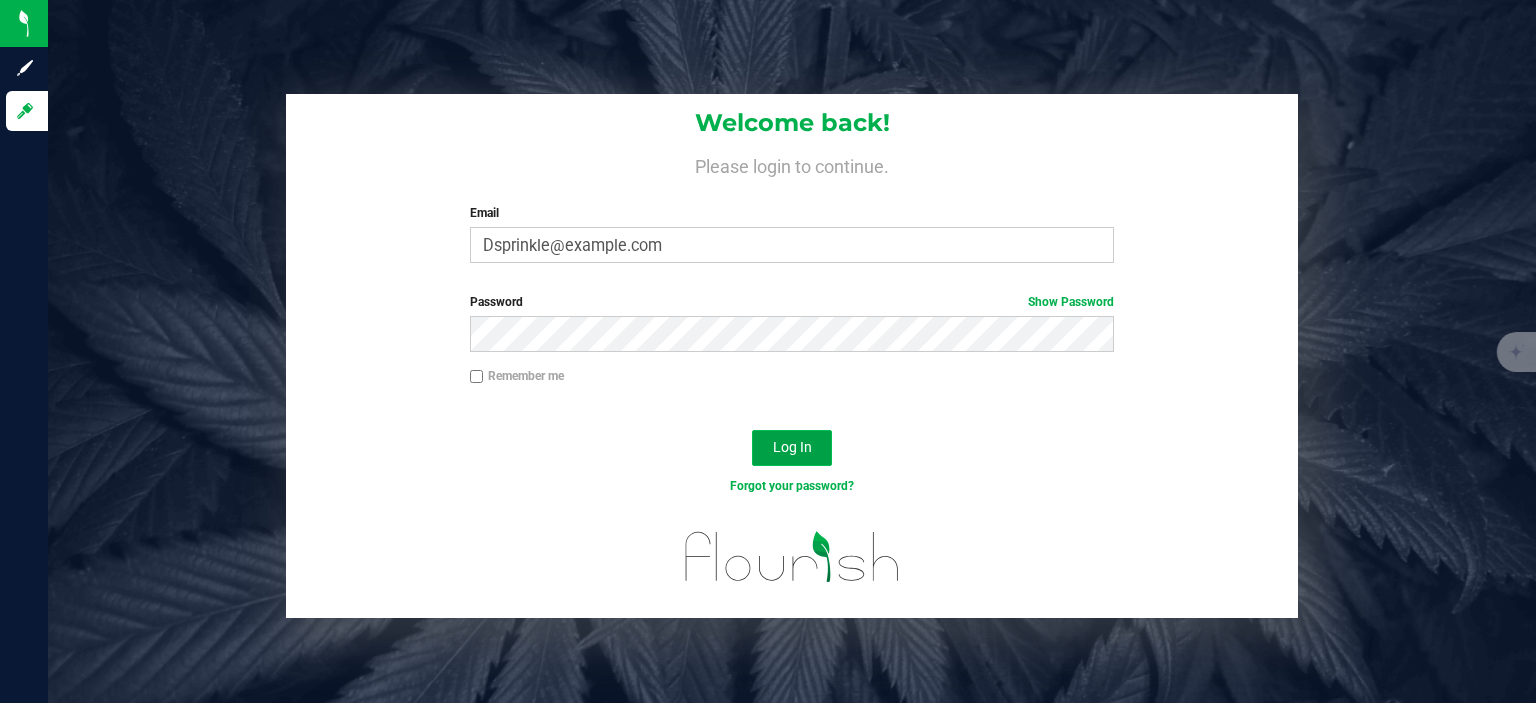 click on "Log In" at bounding box center [792, 448] 